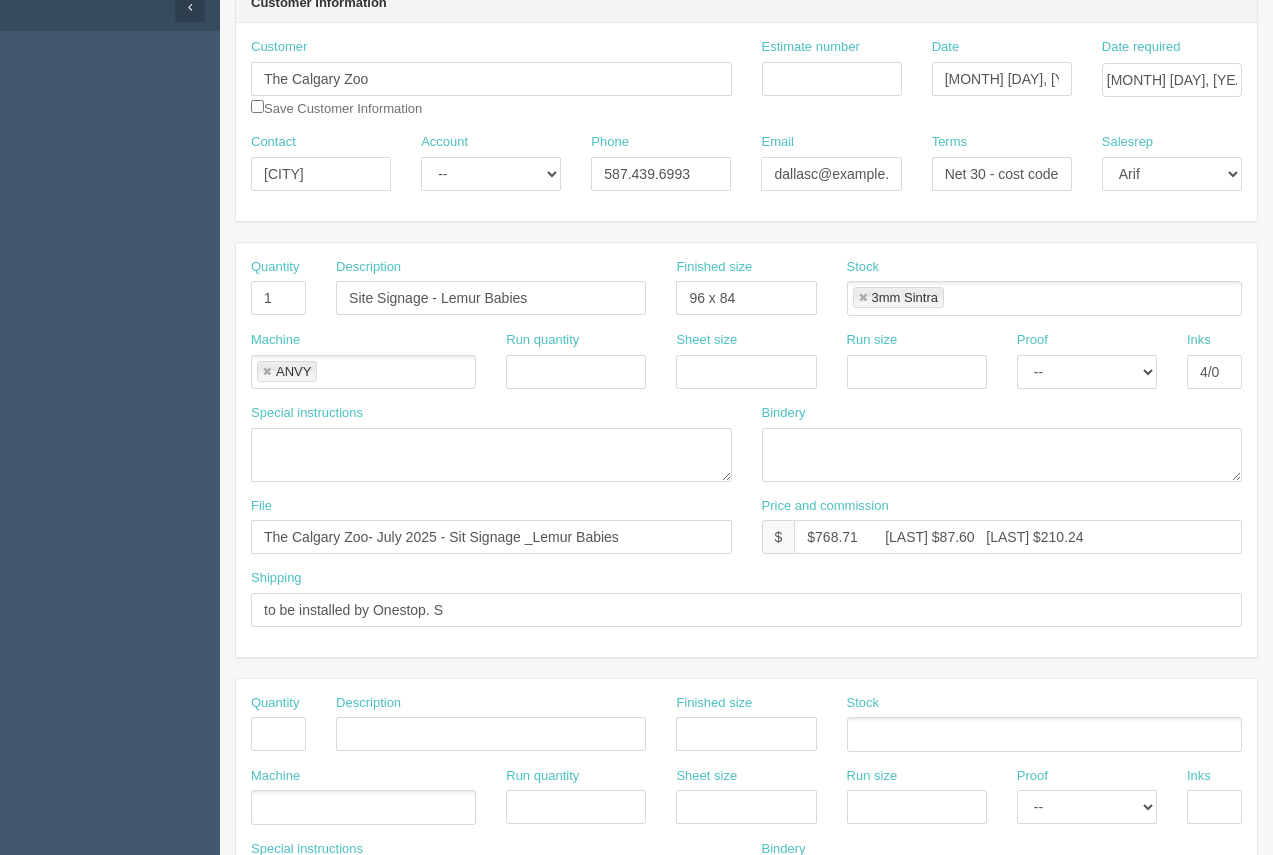 scroll, scrollTop: 50, scrollLeft: 0, axis: vertical 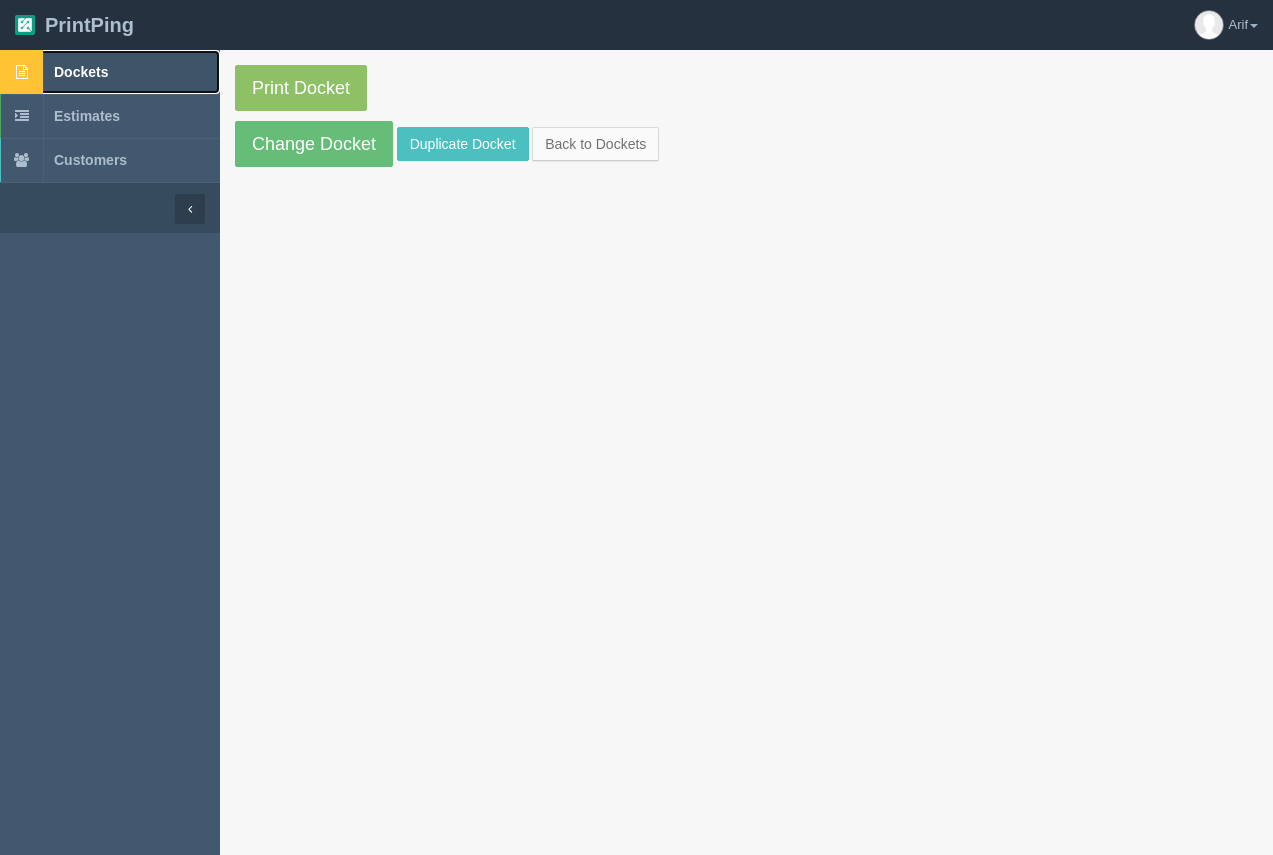 click on "Dockets" at bounding box center (81, 72) 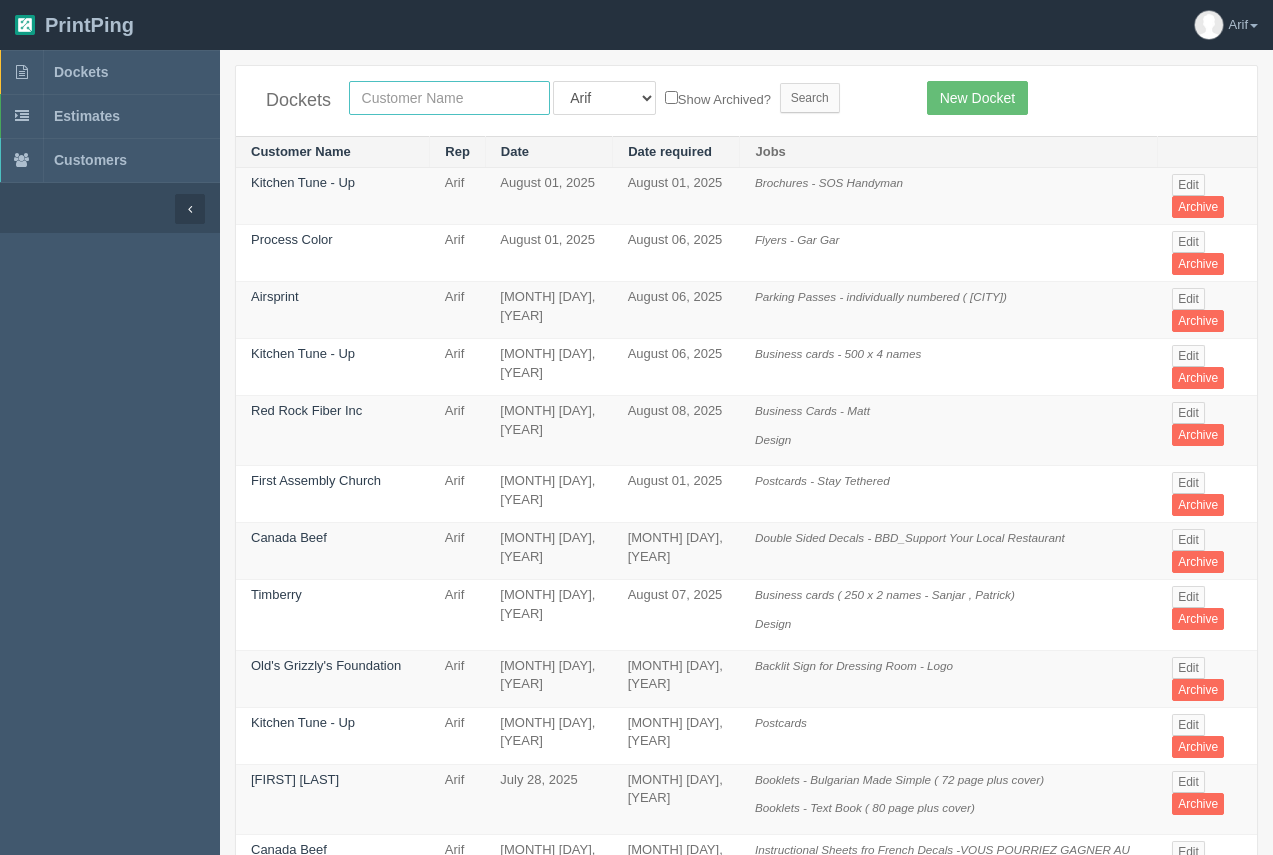 click at bounding box center (449, 98) 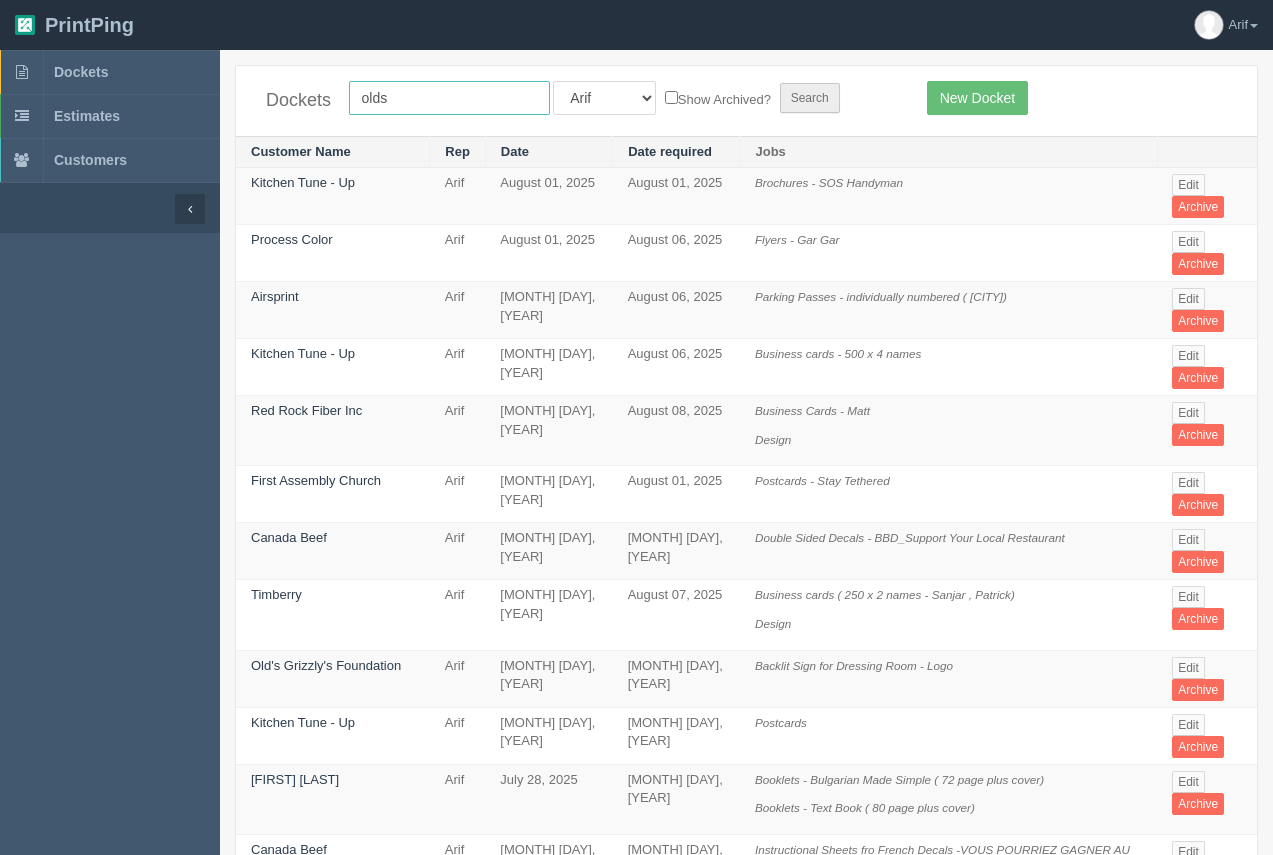 type on "olds" 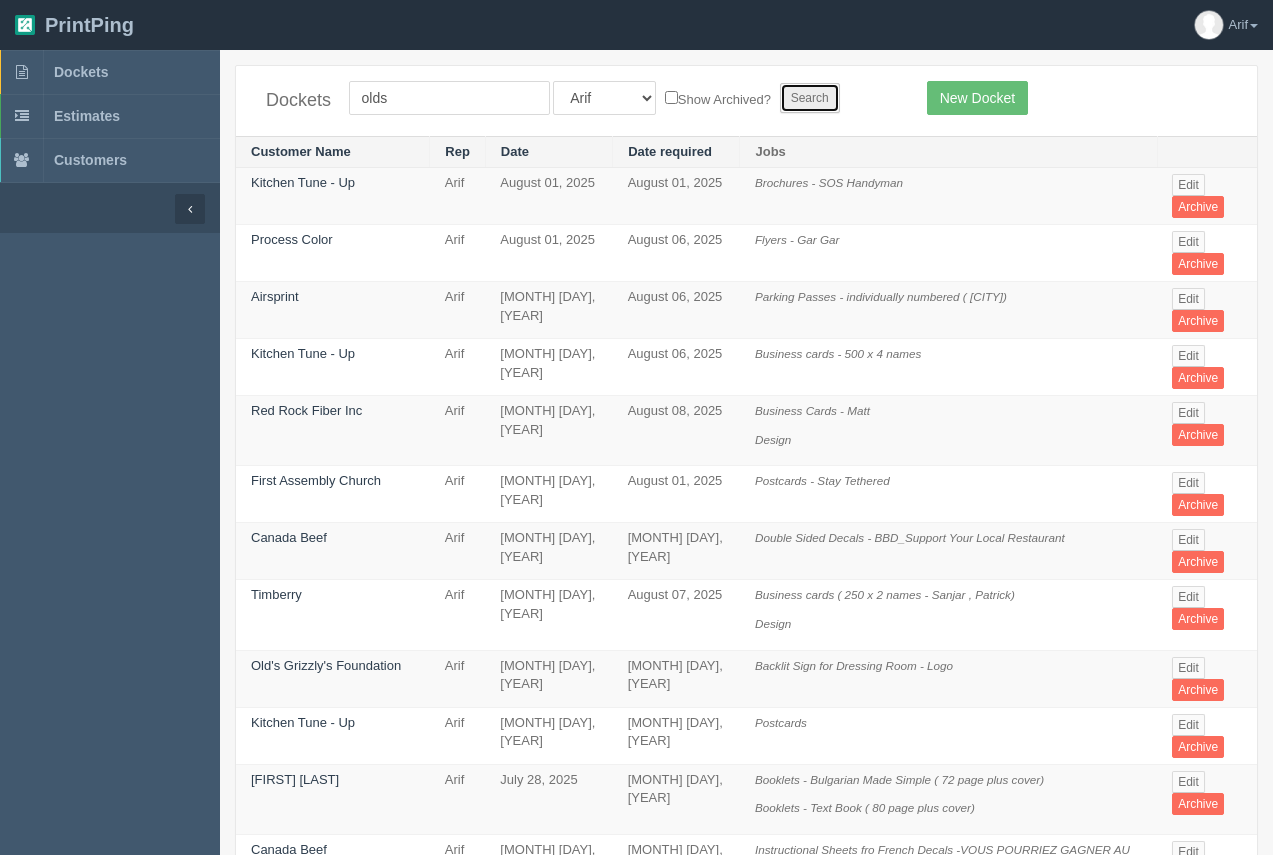 click on "Search" at bounding box center [810, 98] 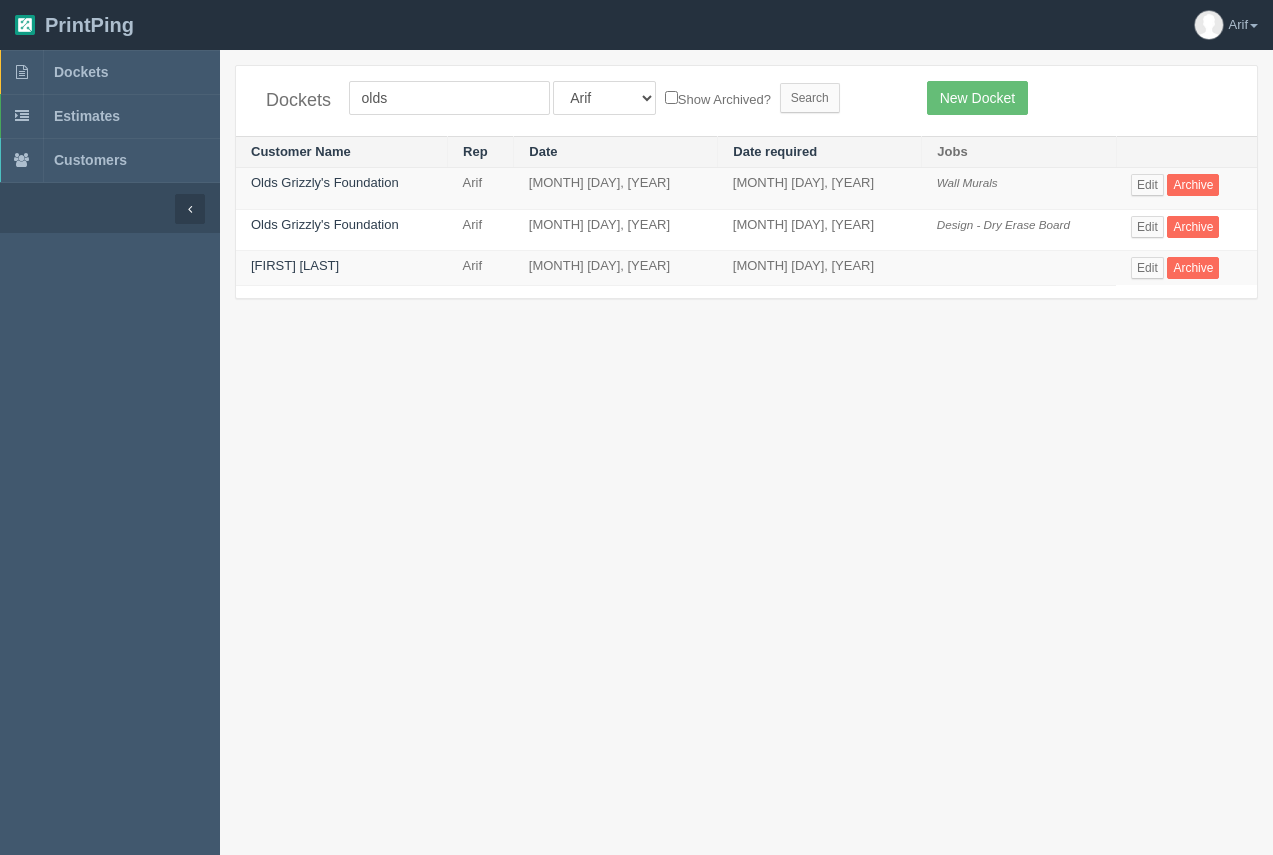 scroll, scrollTop: 0, scrollLeft: 0, axis: both 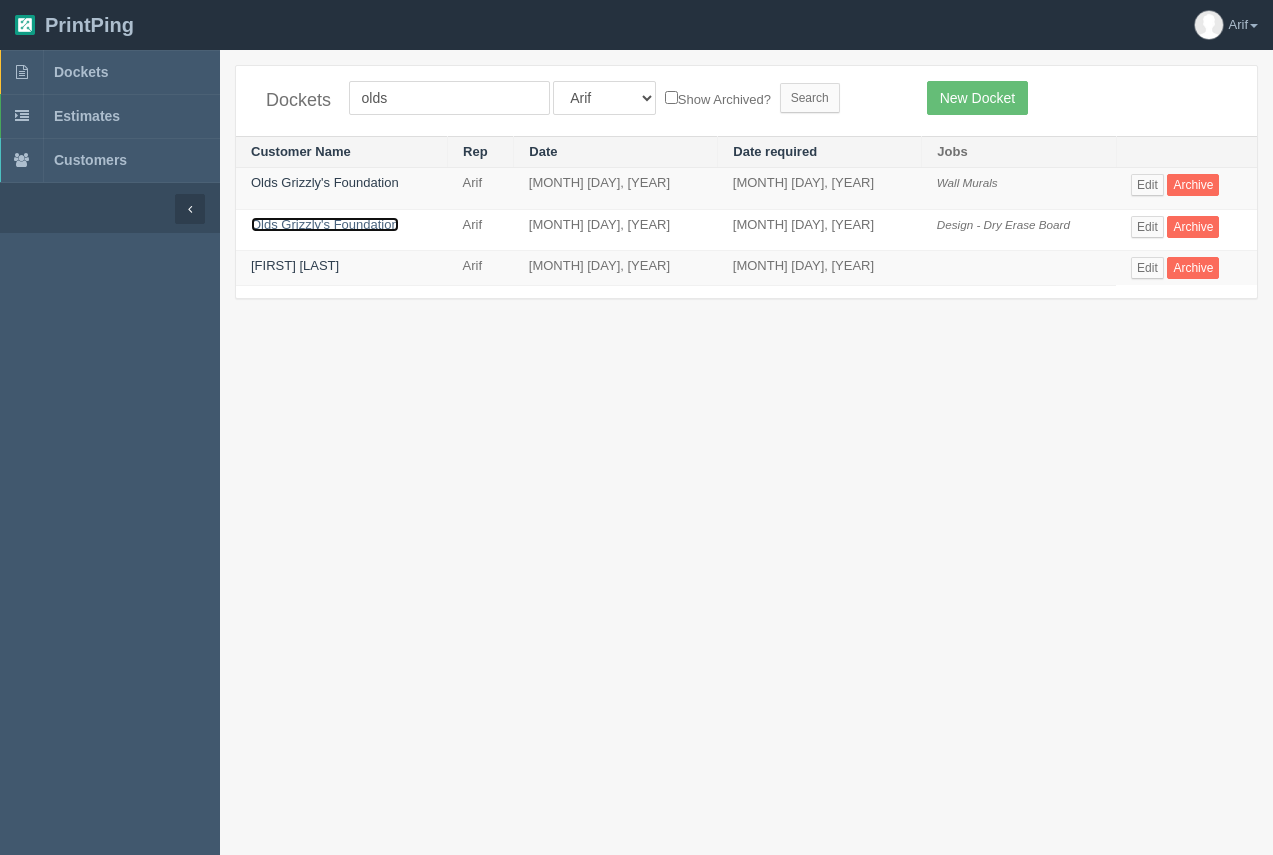 click on "Olds Grizzly's Foundation" at bounding box center [325, 224] 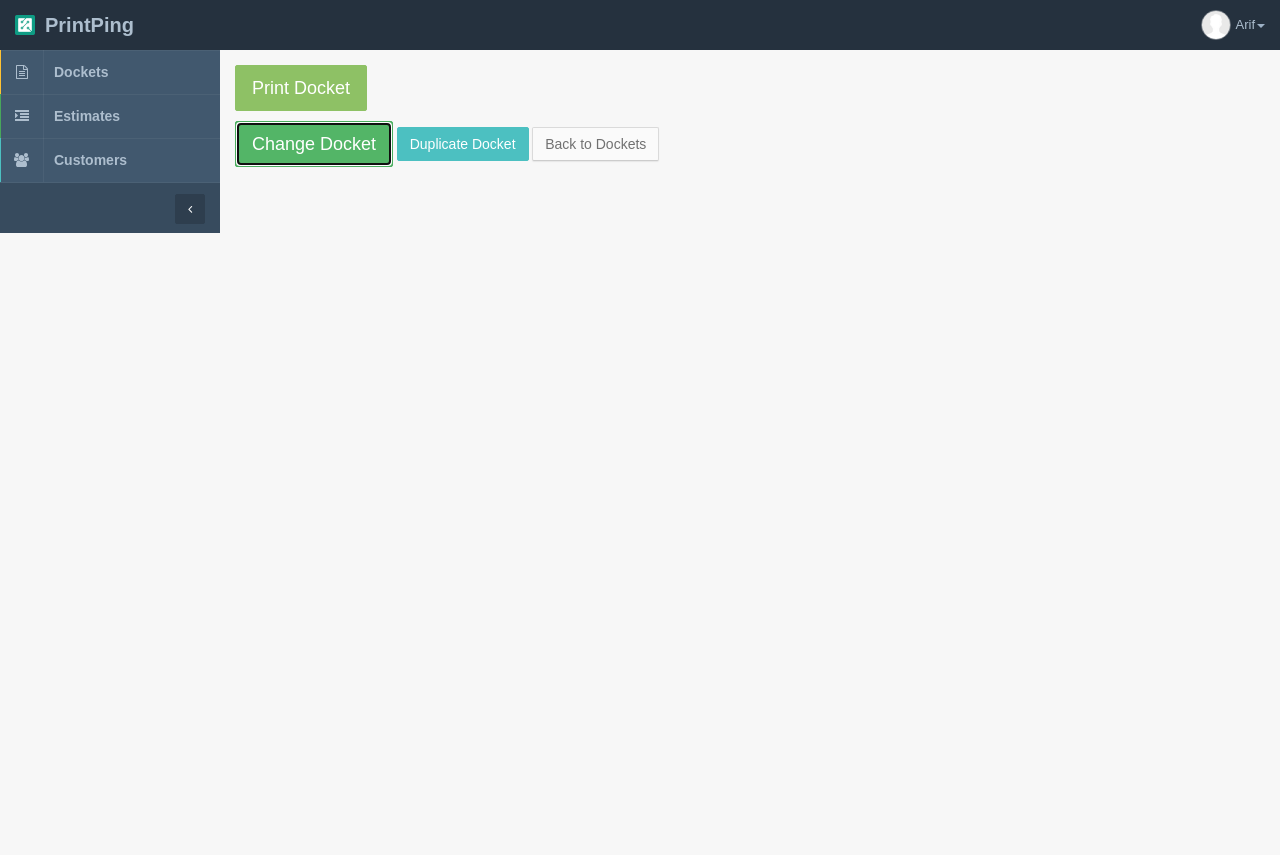 click on "Change Docket" at bounding box center (314, 144) 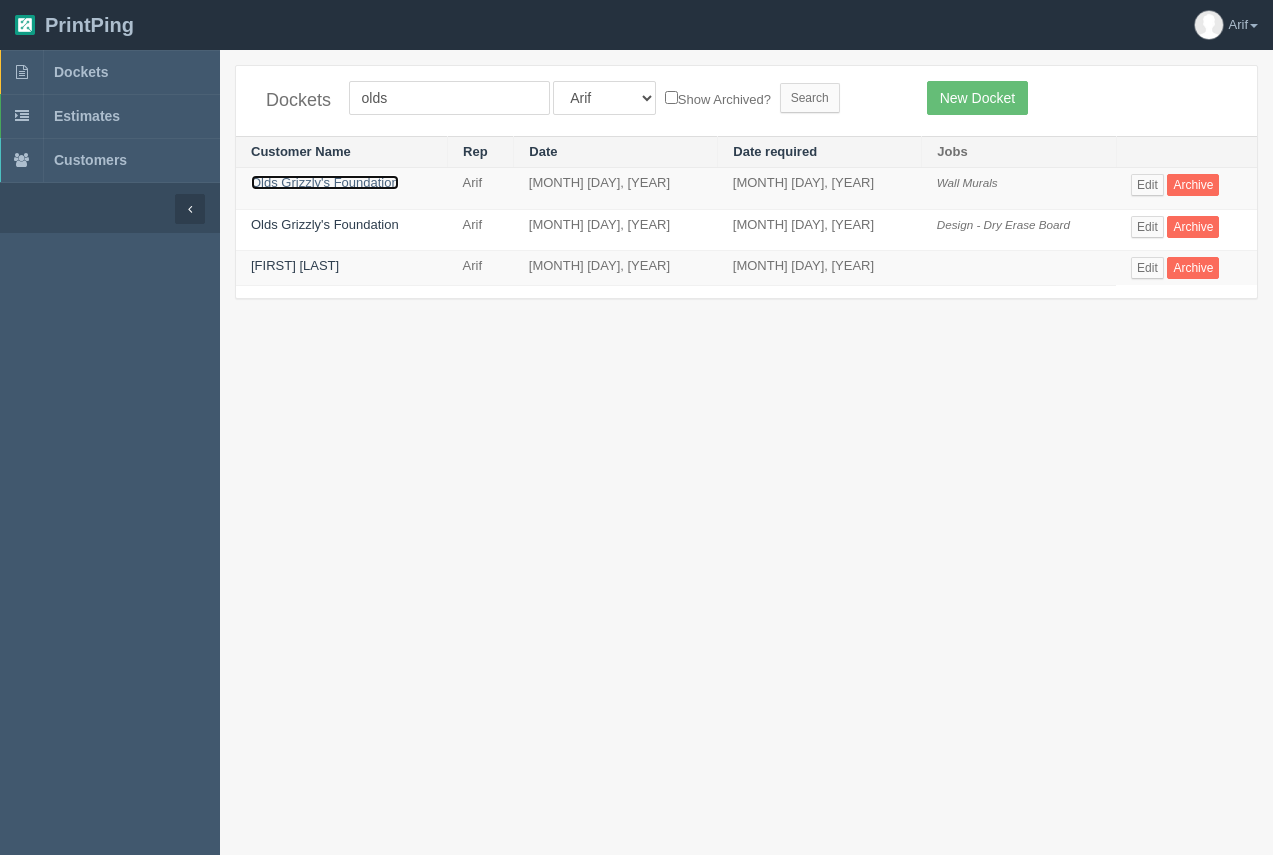 click on "Olds Grizzly's Foundation" at bounding box center (325, 182) 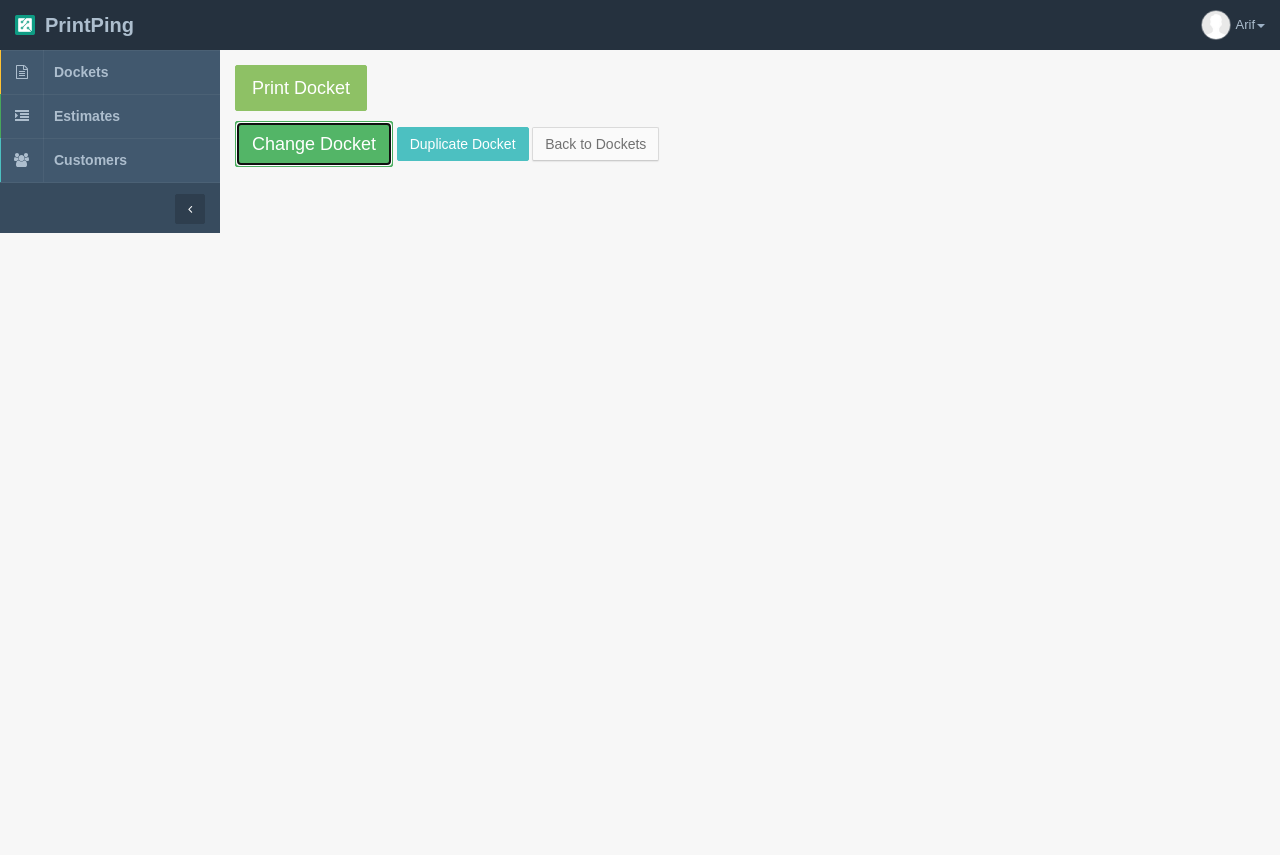 click on "Change Docket" at bounding box center (314, 144) 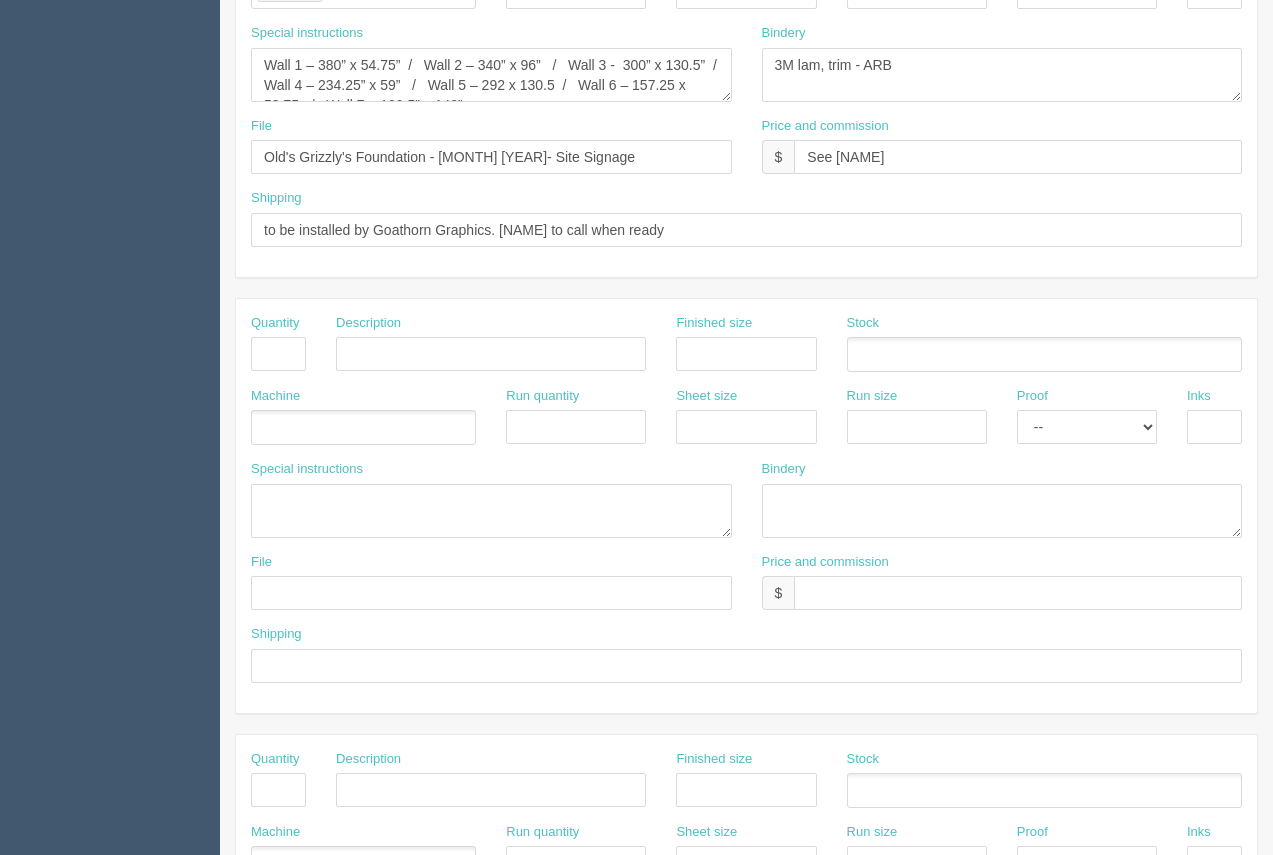scroll, scrollTop: 553, scrollLeft: 0, axis: vertical 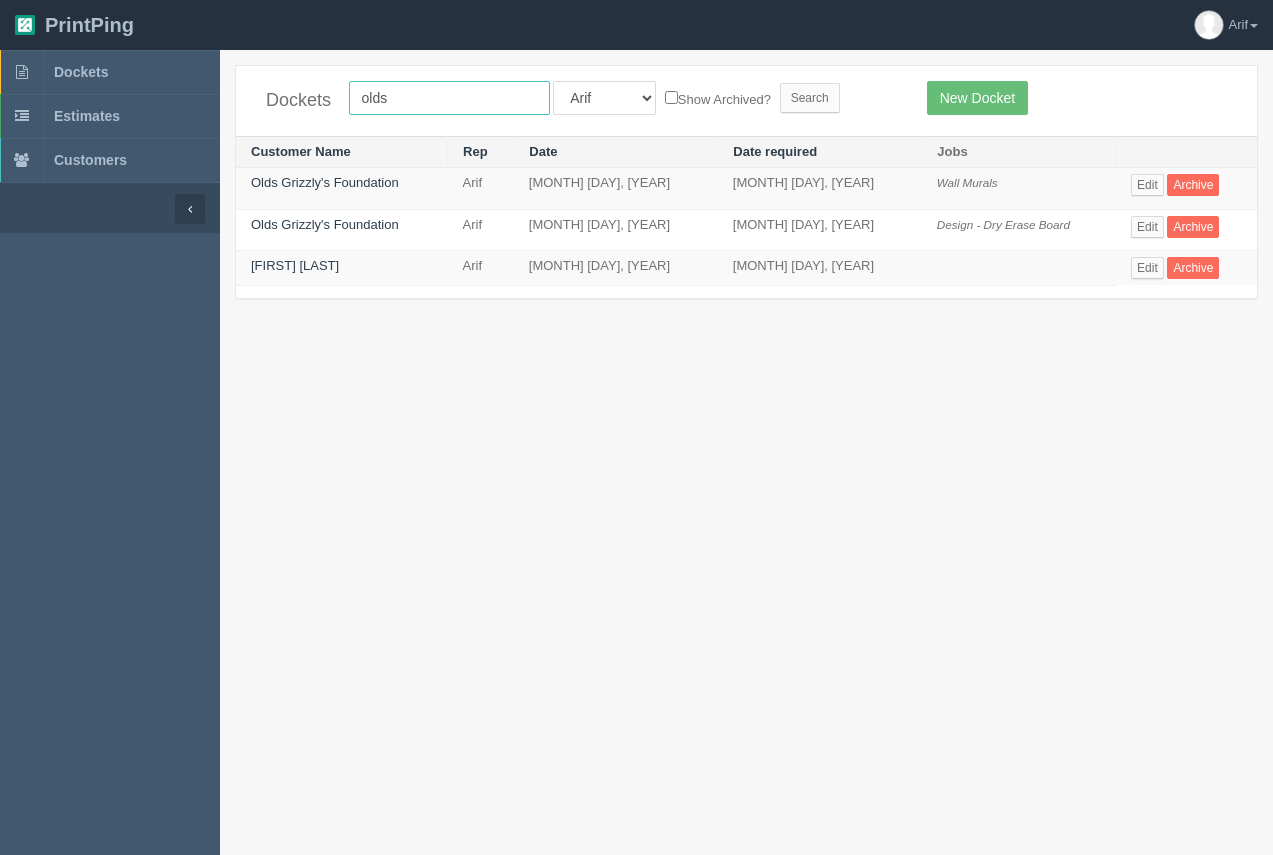click on "olds" at bounding box center (449, 98) 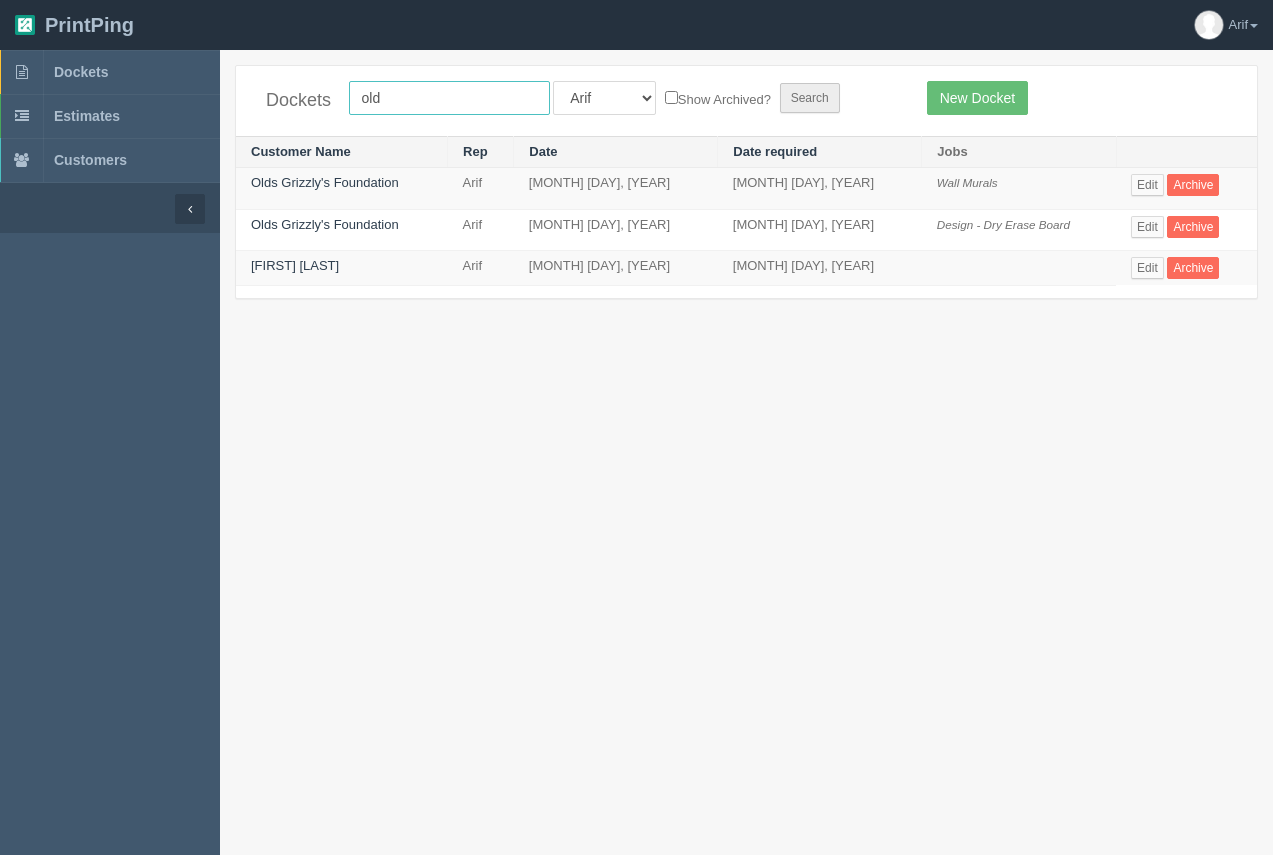 type on "old" 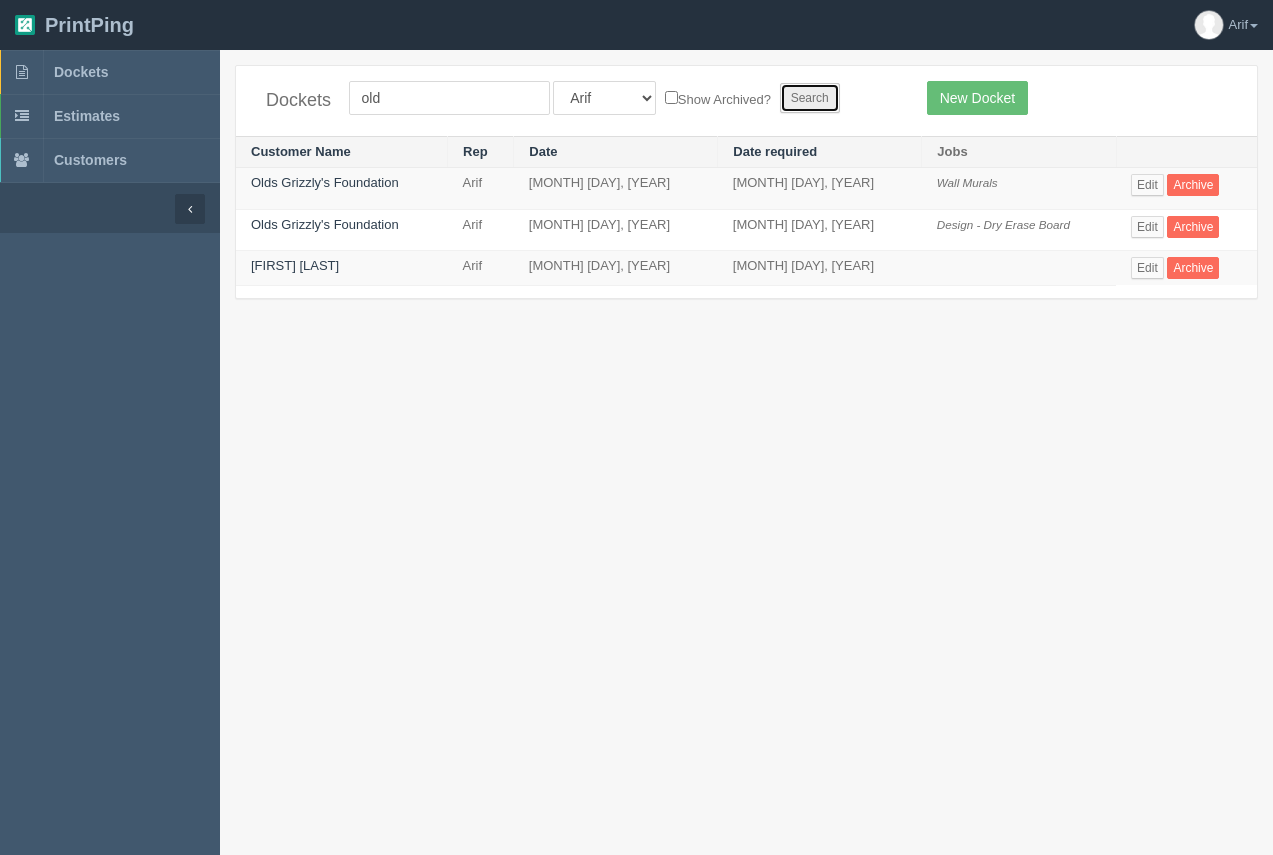 click on "Search" at bounding box center [810, 98] 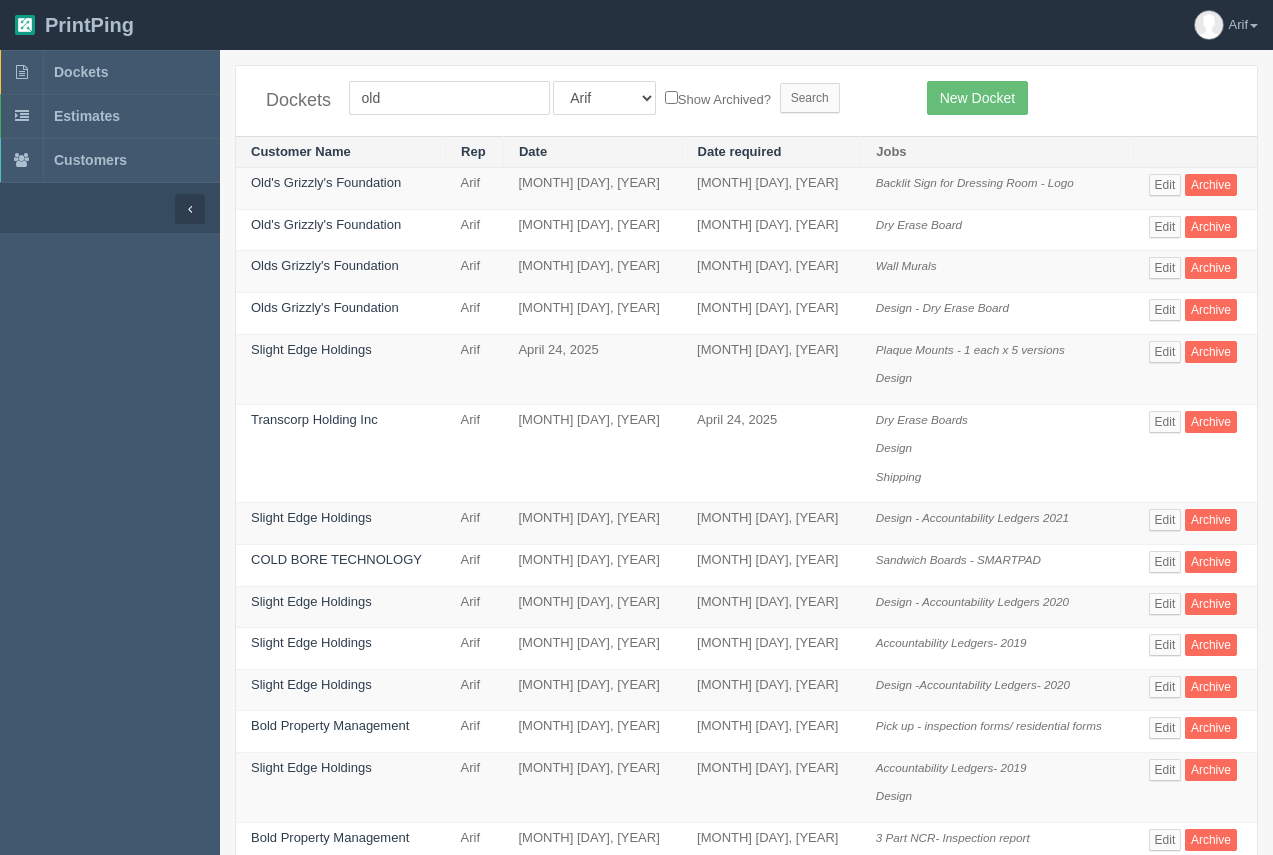 scroll, scrollTop: 0, scrollLeft: 0, axis: both 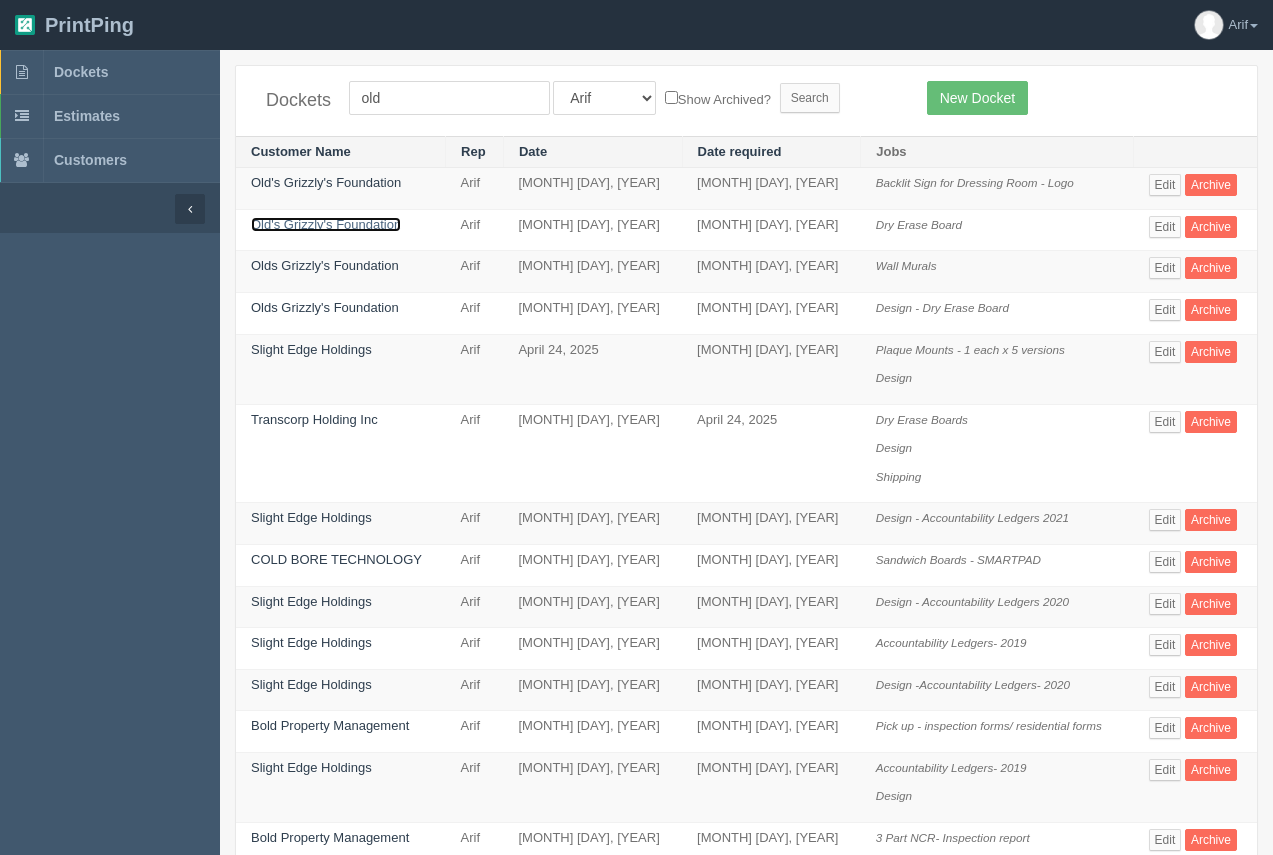 click on "Old's Grizzly's Foundation" at bounding box center [326, 224] 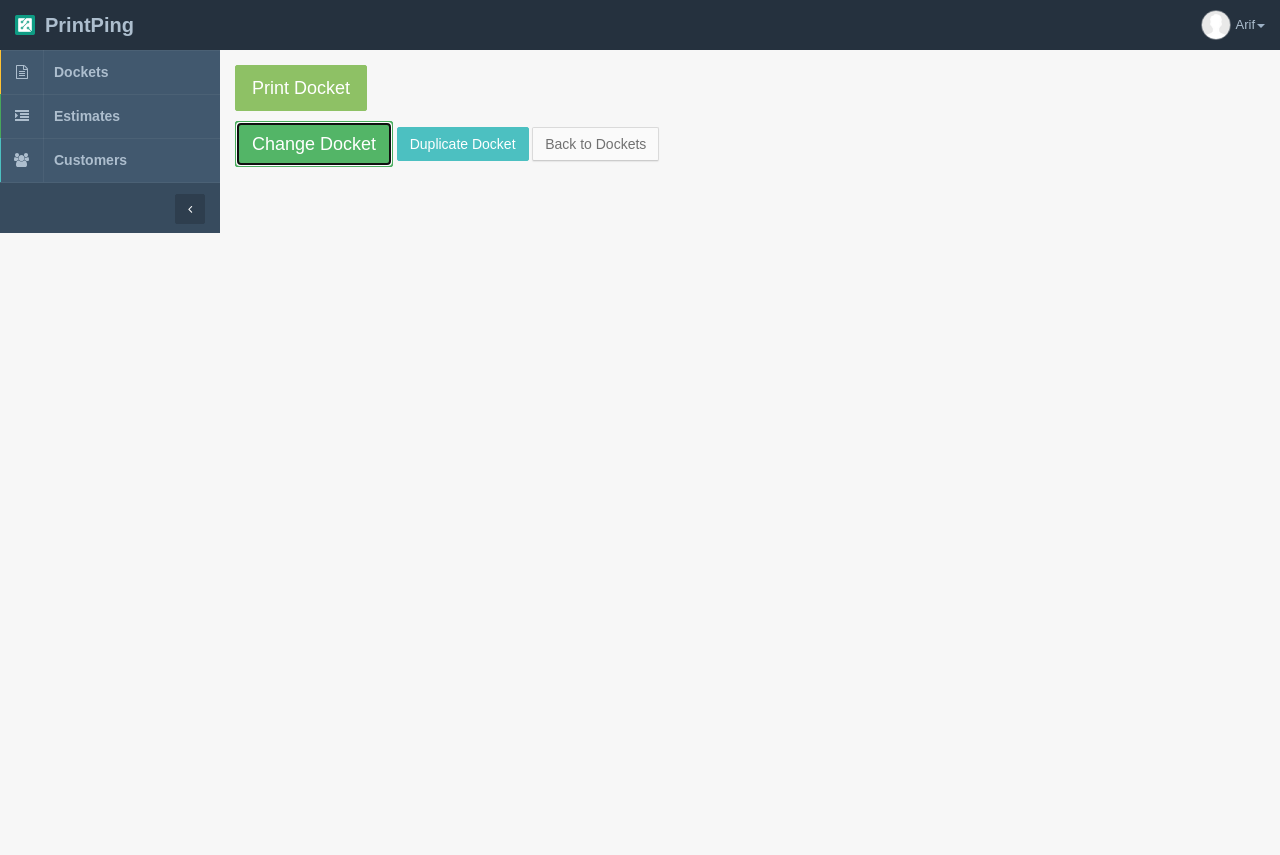 click on "Change Docket" at bounding box center [314, 144] 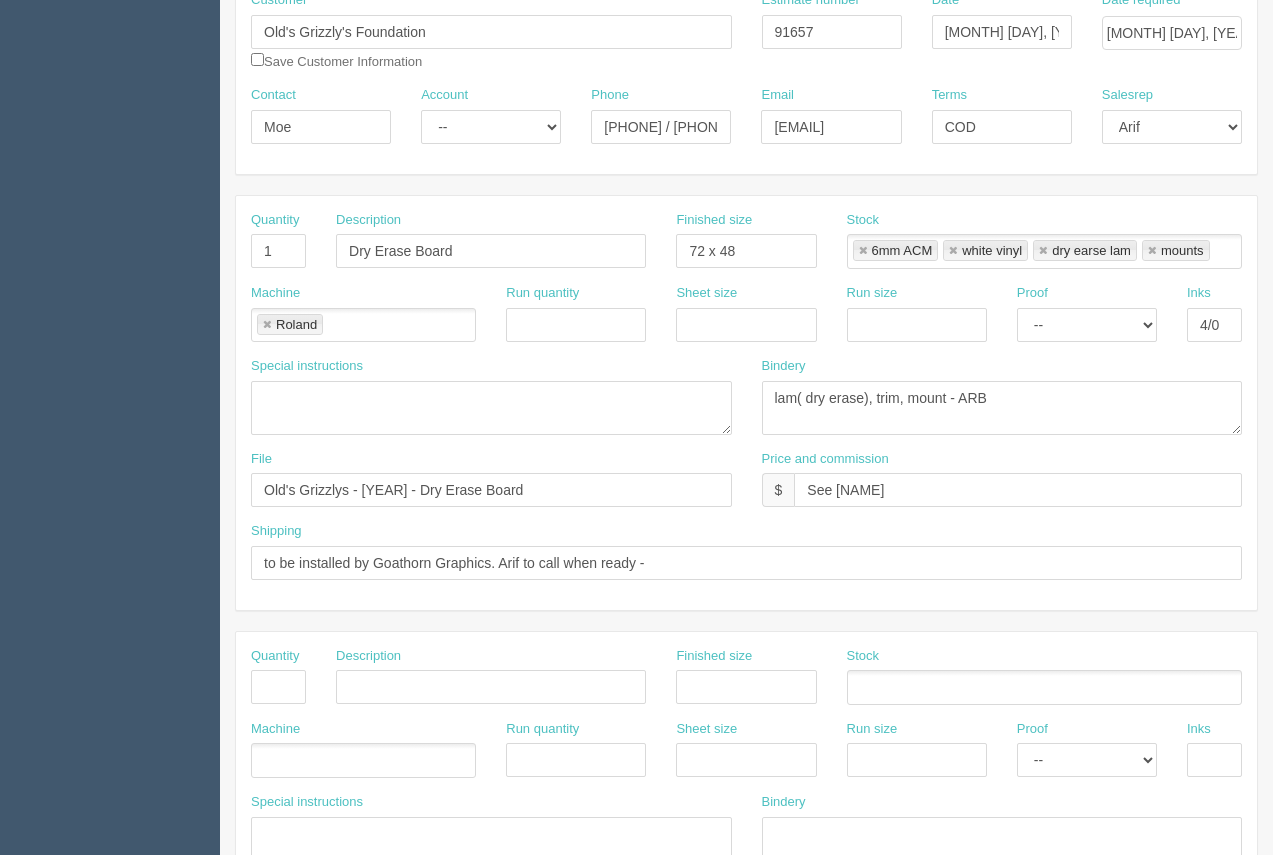 scroll, scrollTop: 250, scrollLeft: 0, axis: vertical 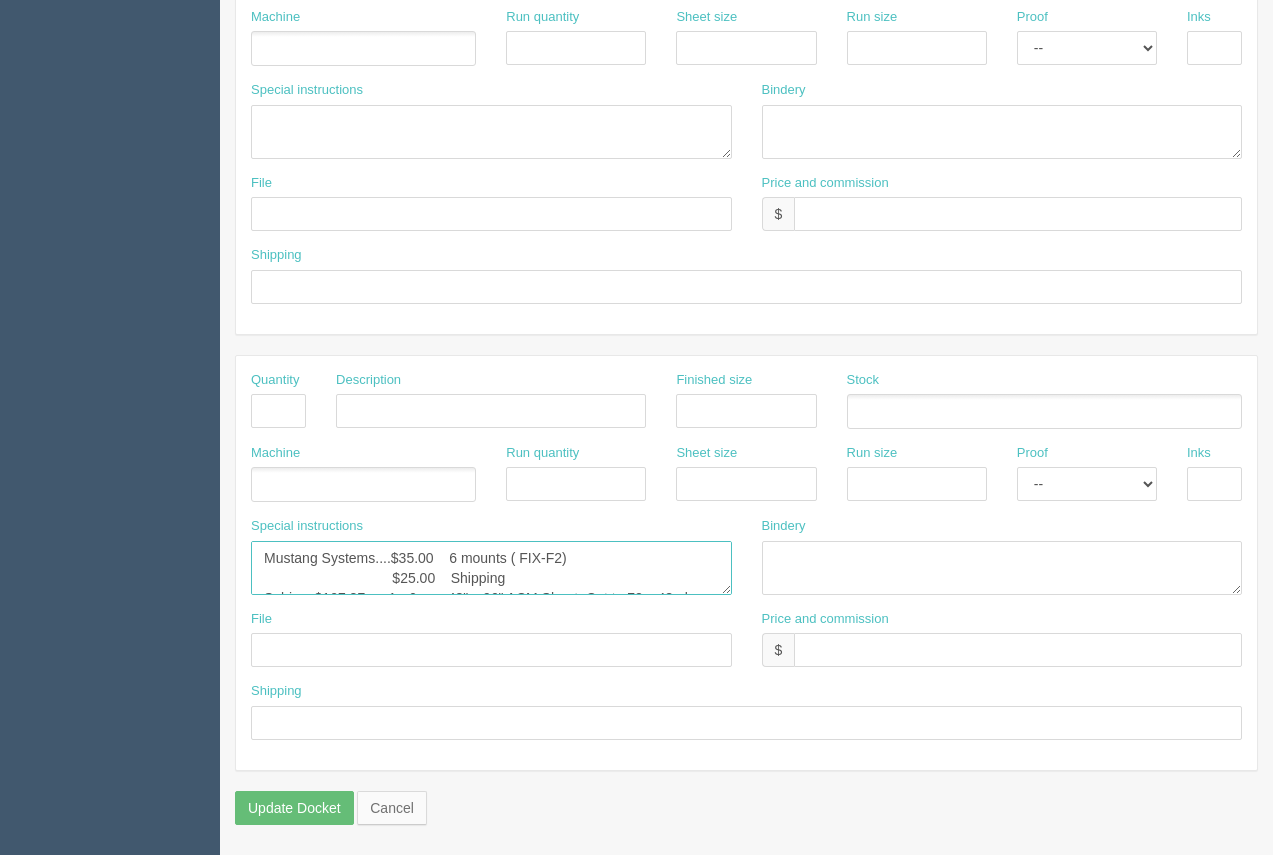 click on "Mustang Systems....$35.00    6 mounts ( FIX-F2)
$25.00    Shipping
Sabic....$107.37      1 - 6mm, 48" x 96" ACM Sheet. Cut to 72 x 48 plus offcut
Goathorn...$953.75    Install of wall murals plus coach's board" at bounding box center [491, 568] 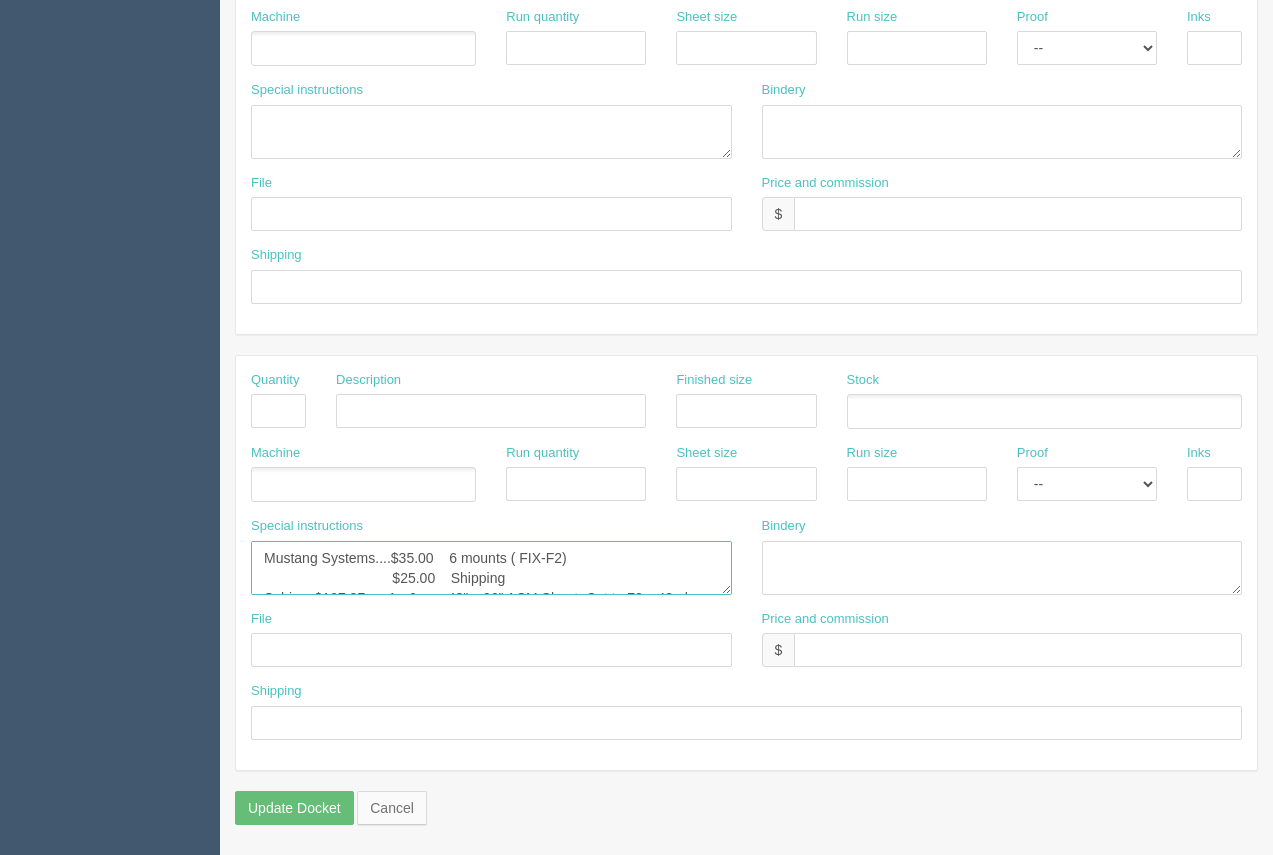 drag, startPoint x: 435, startPoint y: 558, endPoint x: 398, endPoint y: 549, distance: 38.078865 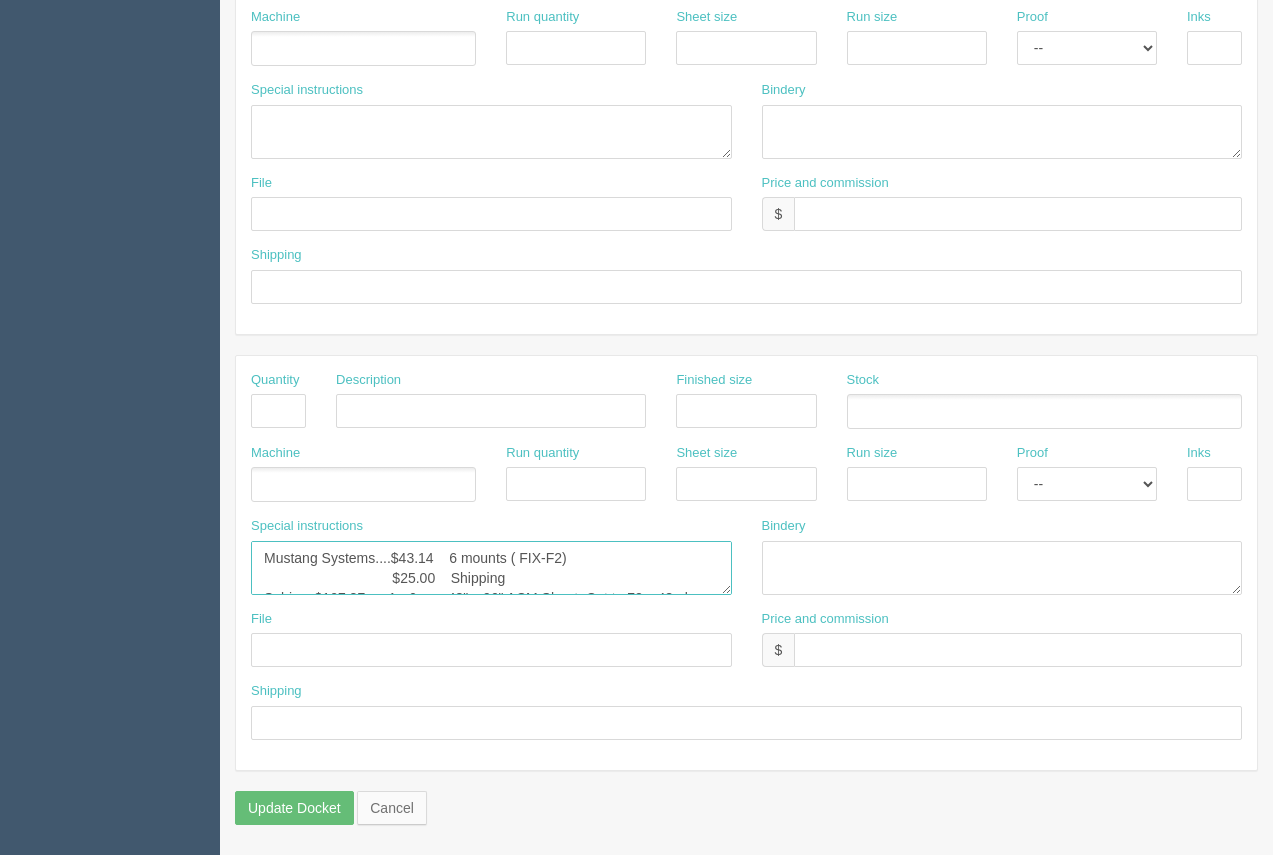 click on "Mustang Systems....$35.00    6 mounts ( FIX-F2)
$25.00    Shipping
Sabic....$107.37      1 - 6mm, 48" x 96" ACM Sheet. Cut to 72 x 48 plus offcut
Goathorn...$953.75    Install of wall murals plus coach's board" at bounding box center [491, 568] 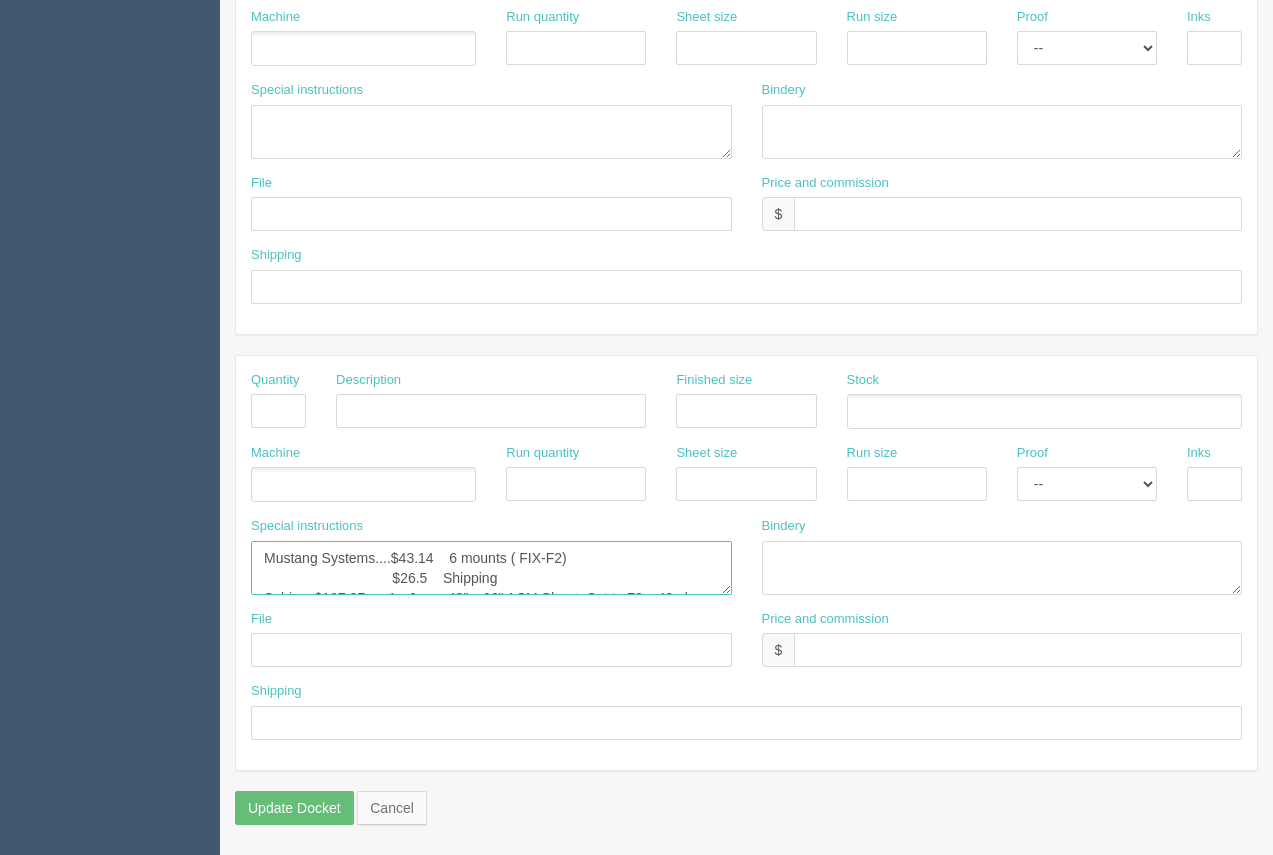 type on "Mustang Systems....$43.14    6 mounts ( FIX-F2)
$26.50    Shipping
Sabic....$107.37      1 - 6mm, 48" x 96" ACM Sheet. Cut to 72 x 48 plus offcut
Goathorn...$953.75    Install of wall murals plus coach's board" 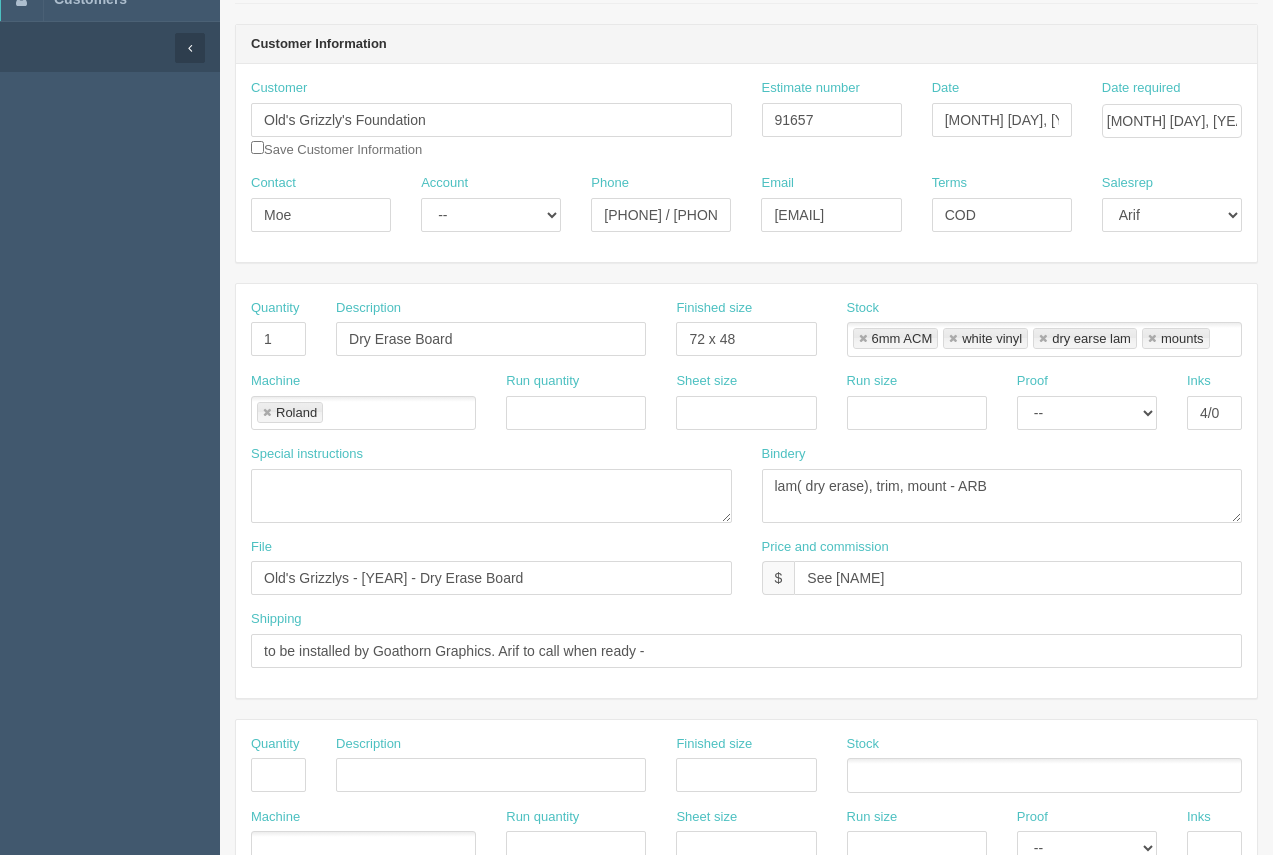 scroll, scrollTop: 0, scrollLeft: 0, axis: both 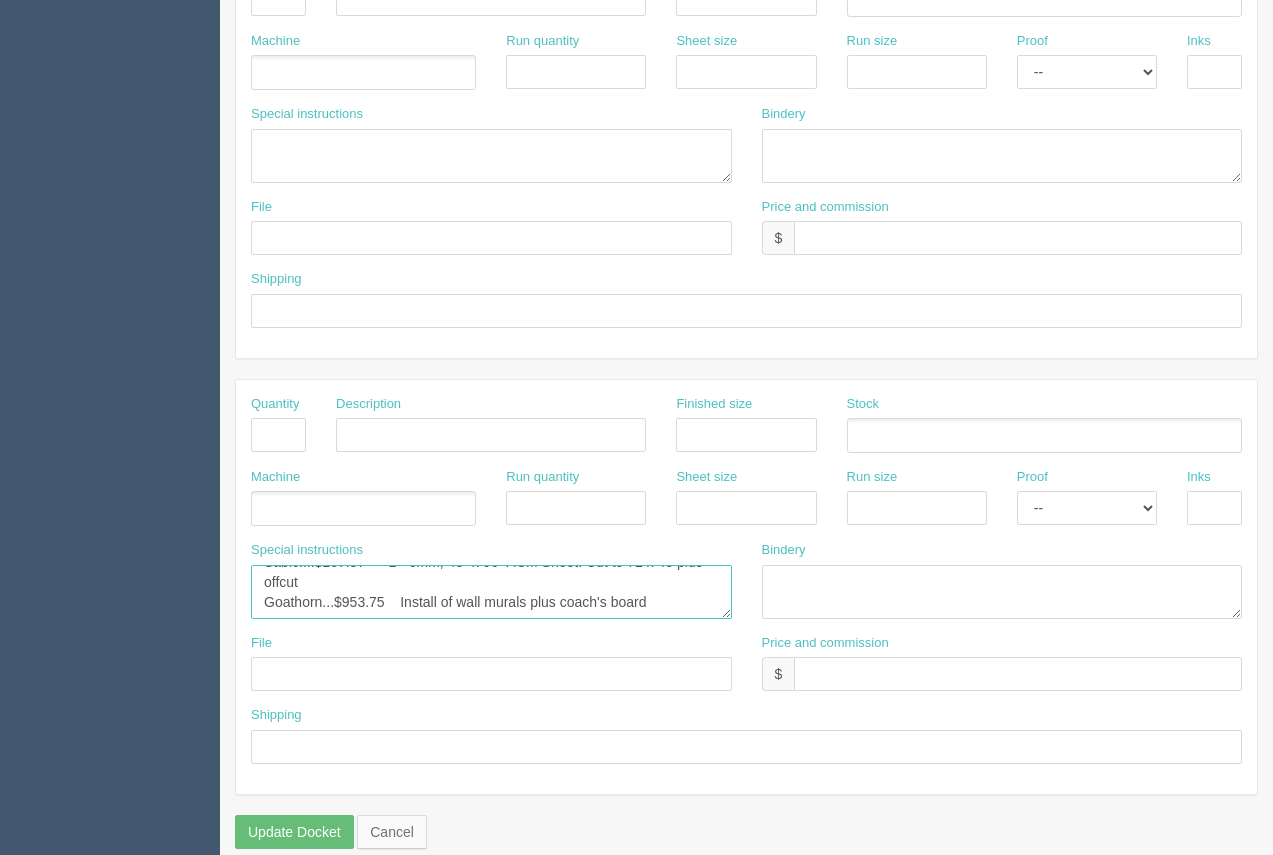 drag, startPoint x: 257, startPoint y: 571, endPoint x: 624, endPoint y: 656, distance: 376.71475 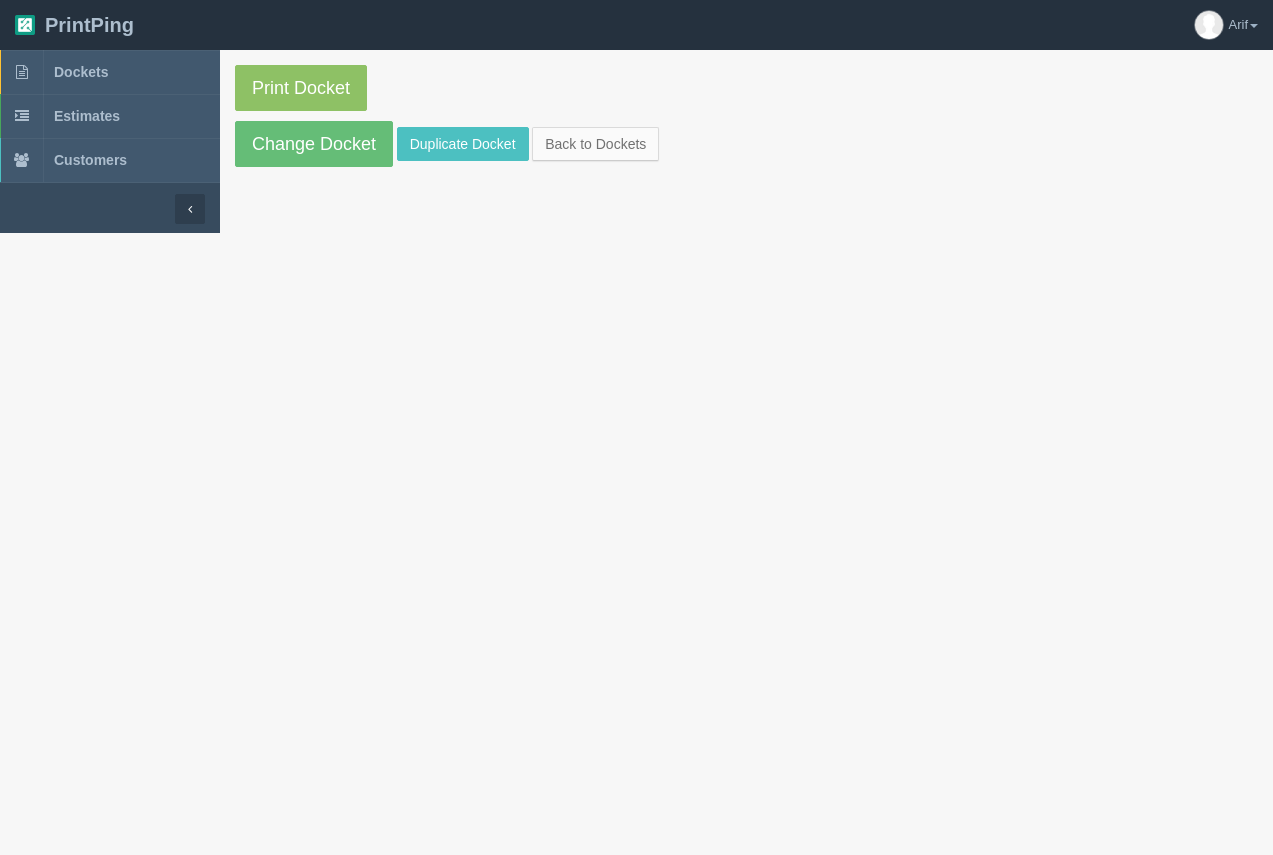 scroll, scrollTop: 0, scrollLeft: 0, axis: both 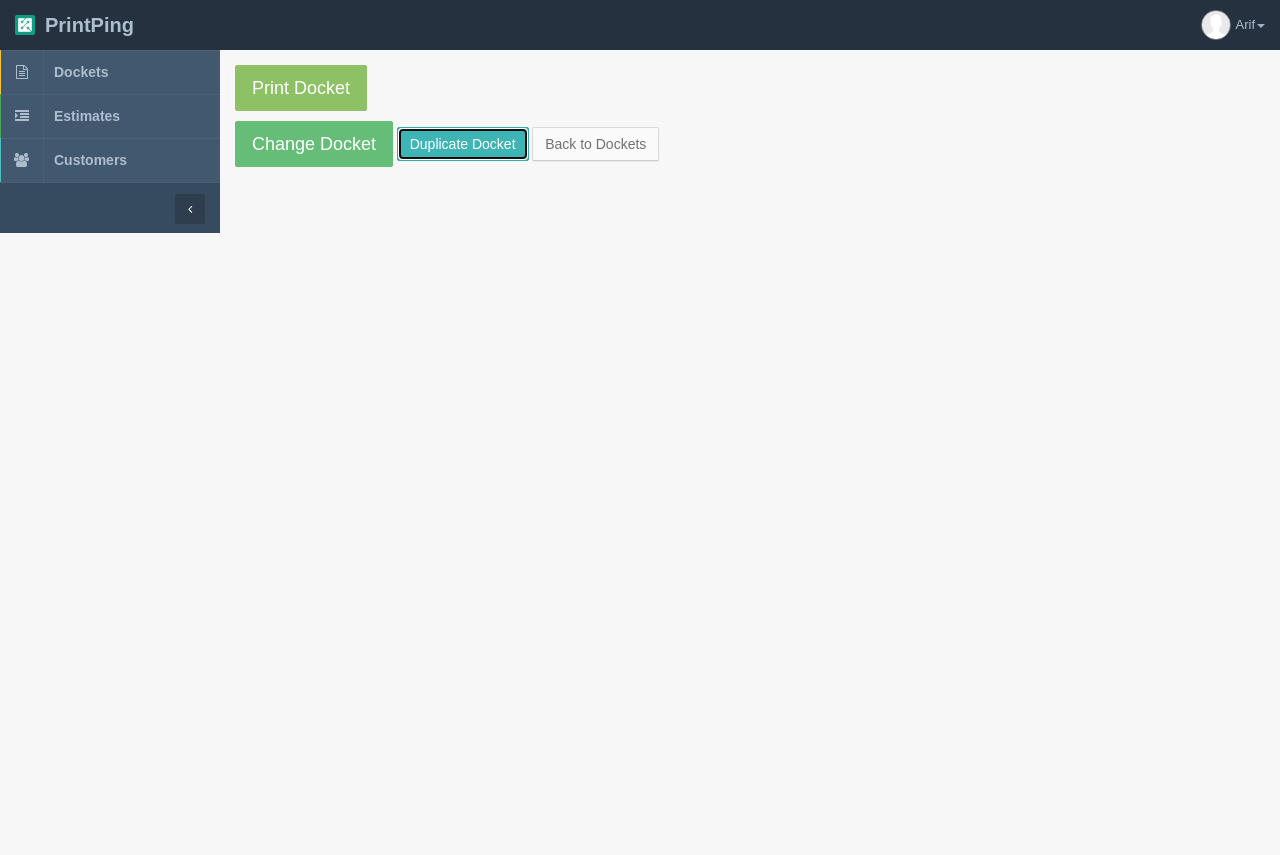click on "Duplicate Docket" at bounding box center [463, 144] 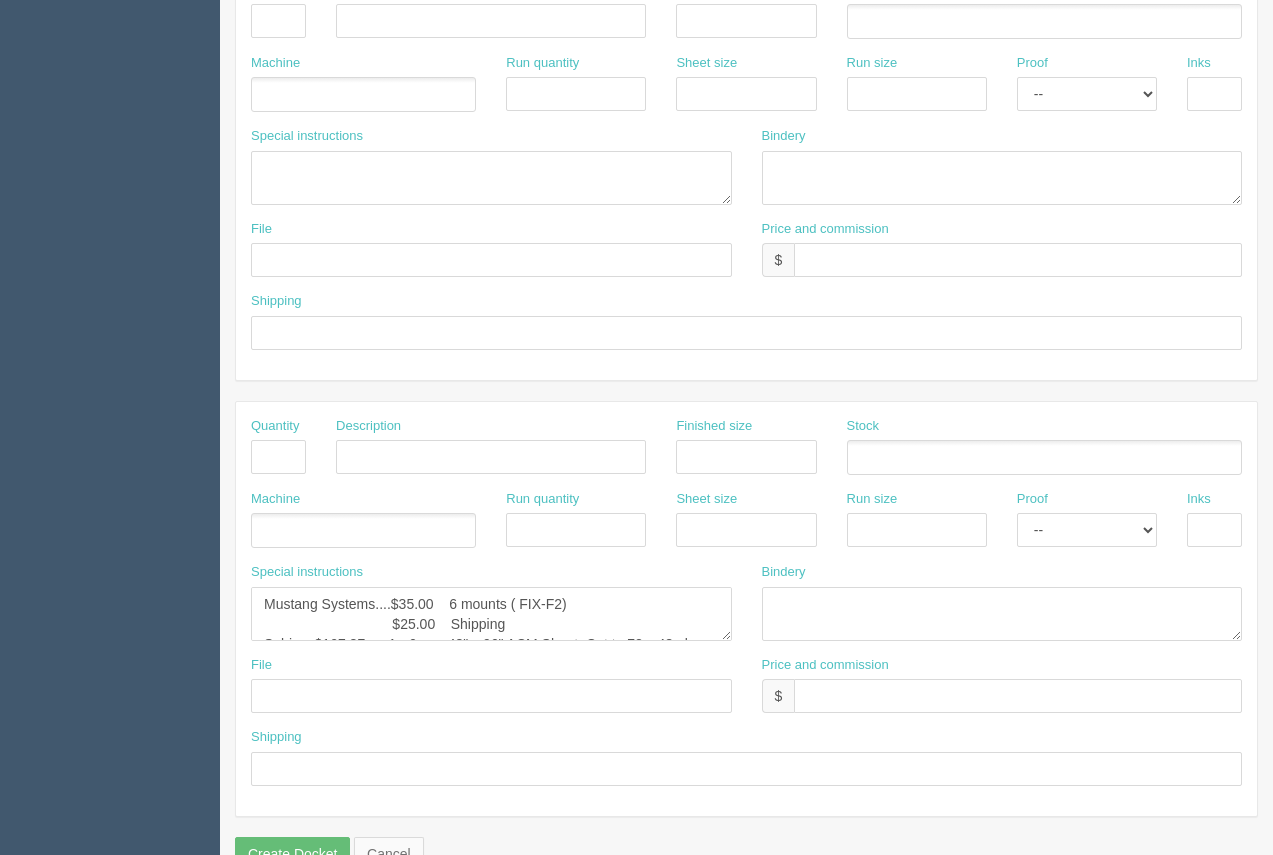 scroll, scrollTop: 961, scrollLeft: 0, axis: vertical 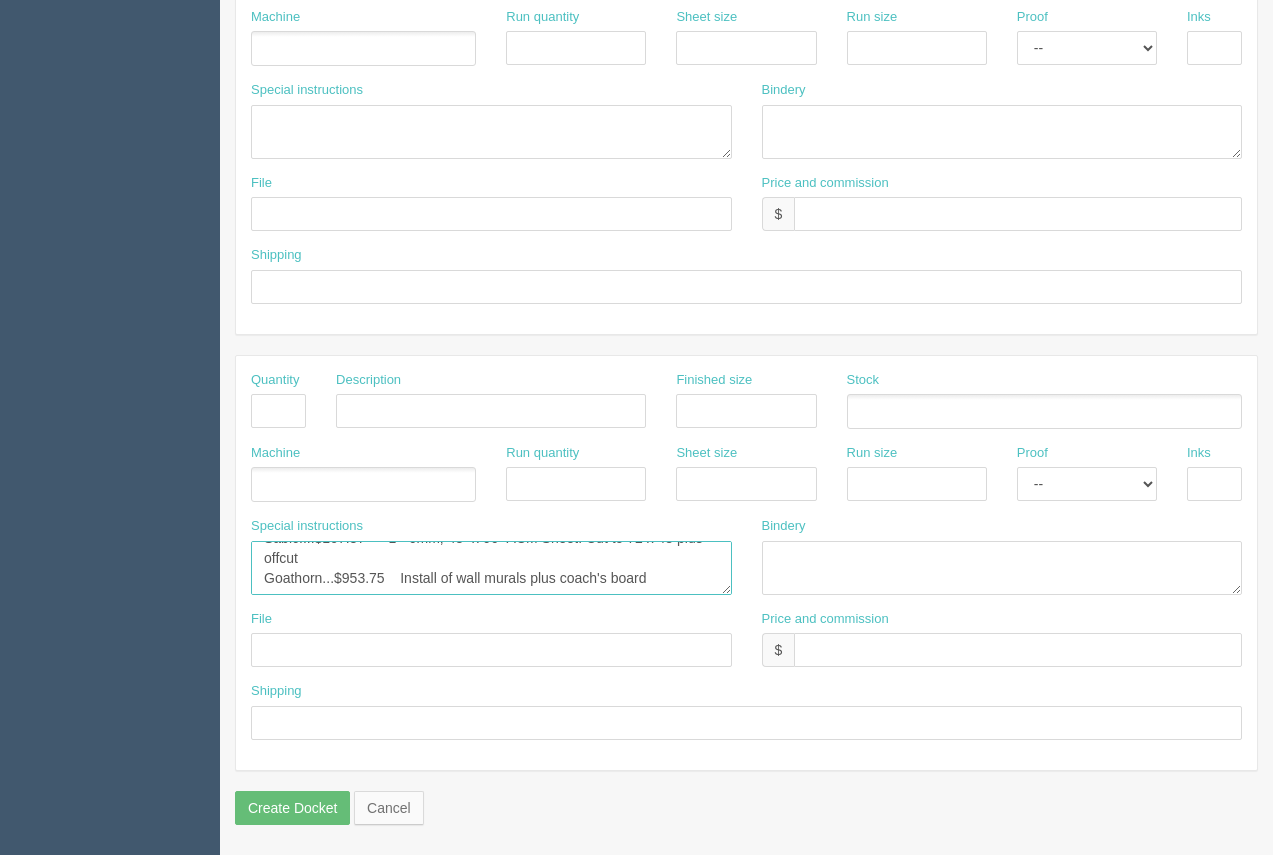 drag, startPoint x: 417, startPoint y: 562, endPoint x: 742, endPoint y: 605, distance: 327.83228 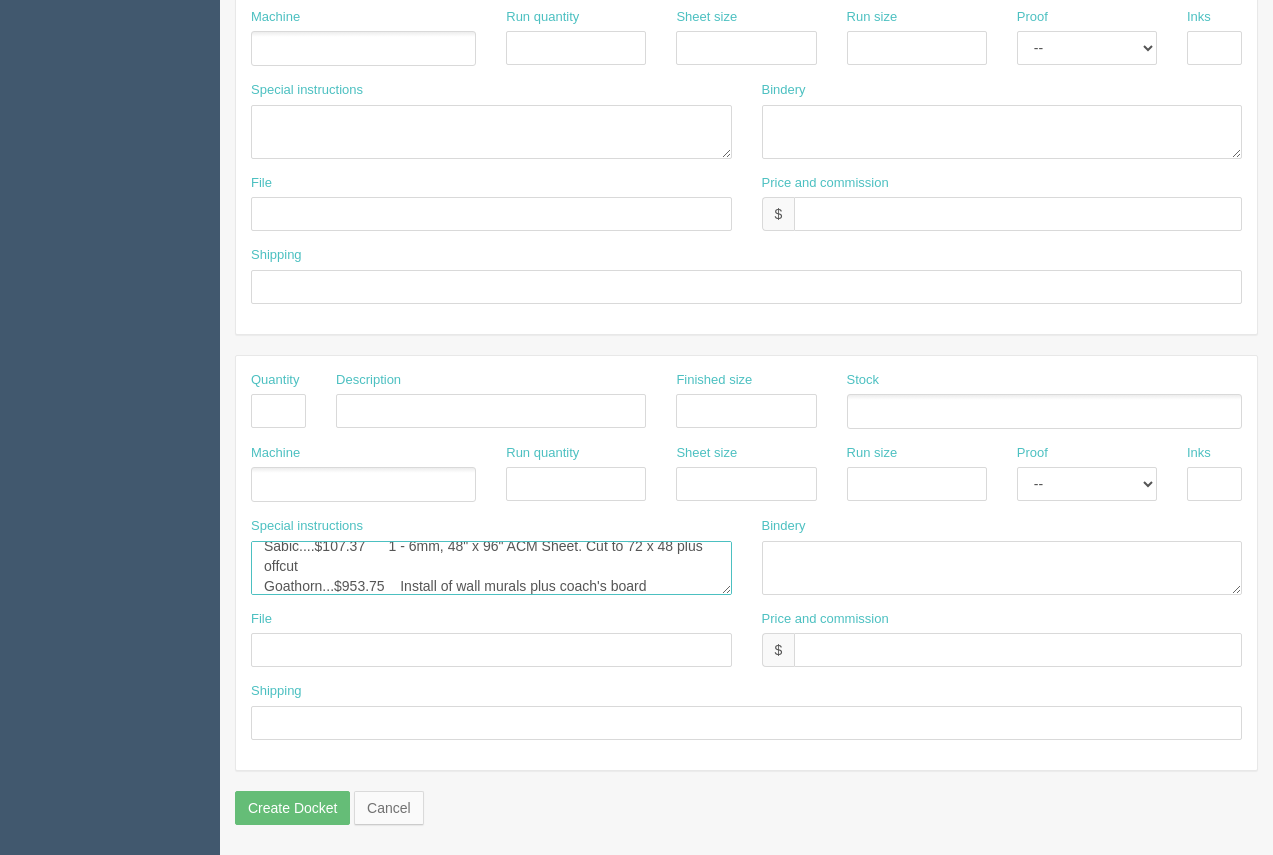scroll, scrollTop: 0, scrollLeft: 0, axis: both 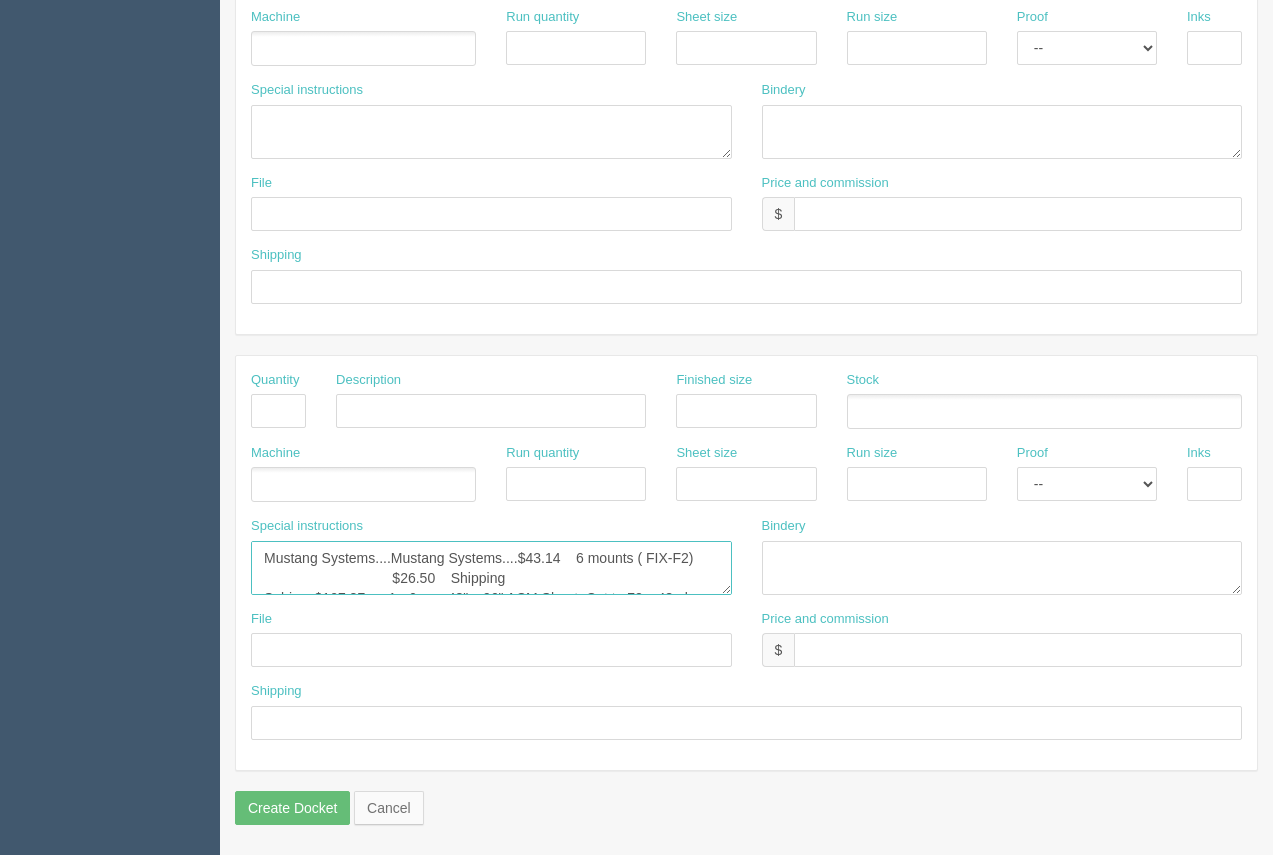 click on "Mustang Systems....$35.00    6 mounts ( FIX-F2)
$25.00    Shipping
Sabic....$107.37      1 - 6mm, 48" x 96" ACM Sheet. Cut to 72 x 48 plus offcut
Goathorn...$953.75    Install of wall murals plus coach's board" at bounding box center [491, 568] 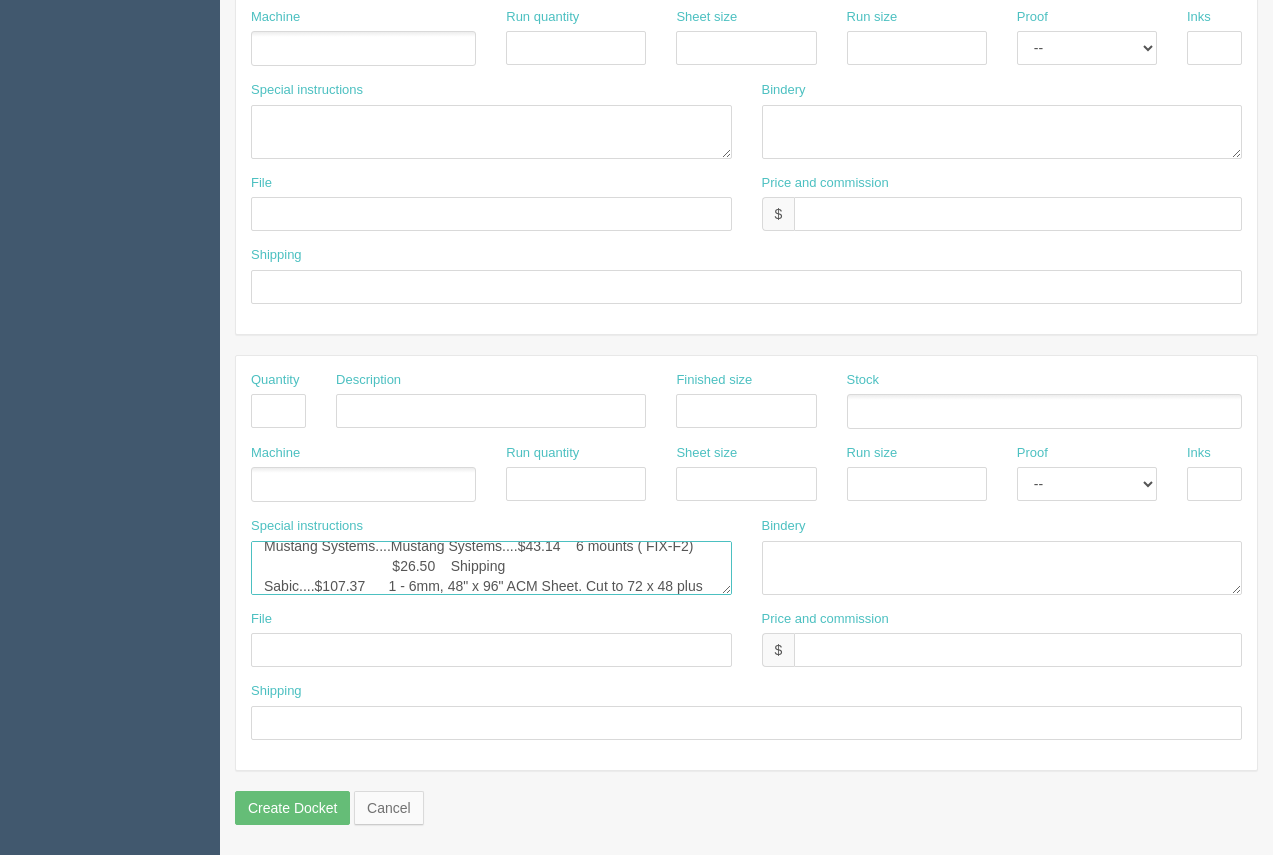 click on "Mustang Systems....$35.00    6 mounts ( FIX-F2)
$25.00    Shipping
Sabic....$107.37      1 - 6mm, 48" x 96" ACM Sheet. Cut to 72 x 48 plus offcut
Goathorn...$953.75    Install of wall murals plus coach's board" at bounding box center (491, 568) 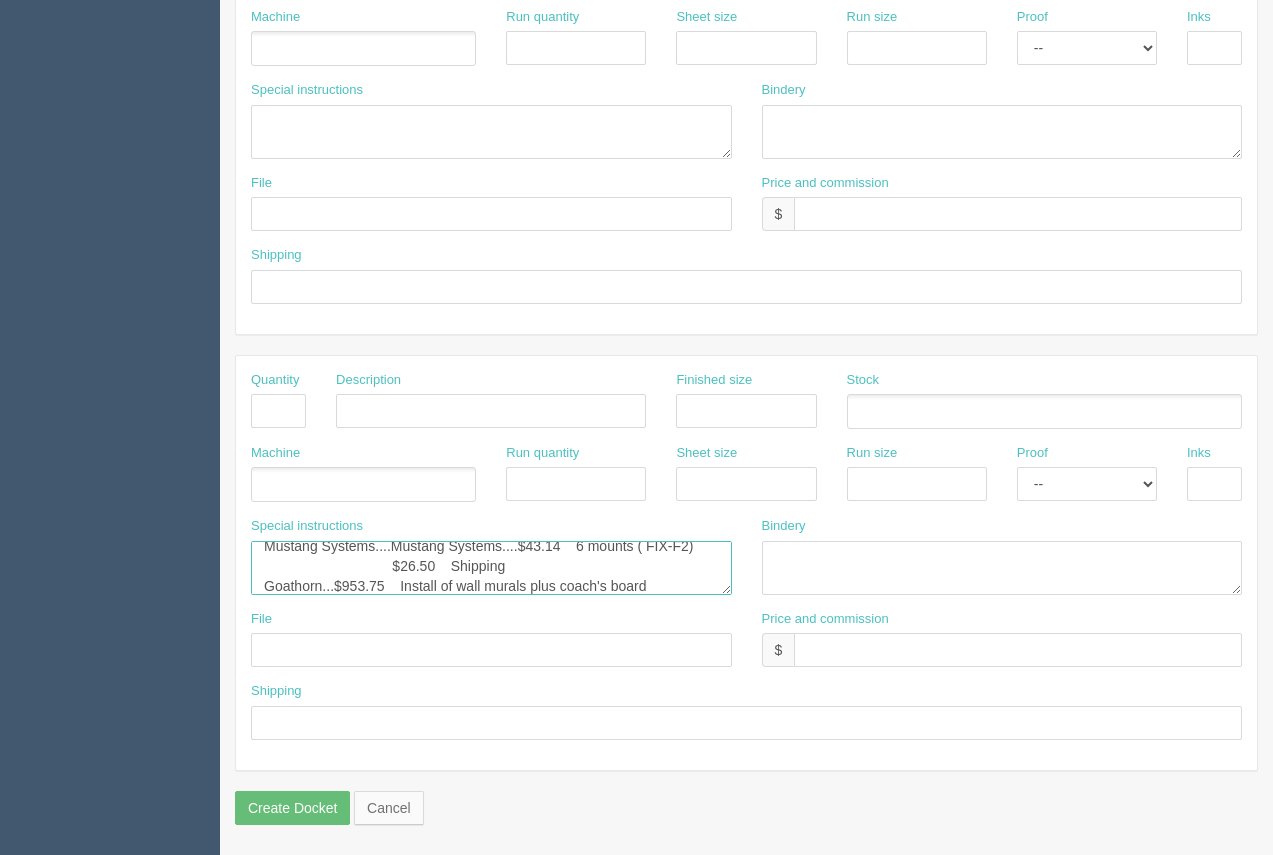 click on "Mustang Systems....$35.00    6 mounts ( FIX-F2)
$25.00    Shipping
Sabic....$107.37      1 - 6mm, 48" x 96" ACM Sheet. Cut to 72 x 48 plus offcut
Goathorn...$953.75    Install of wall murals plus coach's board" at bounding box center [491, 568] 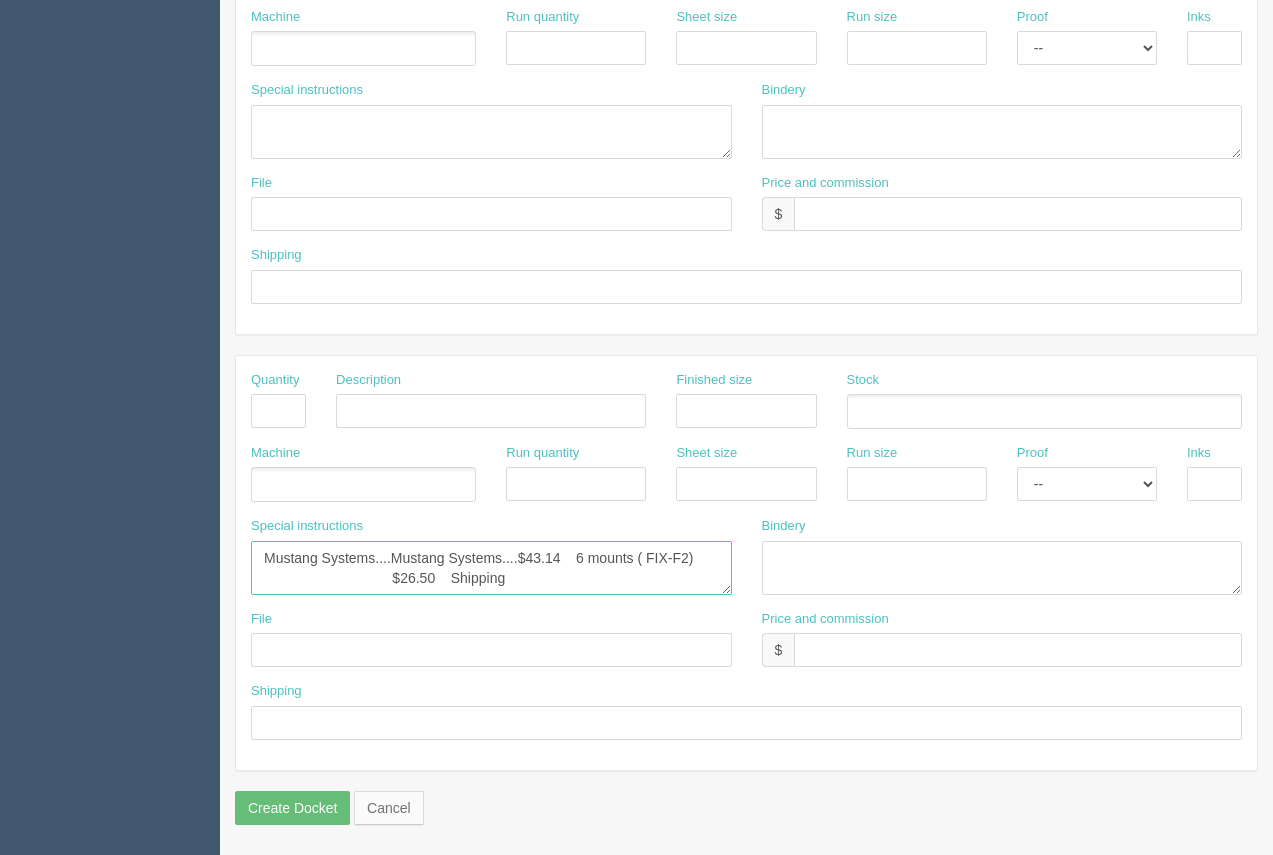 scroll, scrollTop: 12, scrollLeft: 0, axis: vertical 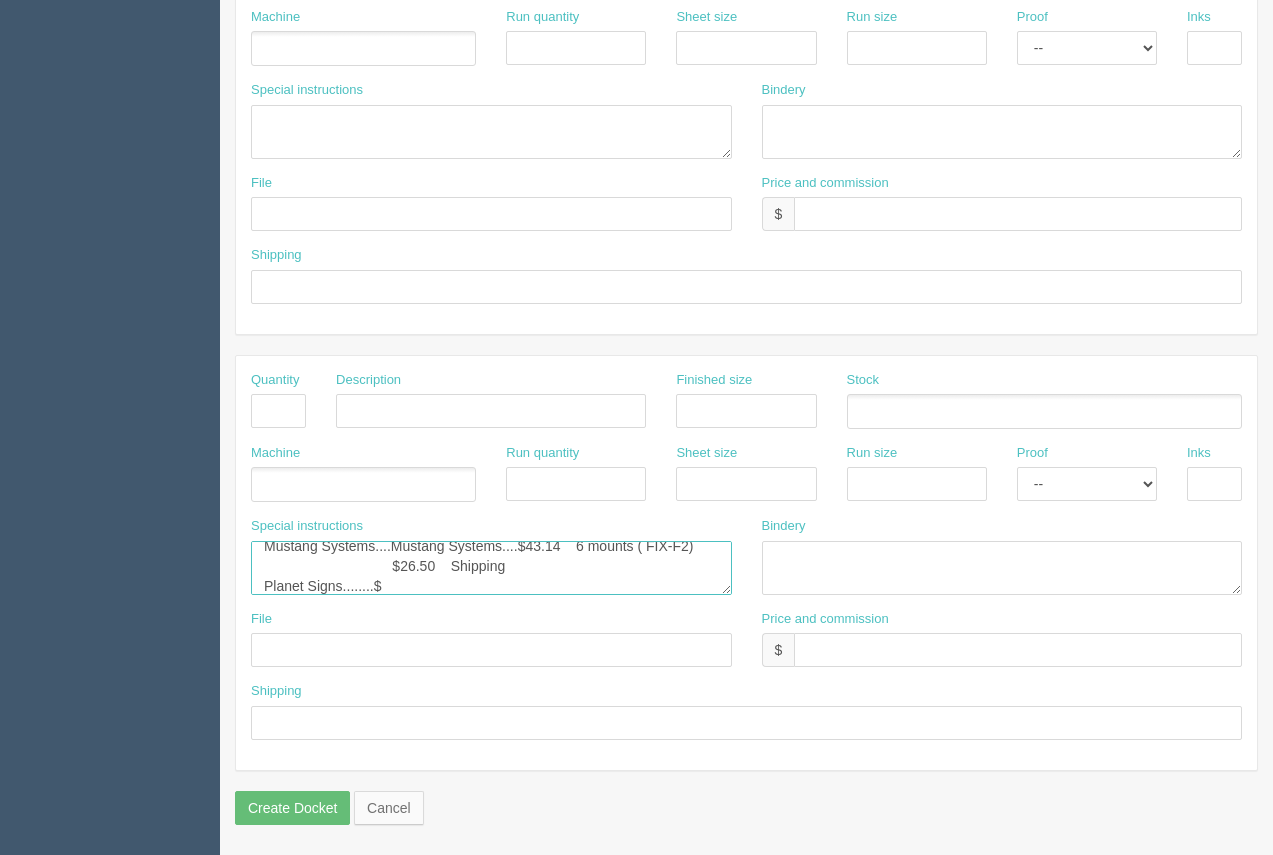 type on "Mustang Systems....Mustang Systems....$43.14    6 mounts ( FIX-F2)
$26.50    Shipping
Planet Signs........$" 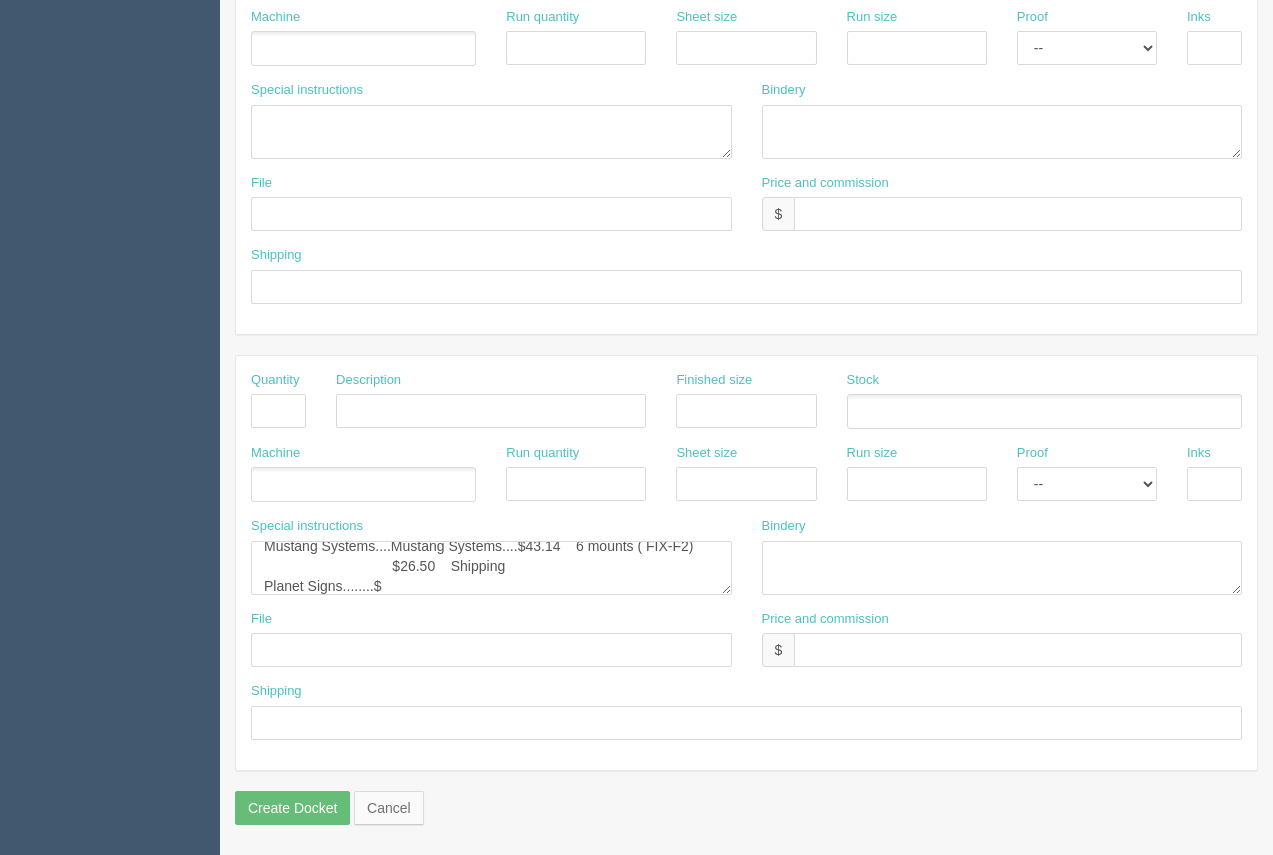 click on "Price and commission
$" at bounding box center [1002, 203] 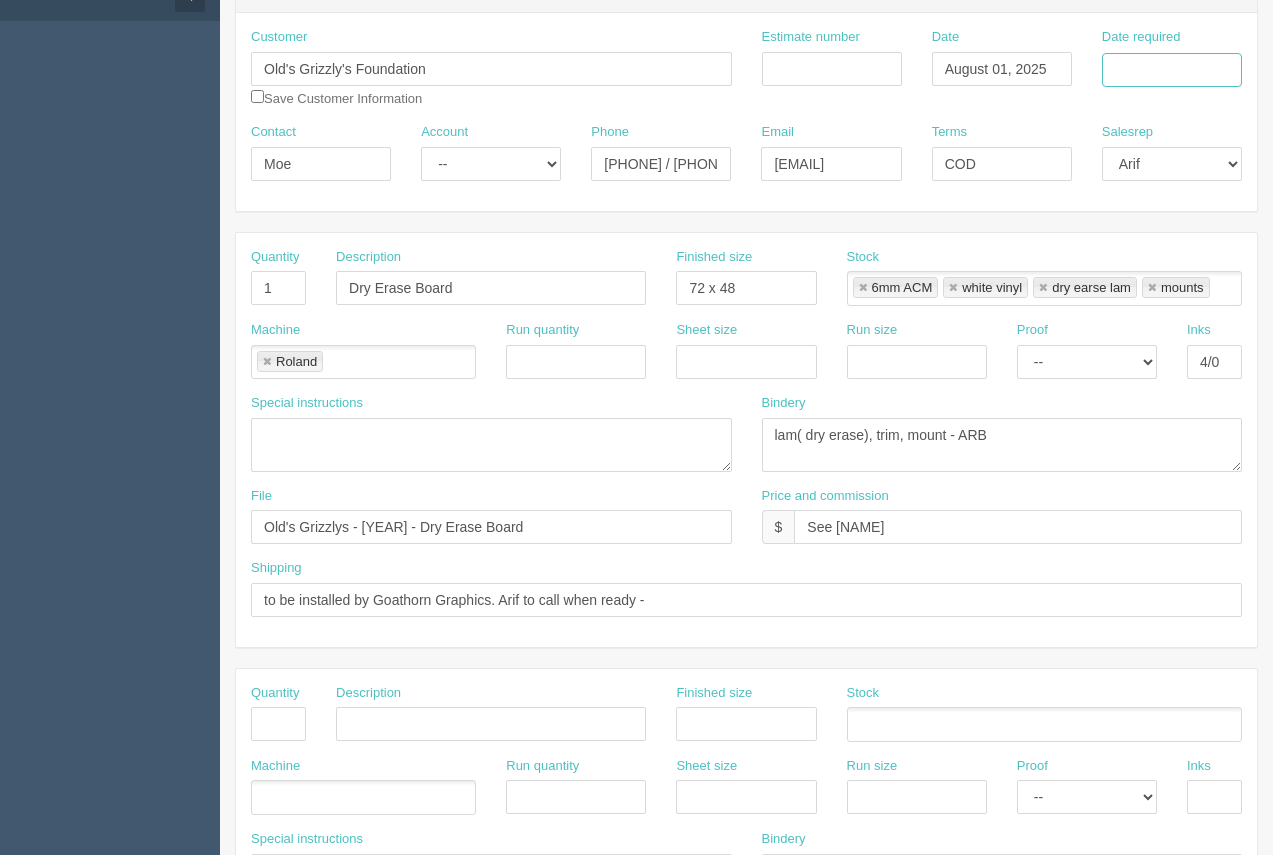click on "Date required" at bounding box center (1172, 70) 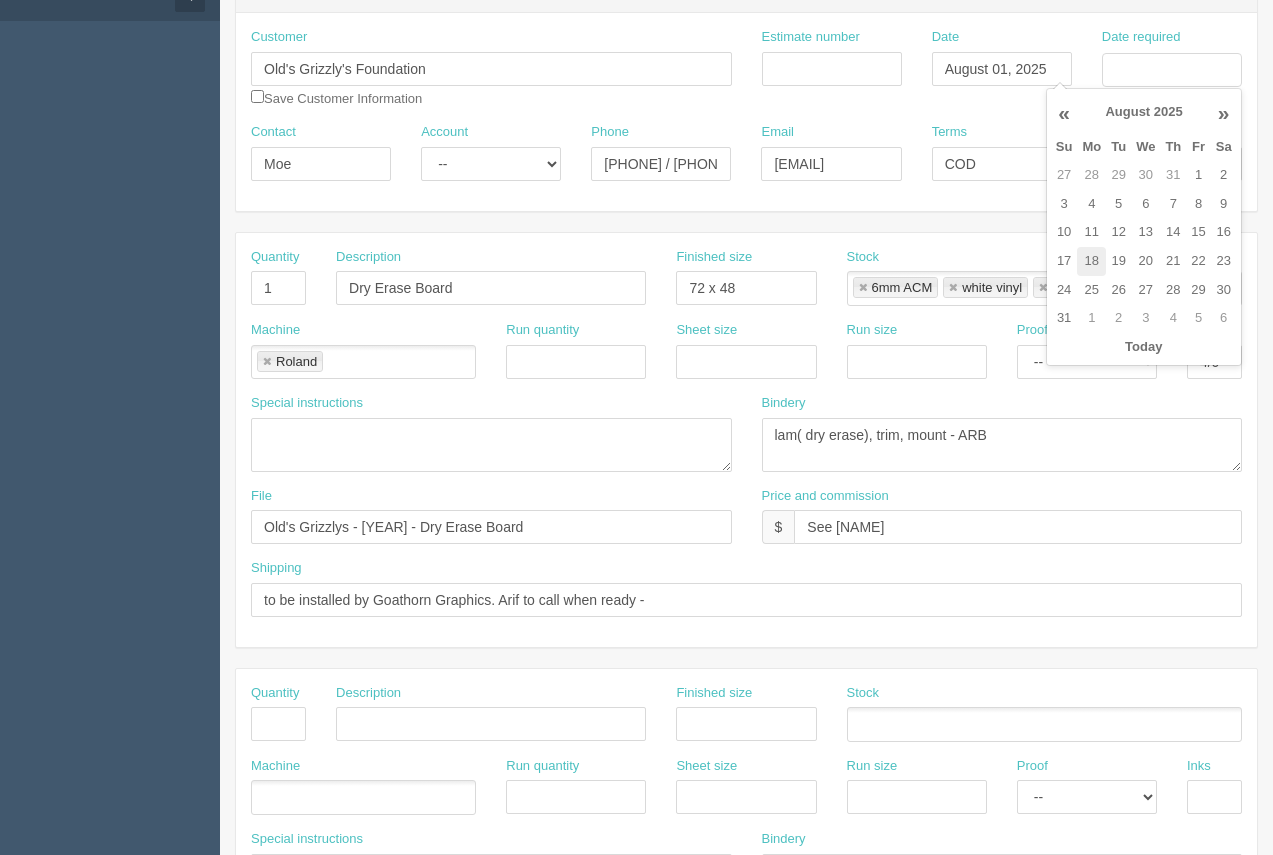 click on "18" at bounding box center [1091, 261] 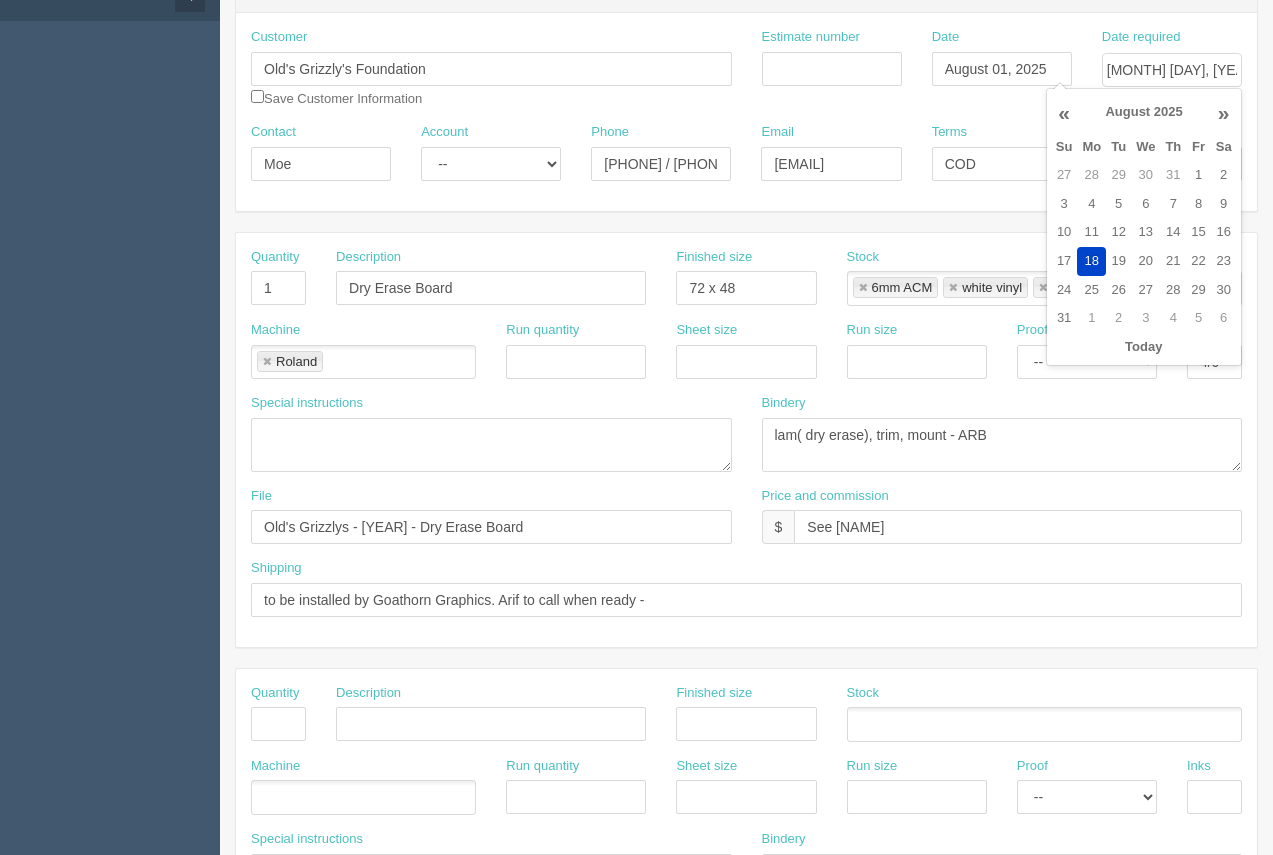 drag, startPoint x: 1165, startPoint y: 209, endPoint x: 1259, endPoint y: 149, distance: 111.516815 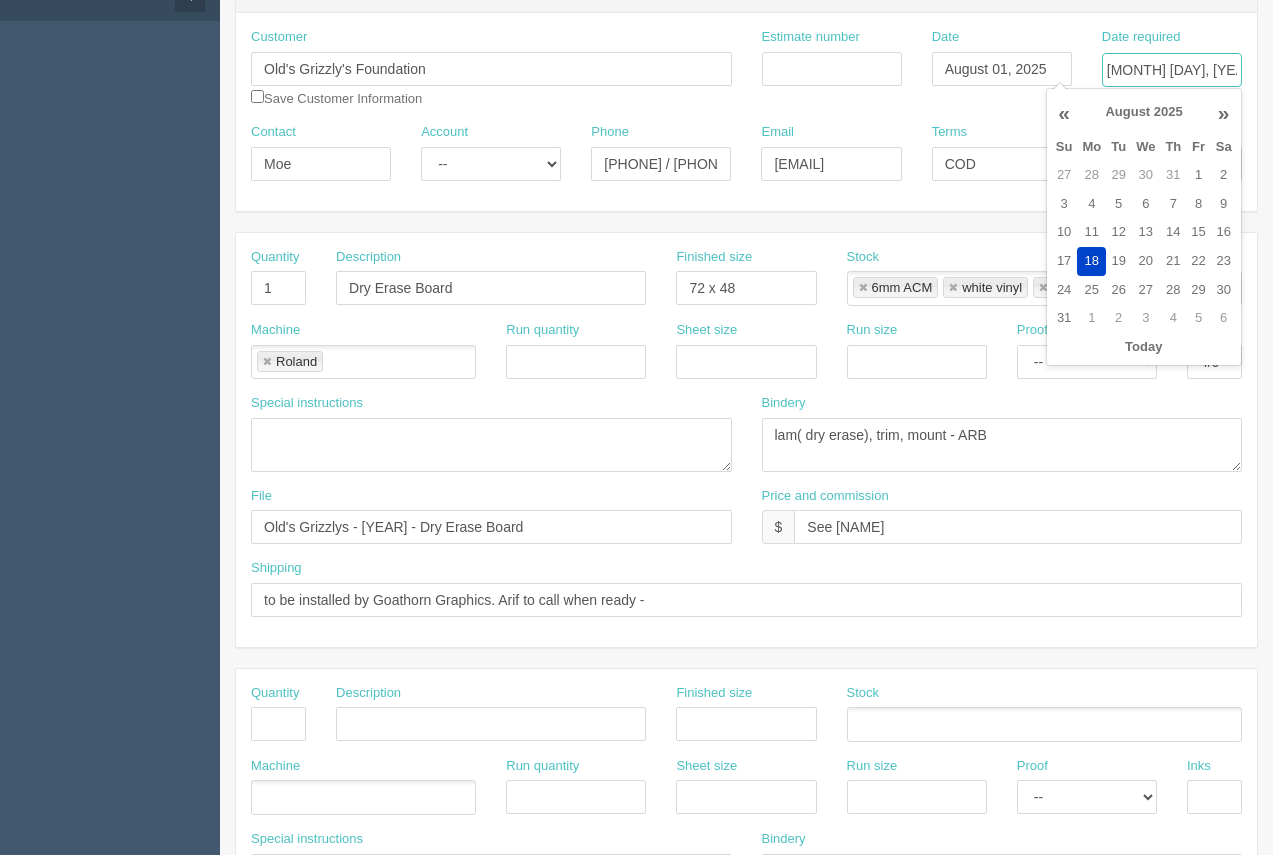 type on "August 7, 2025" 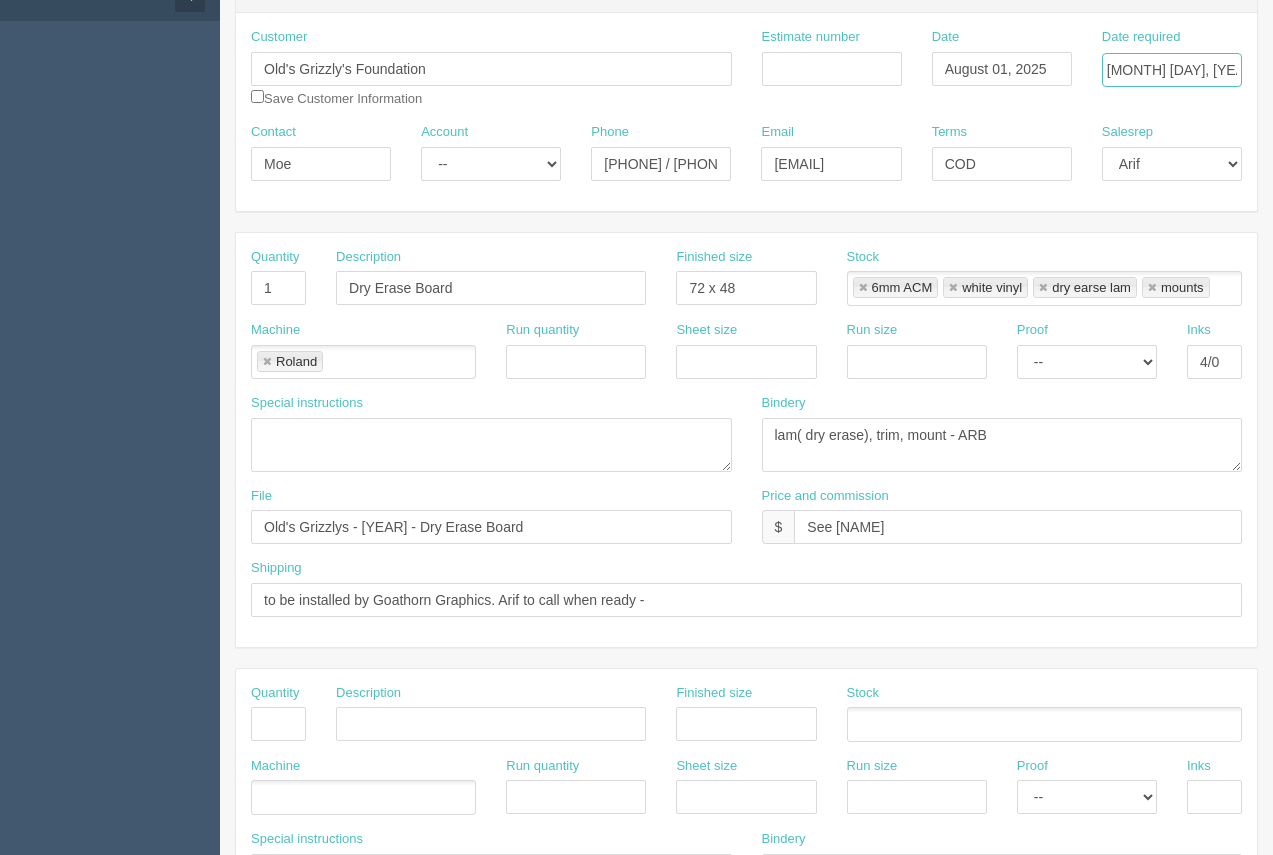 scroll, scrollTop: 0, scrollLeft: 0, axis: both 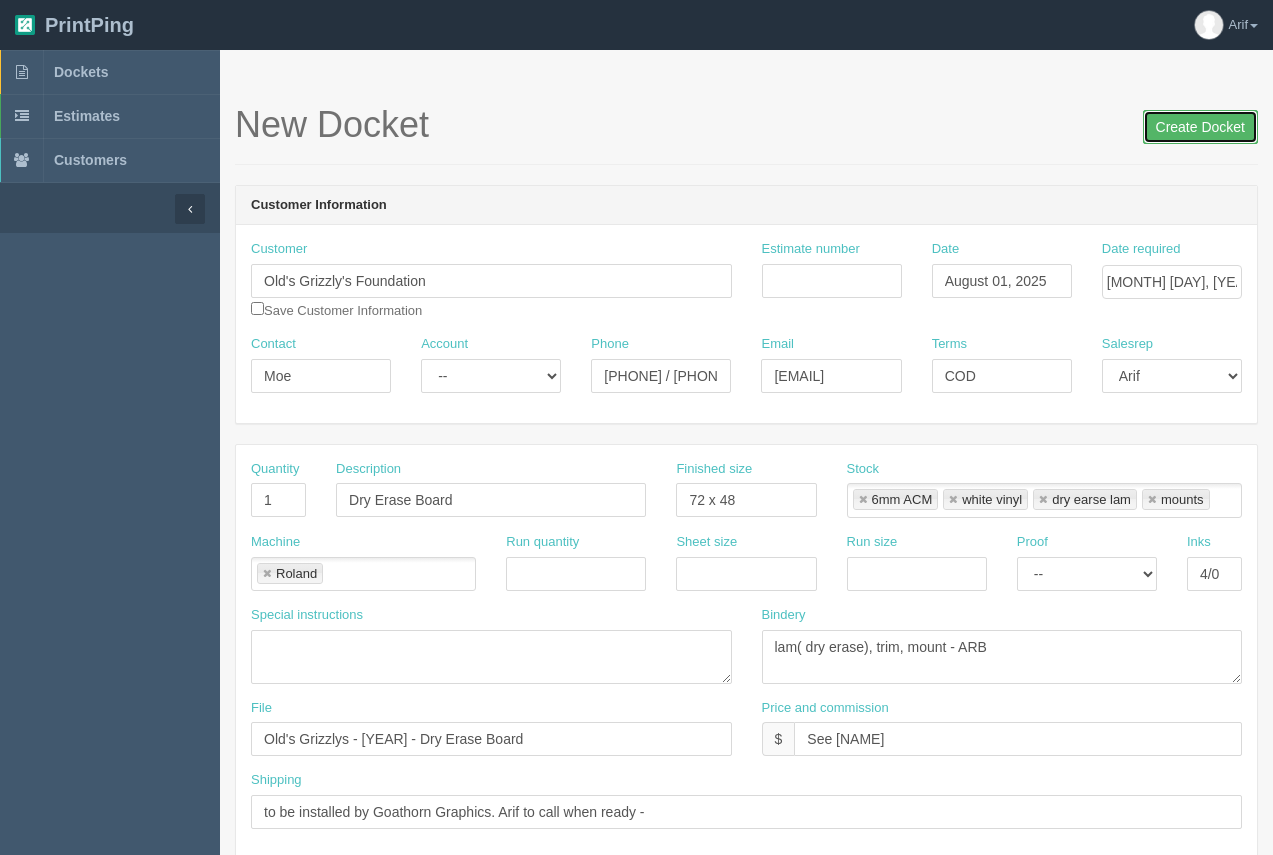 click on "Create Docket" at bounding box center [1200, 127] 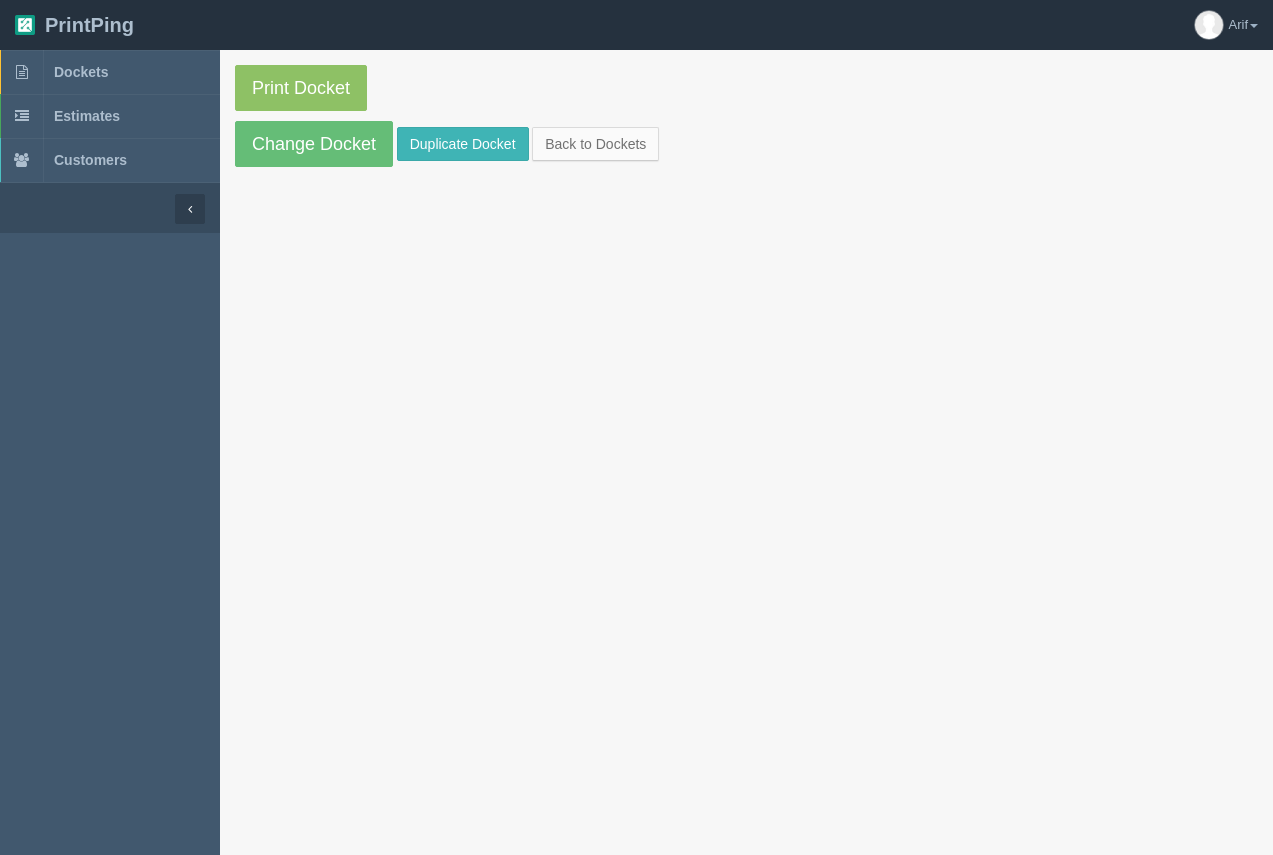 scroll, scrollTop: 0, scrollLeft: 0, axis: both 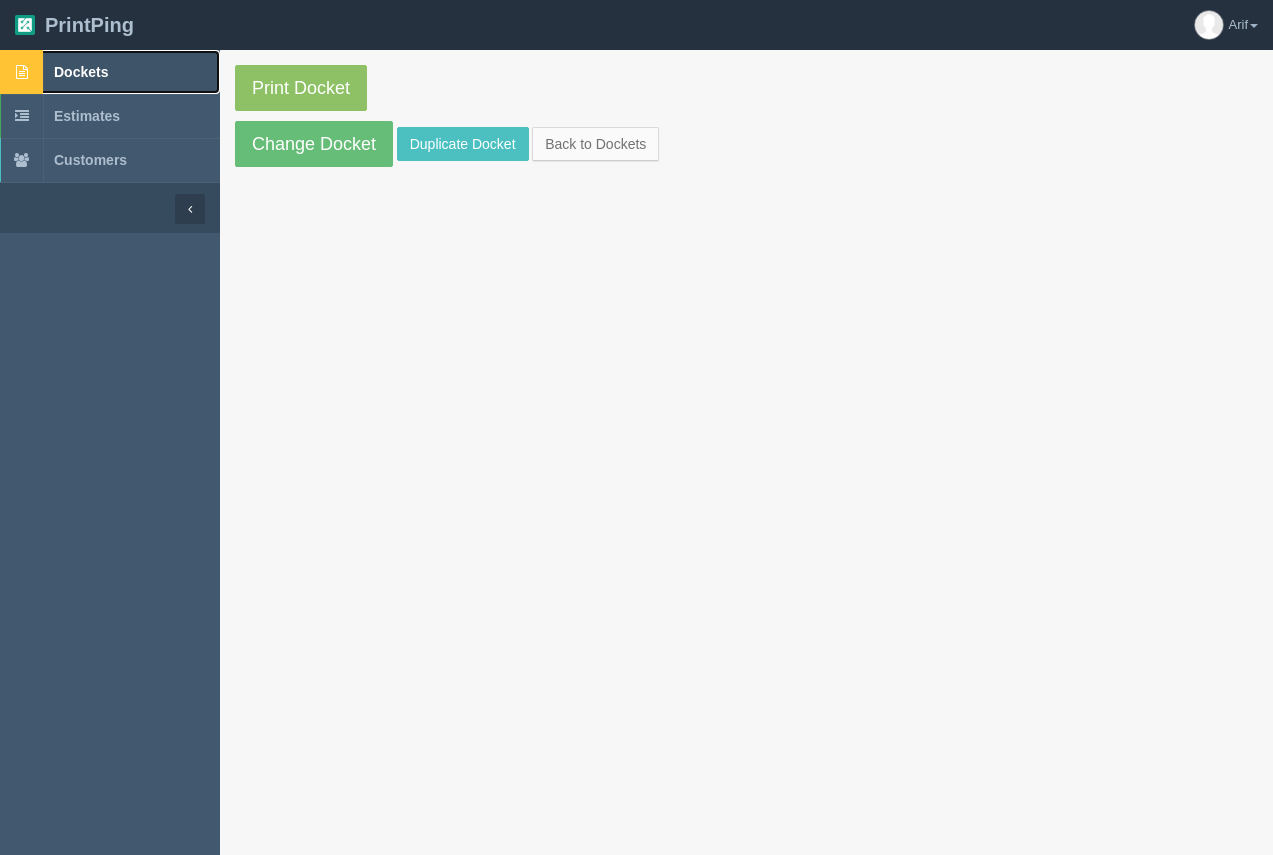click on "Dockets" at bounding box center [110, 72] 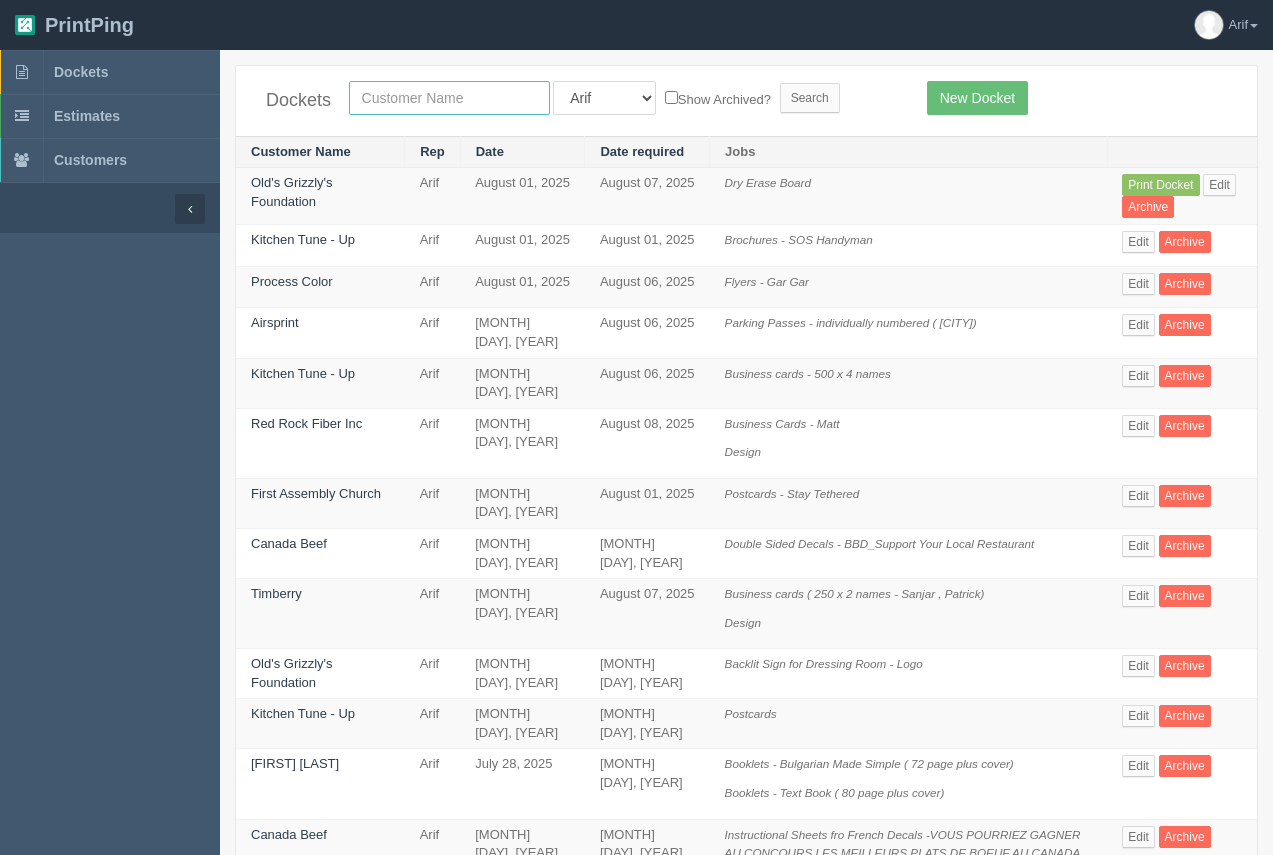 click at bounding box center [449, 98] 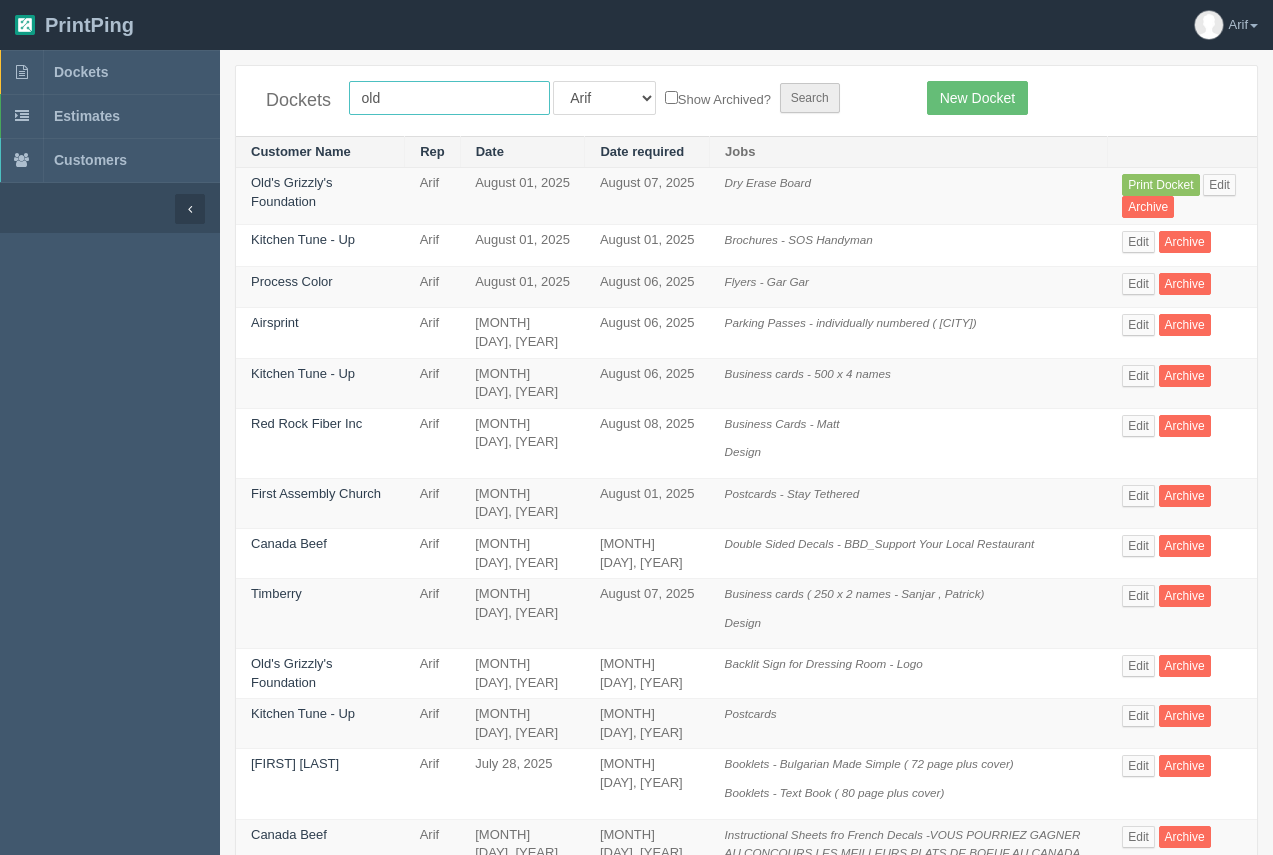 type on "old" 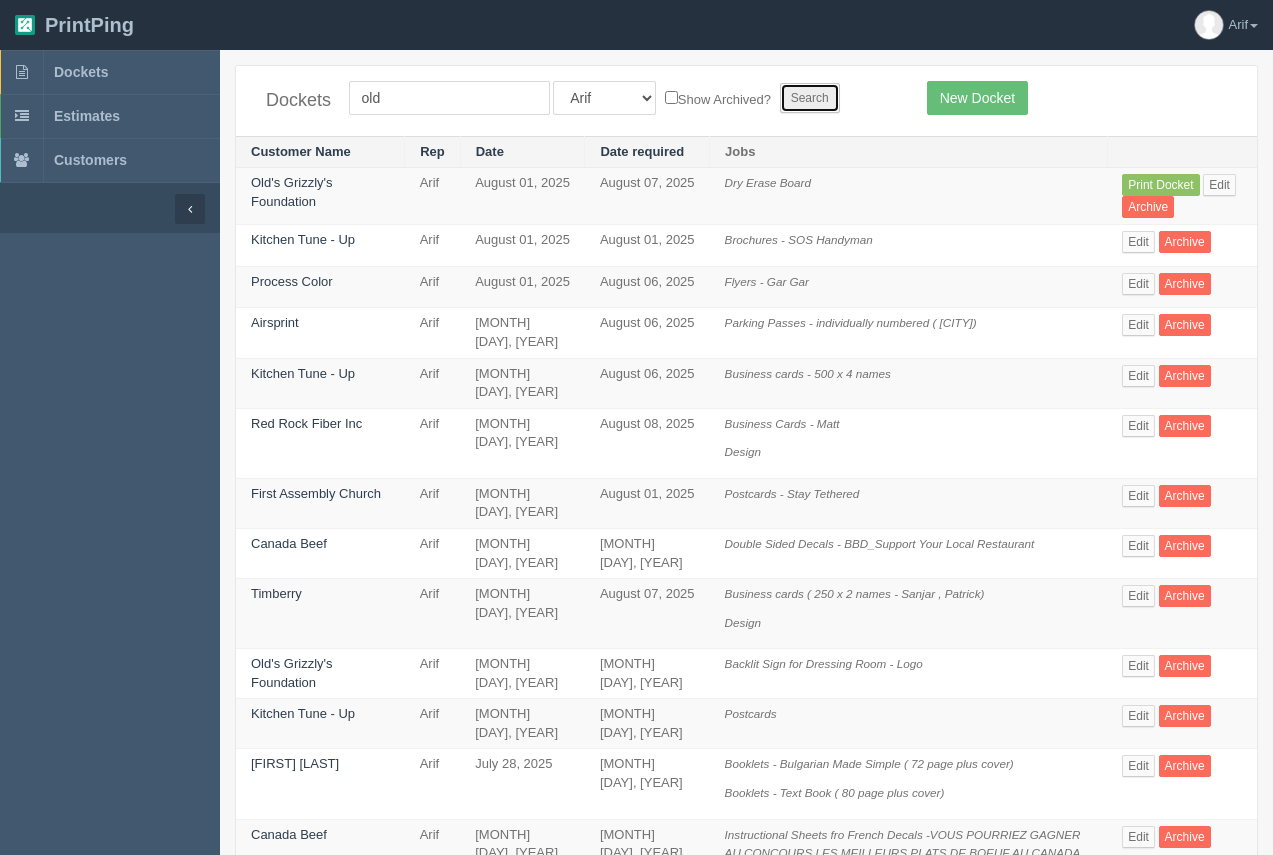 click on "Search" at bounding box center (810, 98) 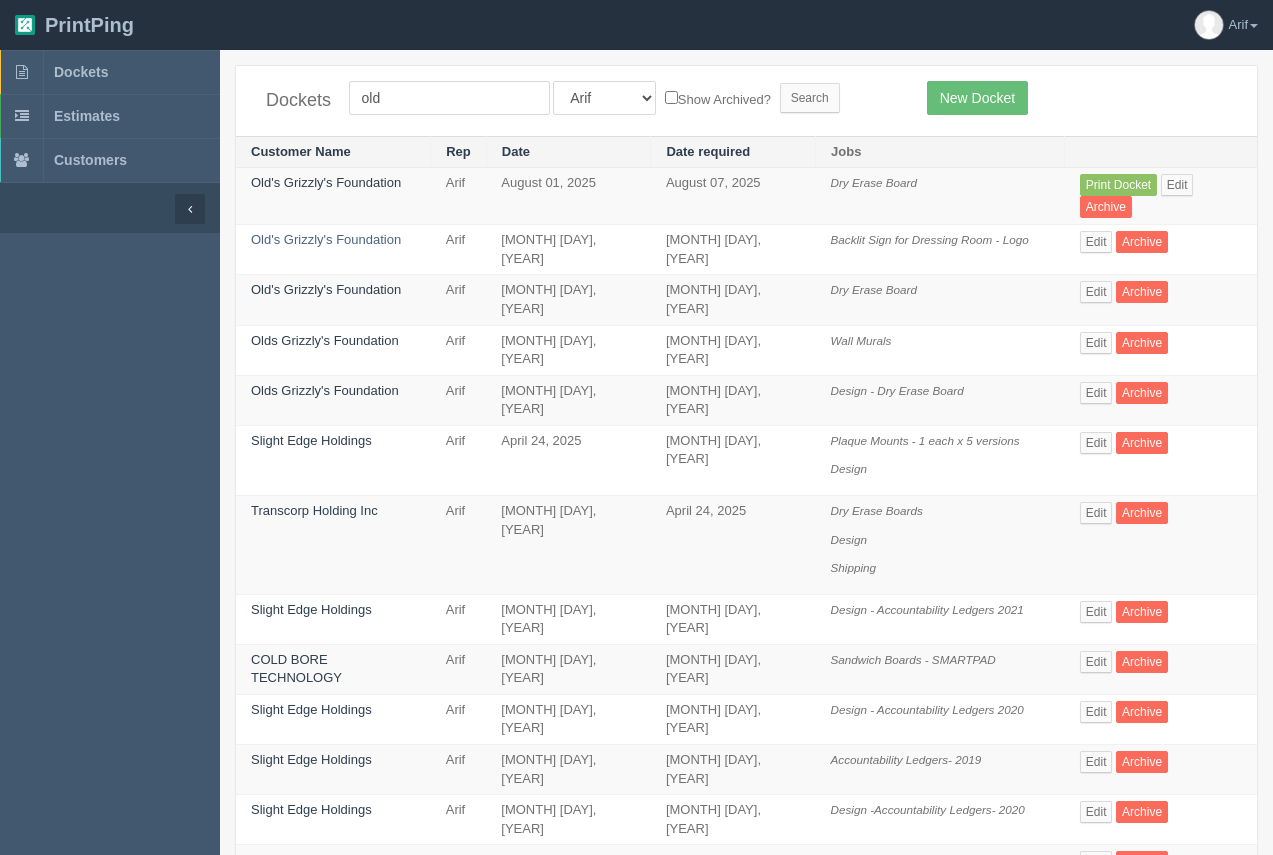 scroll, scrollTop: 0, scrollLeft: 0, axis: both 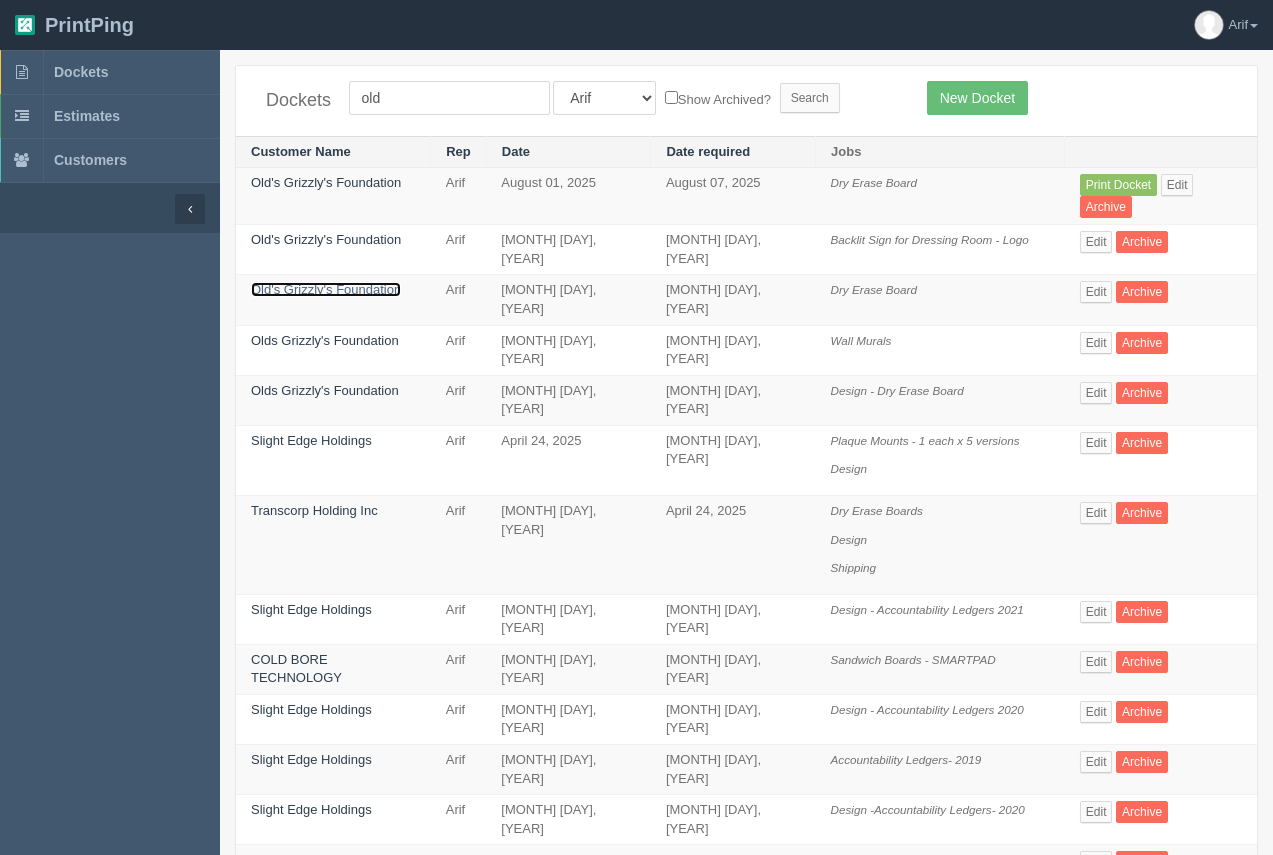 click on "Old's Grizzly's Foundation" at bounding box center (326, 289) 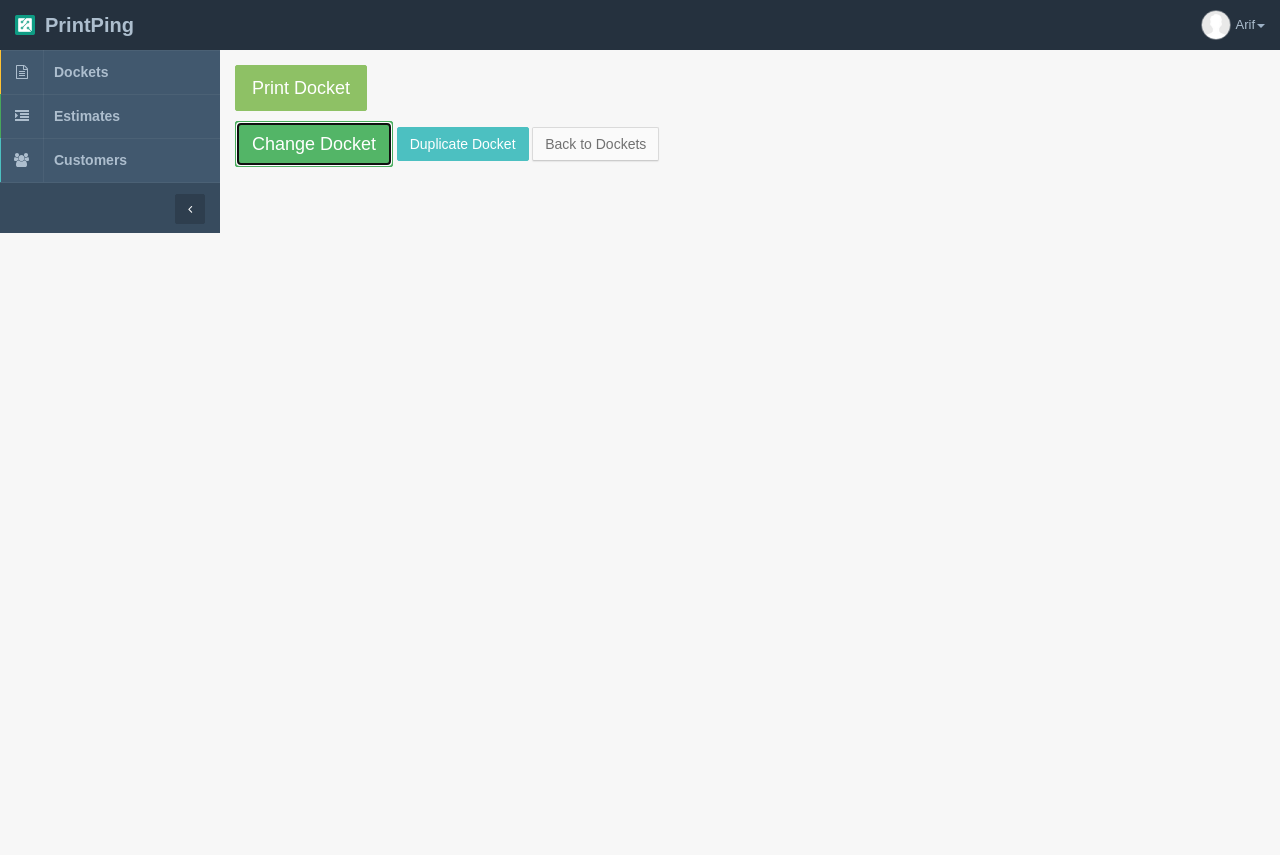 click on "Change Docket" at bounding box center [314, 144] 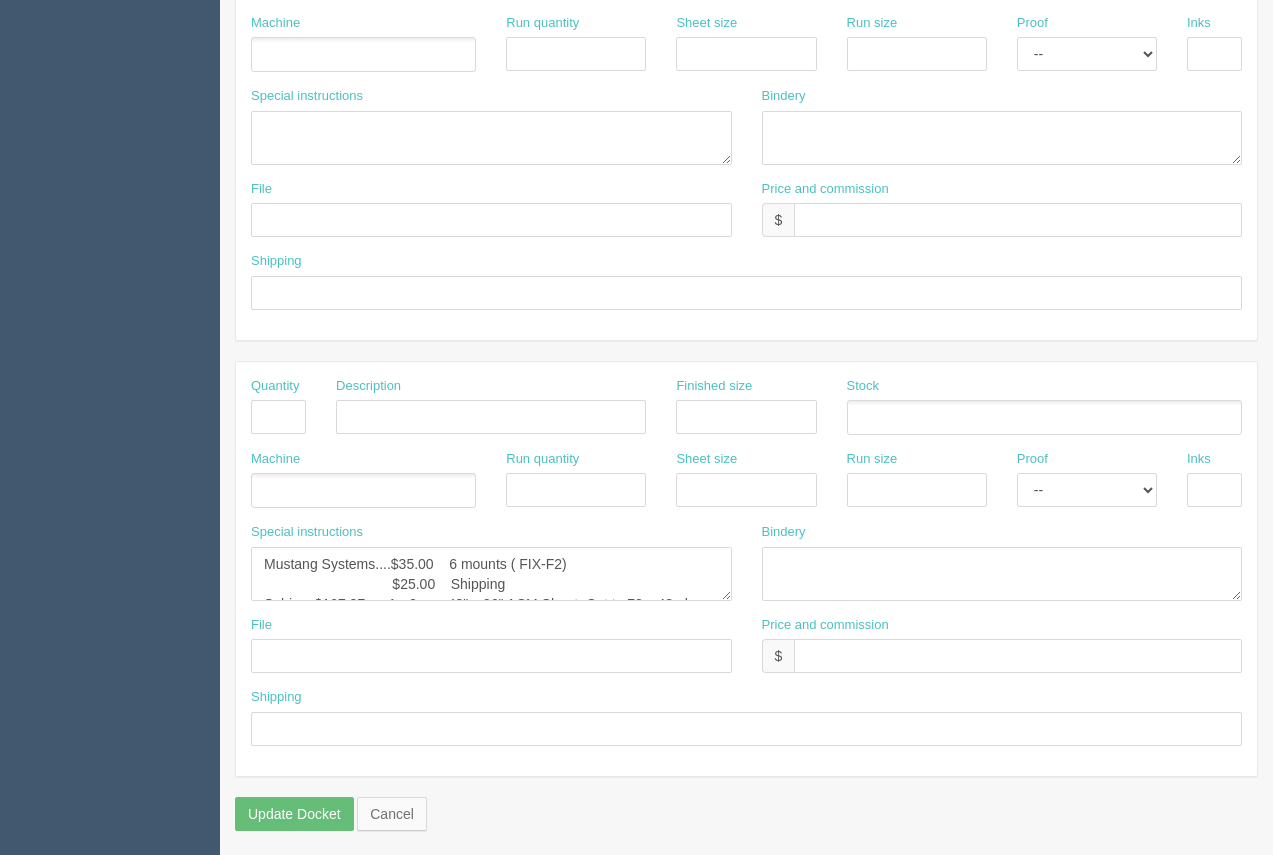 scroll, scrollTop: 961, scrollLeft: 0, axis: vertical 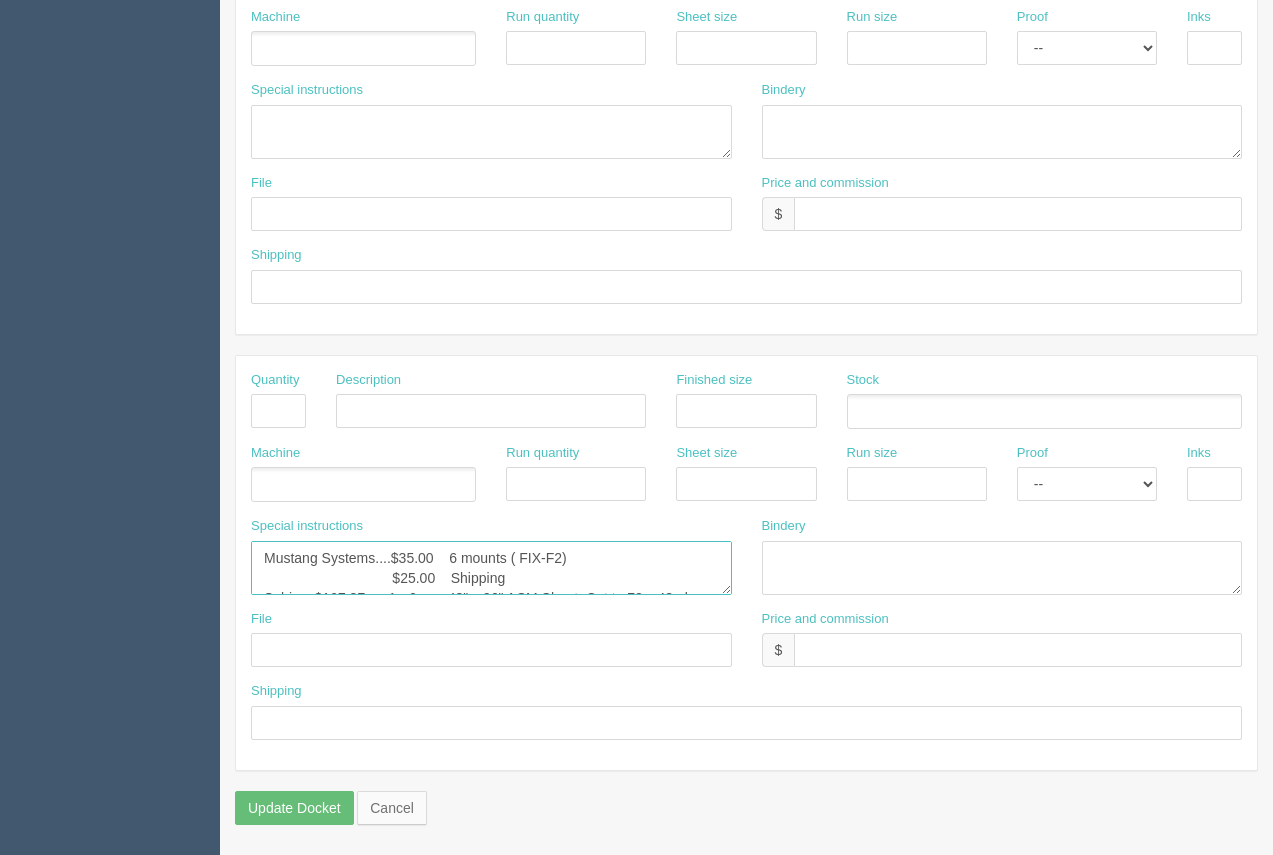 click on "Mustang Systems....$35.00    6 mounts ( FIX-F2)
$25.00    Shipping
Sabic....$107.37      1 - 6mm, 48" x 96" ACM Sheet. Cut to 72 x 48 plus offcut
Goathorn...$953.75    Install of wall murals plus coach's board" at bounding box center [491, 568] 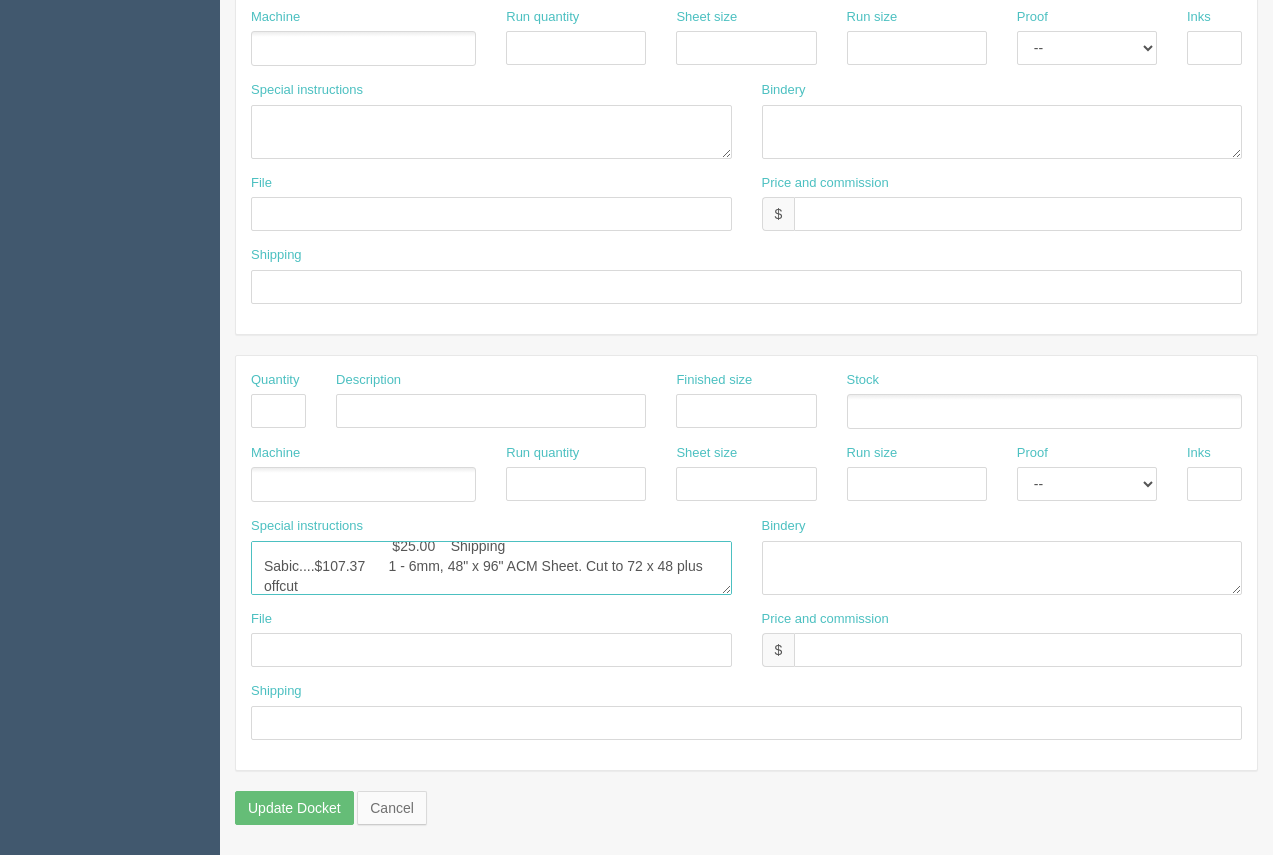 scroll, scrollTop: 52, scrollLeft: 0, axis: vertical 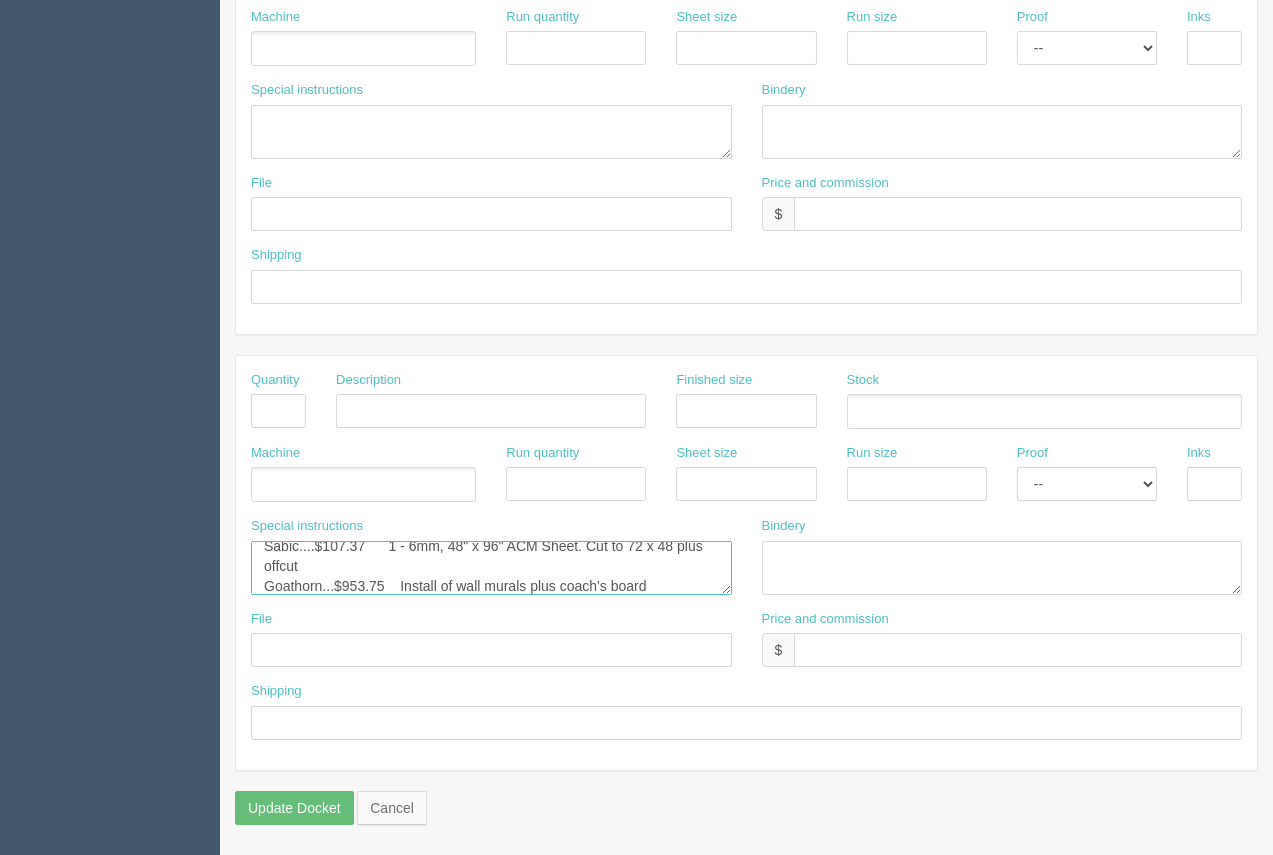 click on "Mustang Systems....$35.00    6 mounts ( FIX-F2)
$25.00    Shipping
Sabic....$107.37      1 - 6mm, 48" x 96" ACM Sheet. Cut to 72 x 48 plus offcut
Goathorn...$953.75    Install of wall murals plus coach's board" at bounding box center (491, 568) 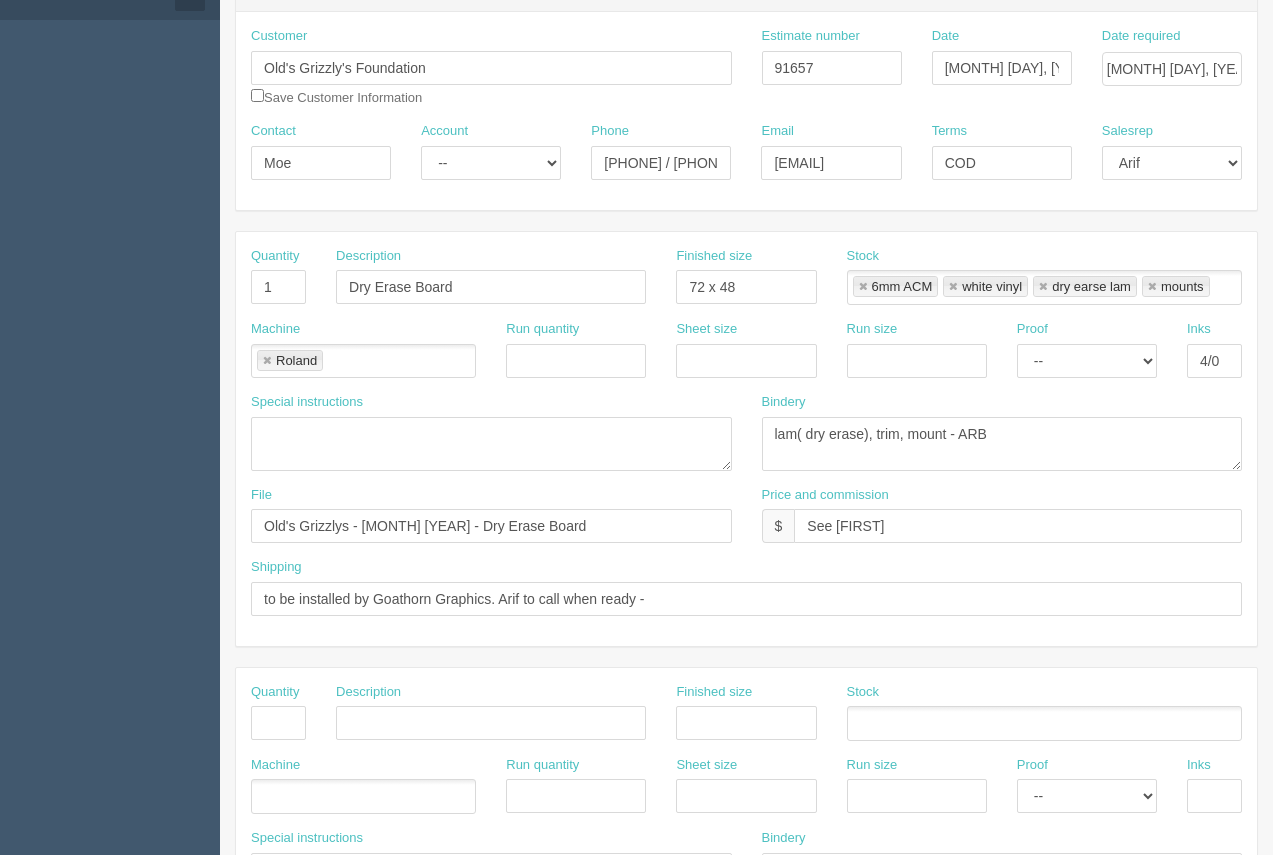scroll, scrollTop: 80, scrollLeft: 0, axis: vertical 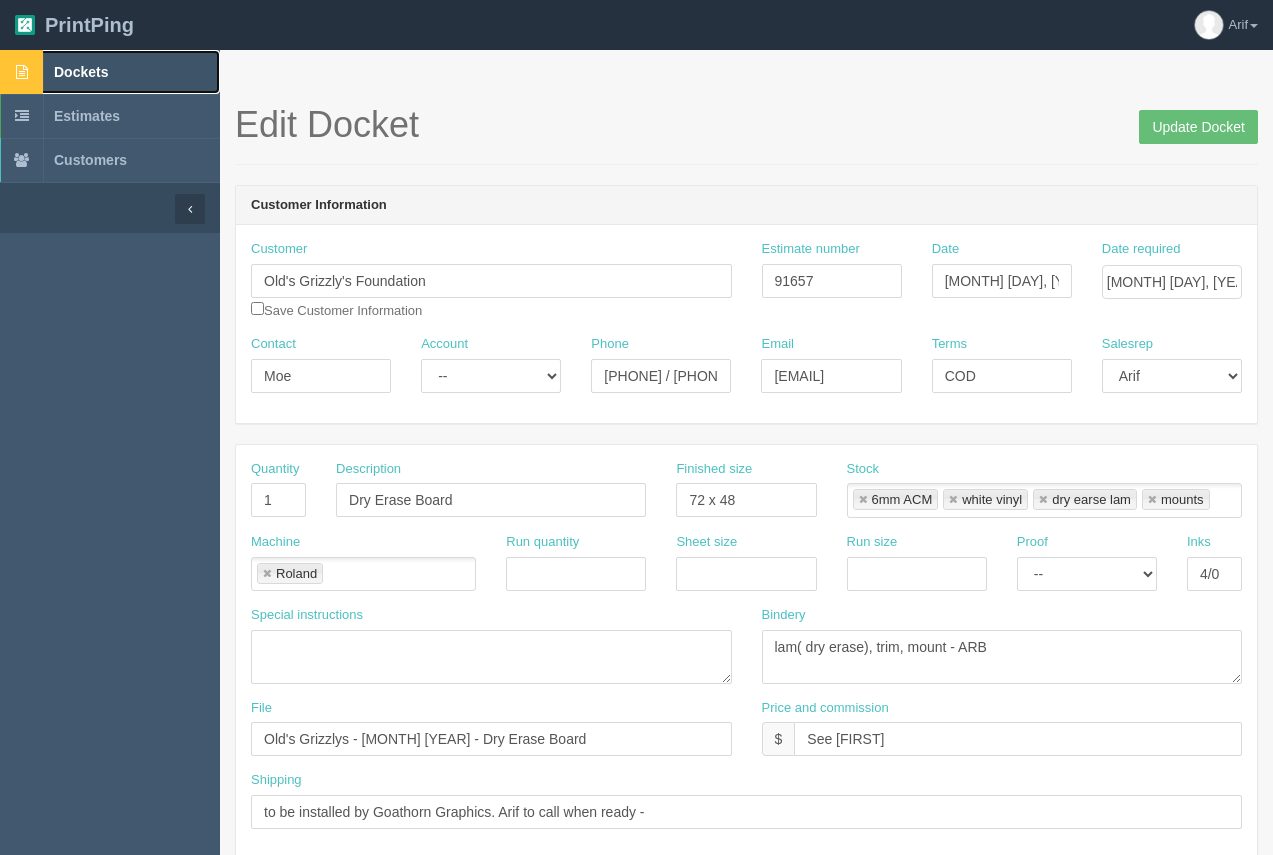 click on "Dockets" at bounding box center [81, 72] 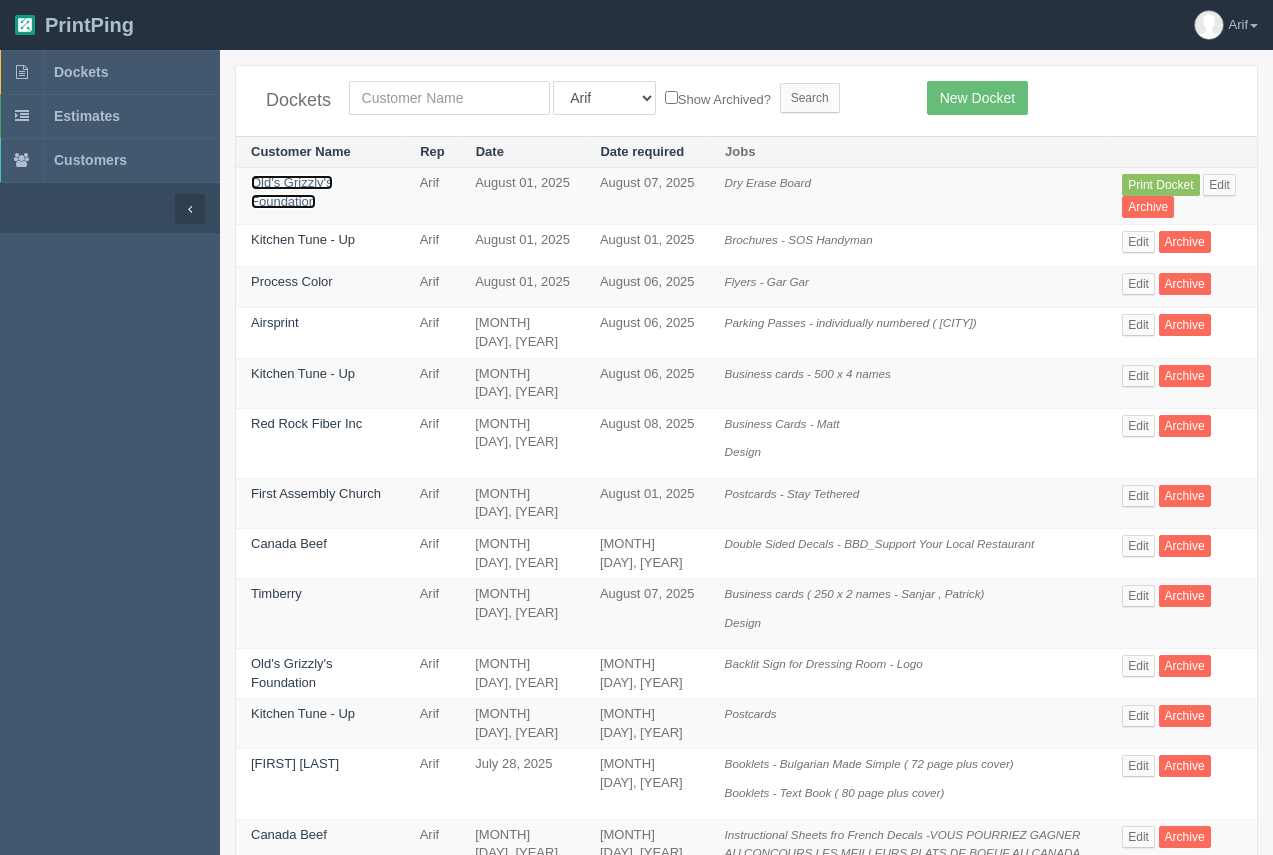 click on "Old's Grizzly's Foundation" at bounding box center [292, 192] 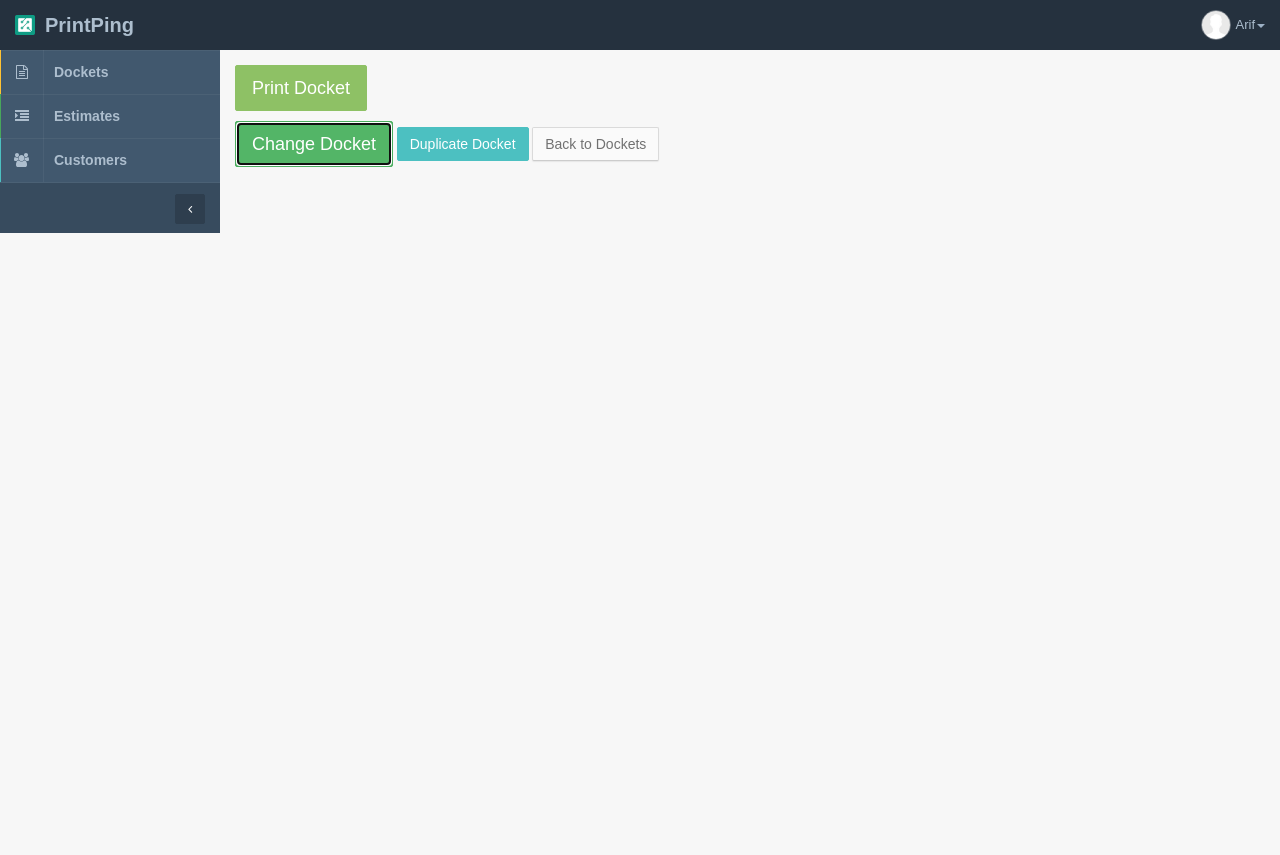 click on "Change Docket" at bounding box center [314, 144] 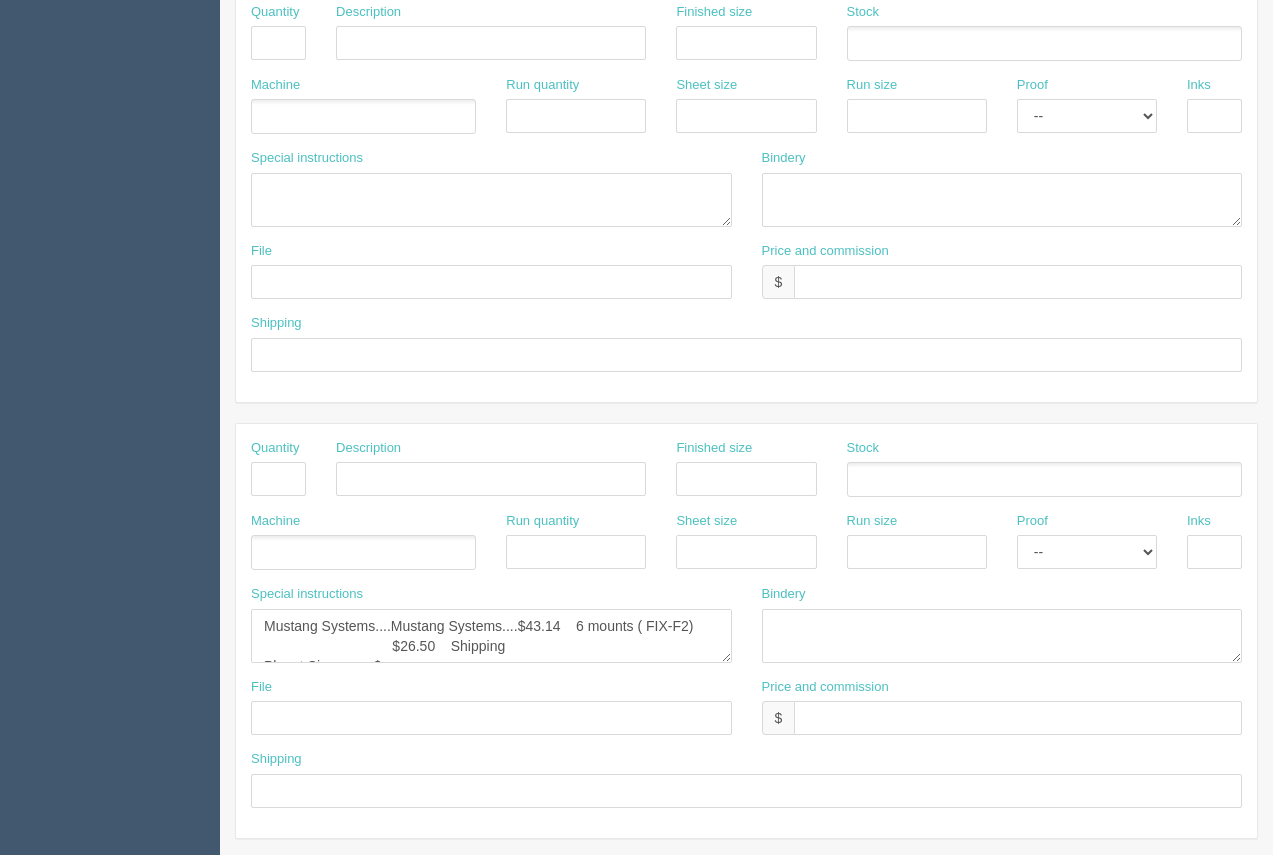 scroll, scrollTop: 961, scrollLeft: 0, axis: vertical 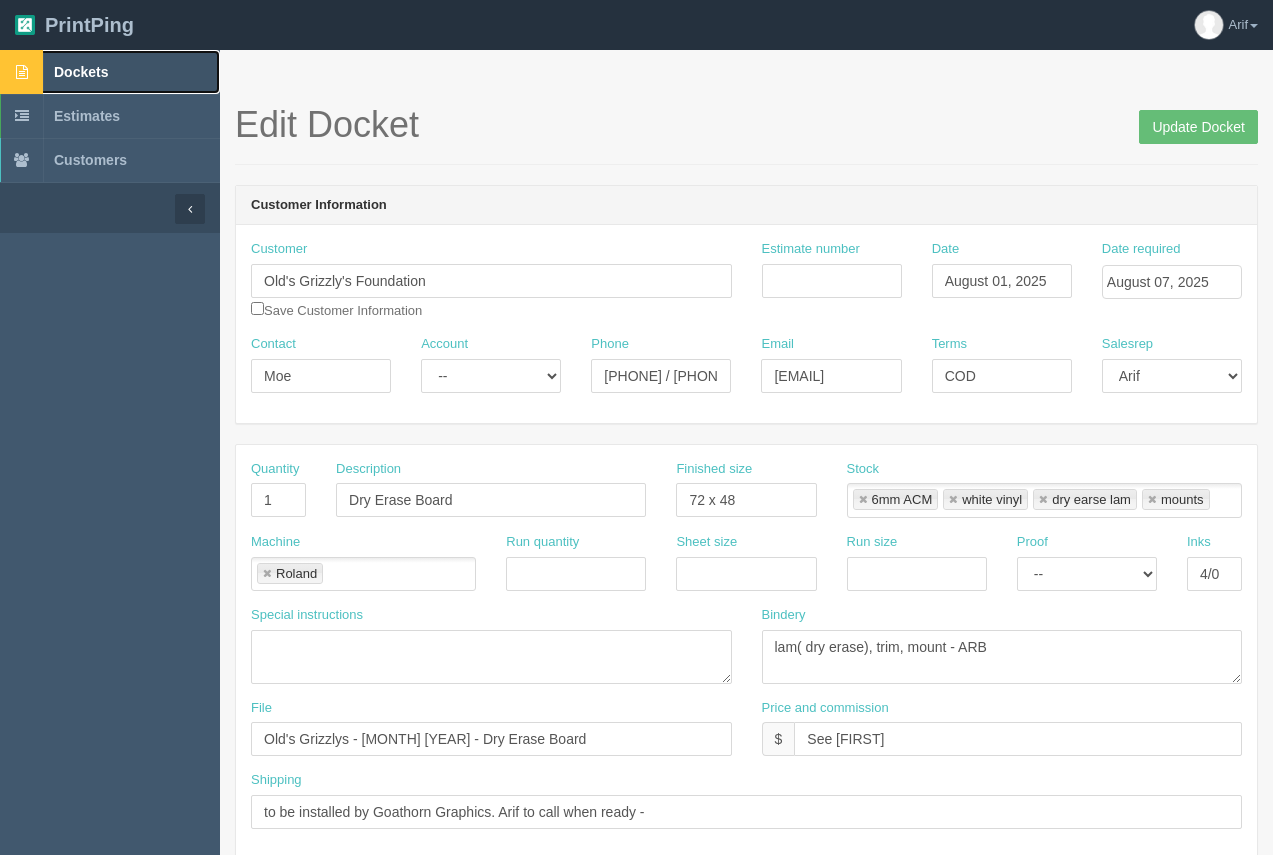 click on "Dockets" at bounding box center (81, 72) 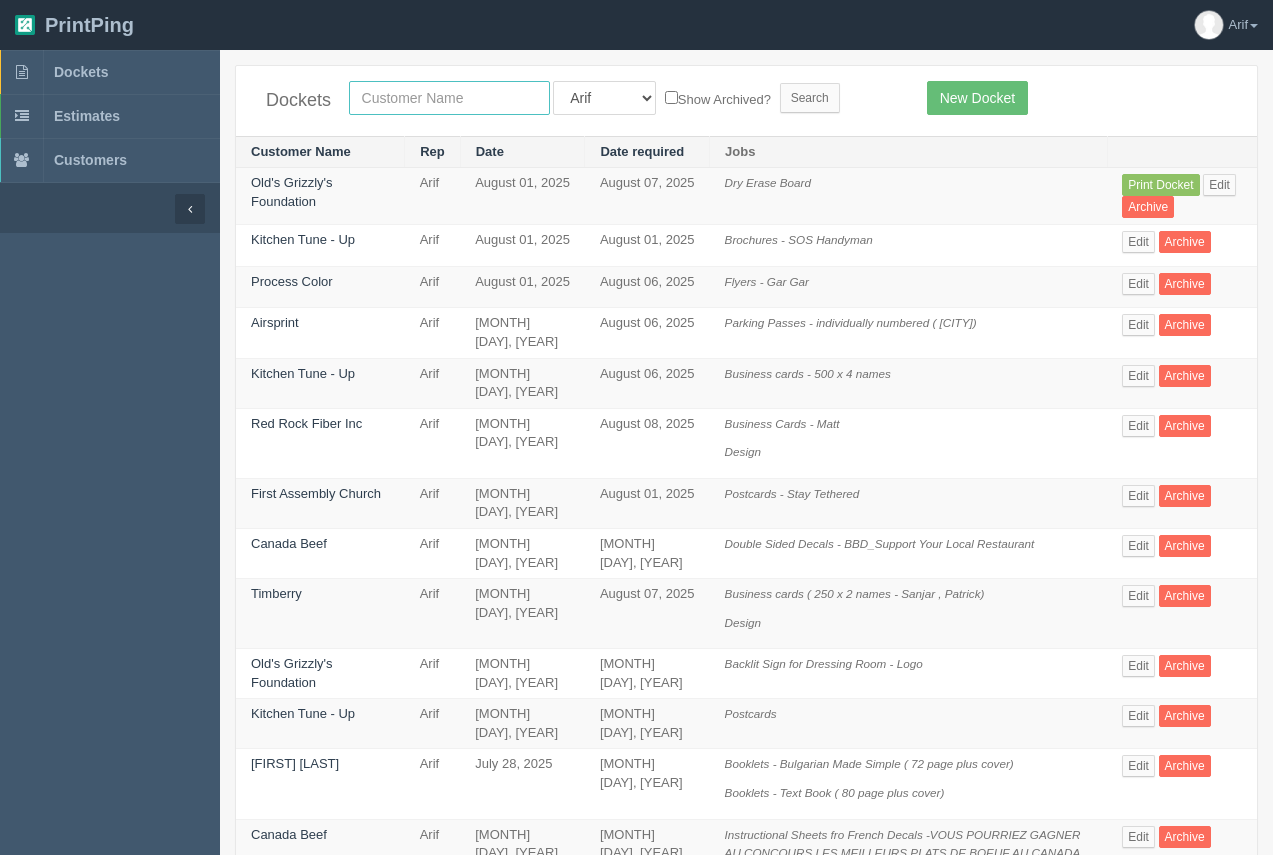 click at bounding box center (449, 98) 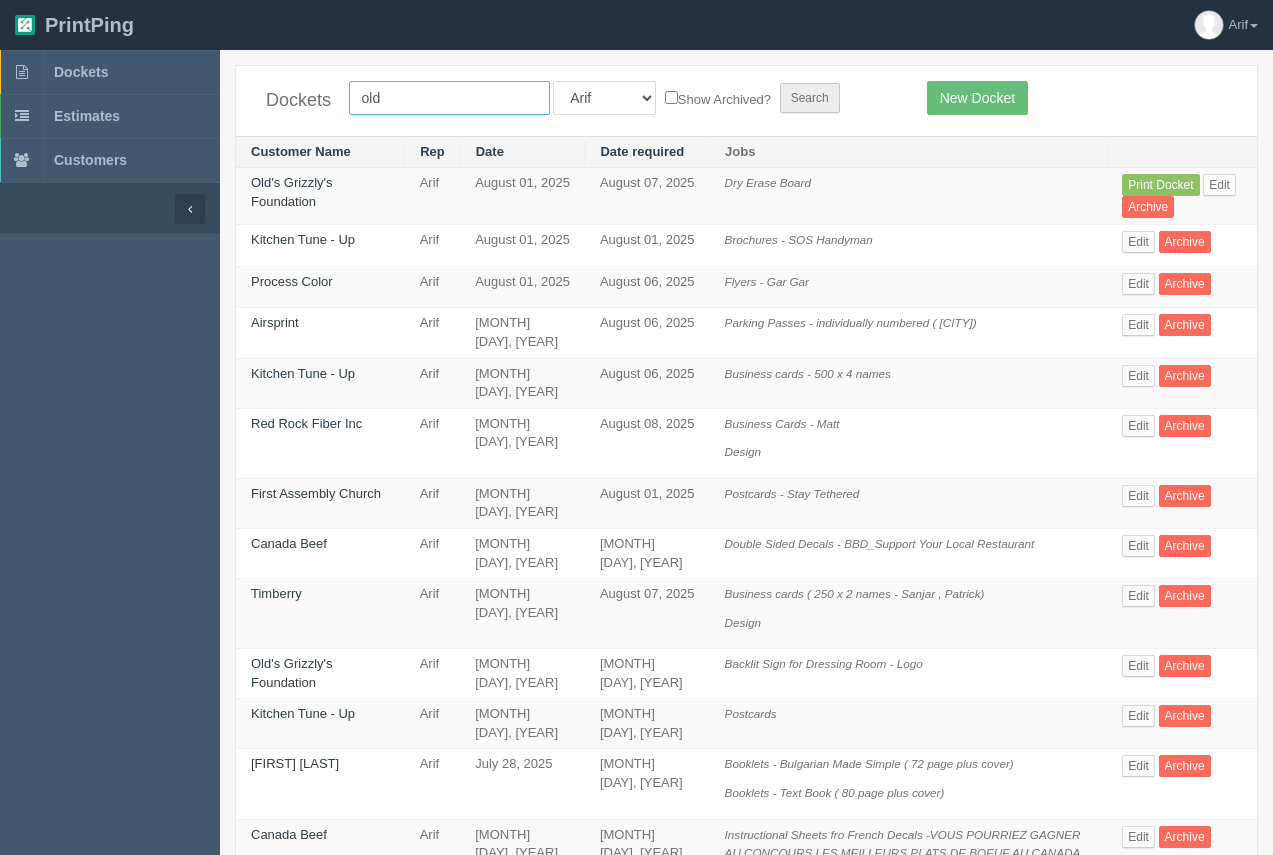 type on "old" 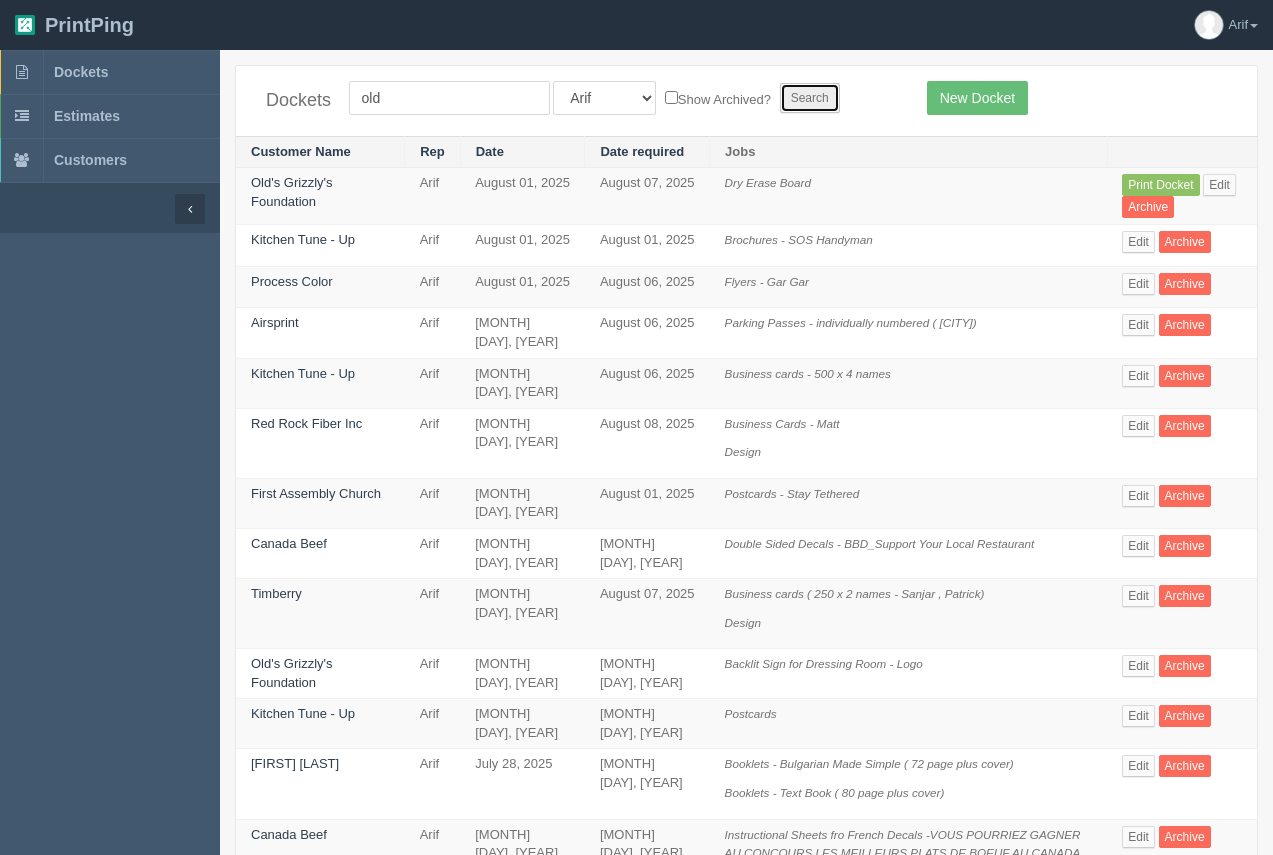 click on "Search" at bounding box center (810, 98) 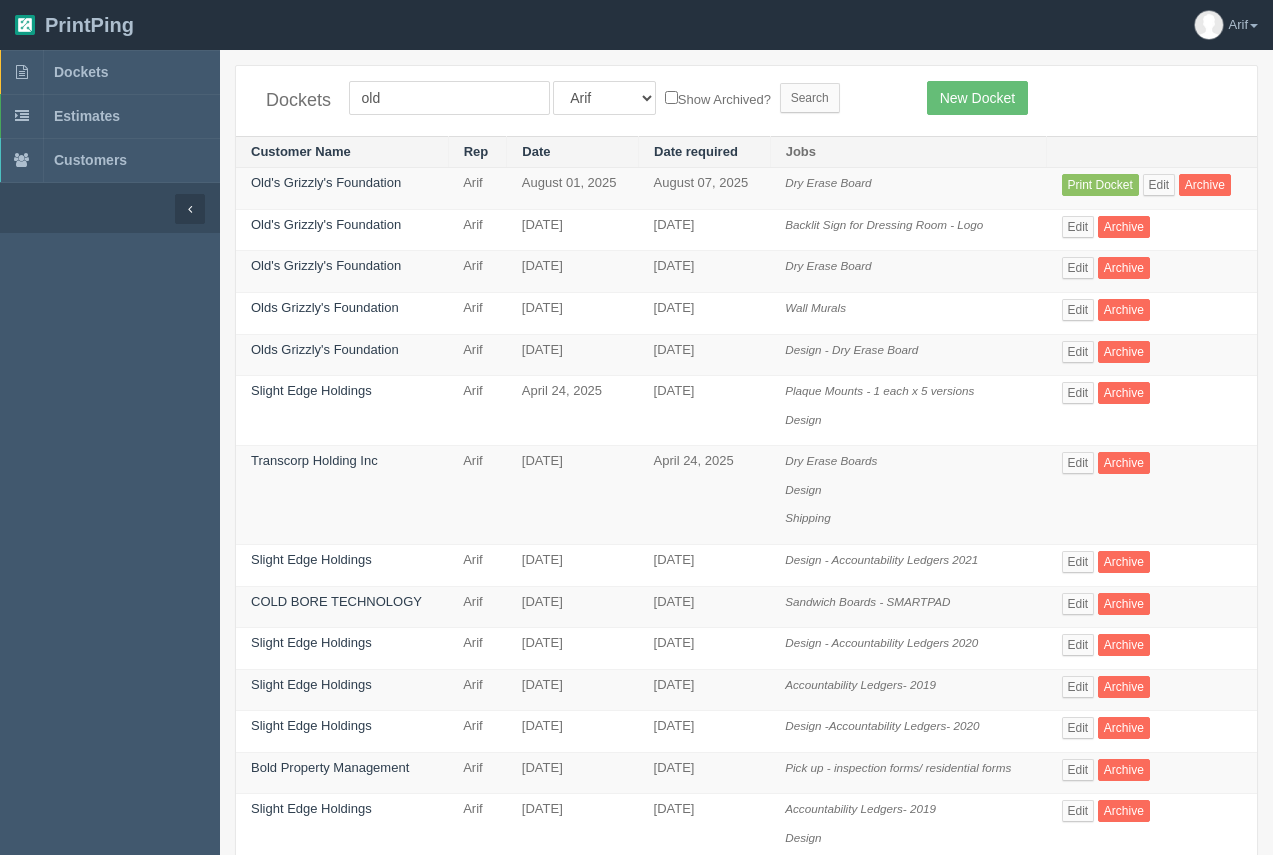 scroll, scrollTop: 0, scrollLeft: 0, axis: both 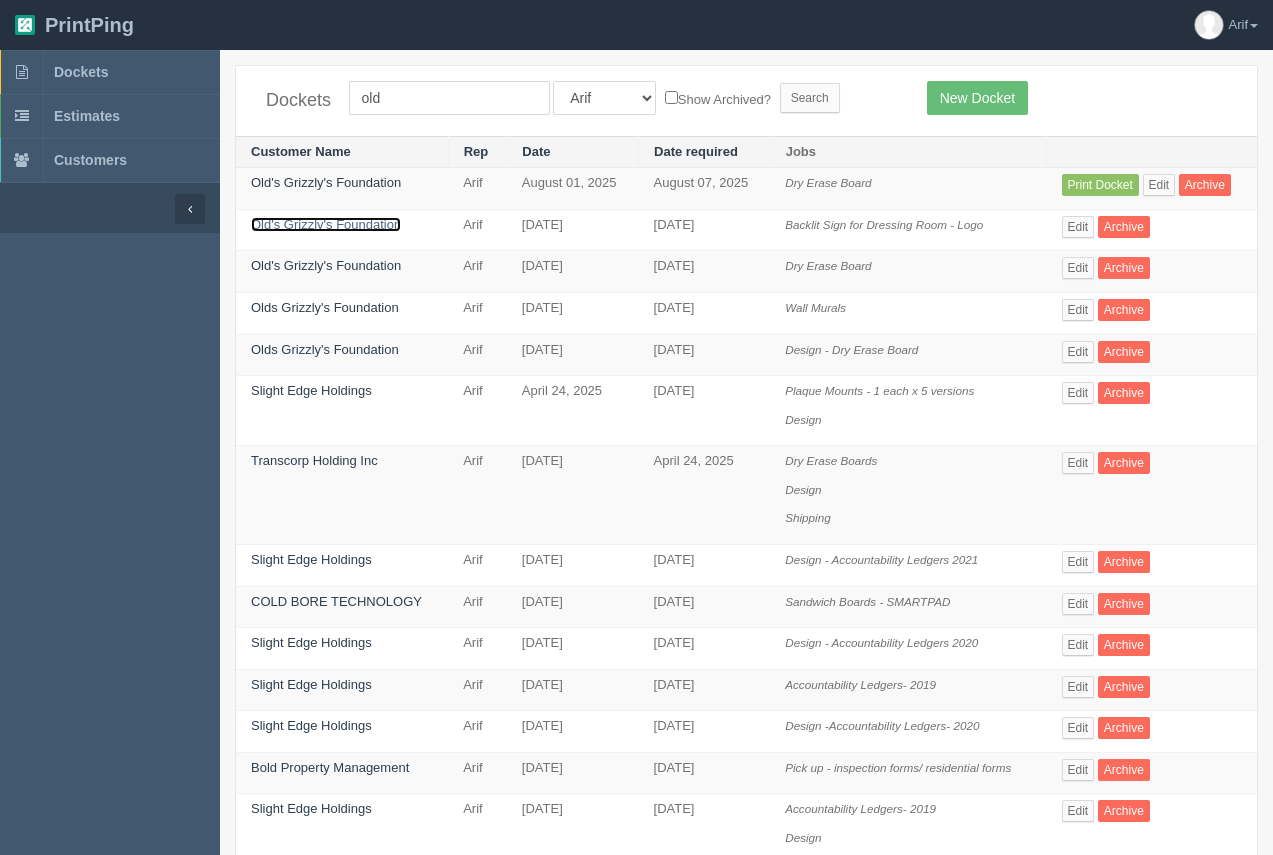 click on "Old's Grizzly's Foundation" at bounding box center (326, 224) 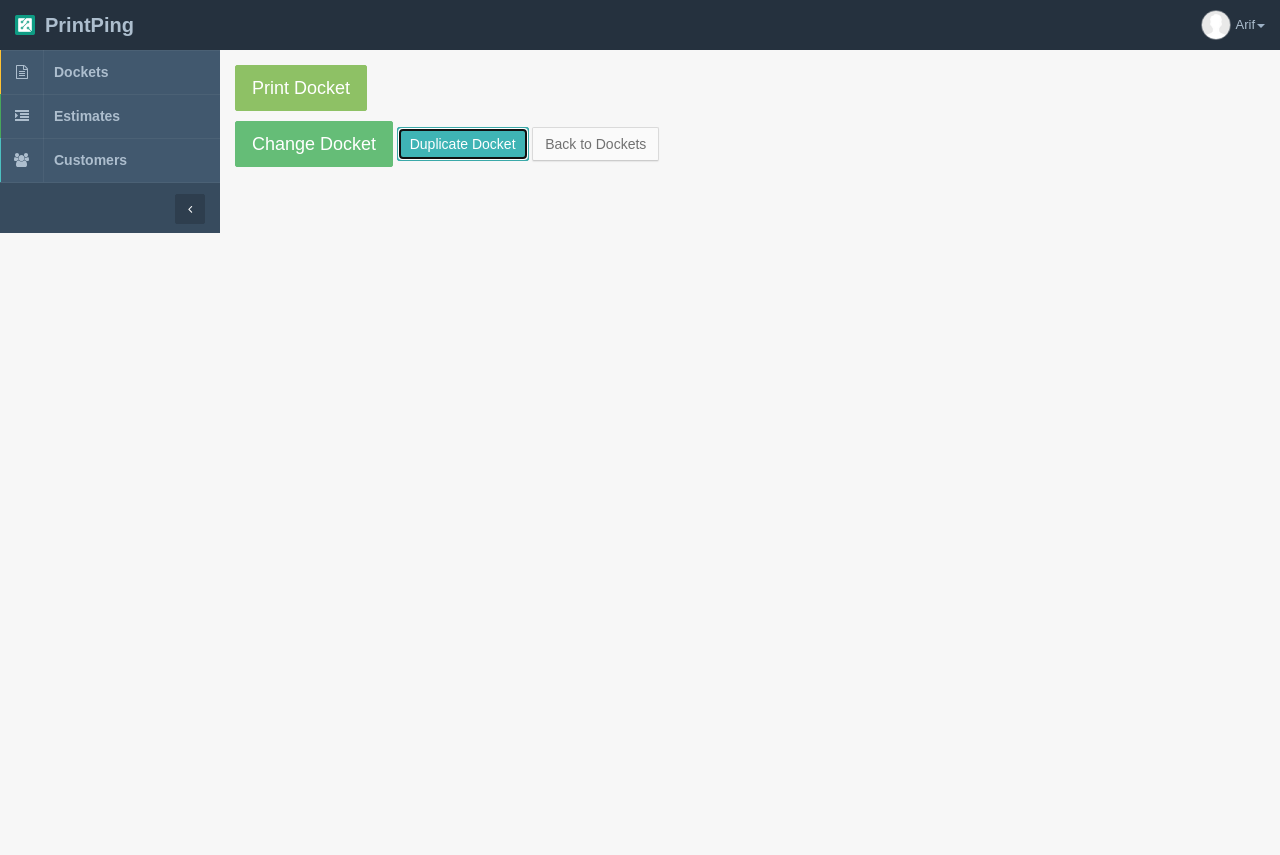 click on "Duplicate Docket" at bounding box center (463, 144) 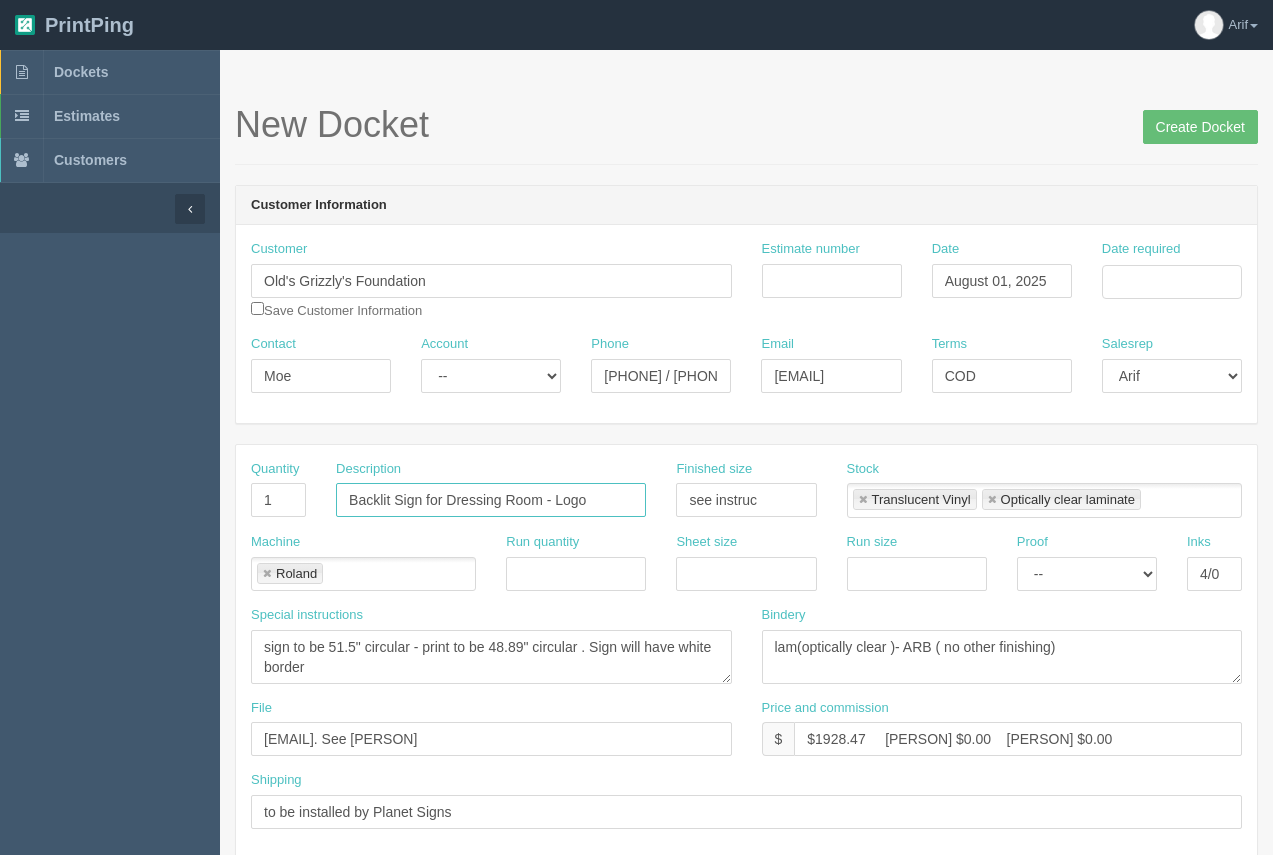 drag, startPoint x: 444, startPoint y: 501, endPoint x: 308, endPoint y: 494, distance: 136.18002 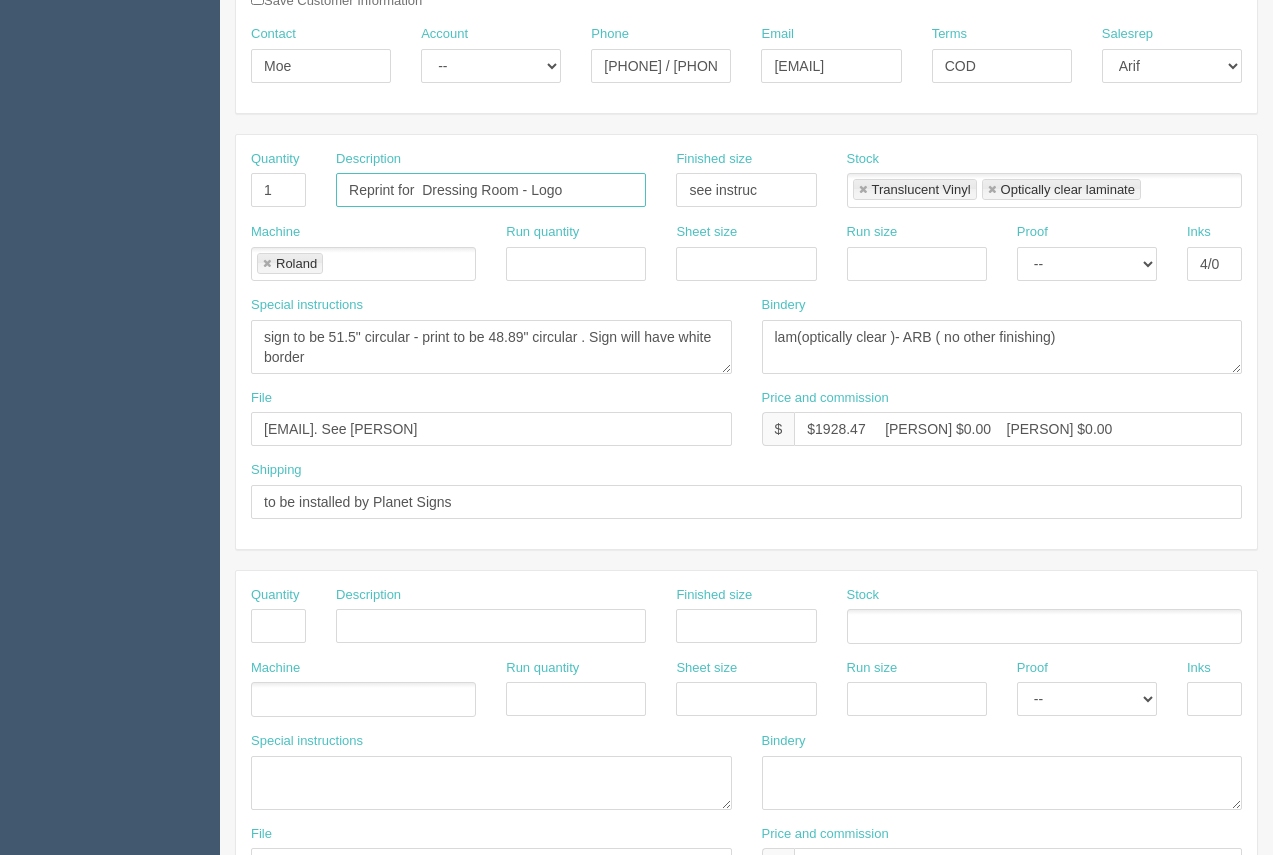 scroll, scrollTop: 306, scrollLeft: 0, axis: vertical 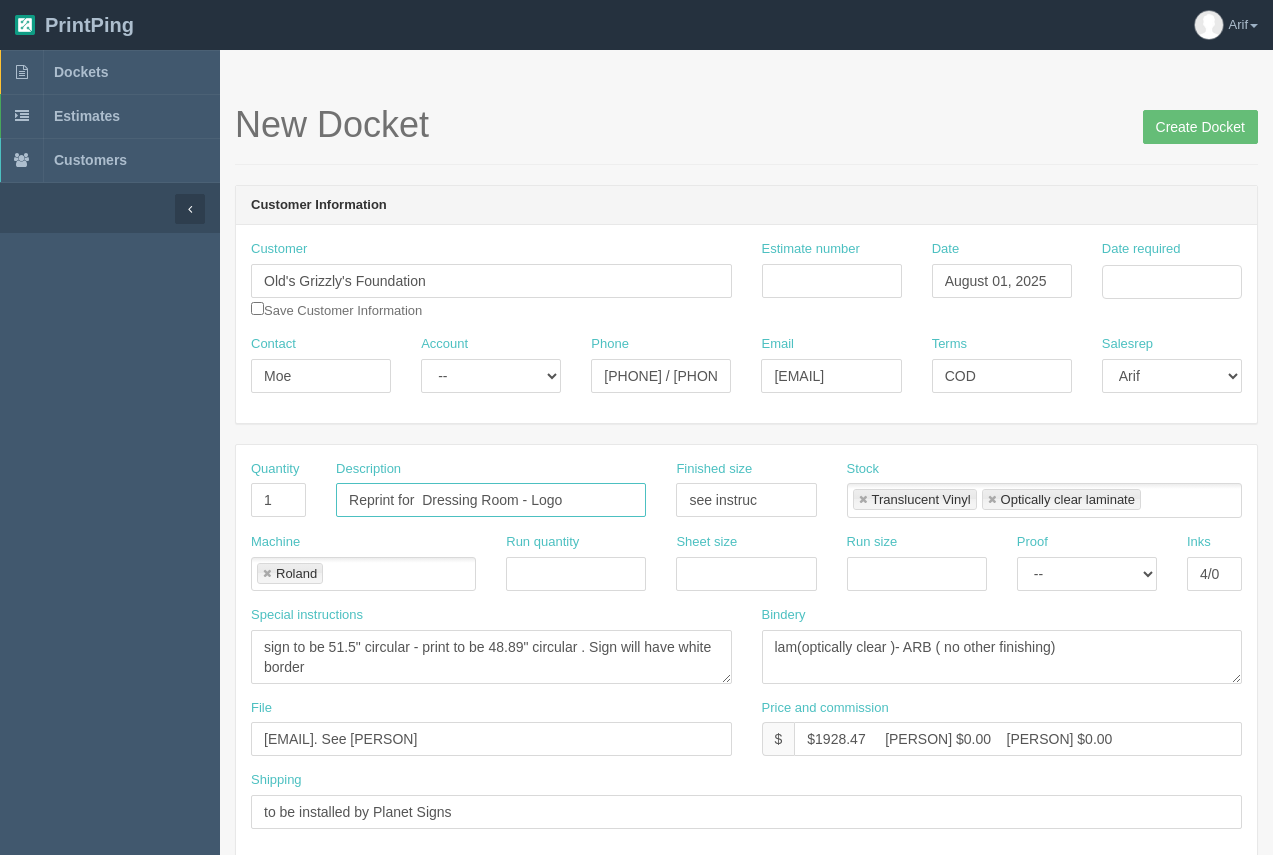 type on "Reprint for  Dressing Room - Logo" 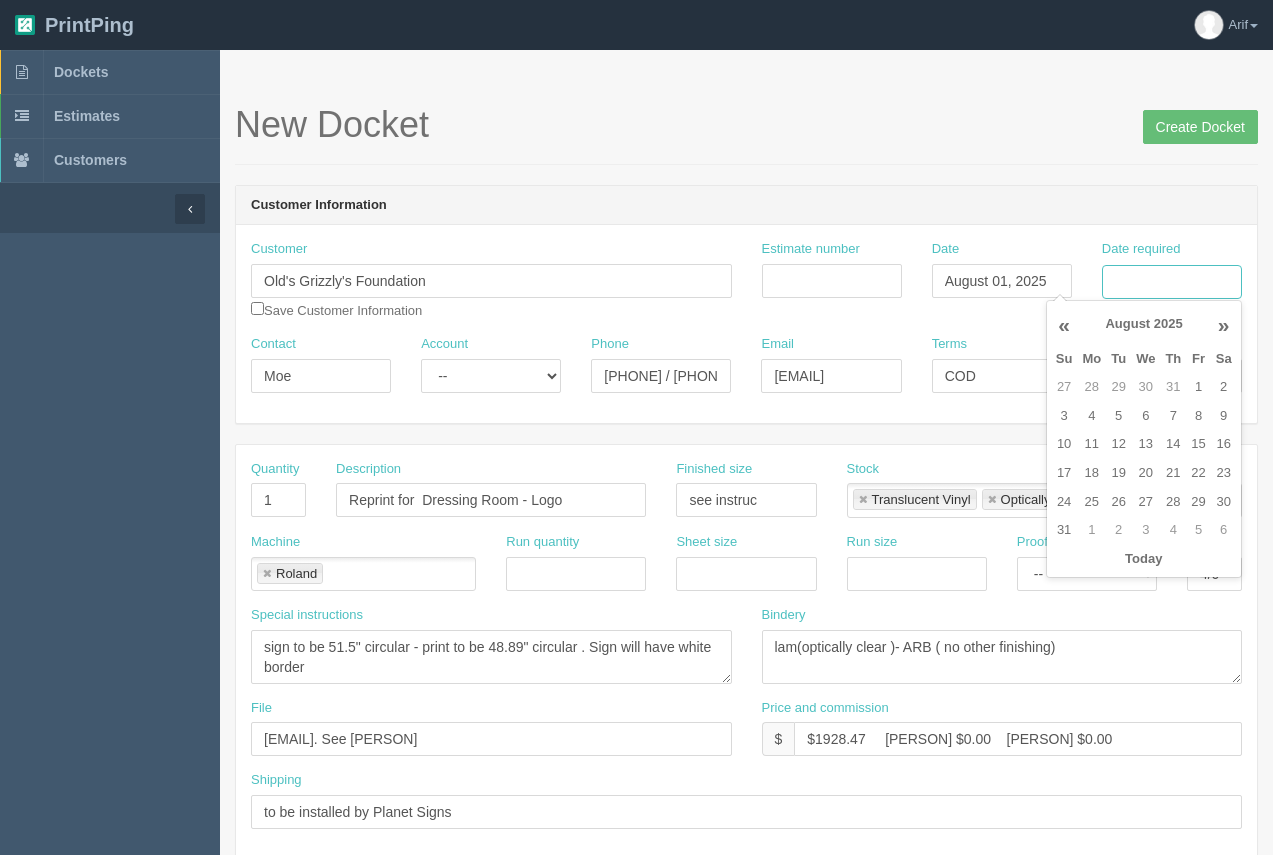 click on "Date required" at bounding box center [1172, 282] 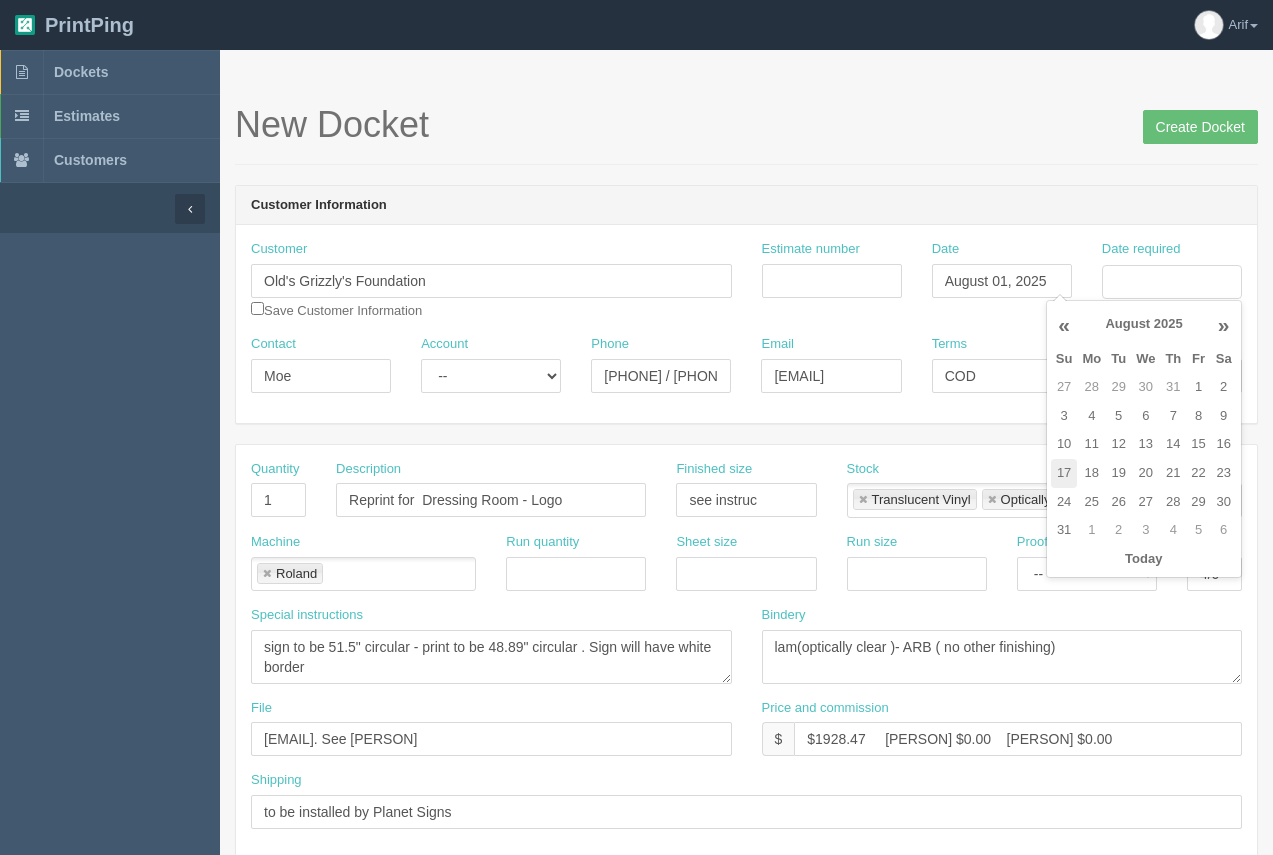 click on "17" at bounding box center [1064, 473] 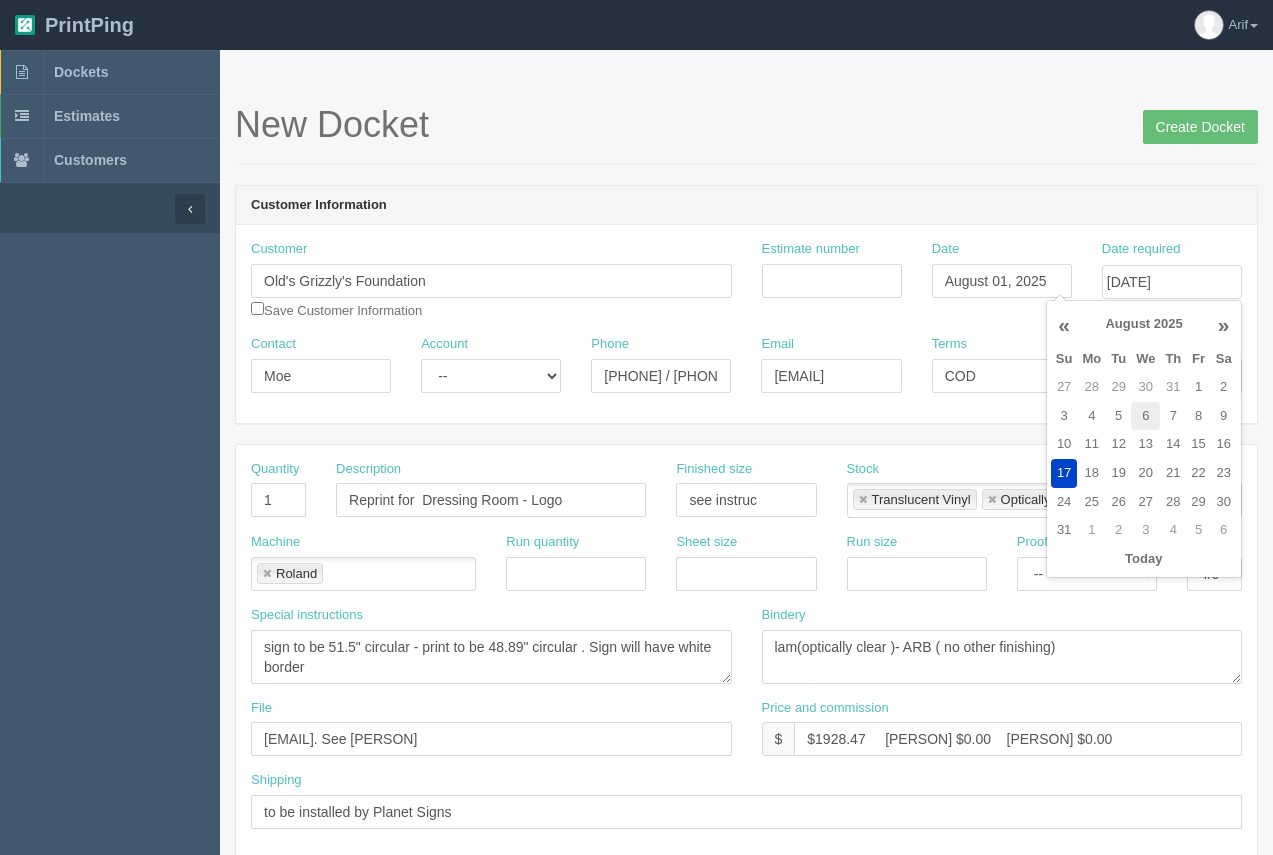 click on "6" at bounding box center (1145, 416) 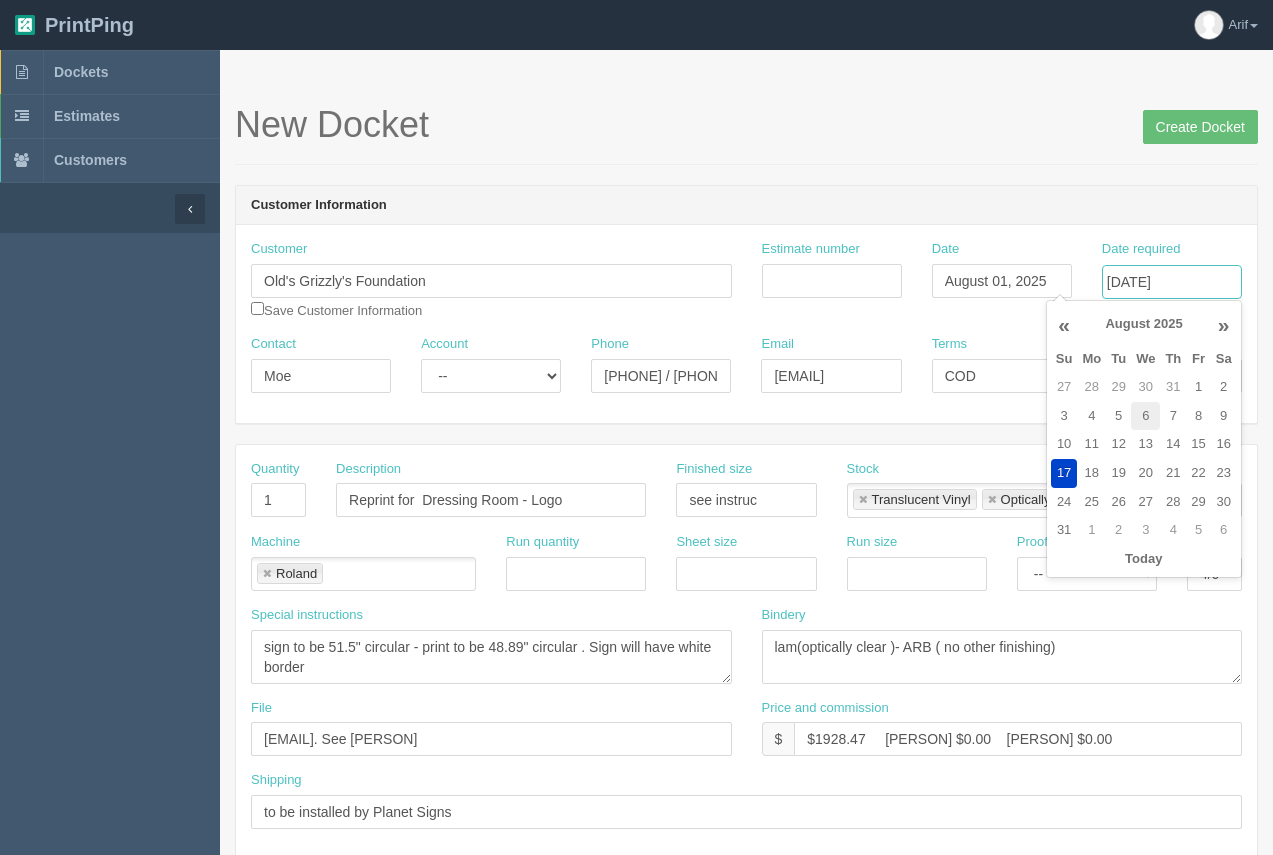 type on "August 6, 2025" 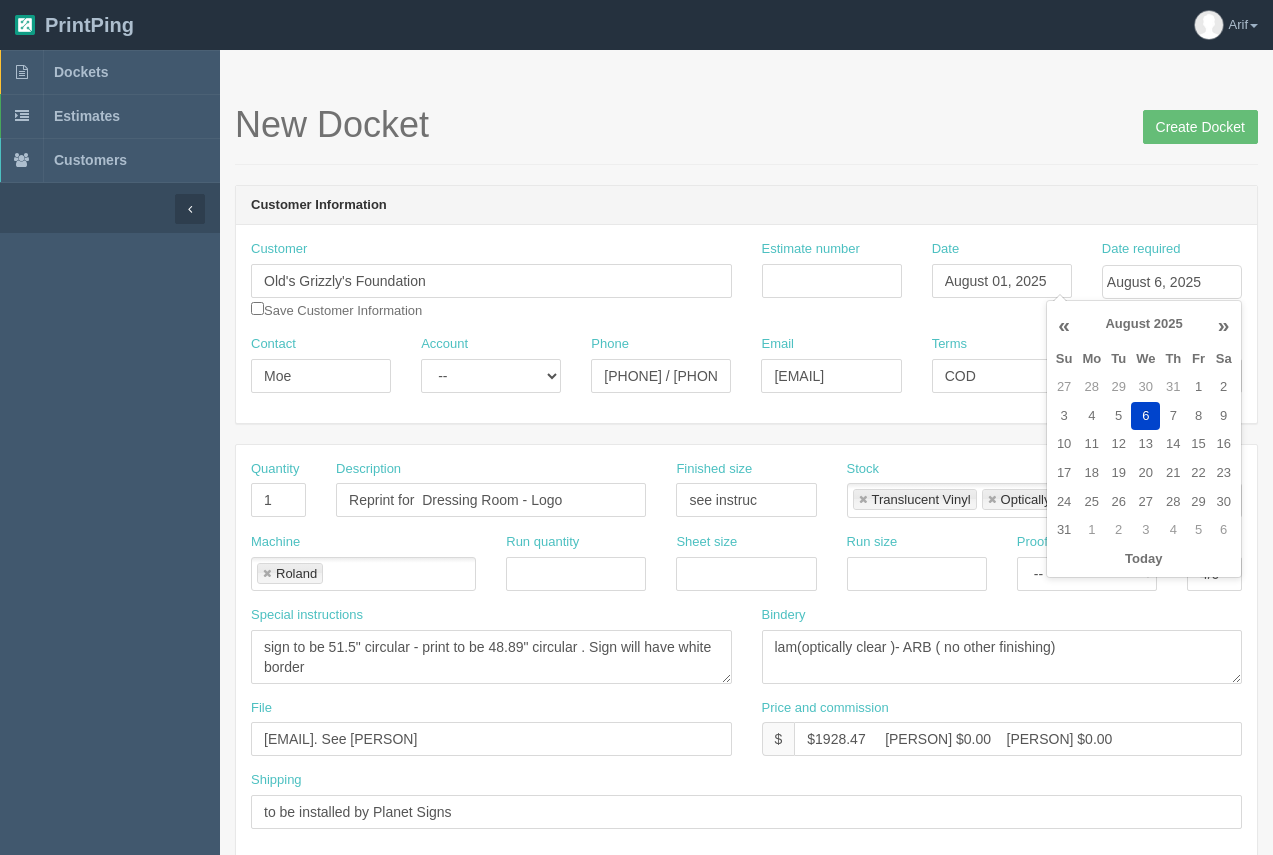 click on "New Docket
Create Docket
Customer Information
Customer
Old's Grizzly's Foundation
Save Customer Information
Estimate number
Date
August 01, 2025
Date required
August 6, 2025
Contact
Moe
Account
--
Existing Client
Allrush Client
Rep Client
Phone
403.993.6999 / 403.216.5464  ext 102
Email
moe@oldsgrizzlys.com
Terms
COD
Salesrep
Mark
Mikayla
Aly" at bounding box center [746, 945] 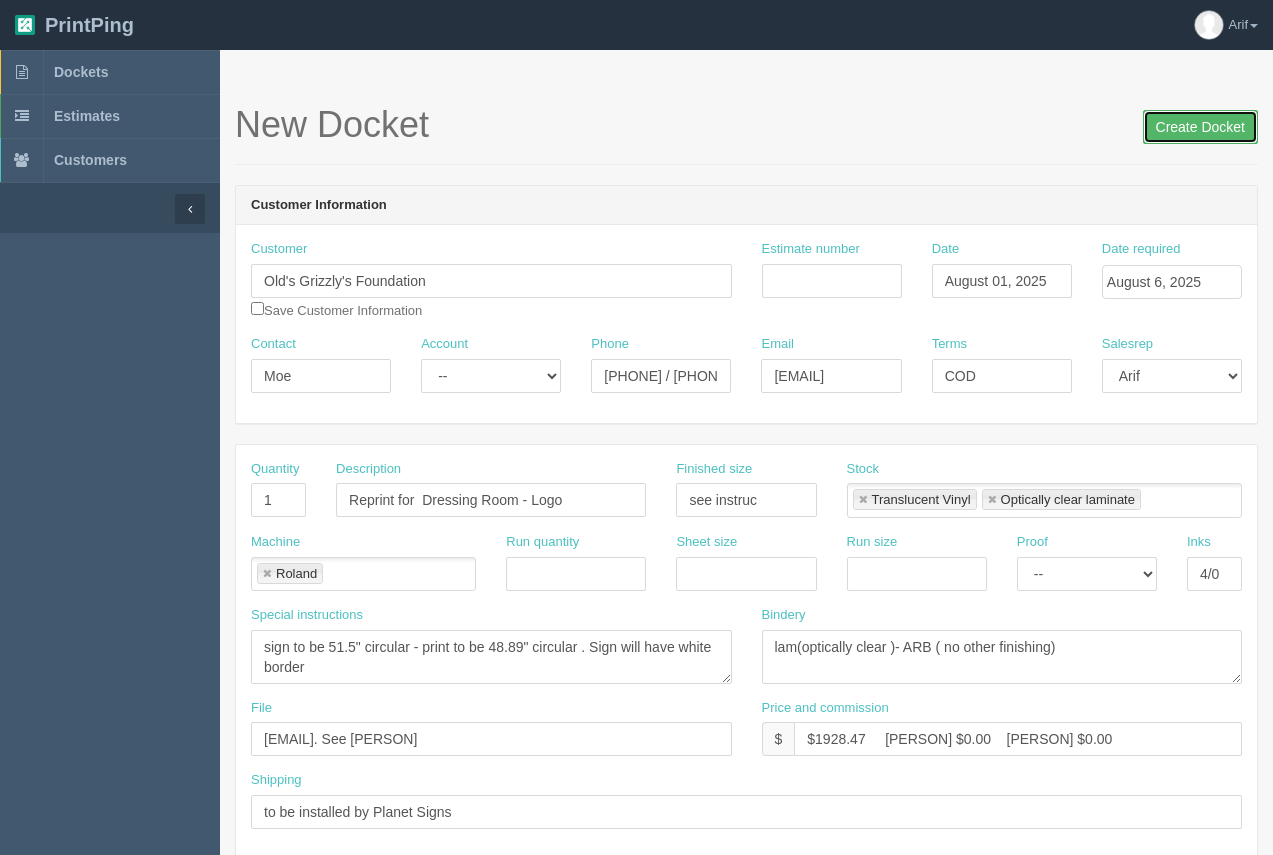 click on "Create Docket" at bounding box center [1200, 127] 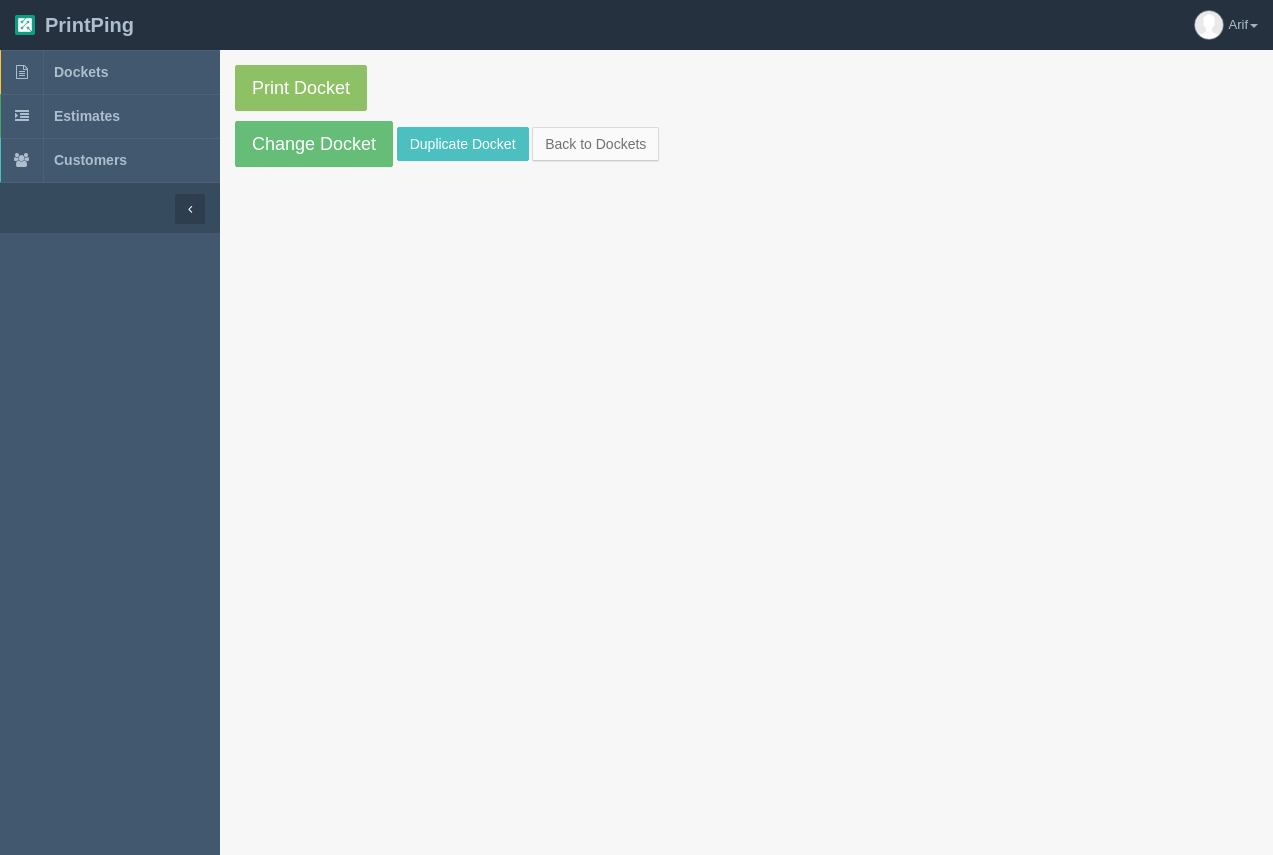 scroll, scrollTop: 0, scrollLeft: 0, axis: both 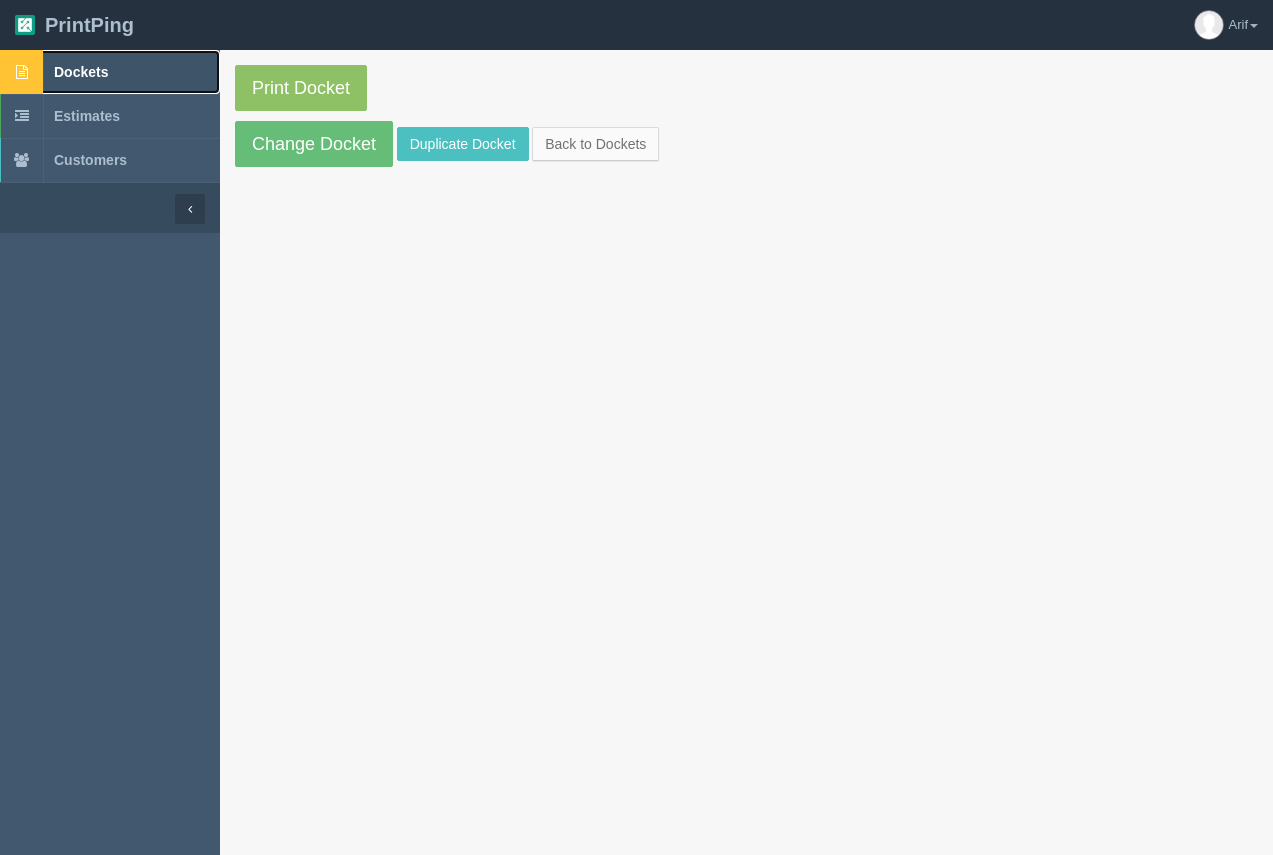 click on "Dockets" at bounding box center [110, 72] 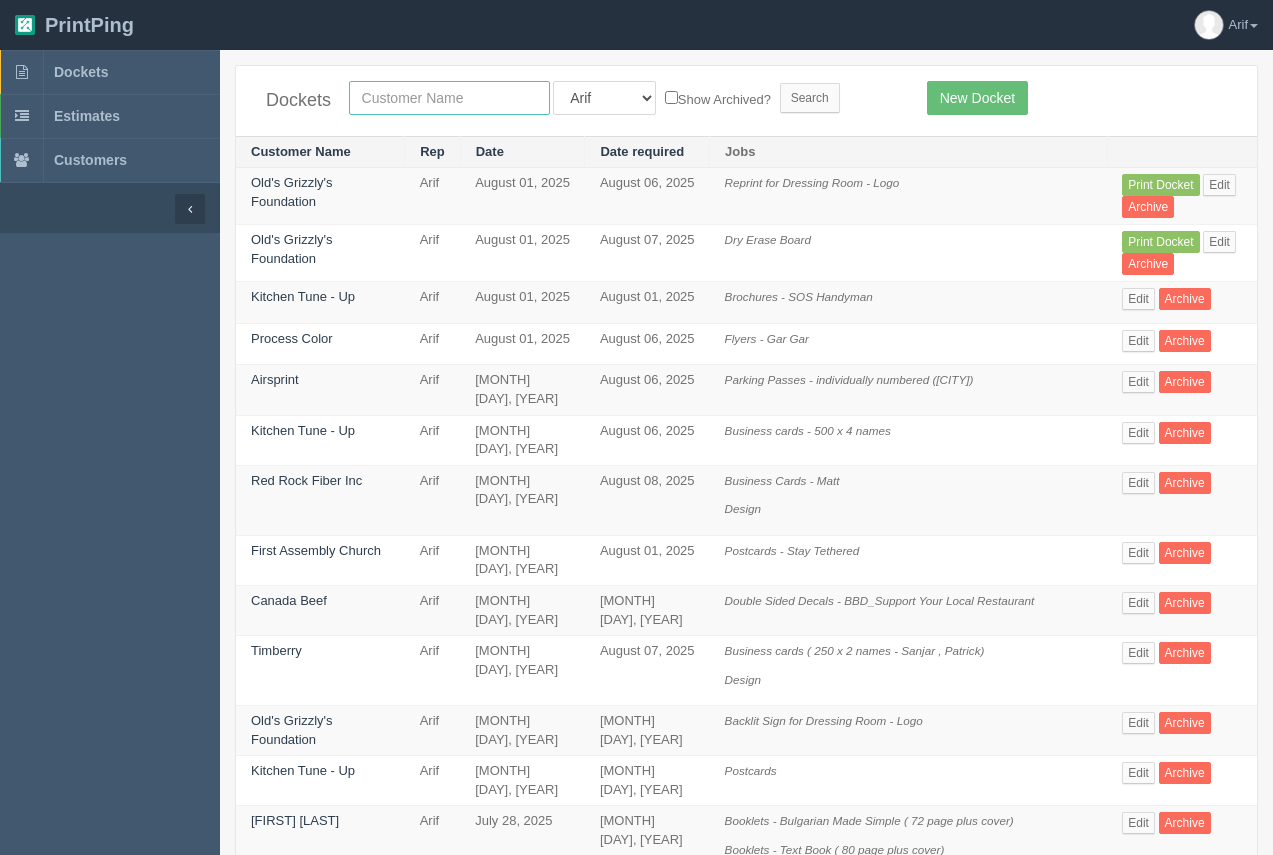 click at bounding box center (449, 98) 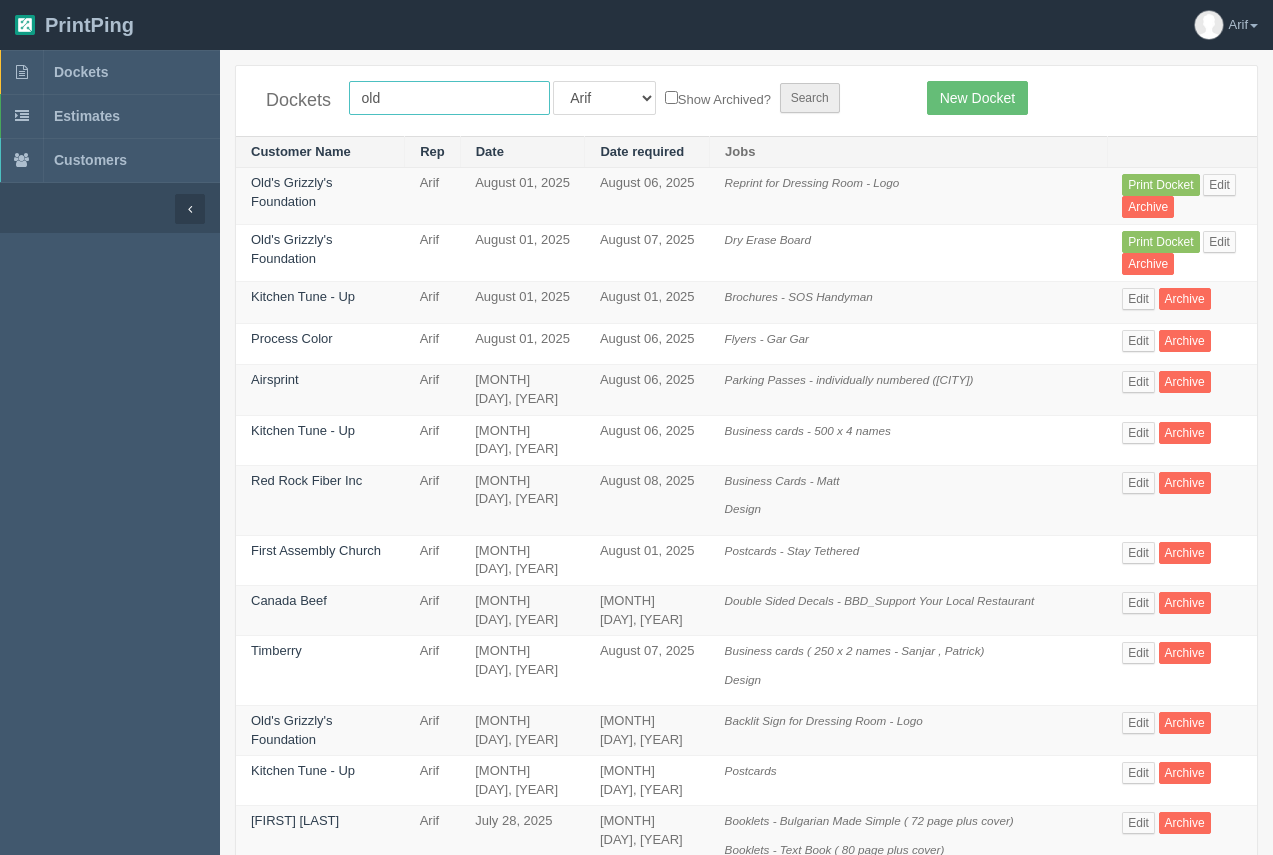 type on "old" 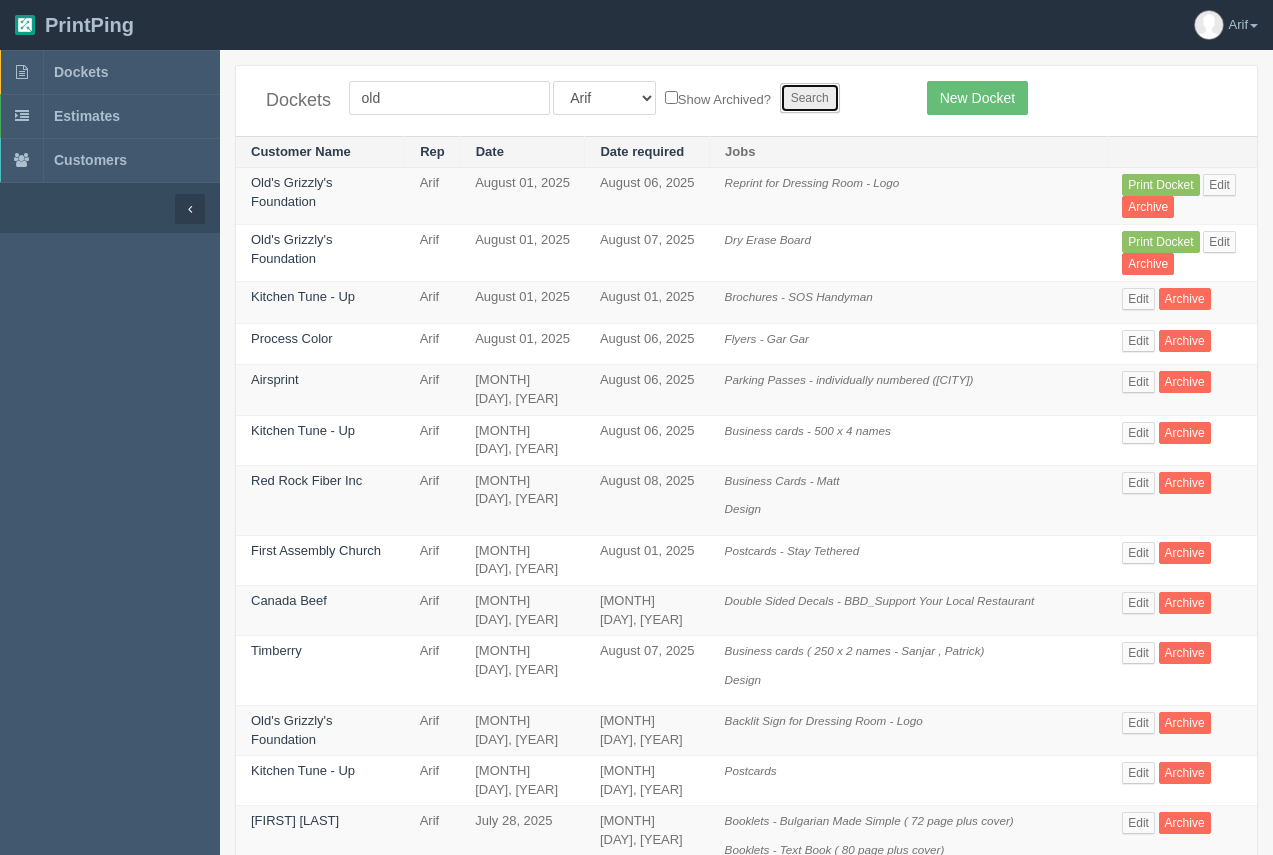 click on "Search" at bounding box center [810, 98] 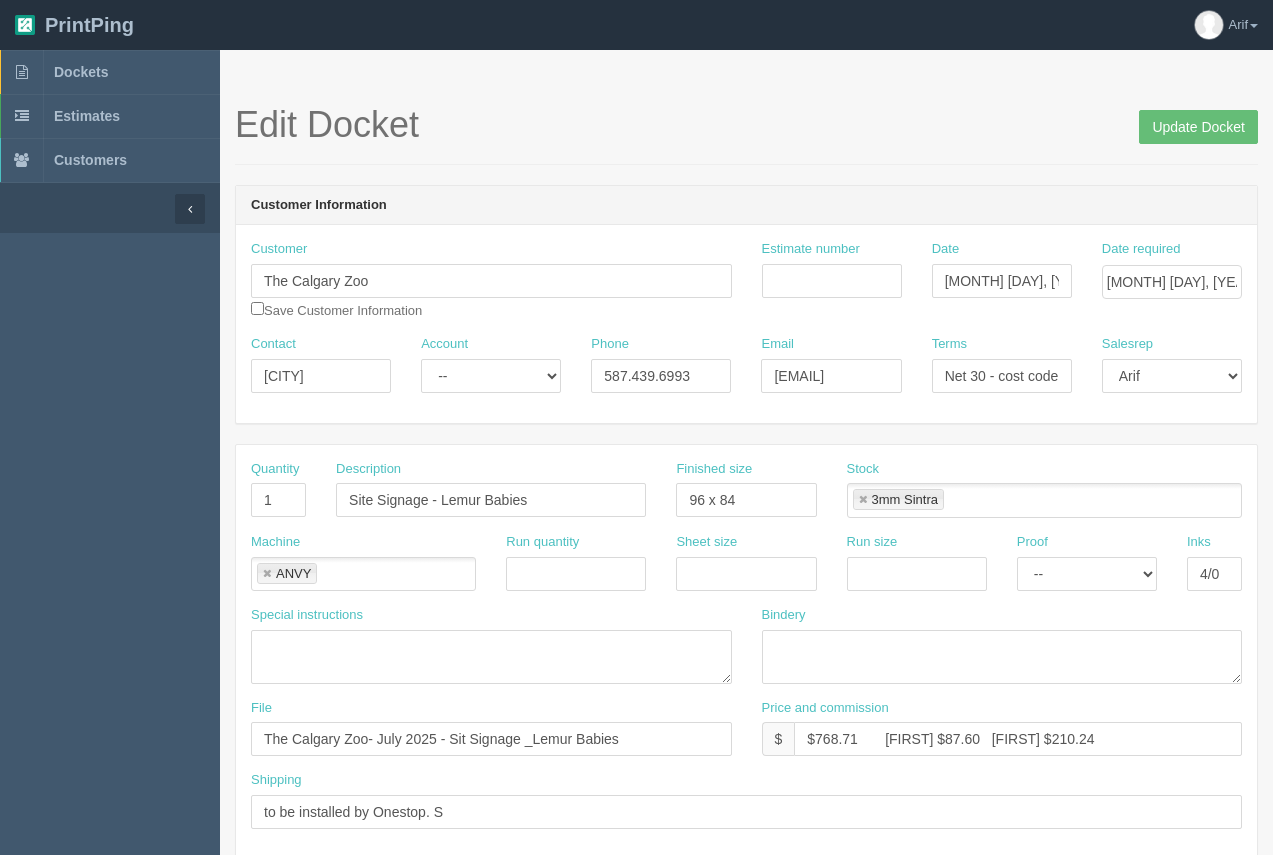 scroll, scrollTop: 0, scrollLeft: 0, axis: both 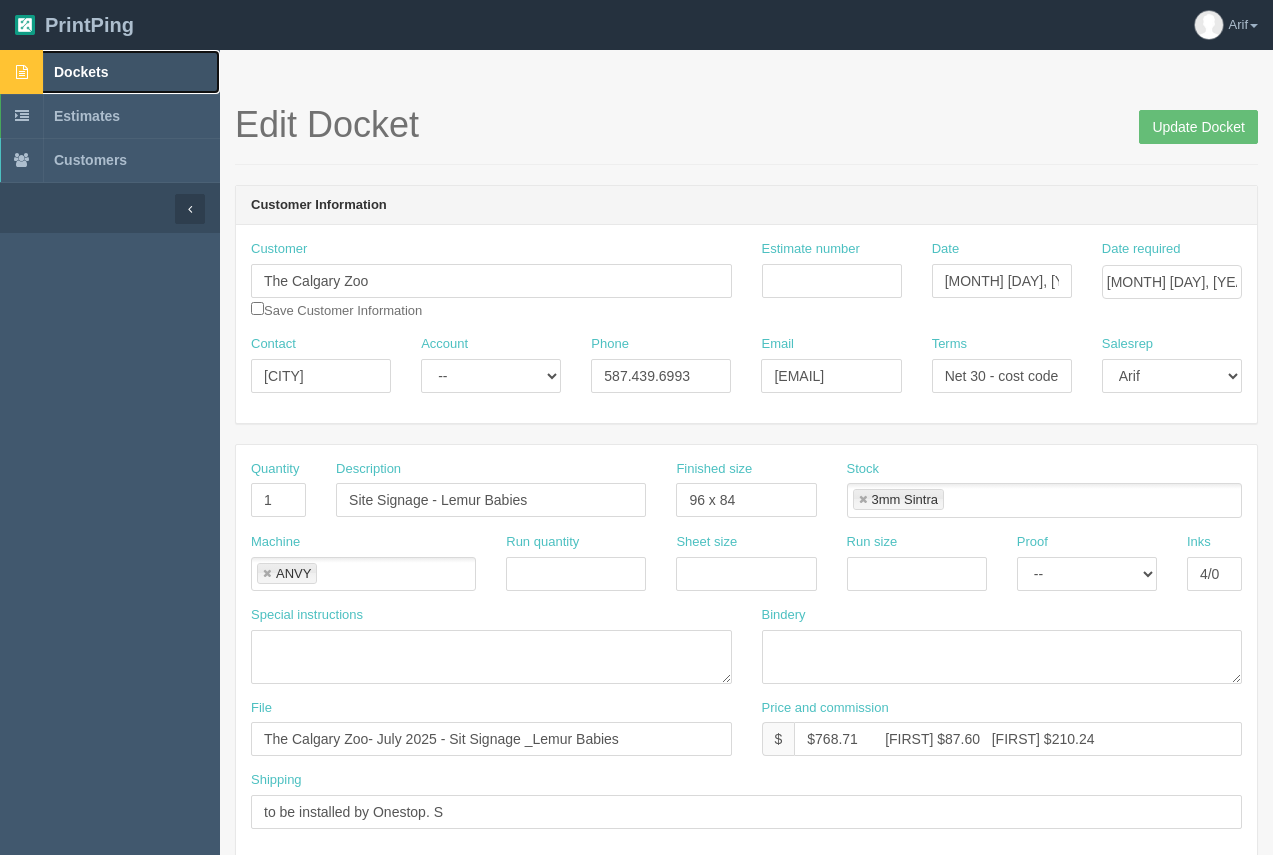 click on "Dockets" at bounding box center [81, 72] 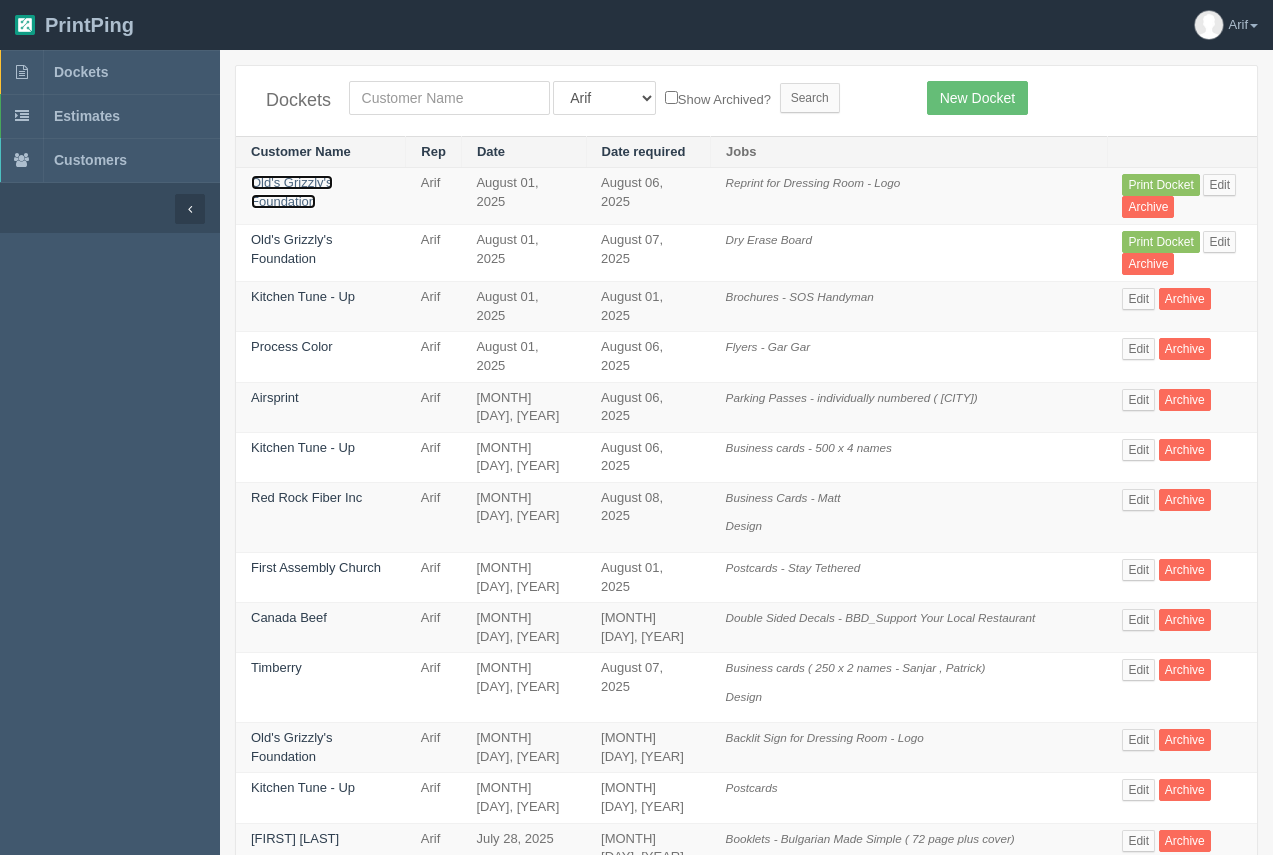 click on "Old's Grizzly's Foundation" at bounding box center (292, 192) 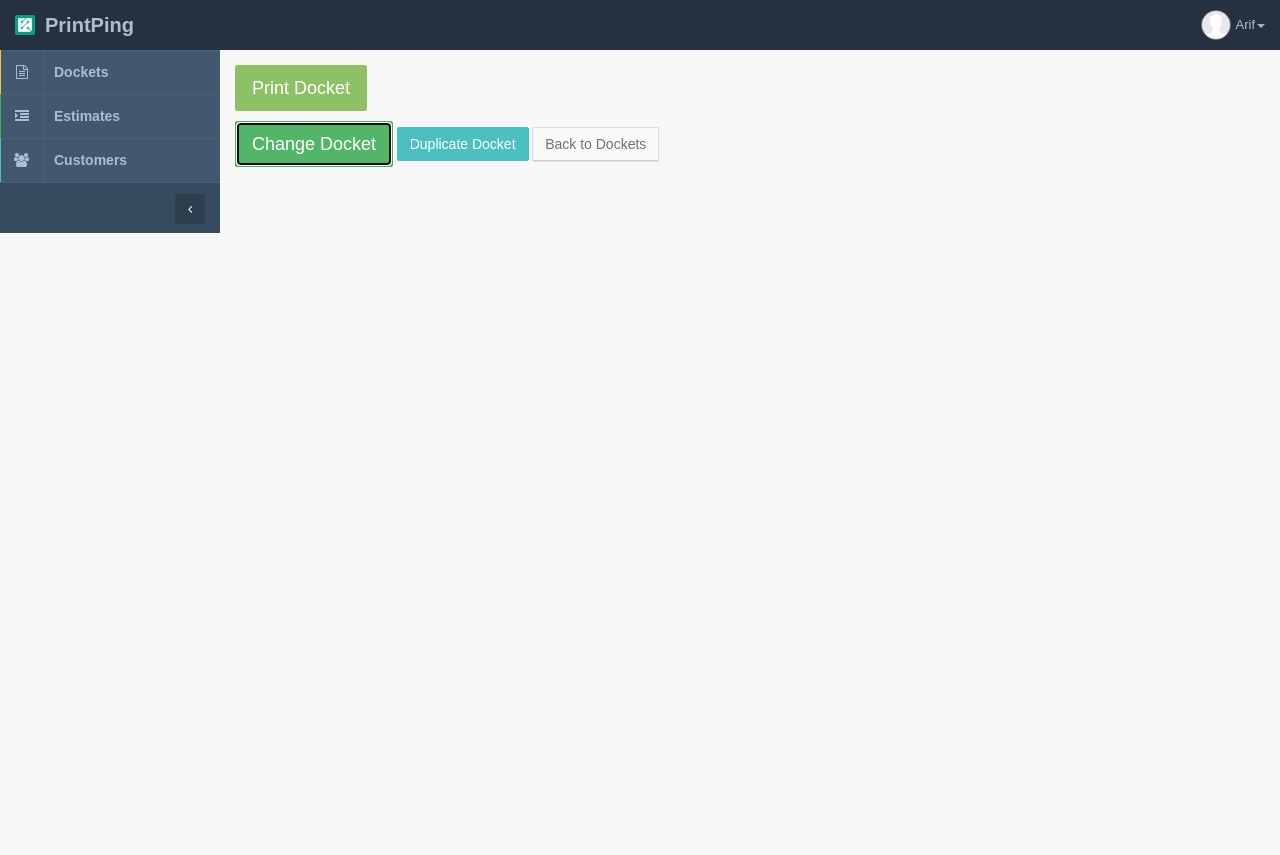 click on "Change Docket" at bounding box center (314, 144) 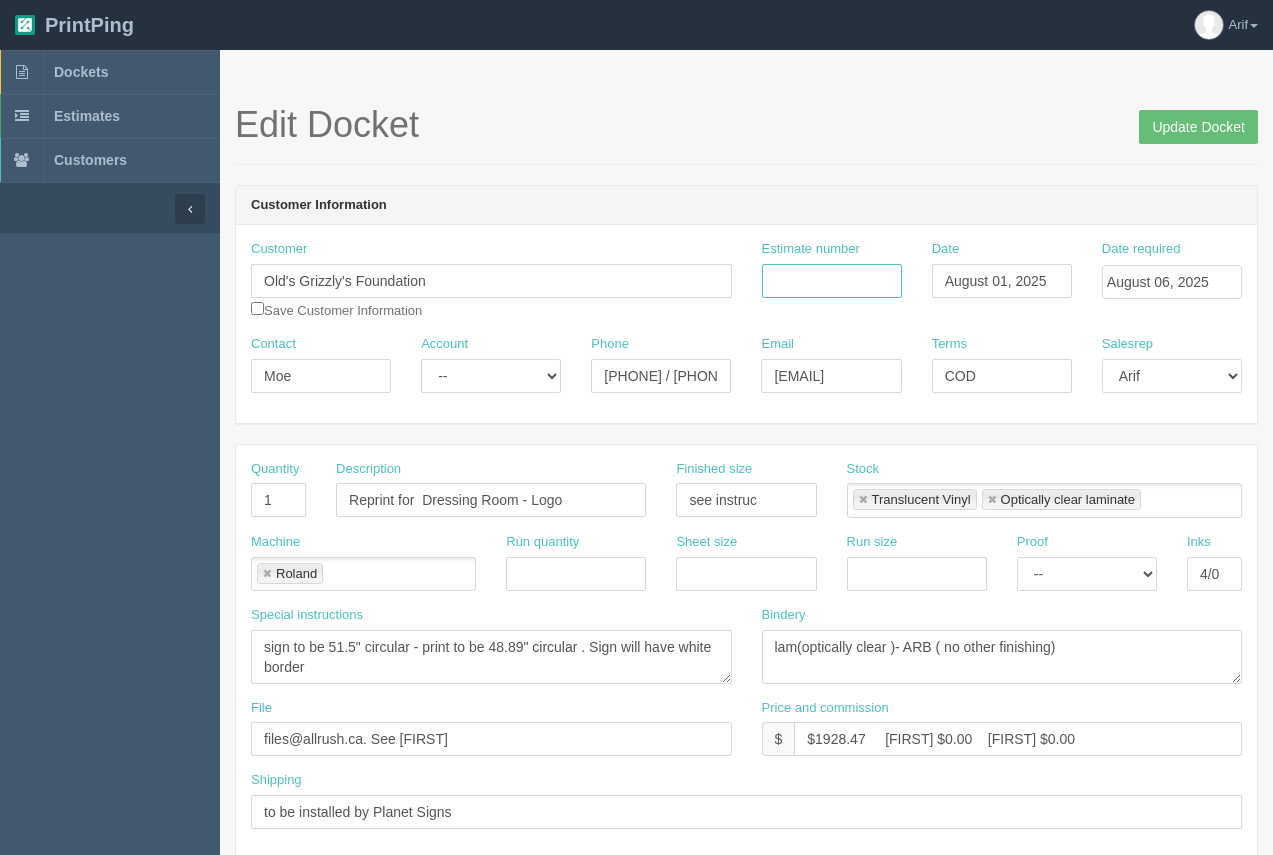 click on "Estimate number" at bounding box center (832, 281) 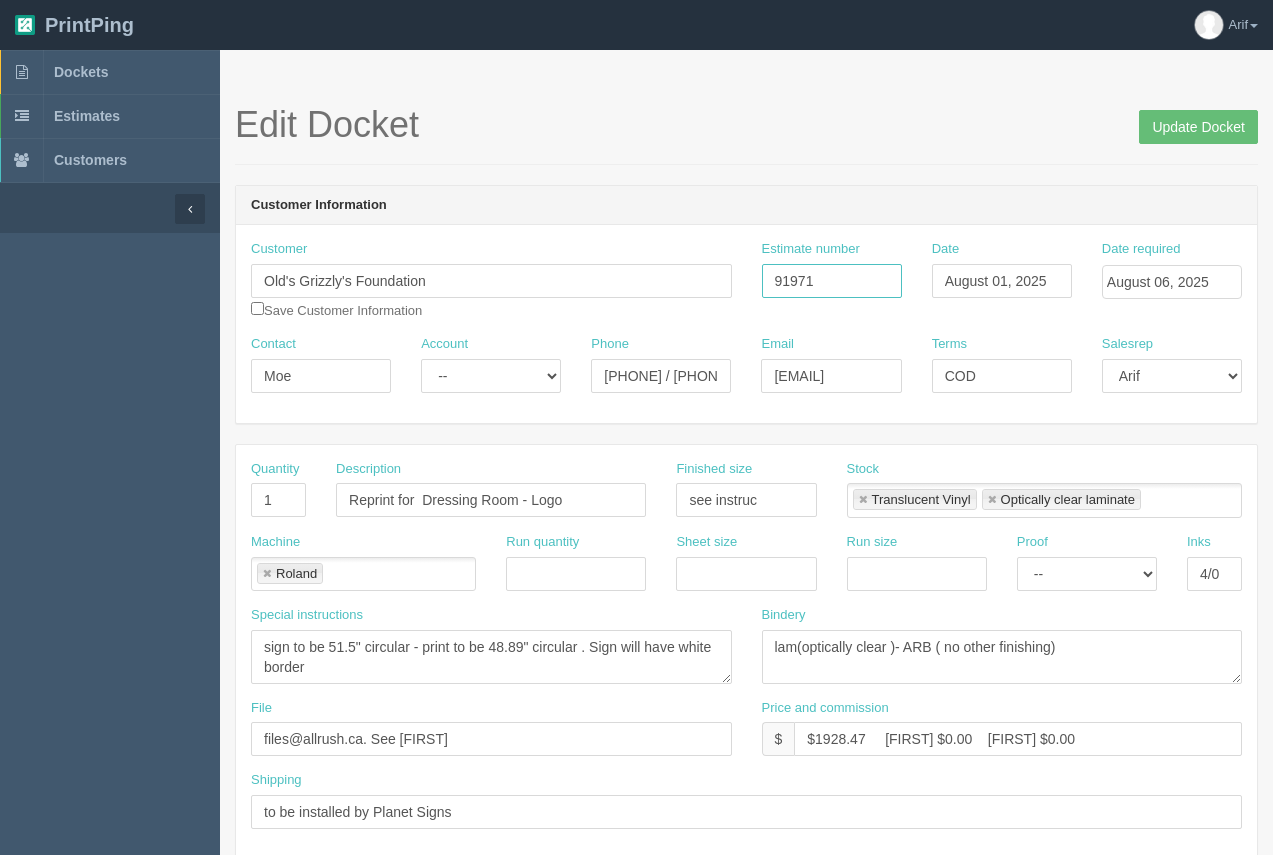 type on "91971" 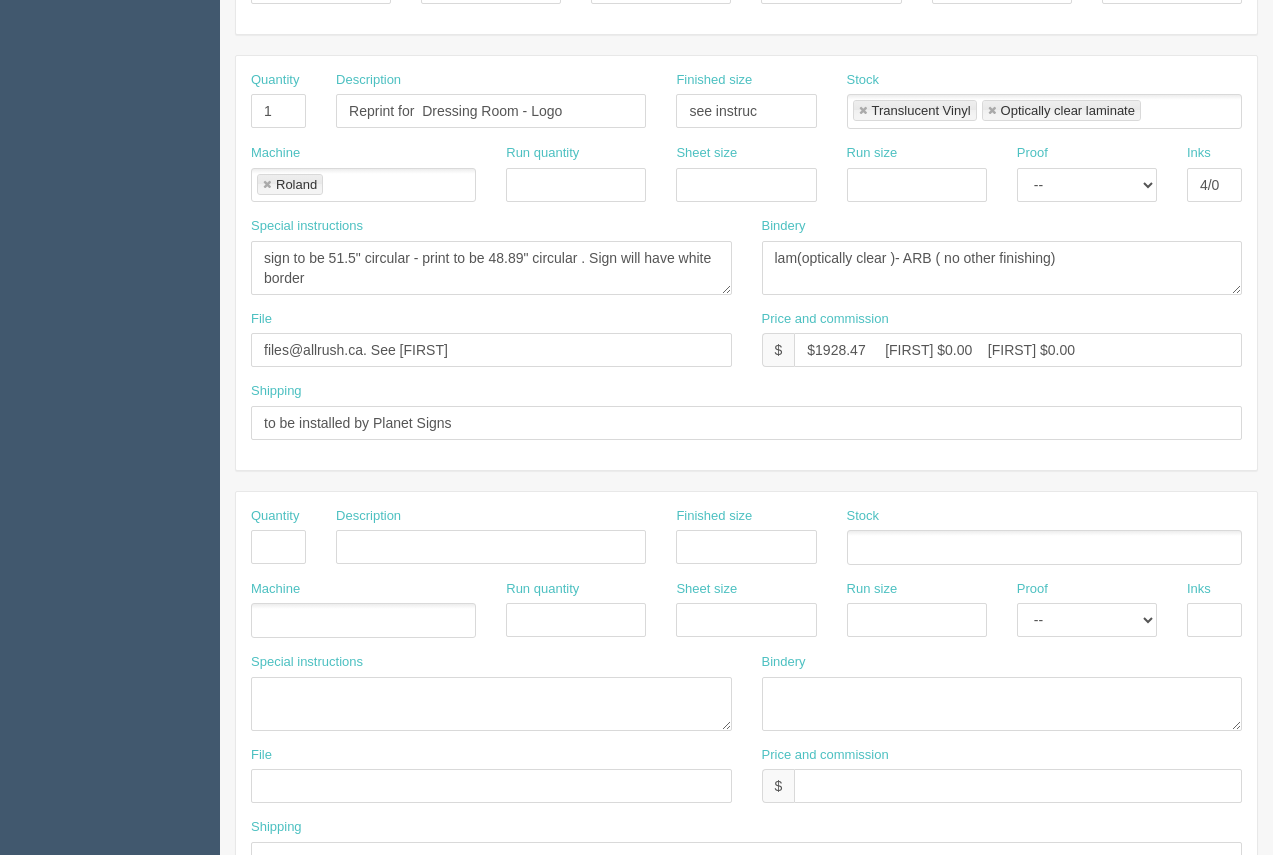 scroll, scrollTop: 372, scrollLeft: 0, axis: vertical 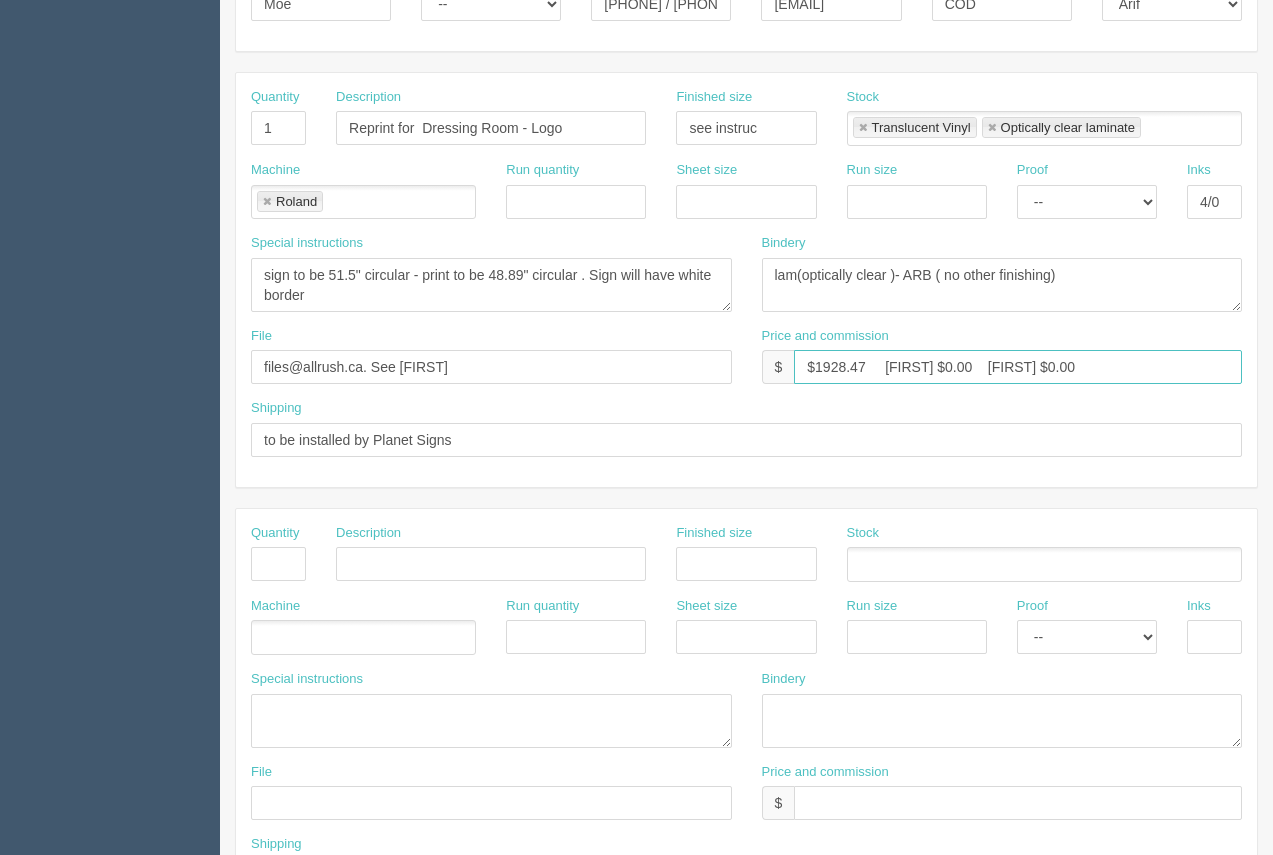 drag, startPoint x: 866, startPoint y: 367, endPoint x: 821, endPoint y: 363, distance: 45.17743 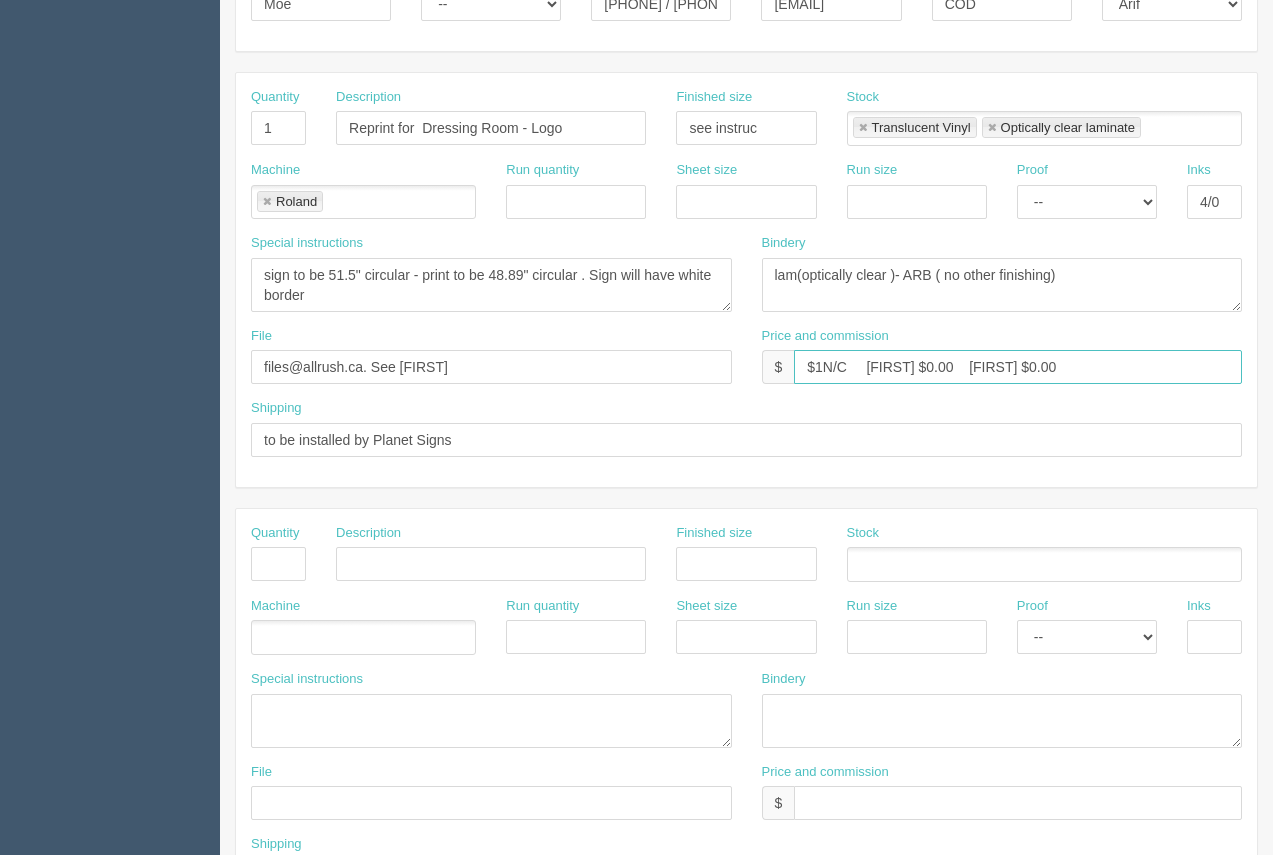 click on "$1N/C     Arif $0.00    Moe $0.00" at bounding box center (1018, 367) 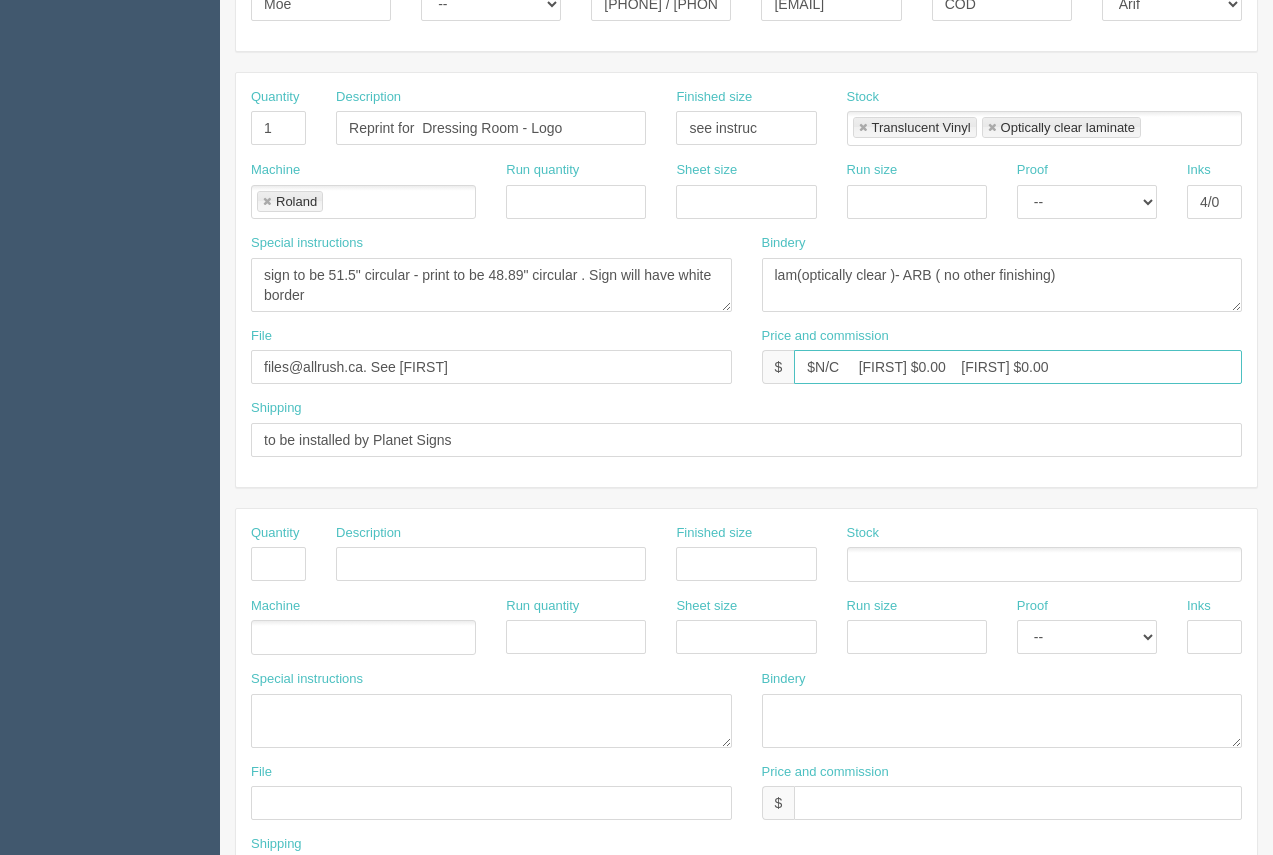 drag, startPoint x: 1031, startPoint y: 367, endPoint x: 971, endPoint y: 358, distance: 60.671246 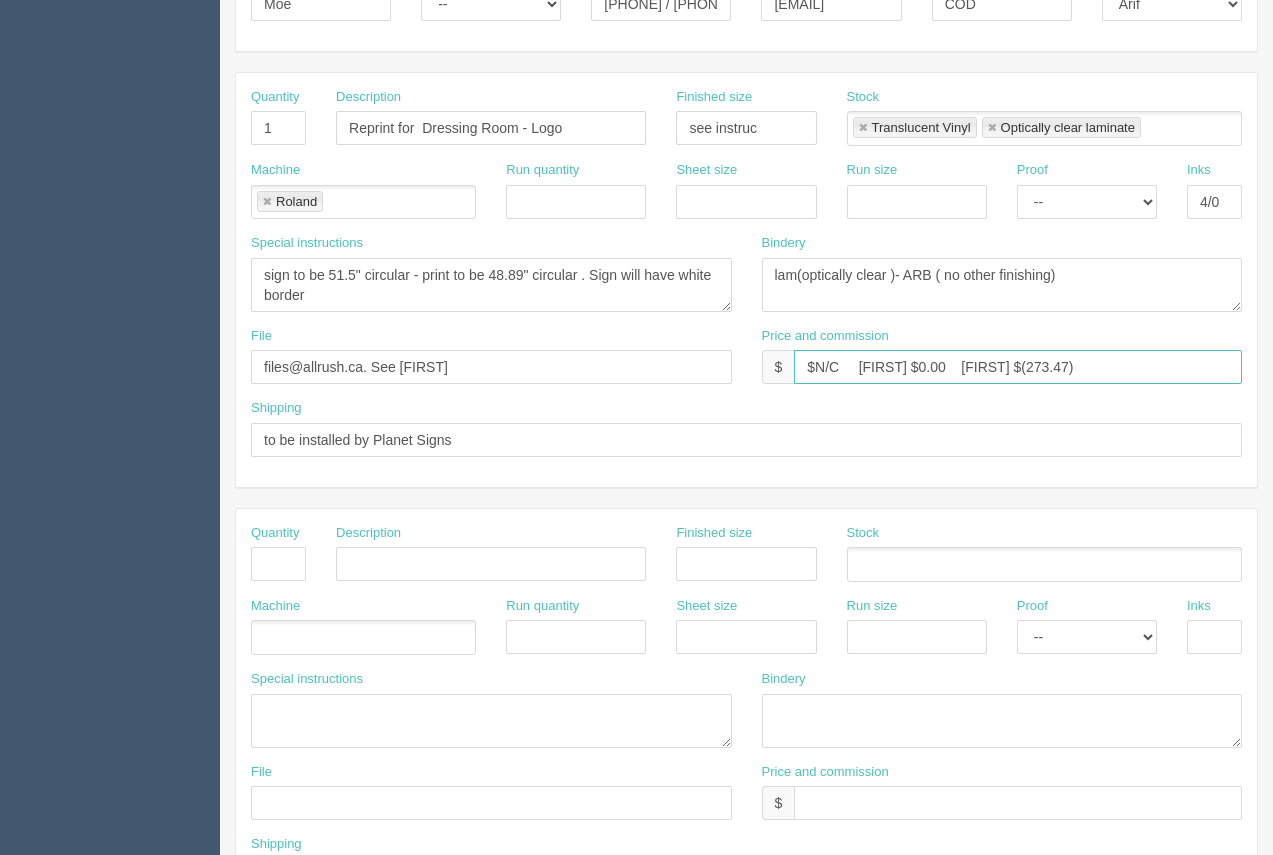 type on "$N/C     Arif $0.00    Moe $(273.47)" 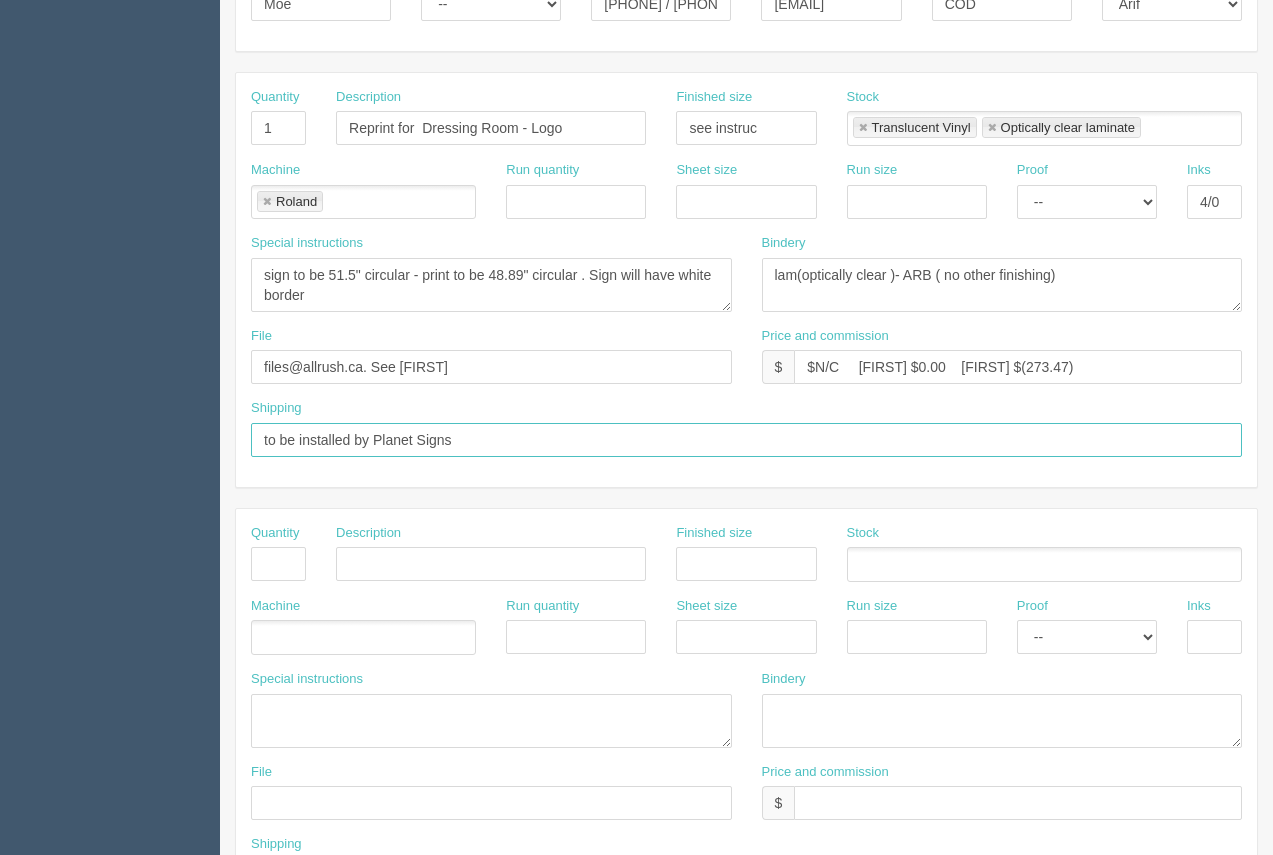 click on "to be installed by Planet Signs" at bounding box center [746, 440] 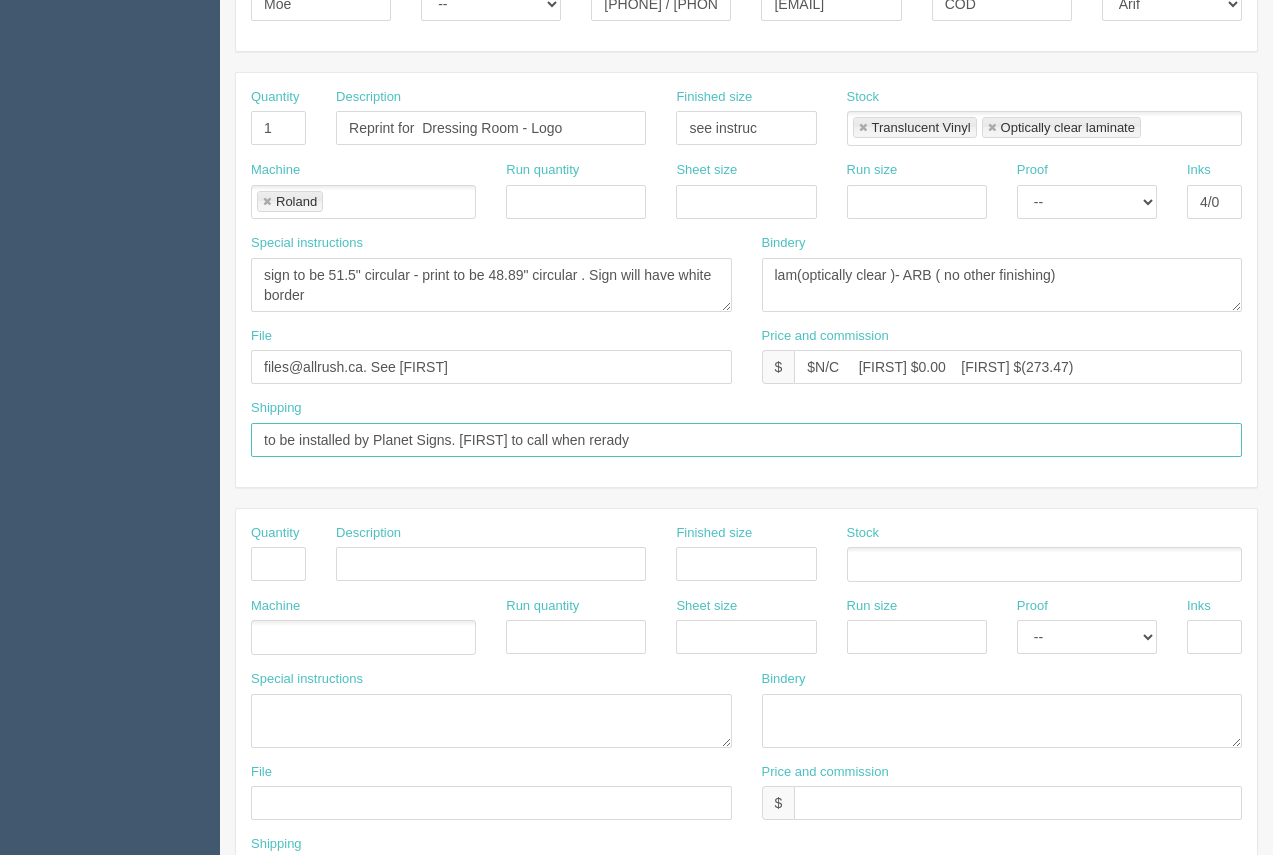 click on "to be installed by Planet Signs. Arif to call when rerady" at bounding box center (746, 440) 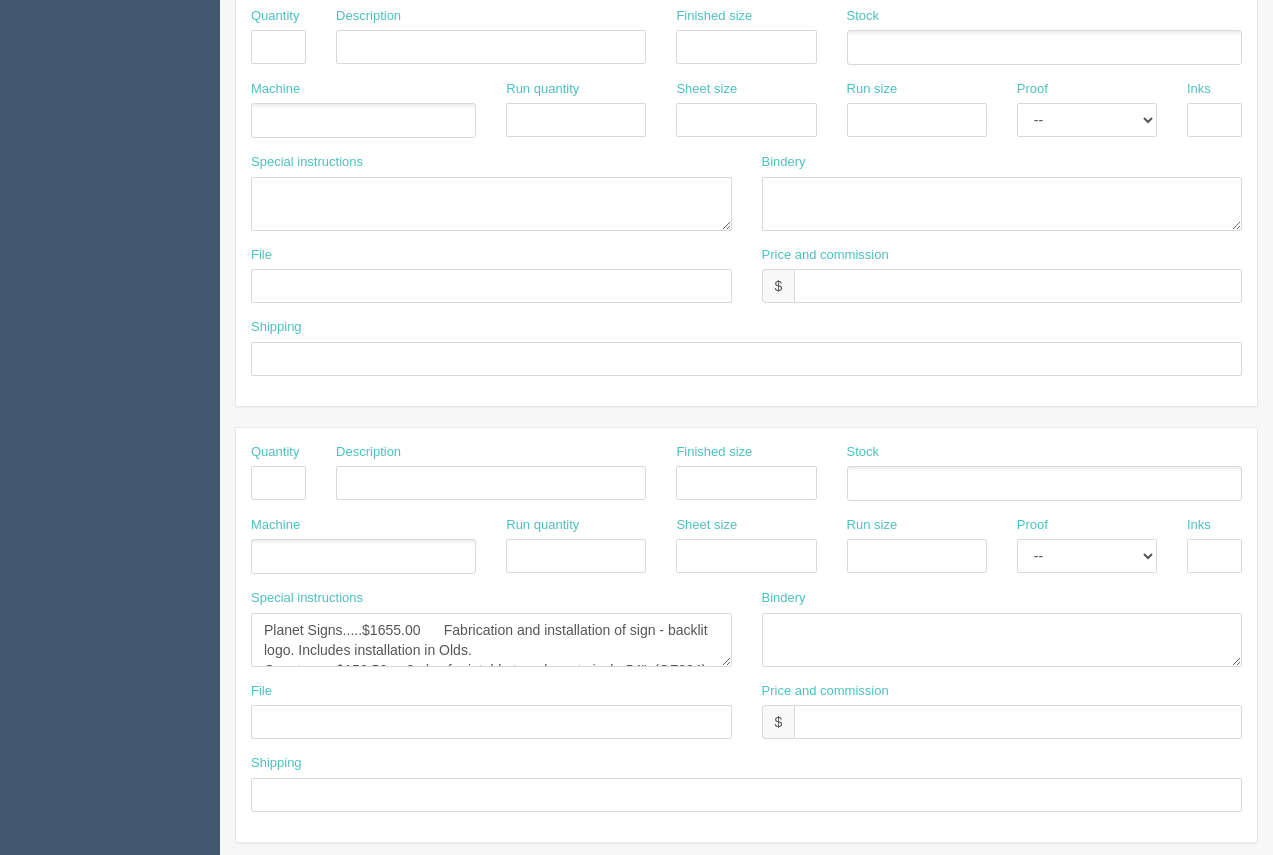 scroll, scrollTop: 961, scrollLeft: 0, axis: vertical 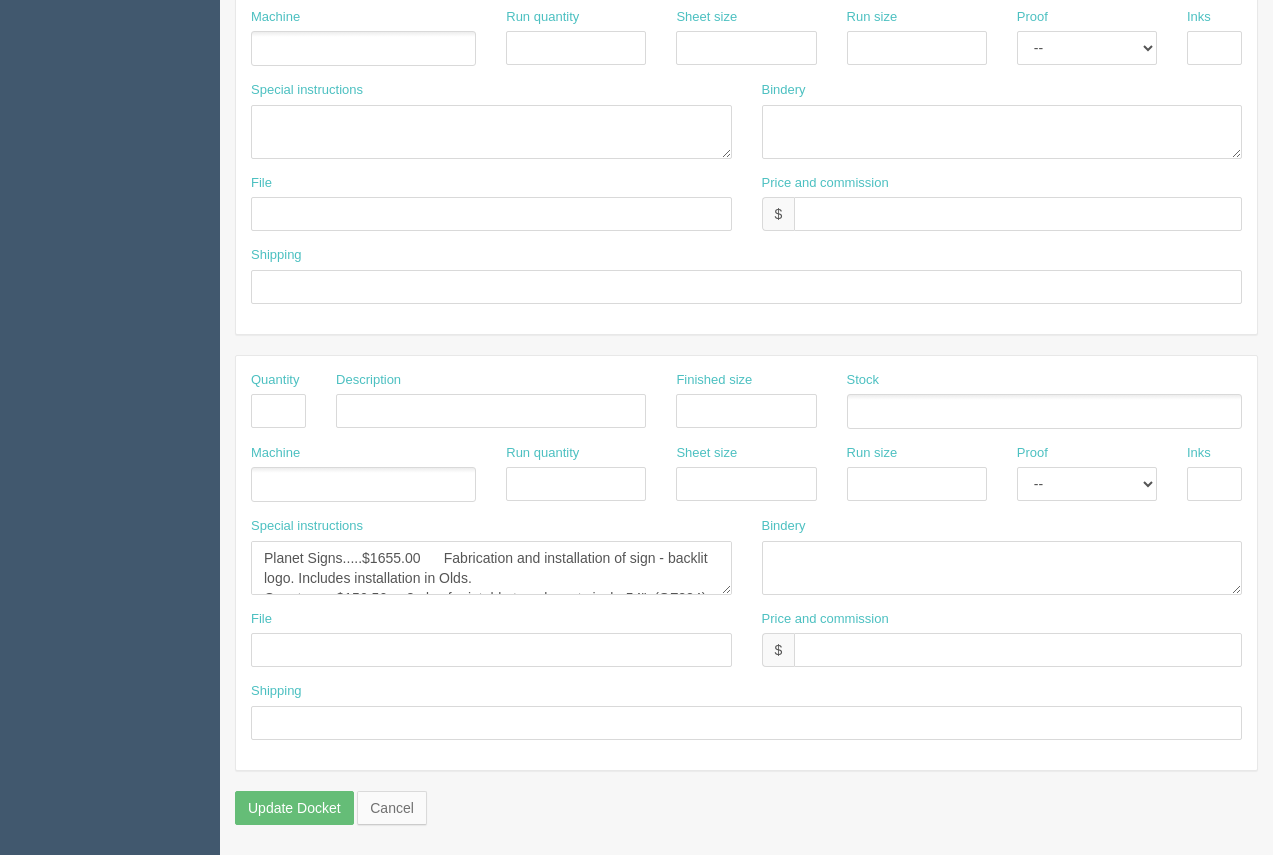 type on "to be installed by Planet Signs. Arif to call when ready" 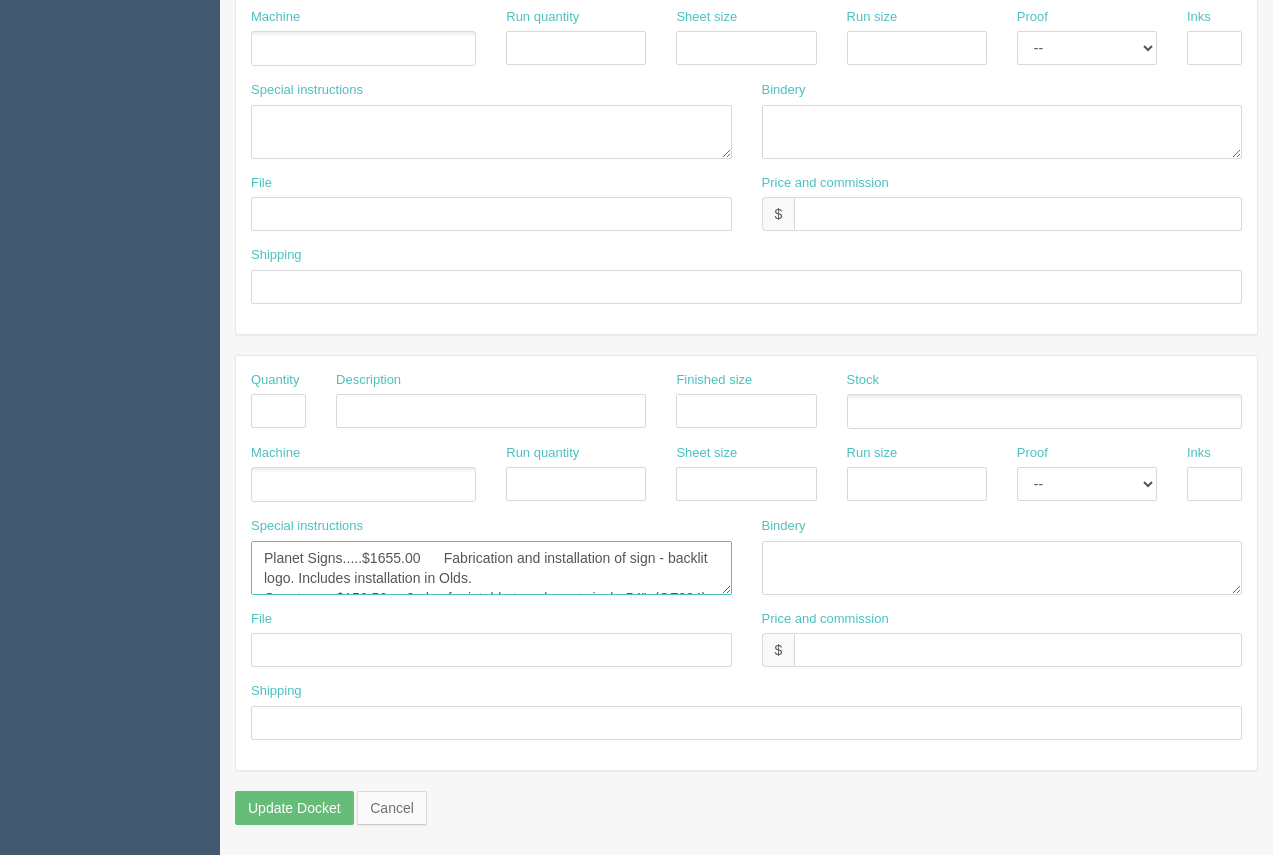 drag, startPoint x: 478, startPoint y: 575, endPoint x: 227, endPoint y: 525, distance: 255.93163 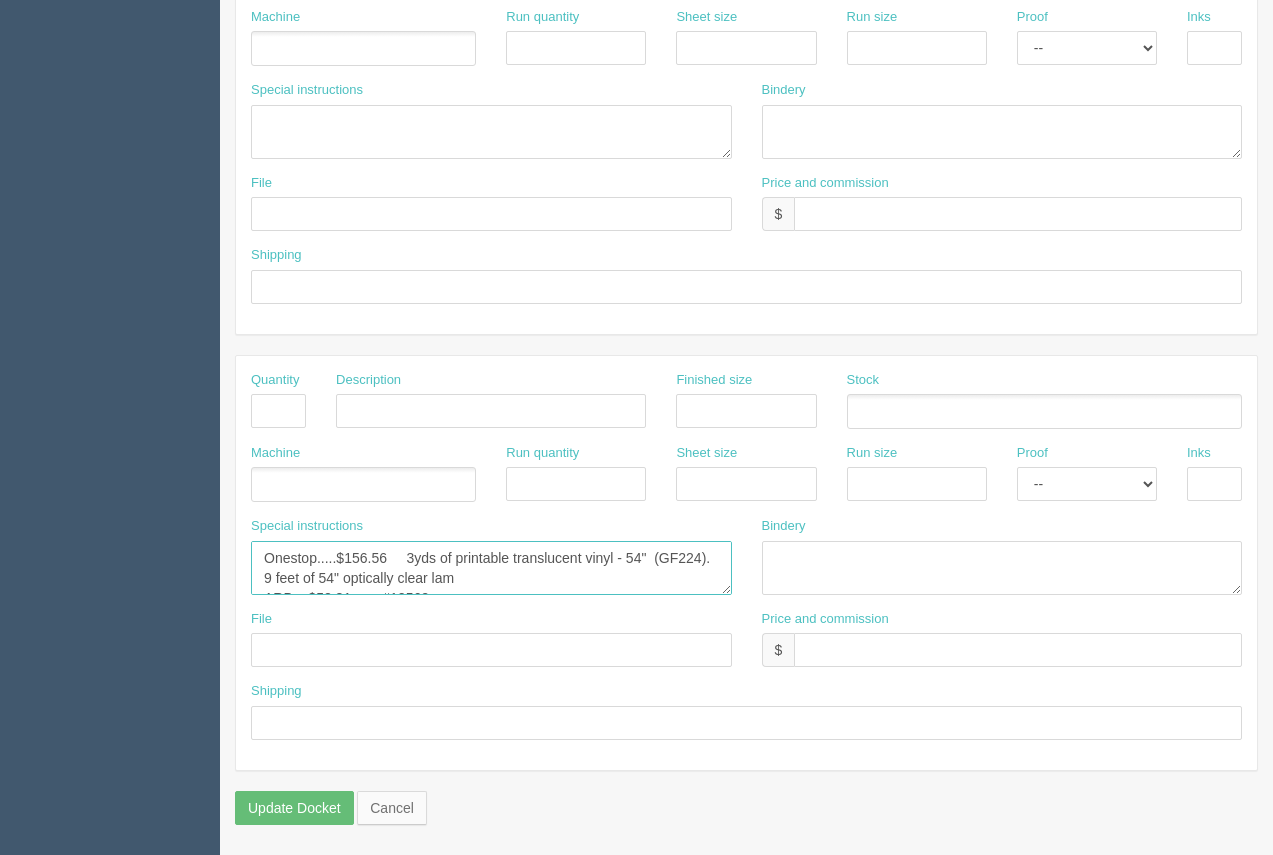 click on "Planet Signs.....$1655.00      Fabrication and installation of sign - backlit logo. Includes installation in Olds.
Onestop.....$156.56     3yds of printable translucent vinyl - 54"  (GF224). 9 feet of 54" optically clear lam
ARB....$52.31        #12562" at bounding box center [491, 568] 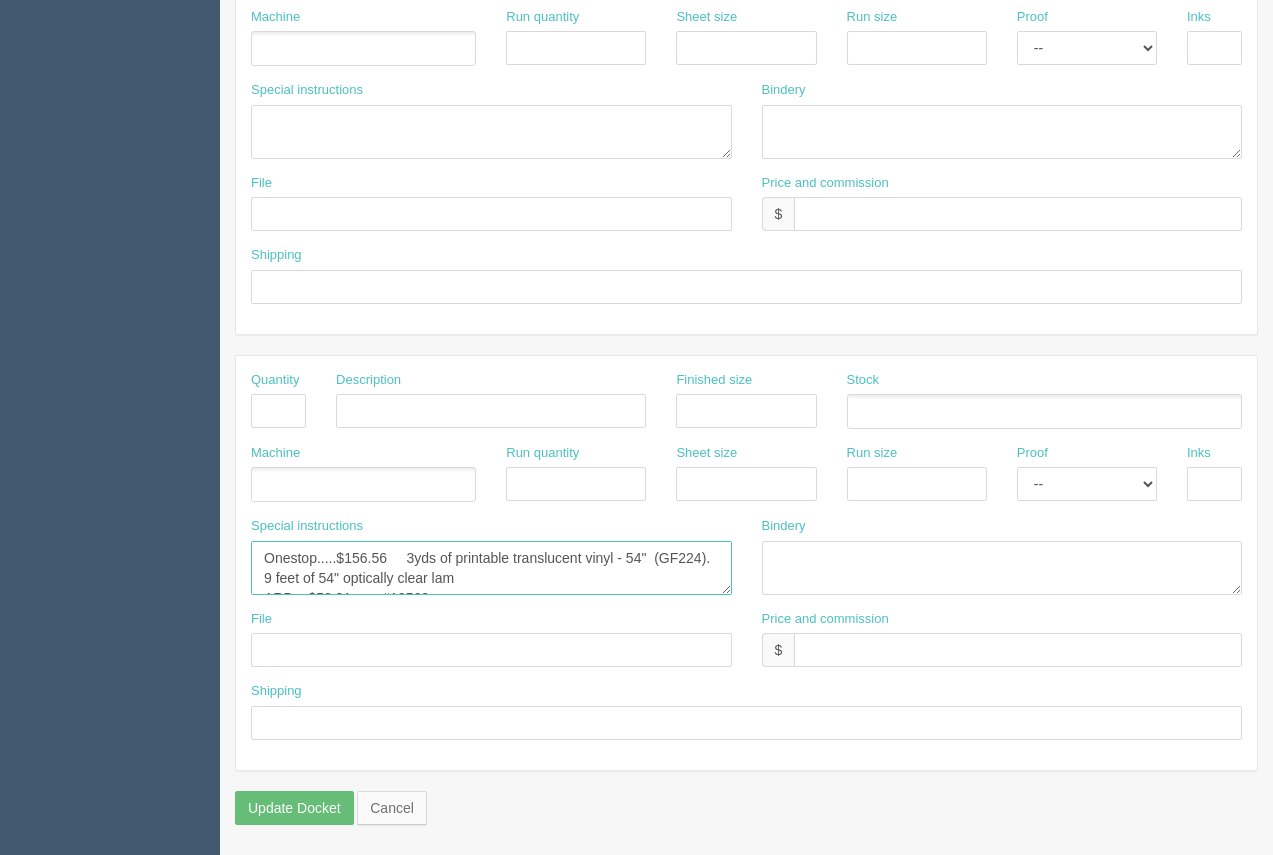 click on "Planet Signs.....$1655.00      Fabrication and installation of sign - backlit logo. Includes installation in Olds.
Onestop.....$156.56     3yds of printable translucent vinyl - 54"  (GF224). 9 feet of 54" optically clear lam
ARB....$52.31        #12562" at bounding box center (491, 568) 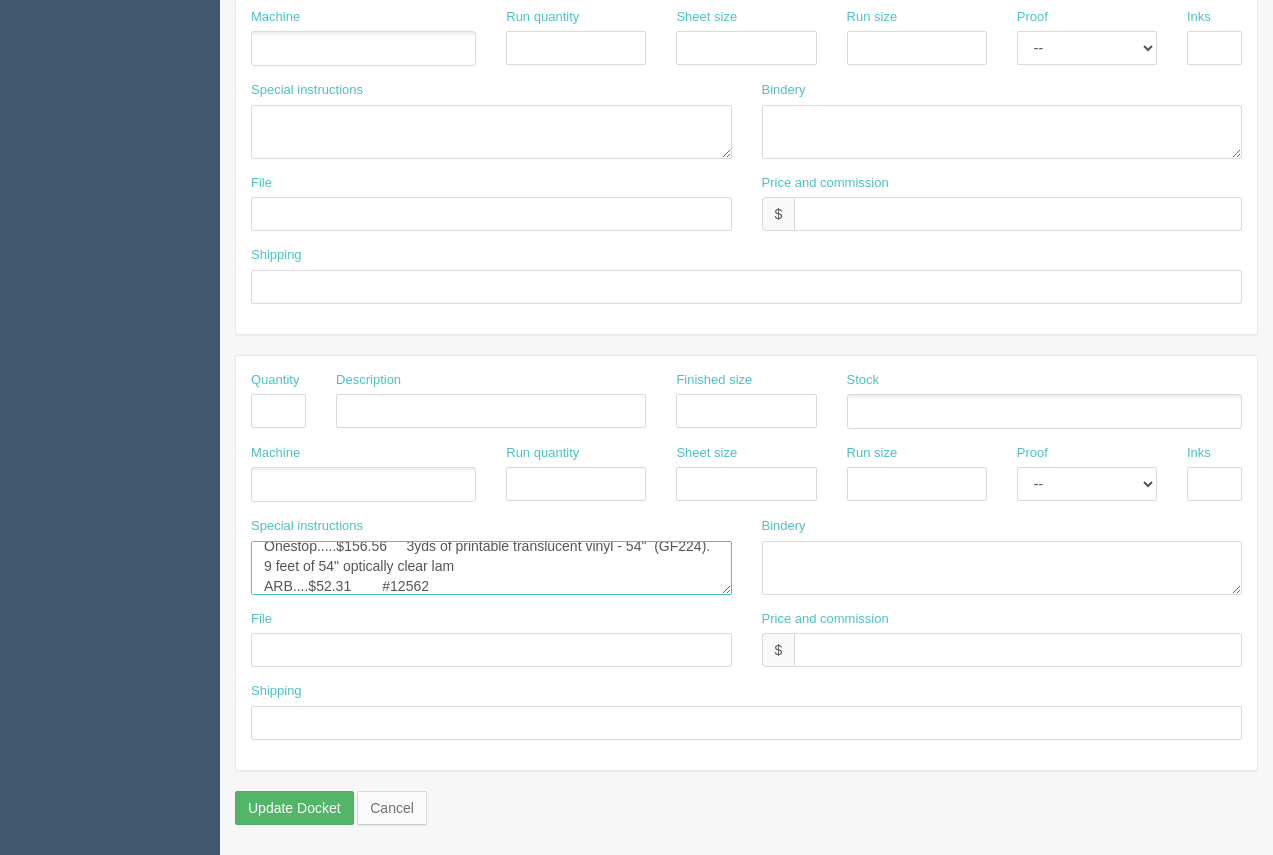 type on "Onestop.....$156.56     3yds of printable translucent vinyl - 54"  (GF224). 9 feet of 54" optically clear lam
ARB....$52.31        #12562" 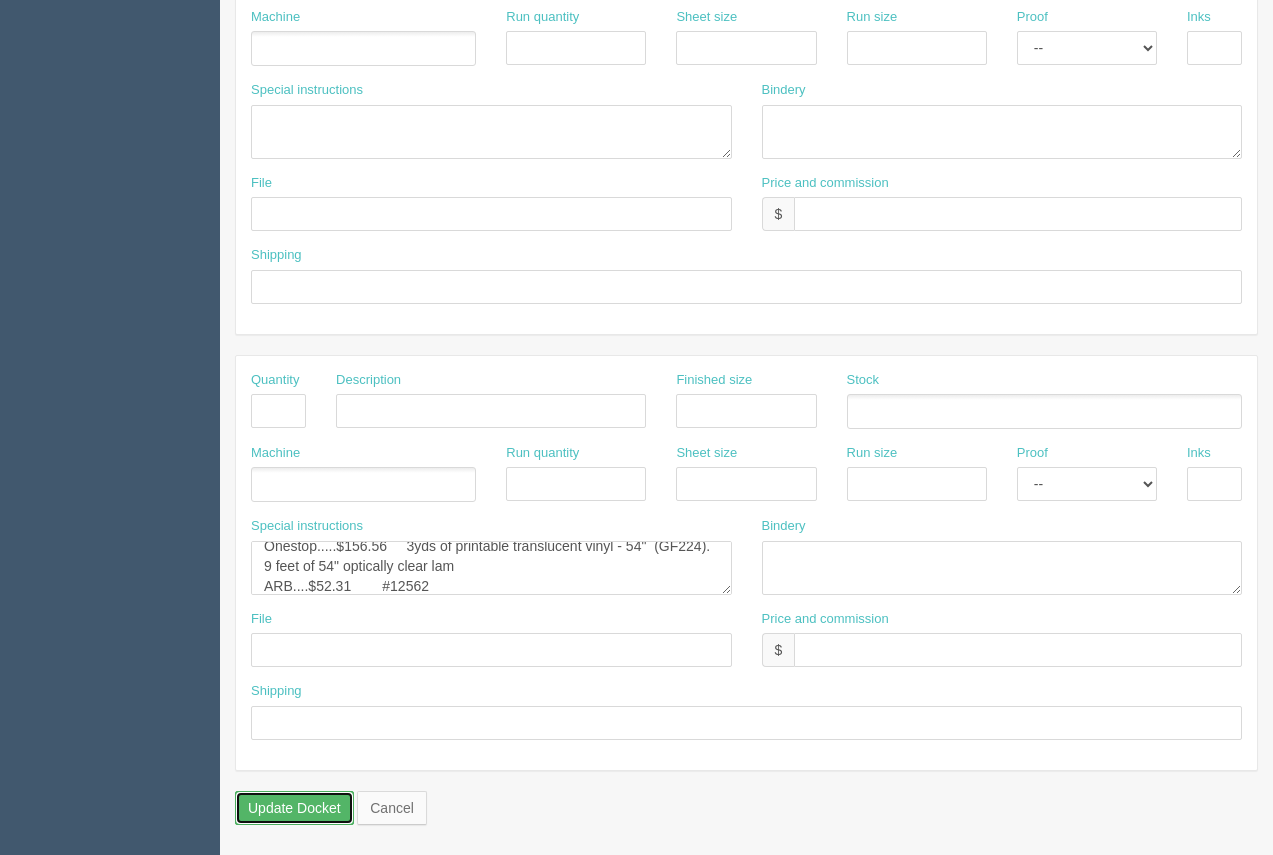 drag, startPoint x: 288, startPoint y: 802, endPoint x: 338, endPoint y: 697, distance: 116.297035 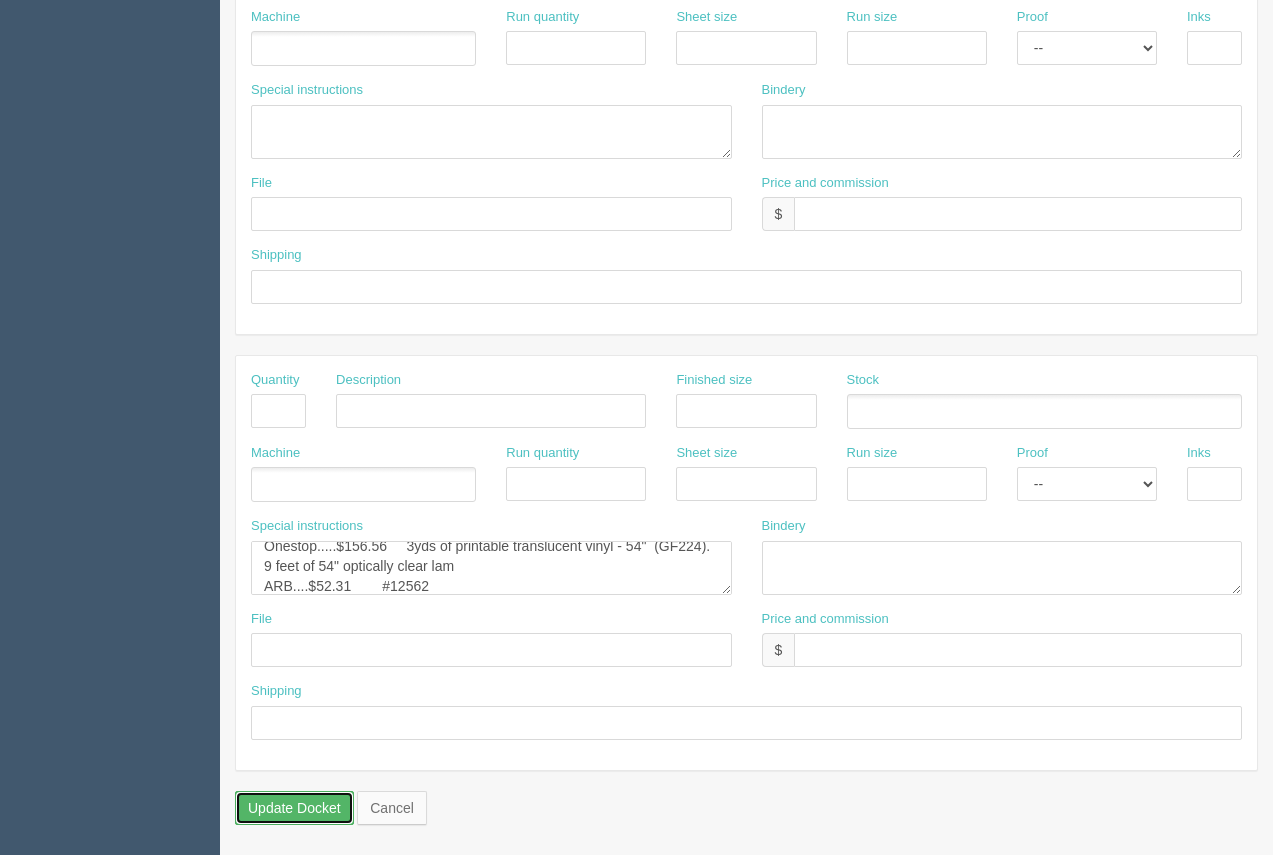 click on "Update Docket" at bounding box center [294, 808] 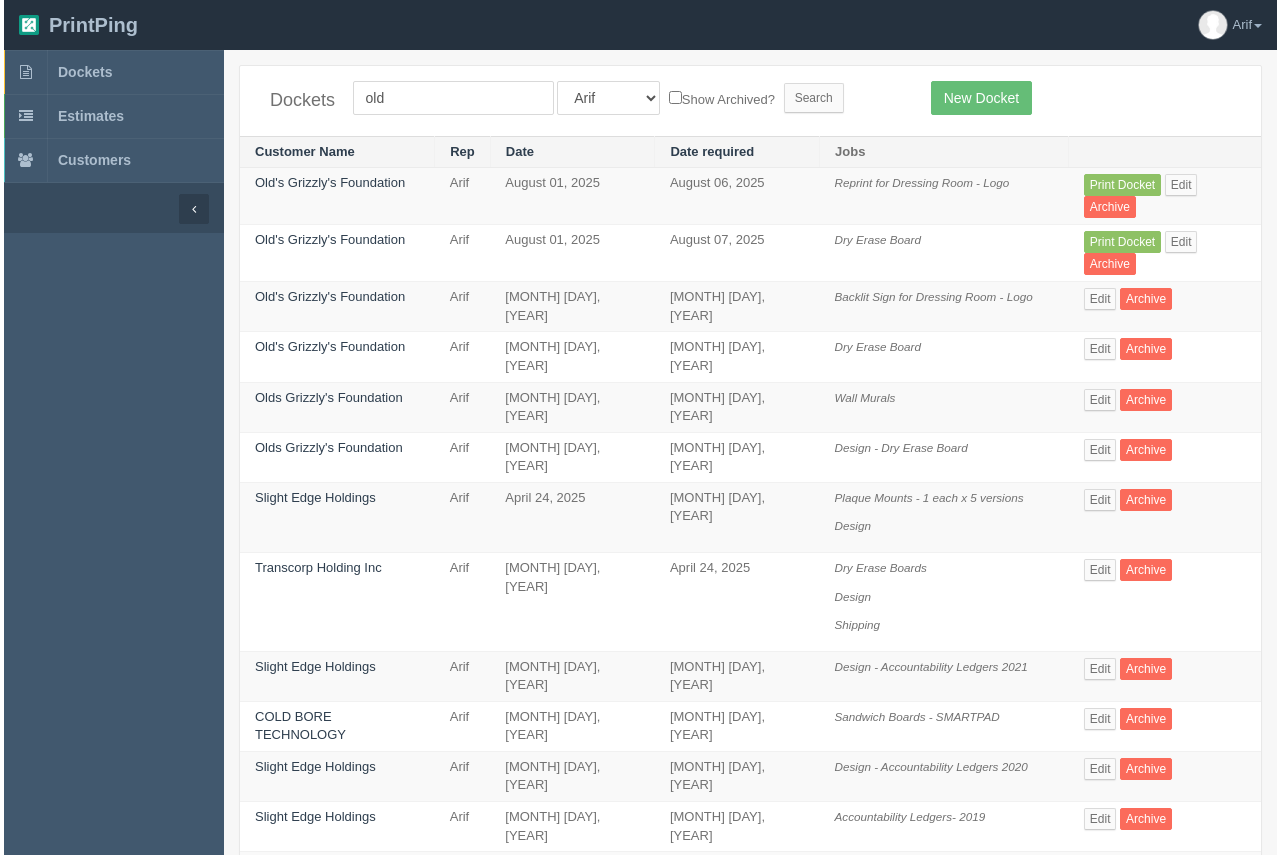 scroll, scrollTop: 0, scrollLeft: 0, axis: both 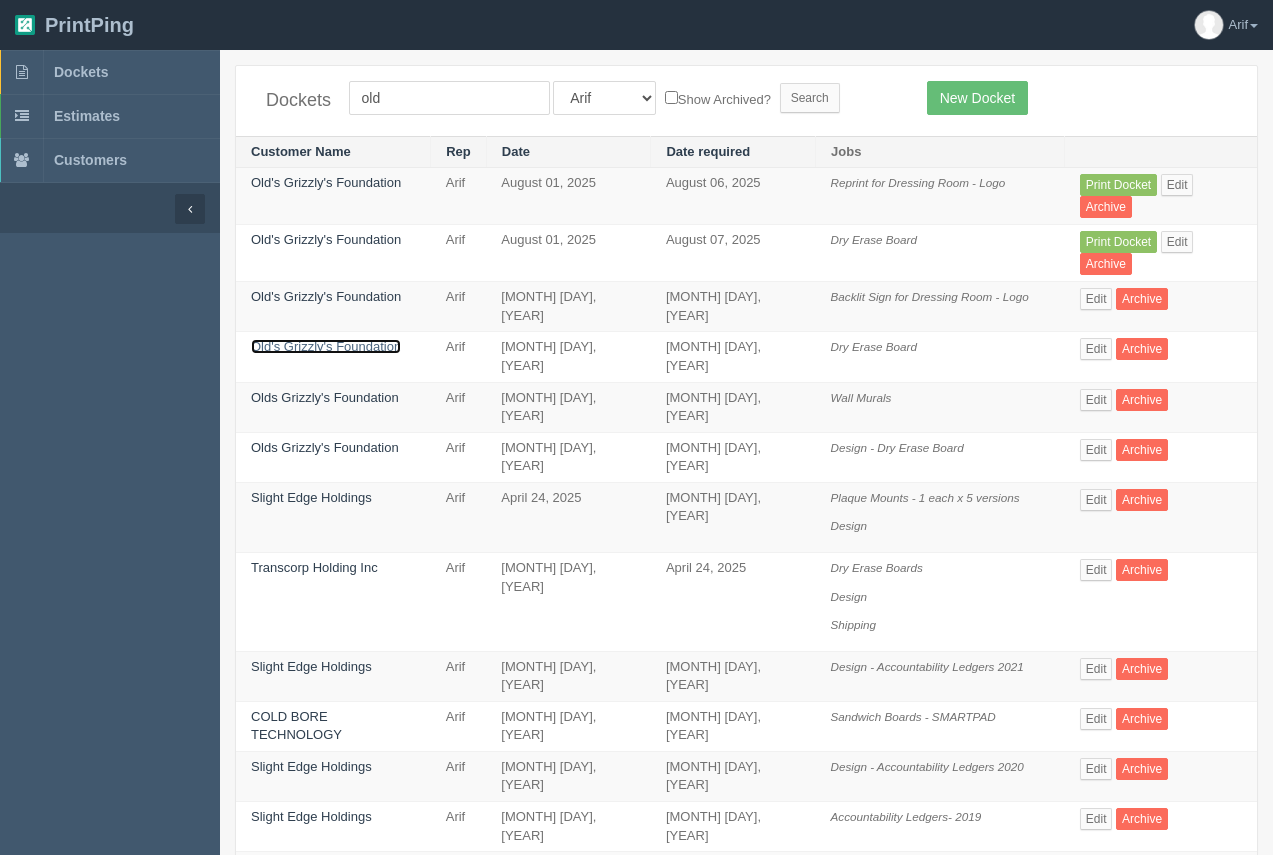 click on "Old's Grizzly's Foundation" at bounding box center (326, 346) 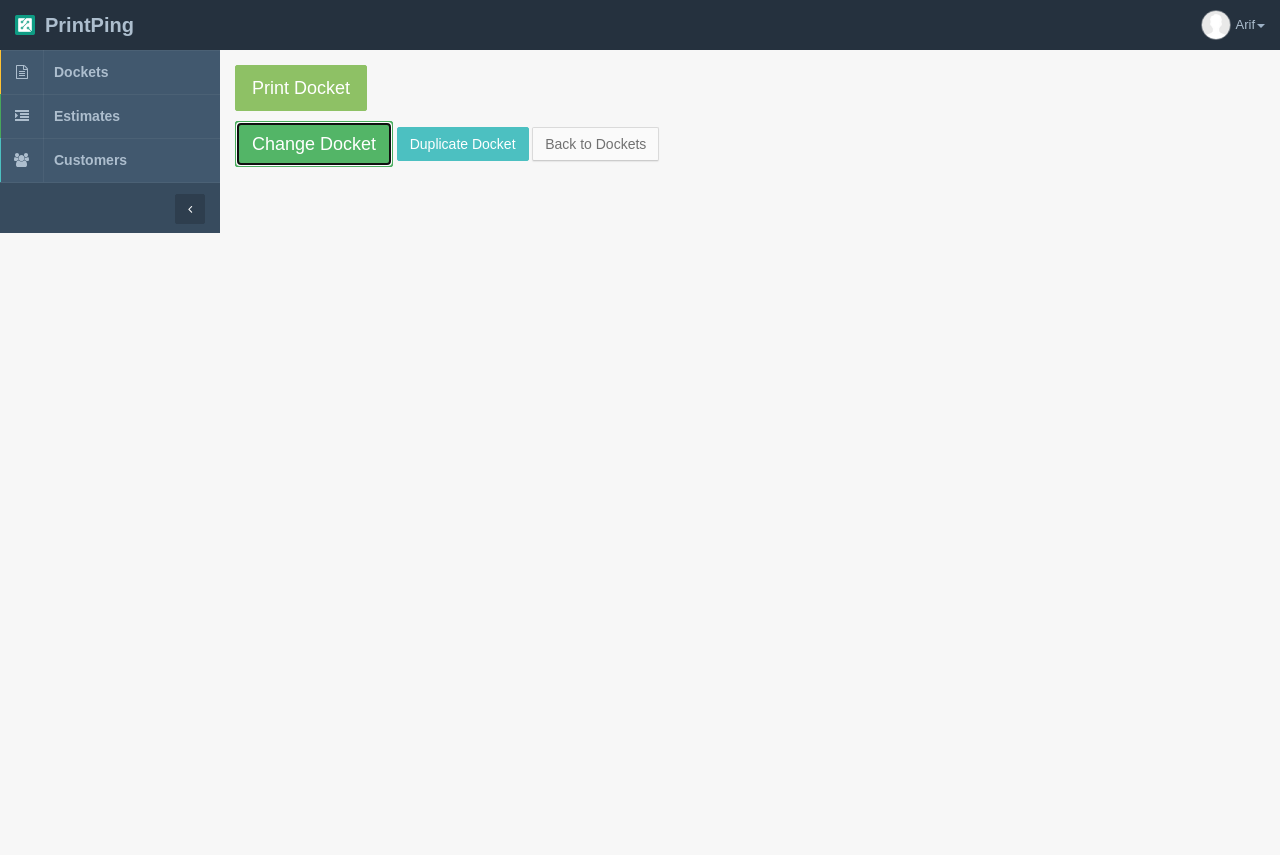 click on "Change Docket" at bounding box center (314, 144) 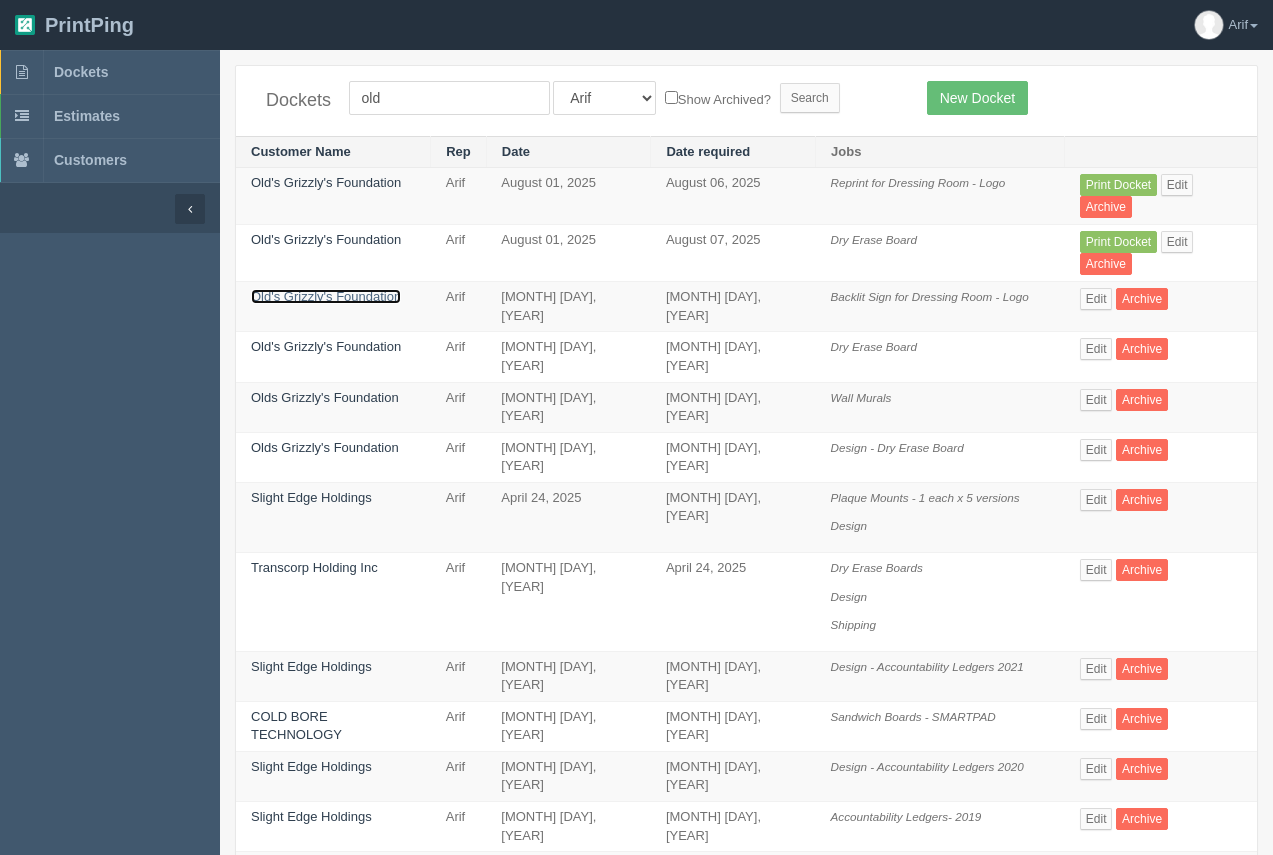 click on "Old's Grizzly's Foundation" at bounding box center [326, 296] 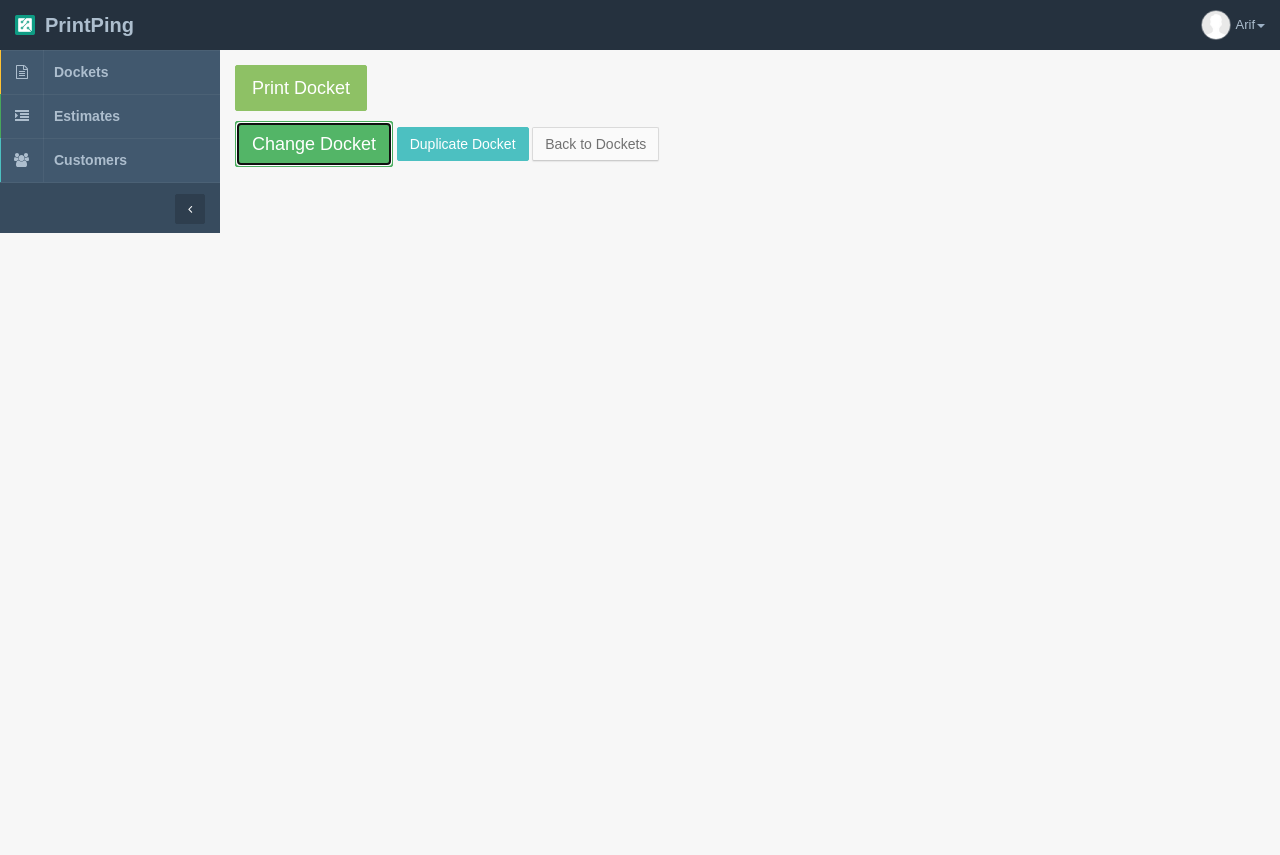 click on "Change Docket" at bounding box center [314, 144] 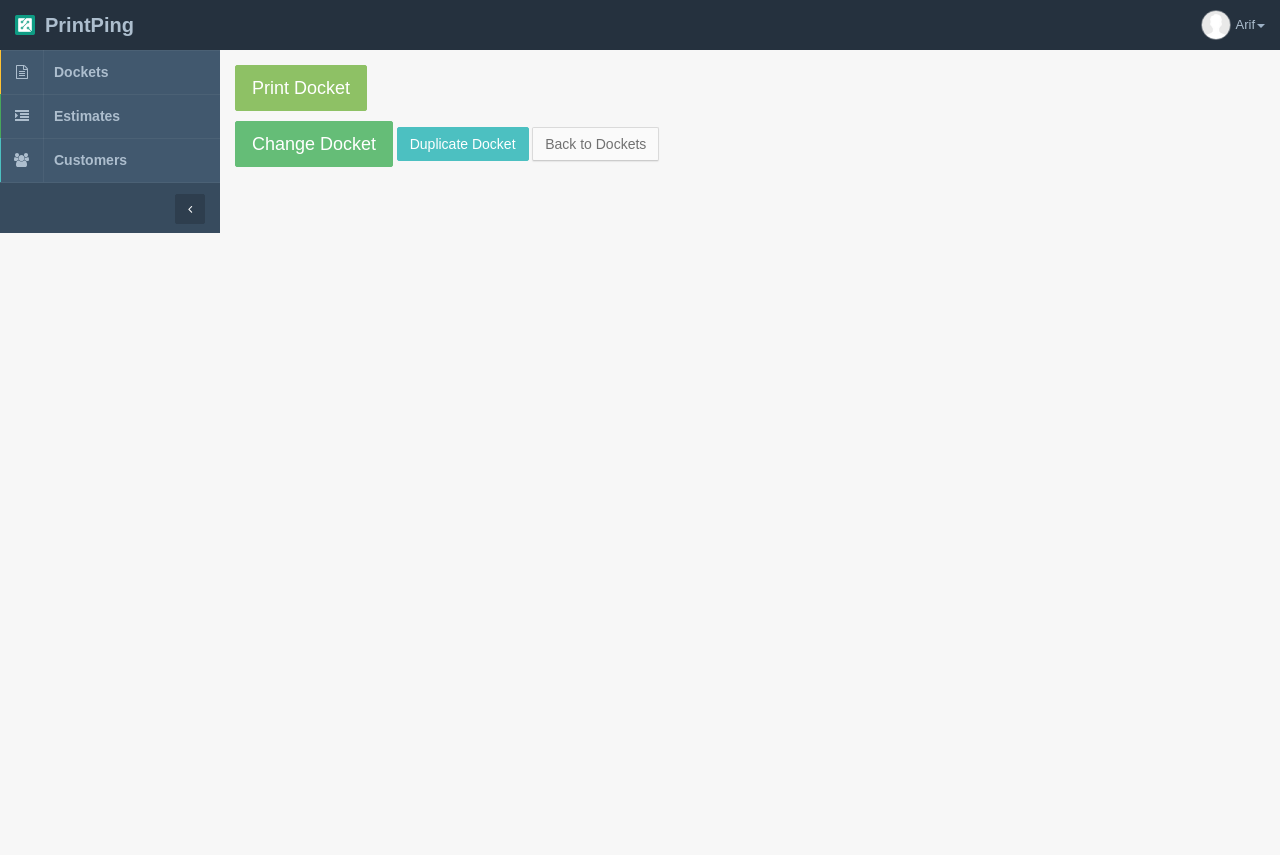 click on "PrintPing
[FIRST]
Edit account ( [EMAIL] )
Logout
Dockets
Estimates" at bounding box center [640, 116] 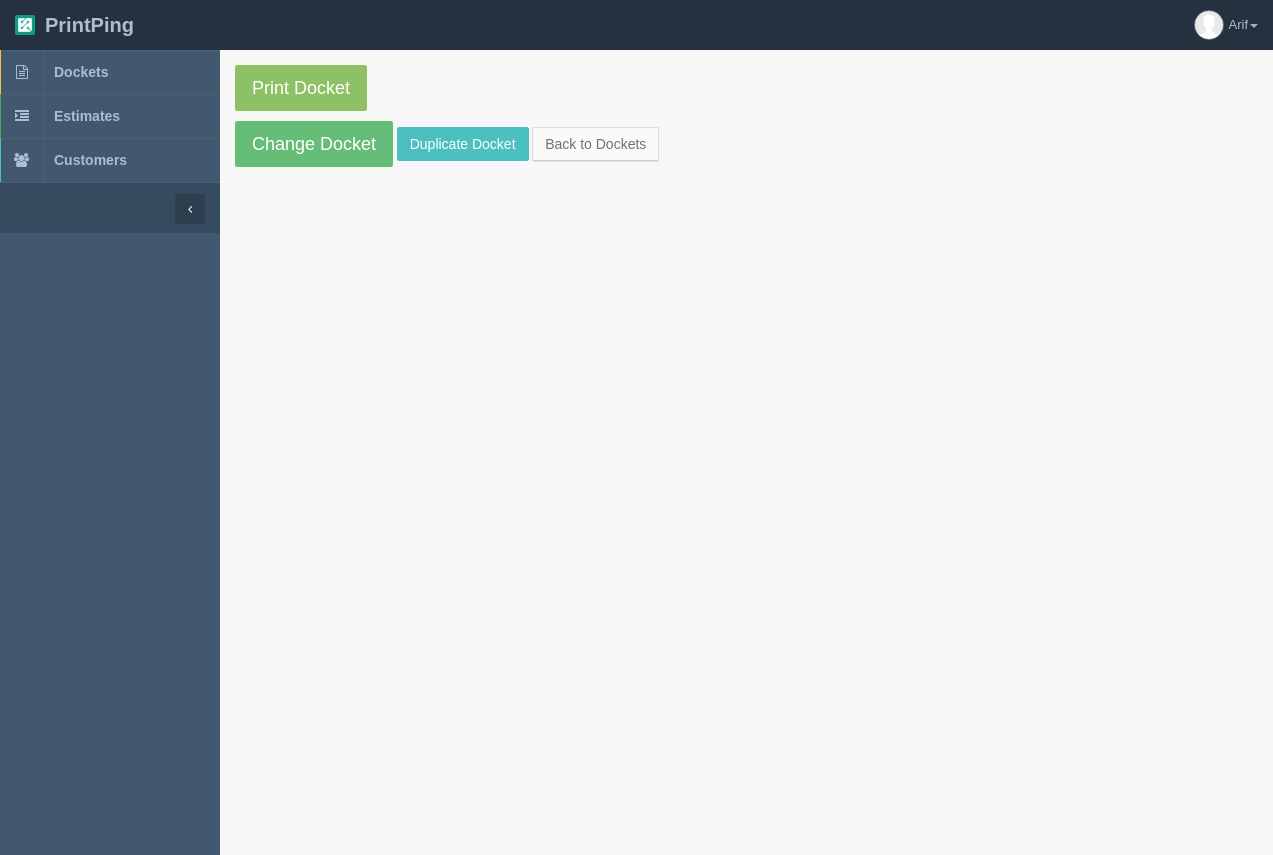 scroll, scrollTop: 0, scrollLeft: 0, axis: both 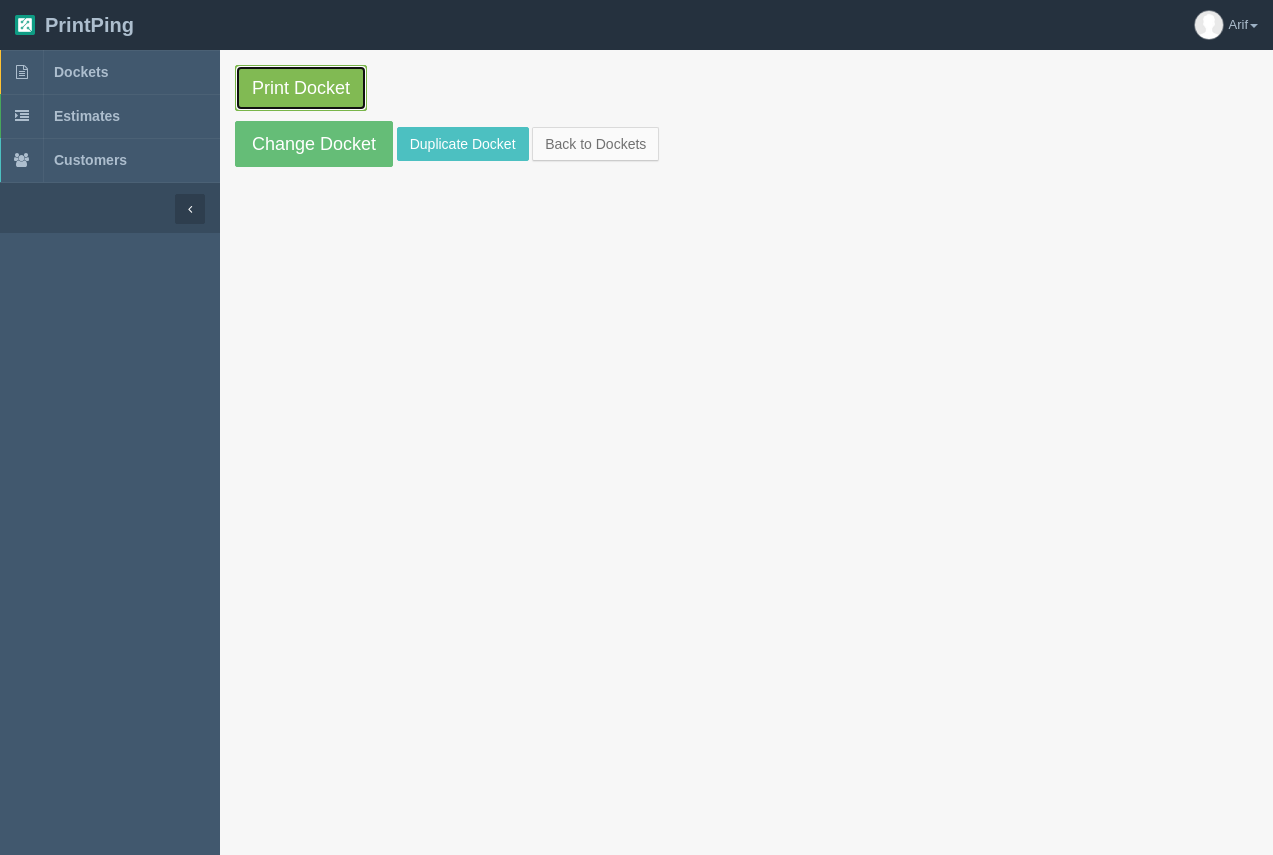 click on "Print Docket" at bounding box center (301, 88) 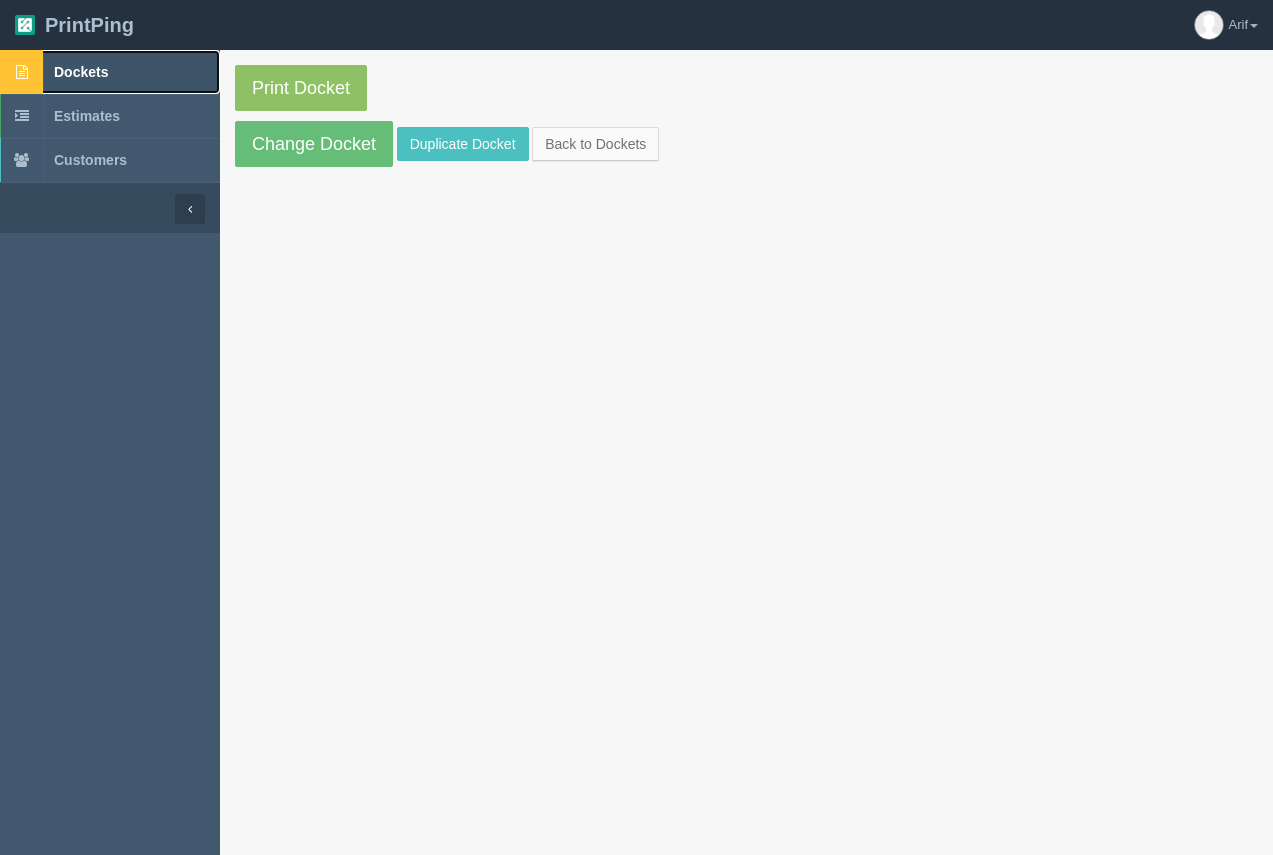 click on "Dockets" at bounding box center (81, 72) 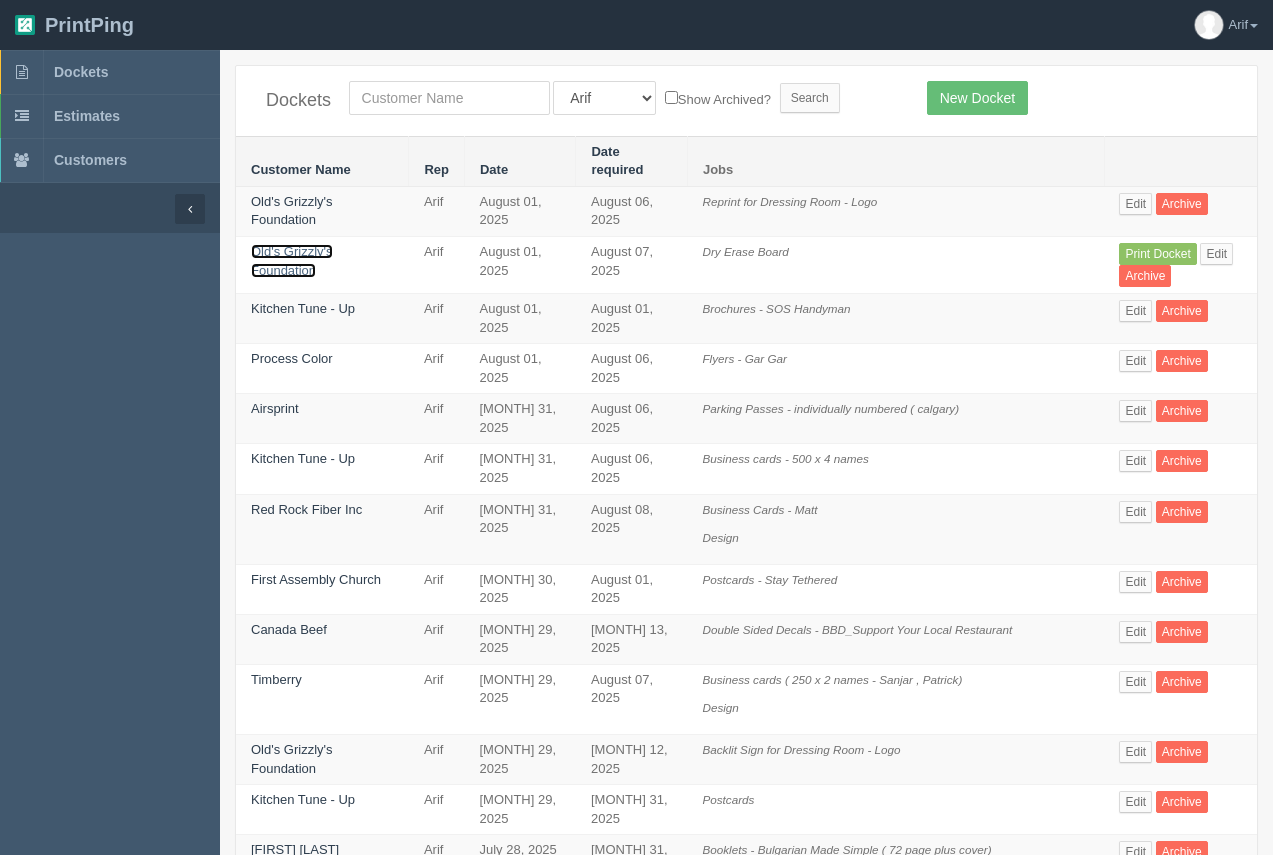 click on "Old's Grizzly's Foundation" at bounding box center (292, 261) 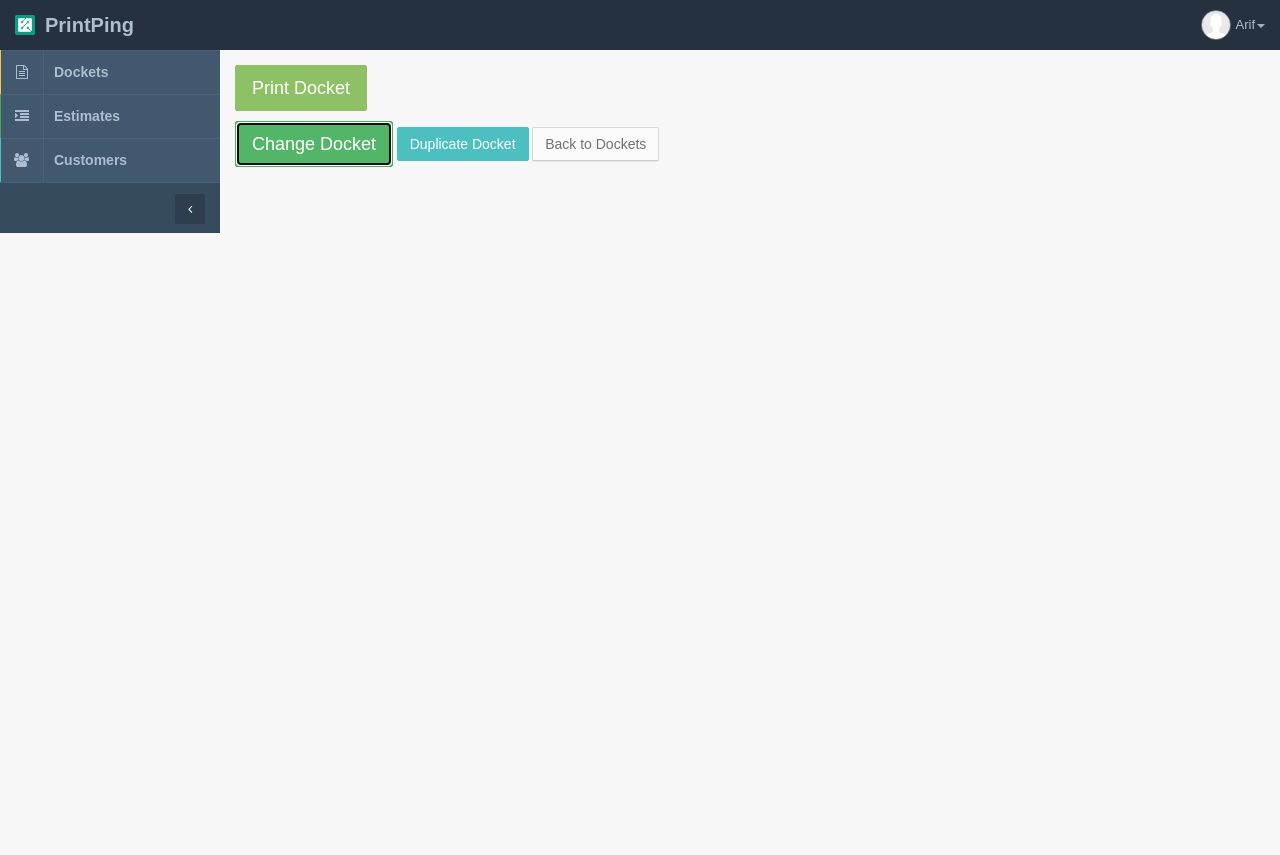 click on "Change Docket" at bounding box center [314, 144] 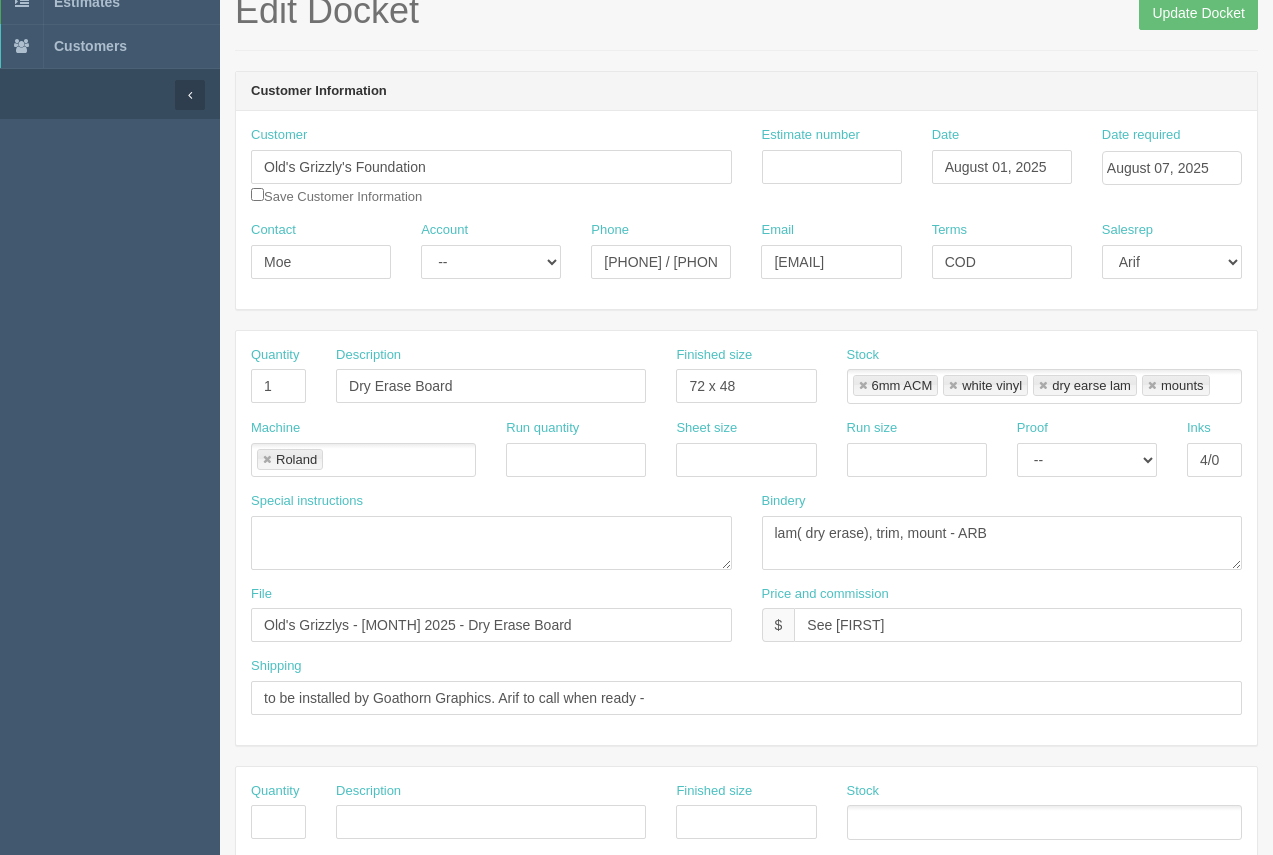 scroll, scrollTop: 143, scrollLeft: 0, axis: vertical 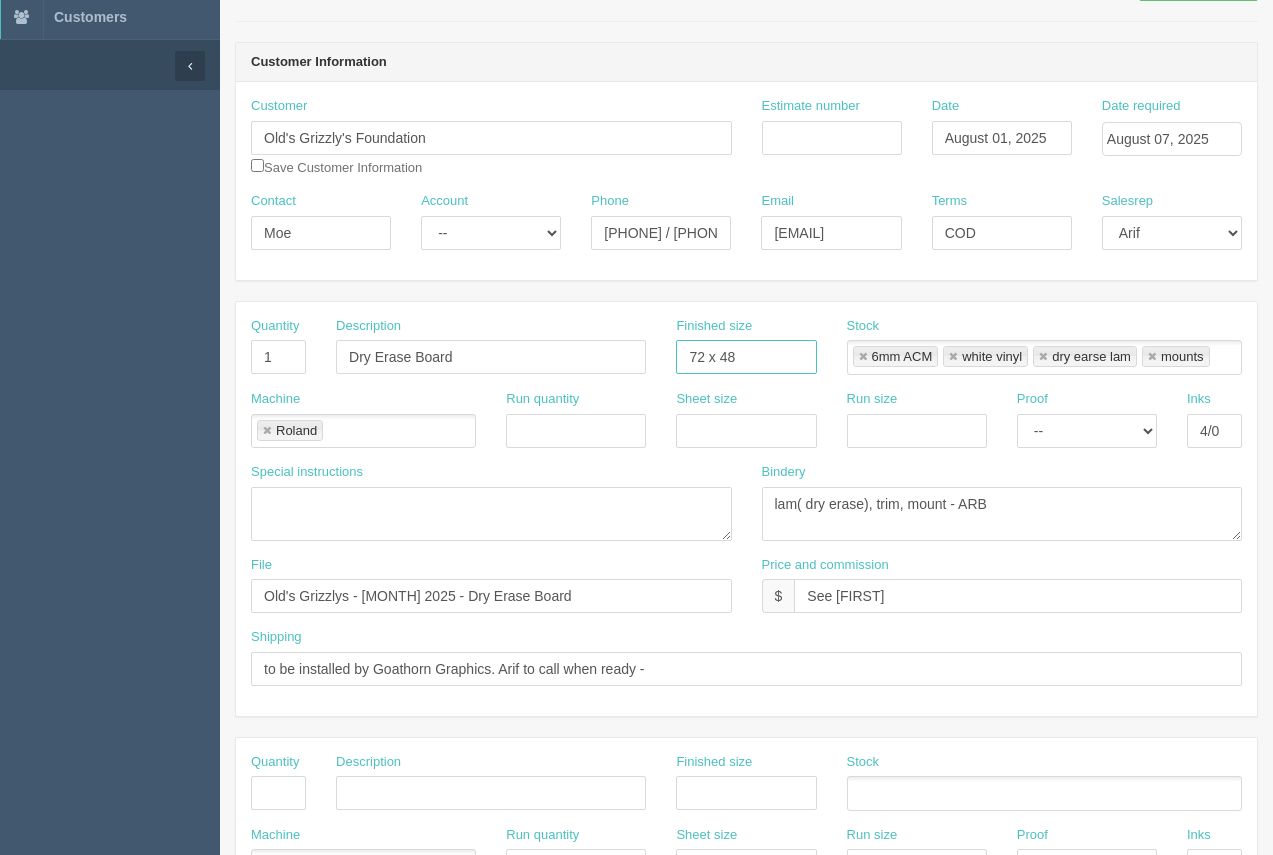 drag, startPoint x: 747, startPoint y: 362, endPoint x: 672, endPoint y: 347, distance: 76.48529 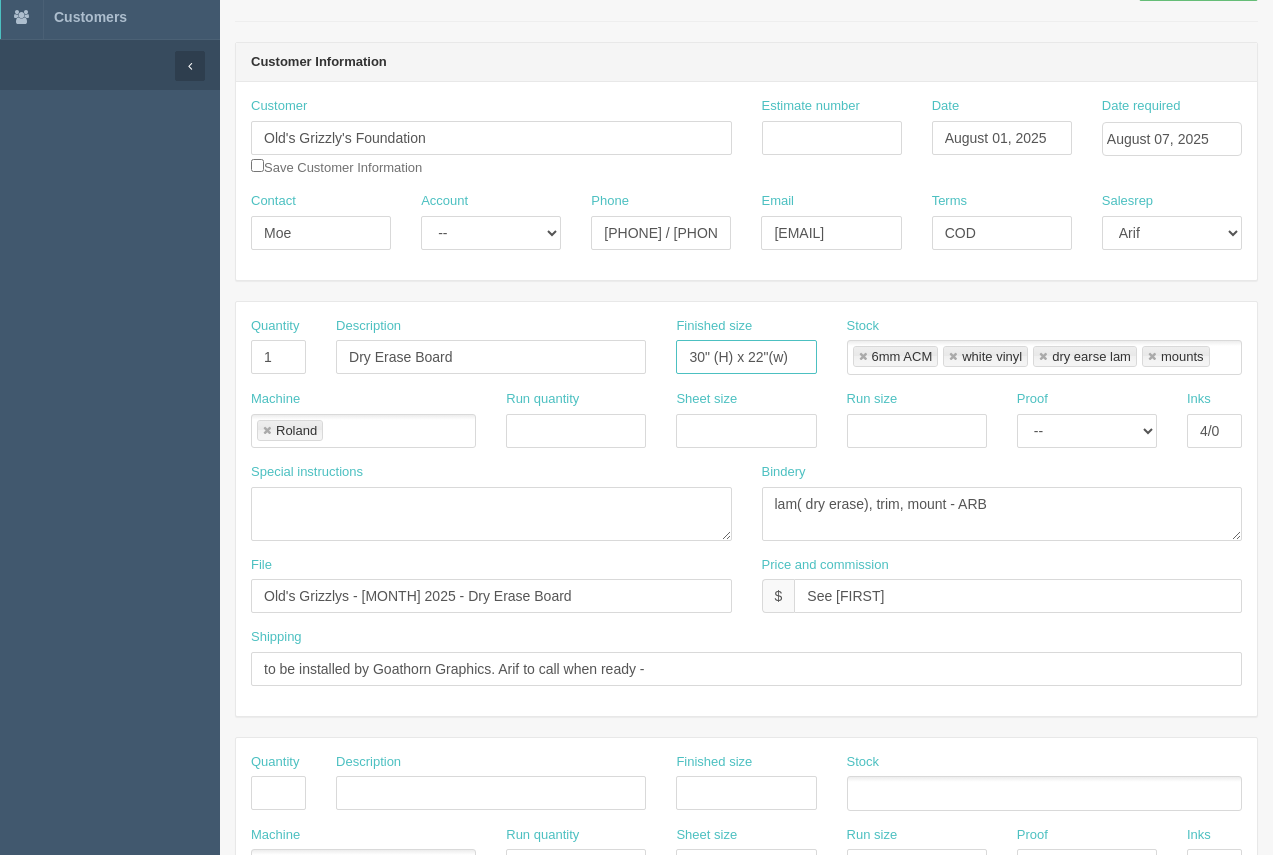type on "30" (H) x 22"(w)" 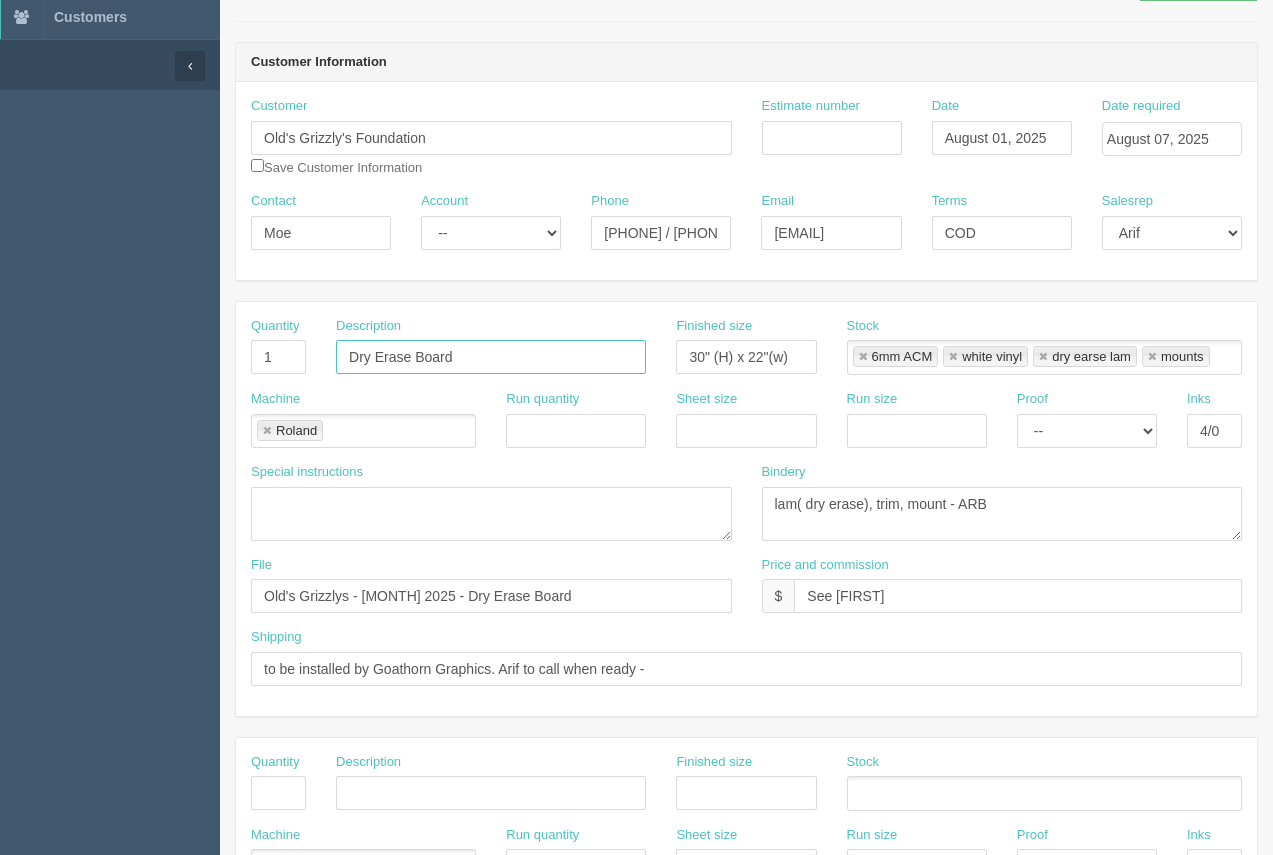 click on "Dry Erase Board" at bounding box center [491, 357] 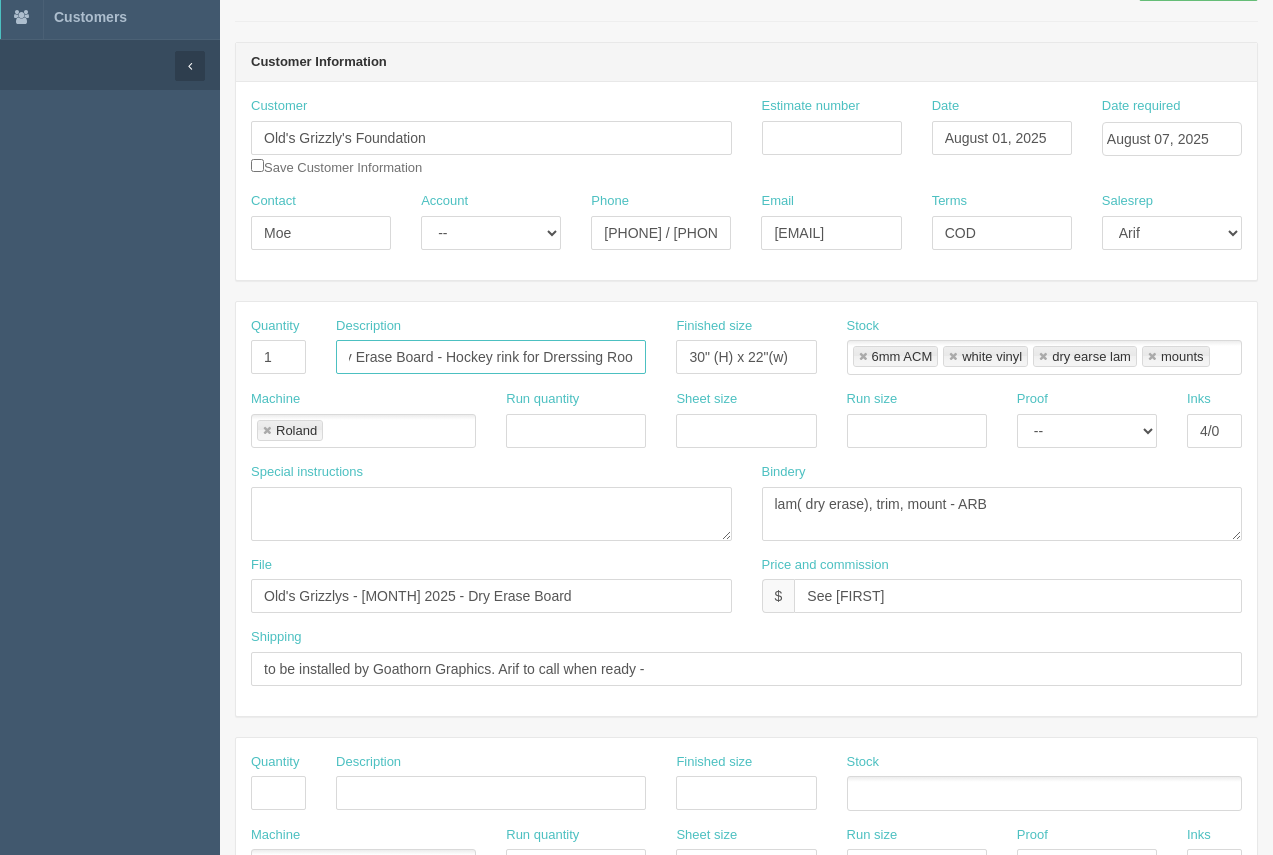scroll, scrollTop: 0, scrollLeft: 30, axis: horizontal 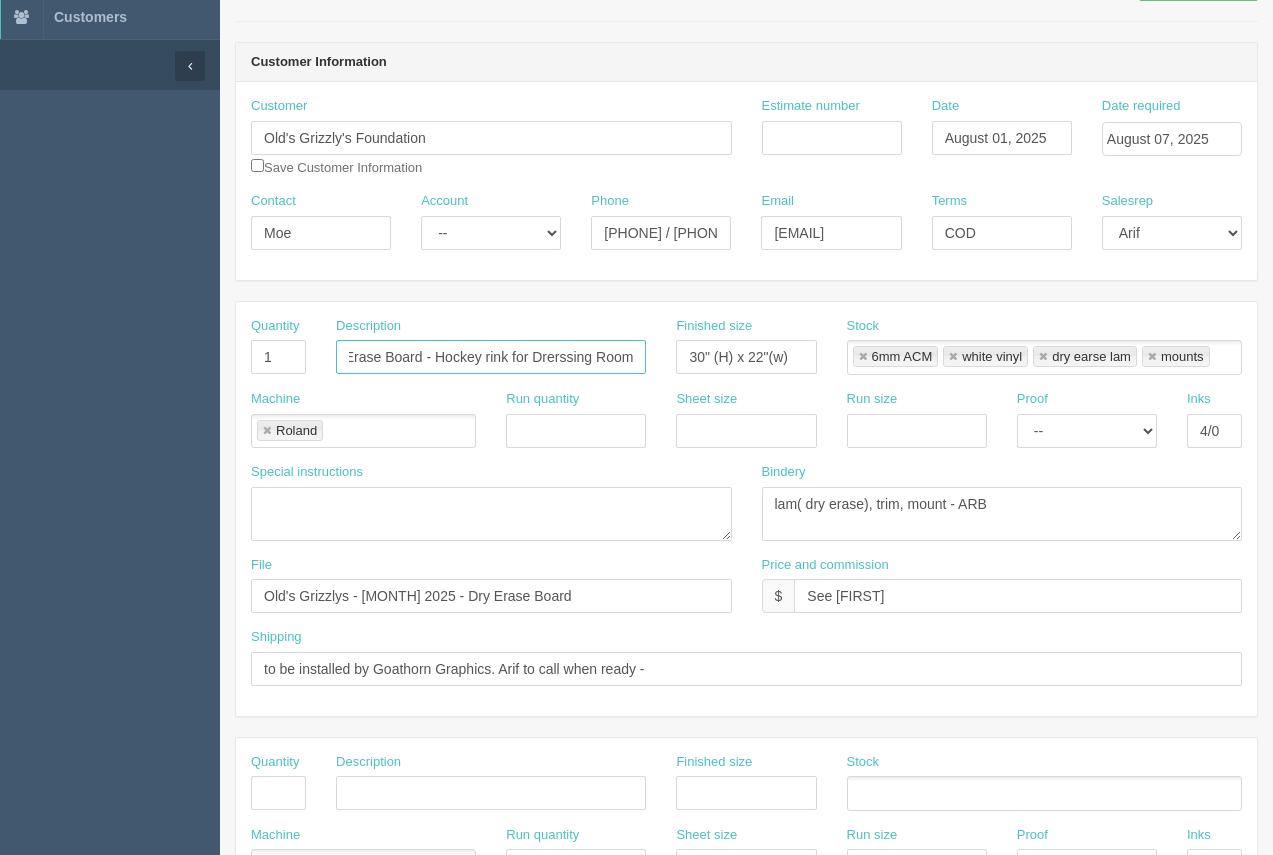 click on "Dry Erase Board - Hockey rink for Drerssing Room" at bounding box center [491, 357] 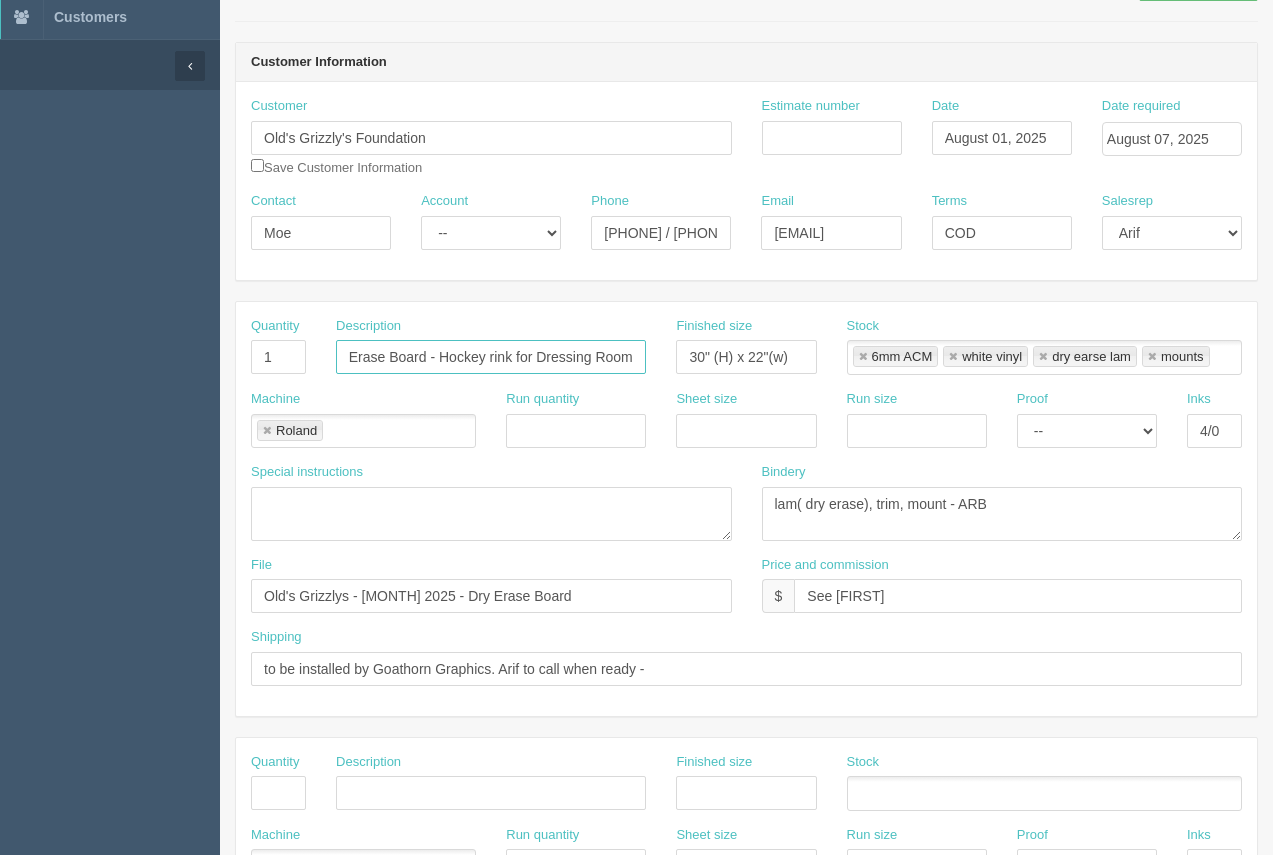 scroll, scrollTop: 0, scrollLeft: 26, axis: horizontal 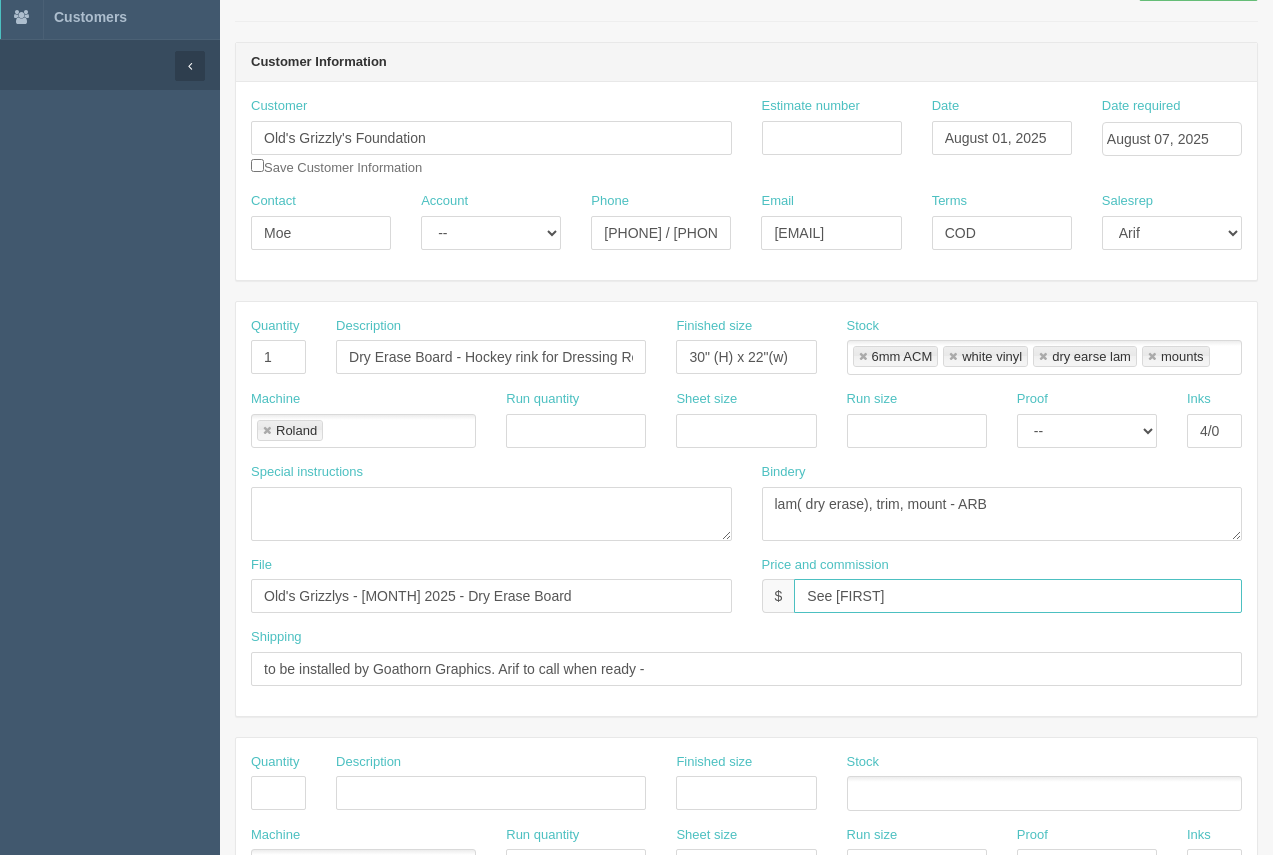 drag, startPoint x: 935, startPoint y: 598, endPoint x: 741, endPoint y: 608, distance: 194.25757 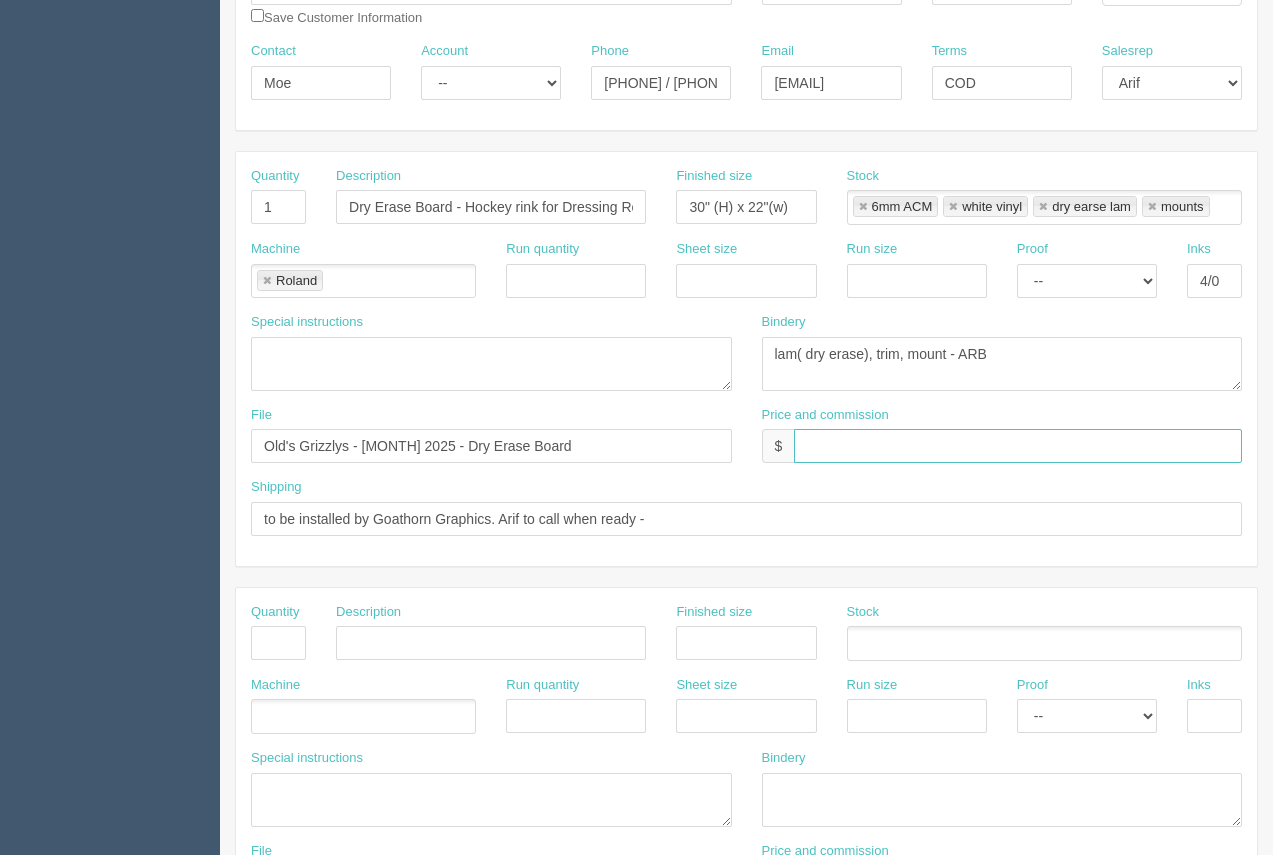 scroll, scrollTop: 289, scrollLeft: 0, axis: vertical 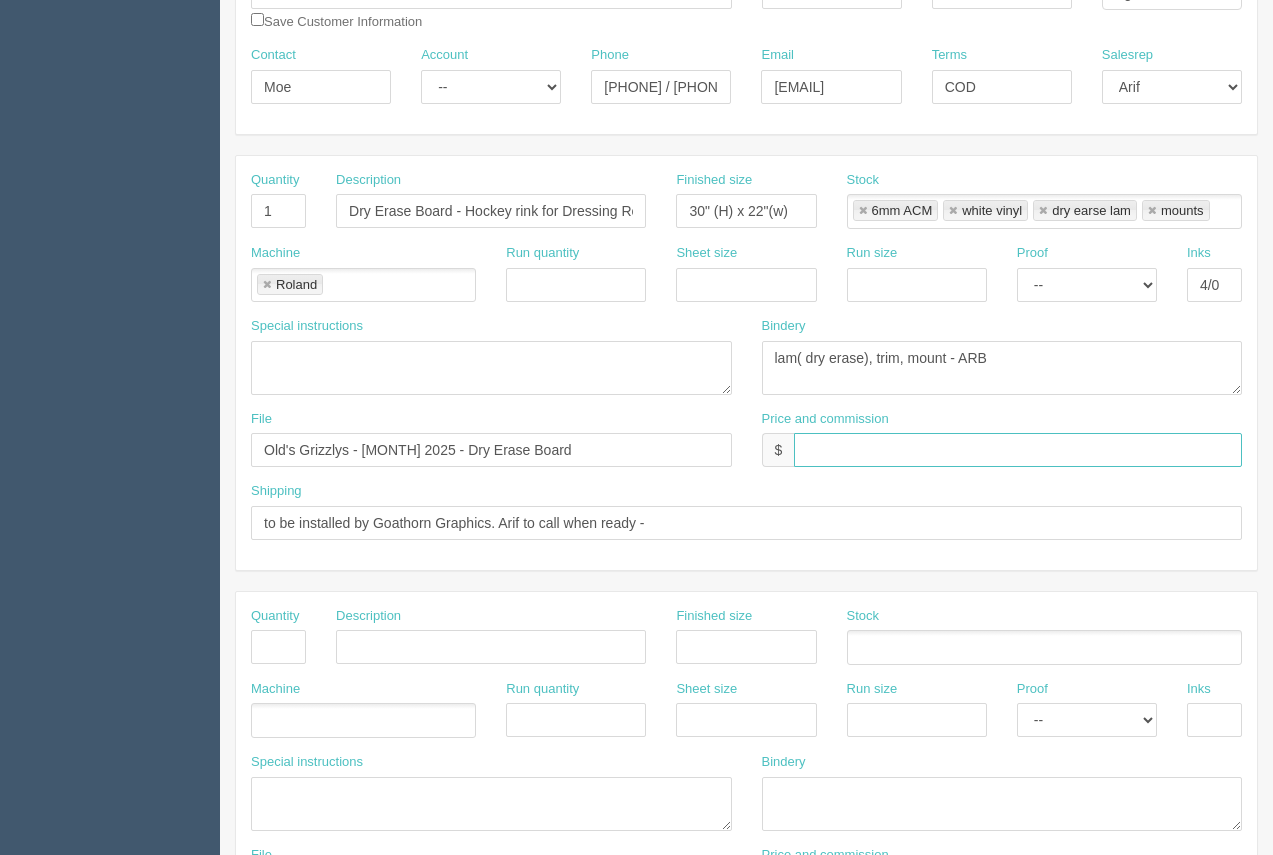 type 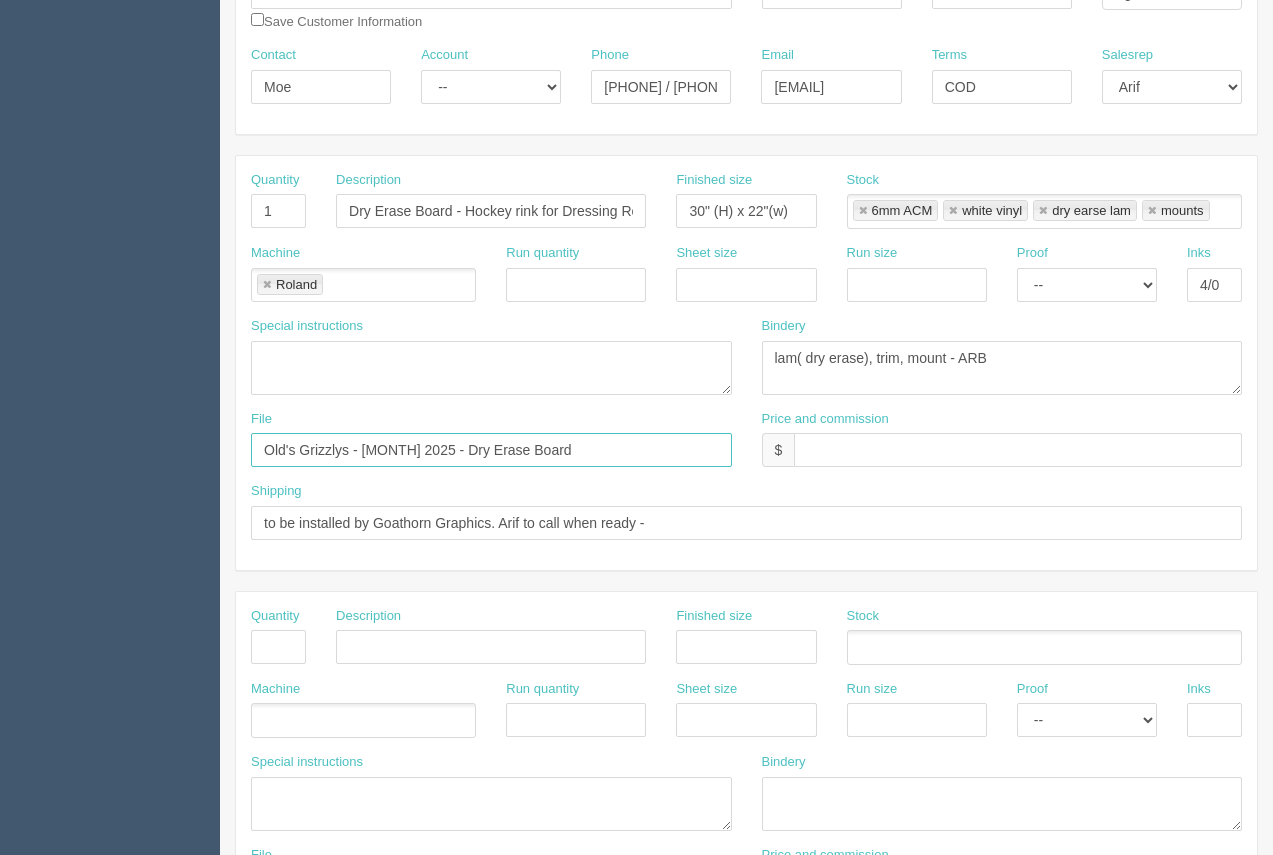 drag, startPoint x: 563, startPoint y: 448, endPoint x: 248, endPoint y: 447, distance: 315.0016 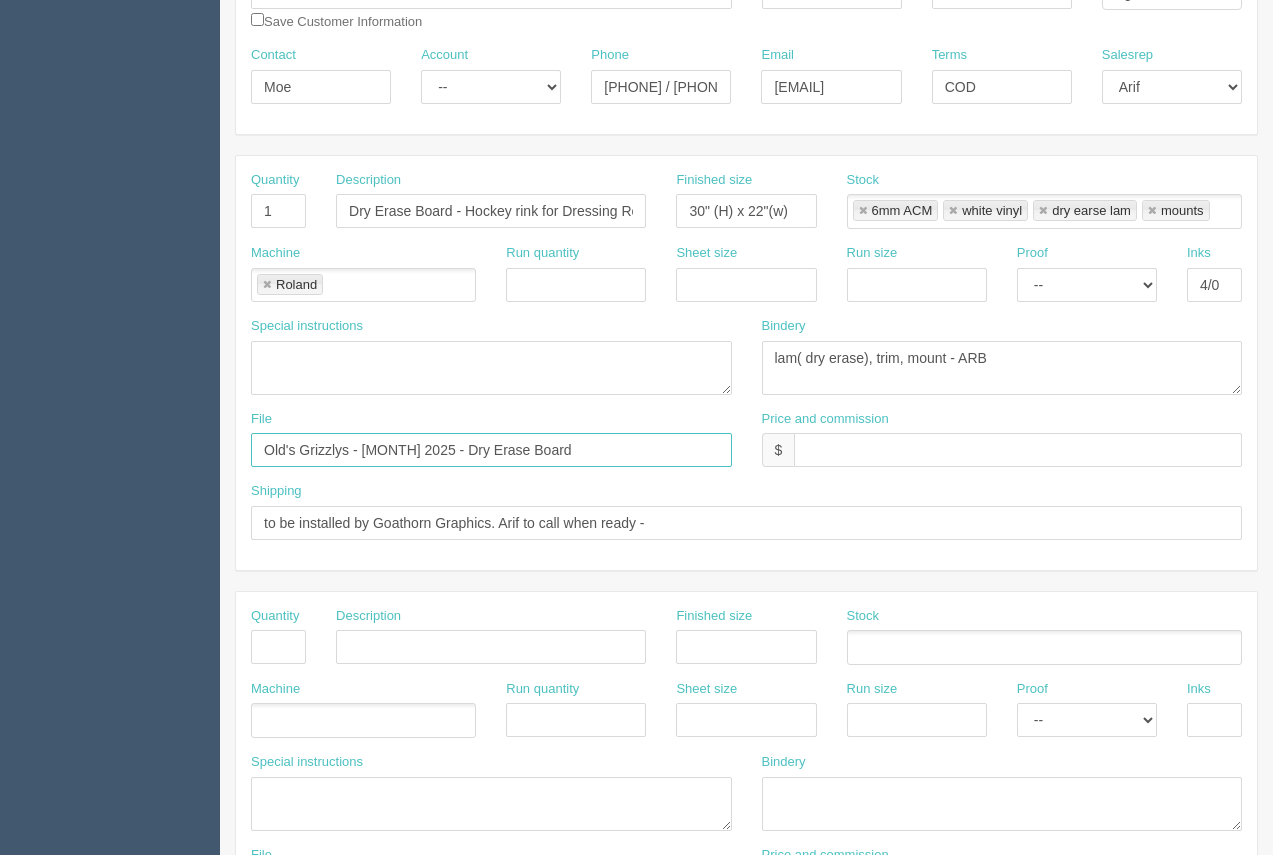 click on "File
Old's Grizzlys - June 2025 - Dry Erase Board" at bounding box center (491, 446) 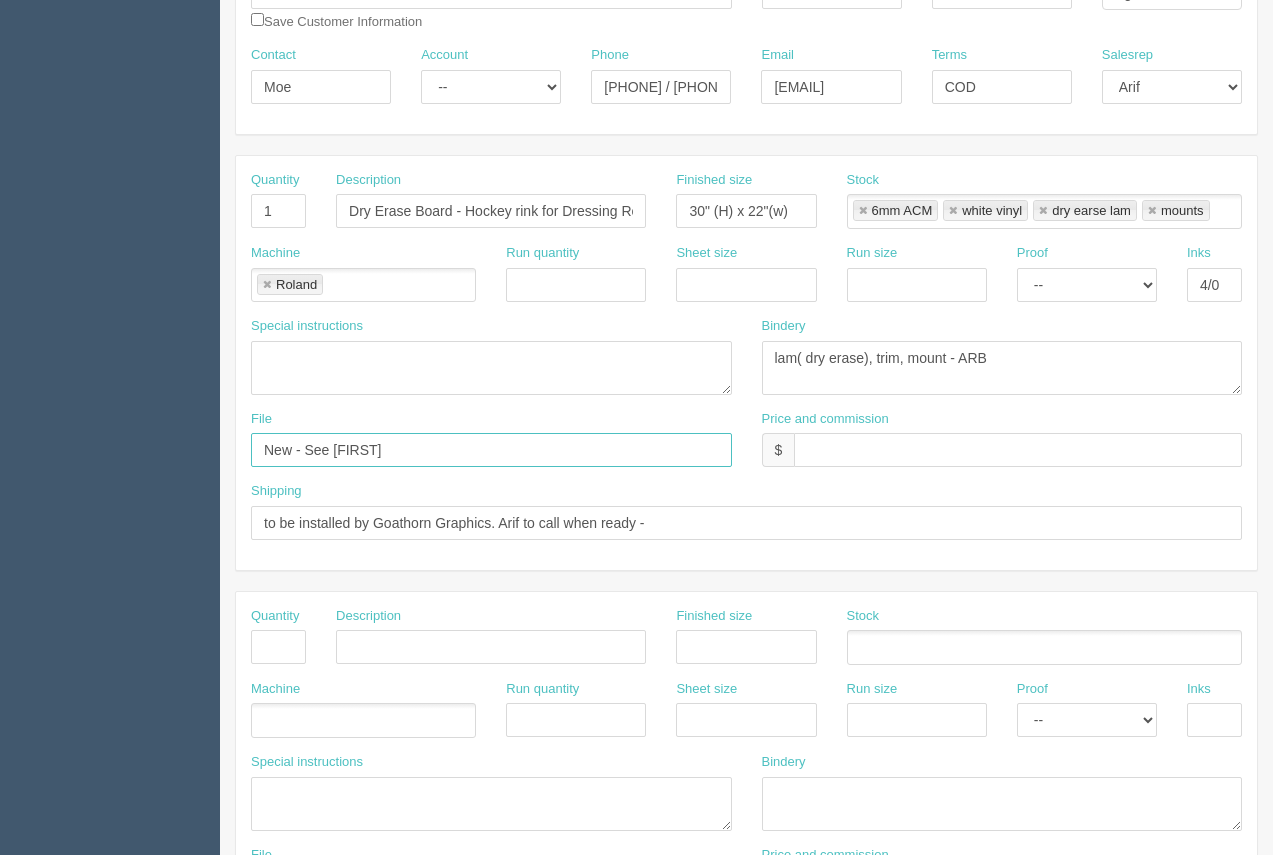 click on "New - See Areif" at bounding box center (491, 450) 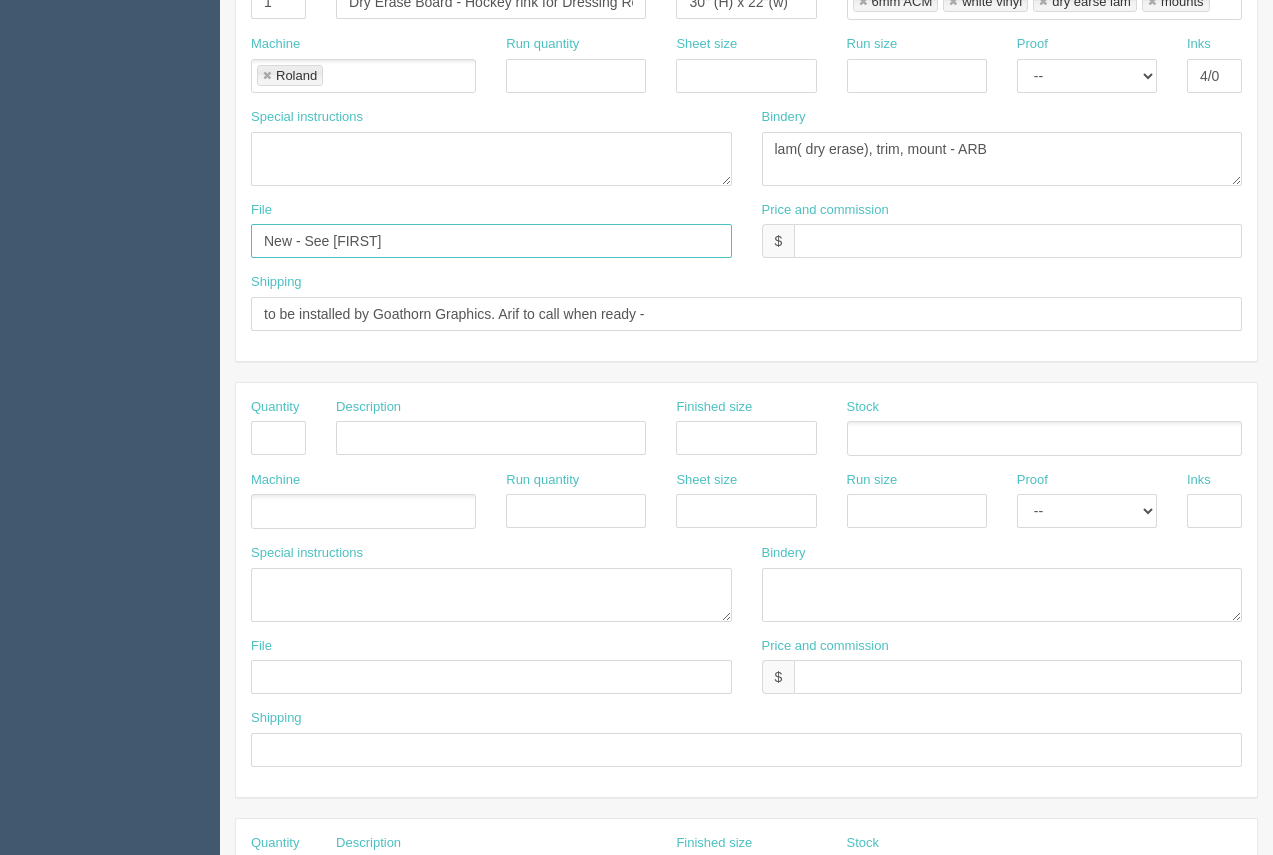scroll, scrollTop: 508, scrollLeft: 0, axis: vertical 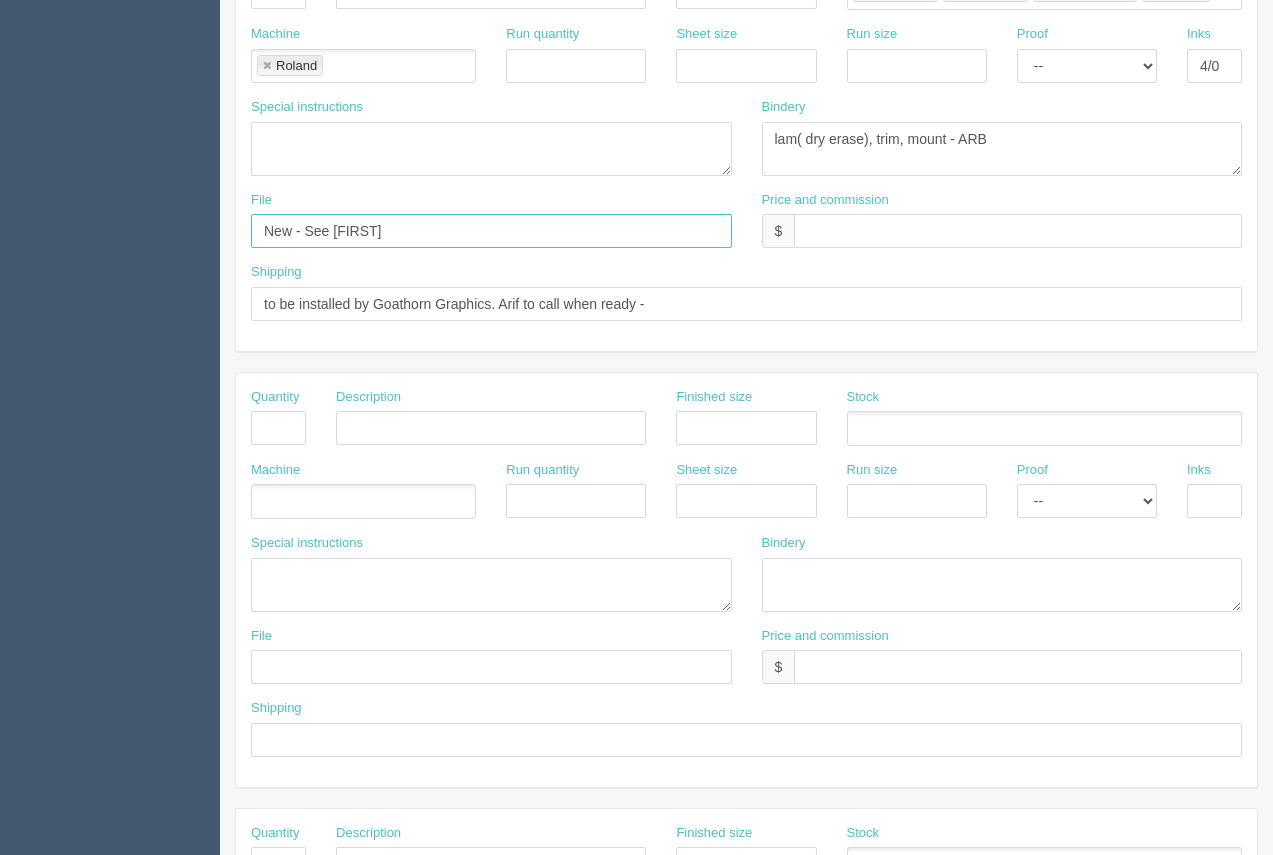 type on "New - See [FIRST]" 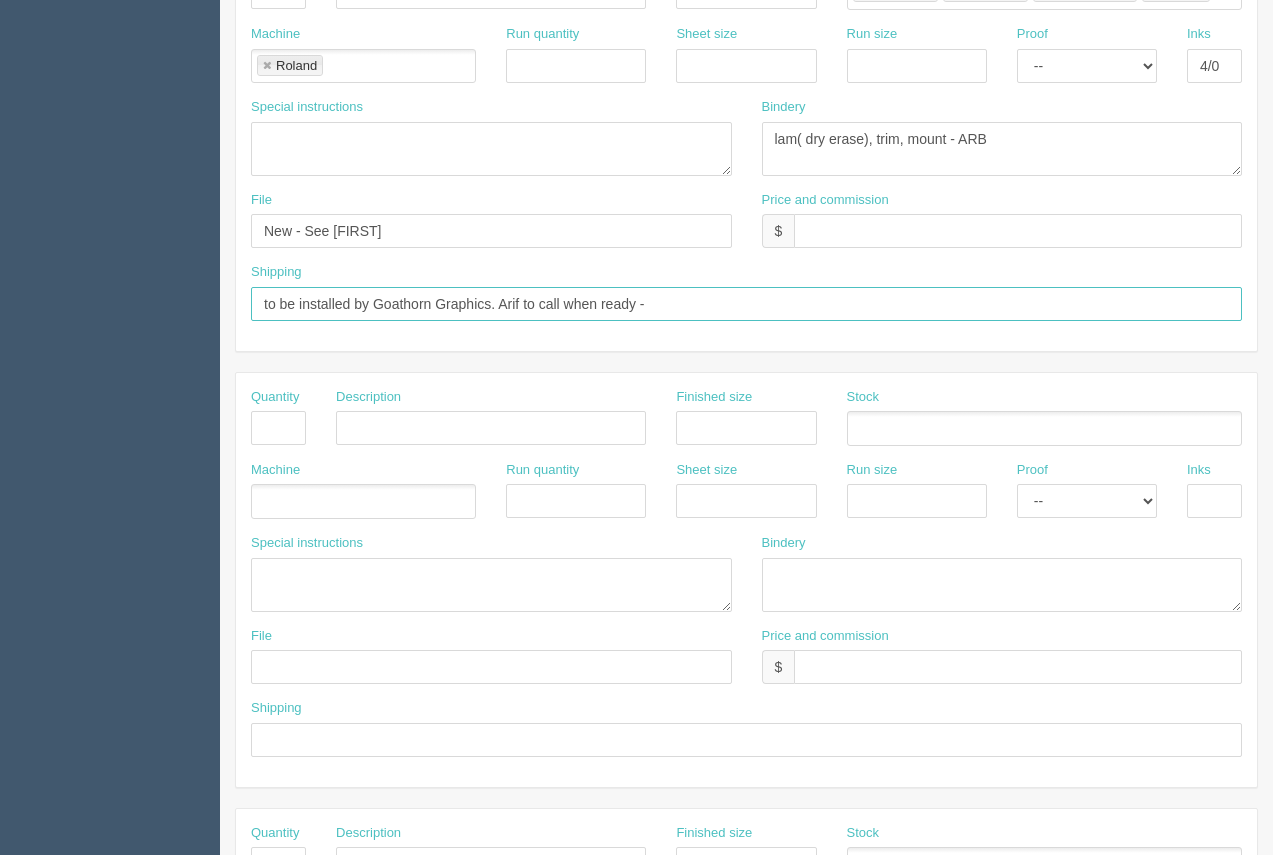 drag, startPoint x: 490, startPoint y: 306, endPoint x: 353, endPoint y: 313, distance: 137.17871 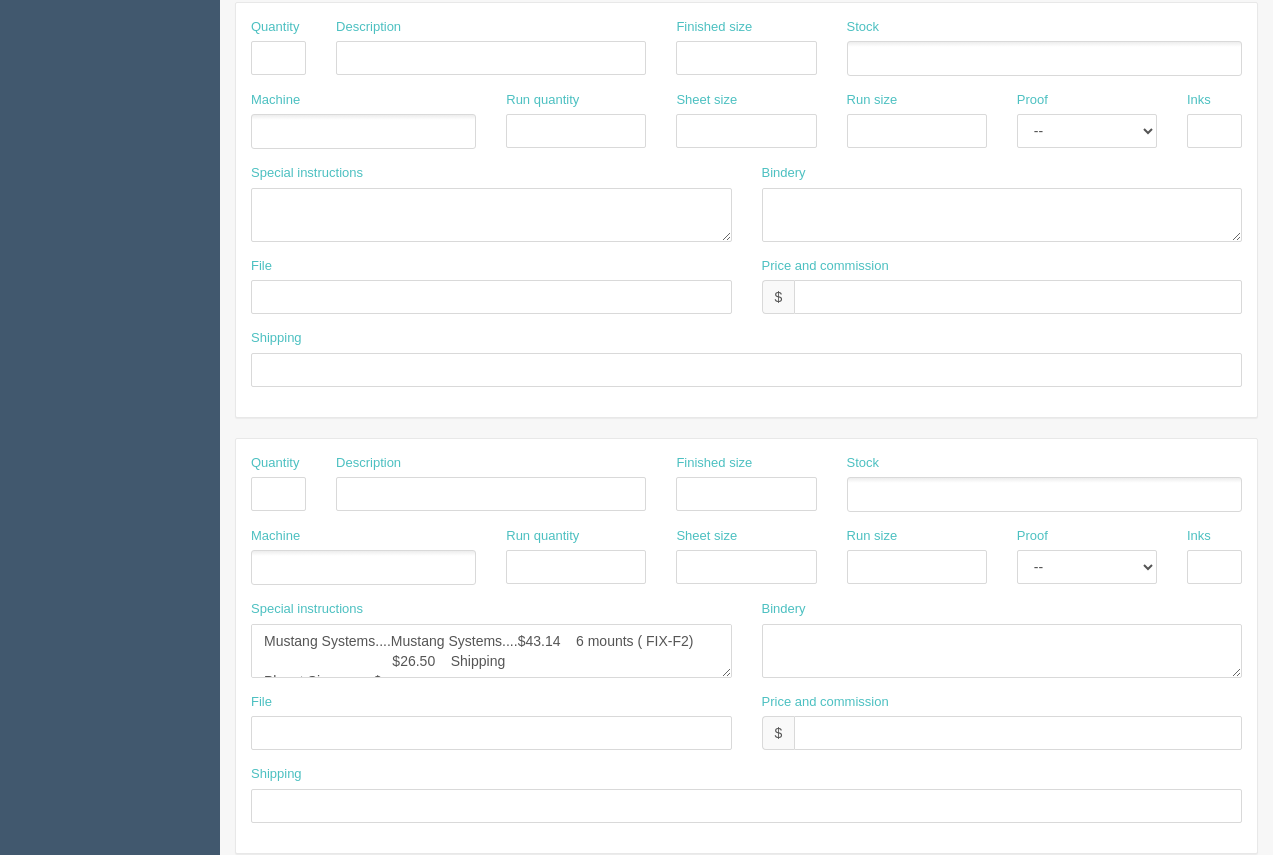 scroll, scrollTop: 908, scrollLeft: 0, axis: vertical 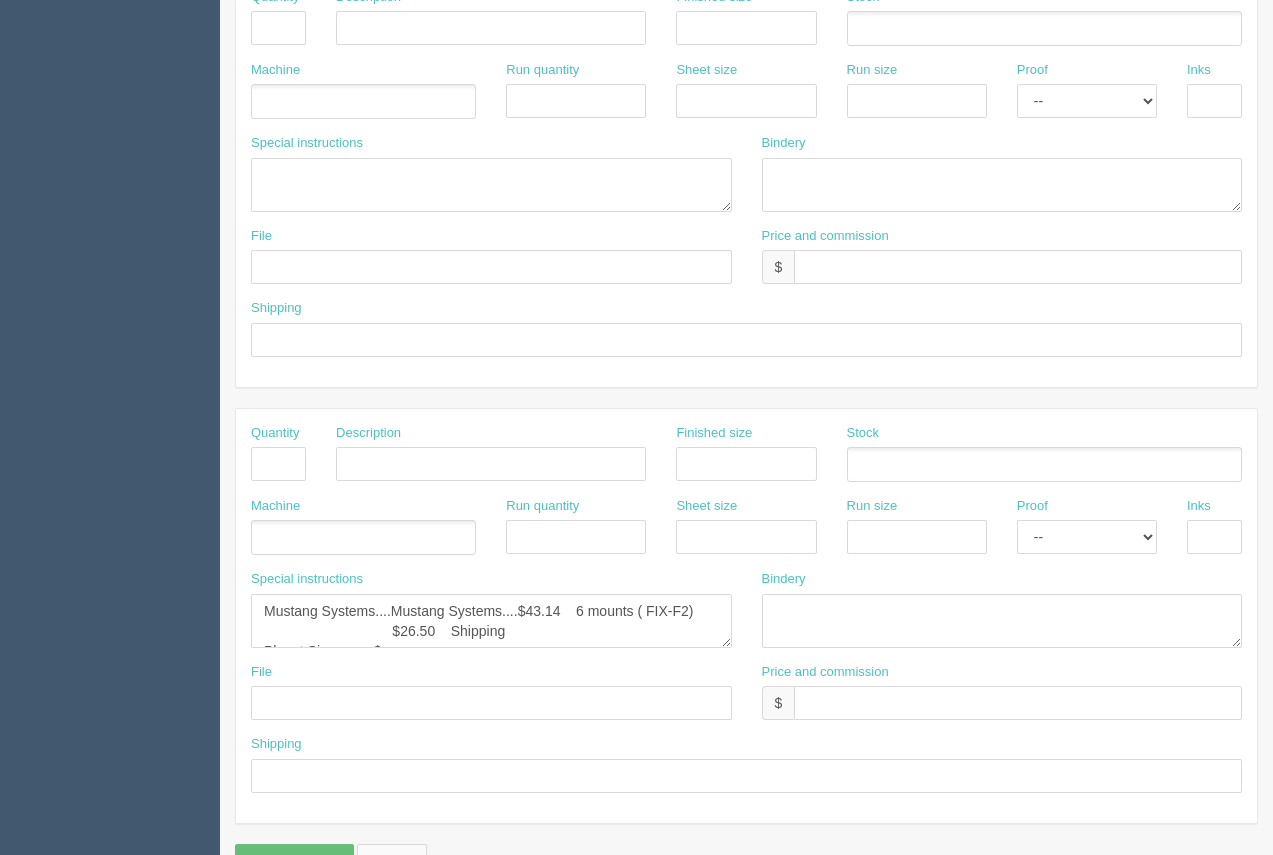 type on "to be installed Planet Signs. Arif to call when ready -" 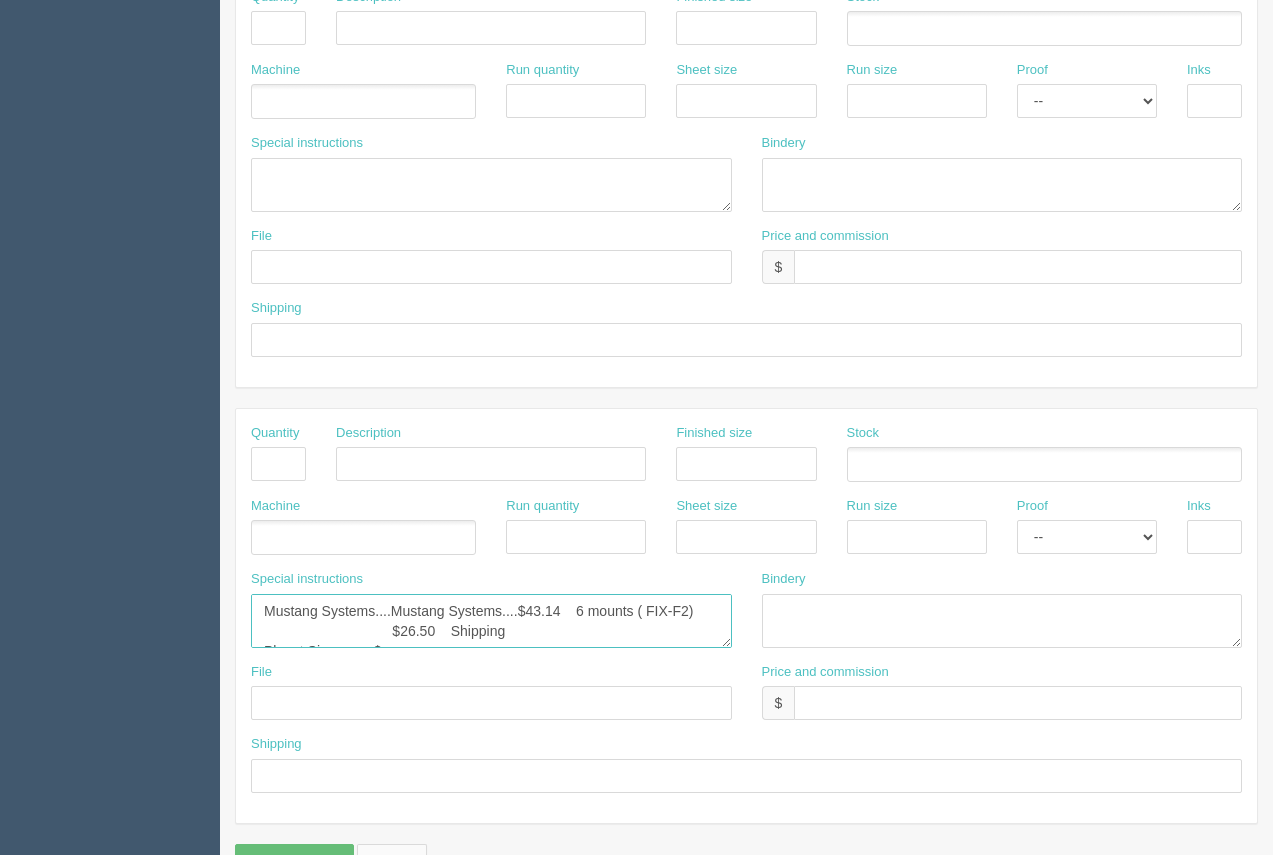 click on "Mustang Systems....Mustang Systems....$43.14    6 mounts ( FIX-F2)
$26.50    Shipping
Planet Signs........$" at bounding box center [491, 621] 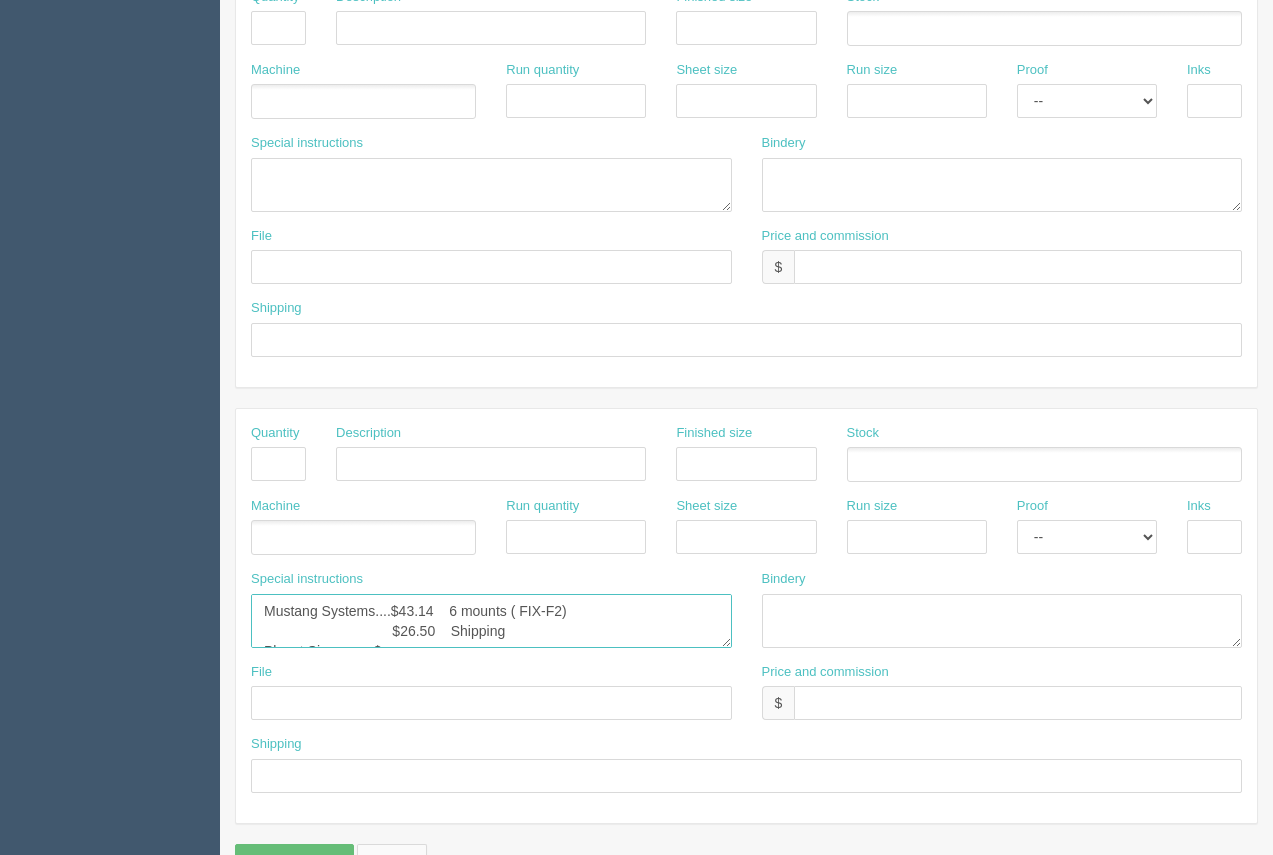 click on "Mustang Systems....Mustang Systems....$43.14    6 mounts ( FIX-F2)
$26.50    Shipping
Planet Signs........$" at bounding box center [491, 621] 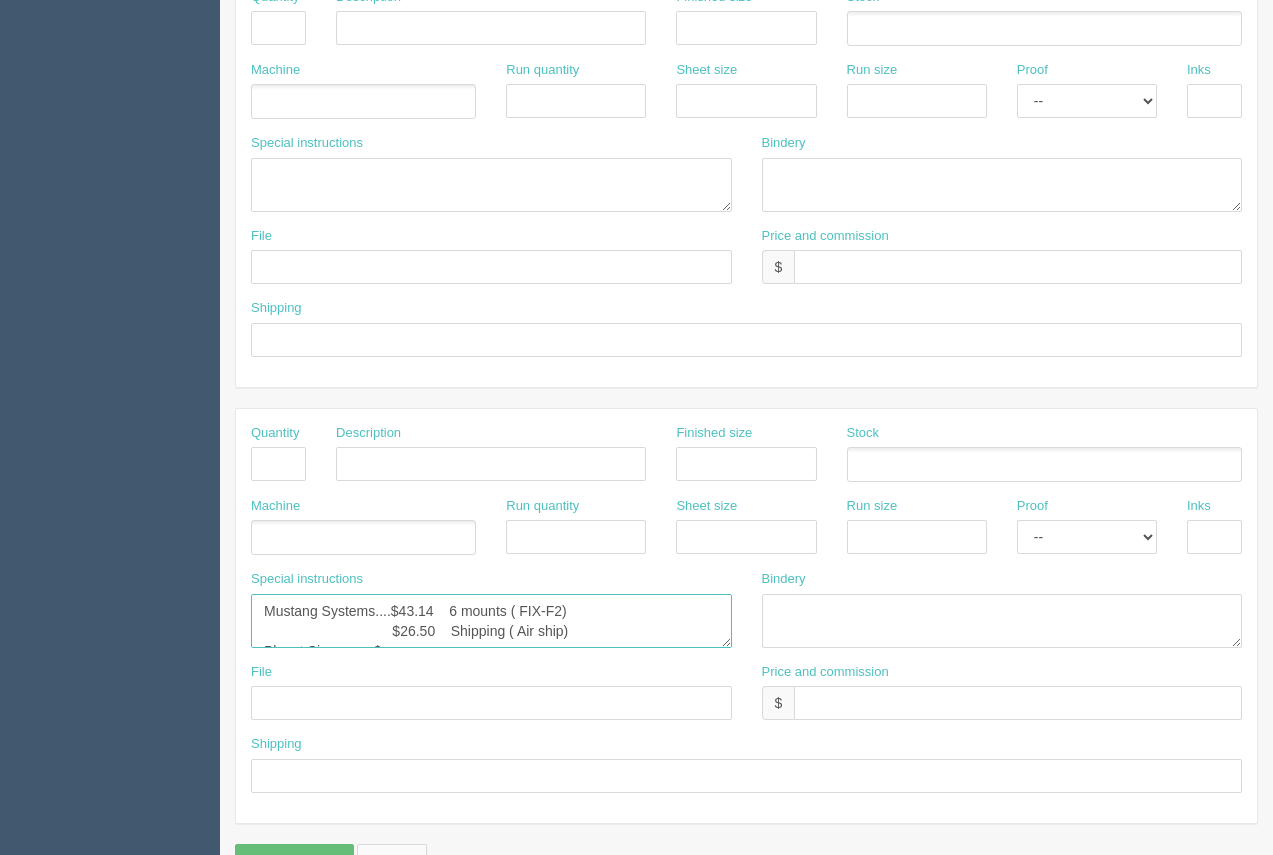 scroll, scrollTop: 961, scrollLeft: 0, axis: vertical 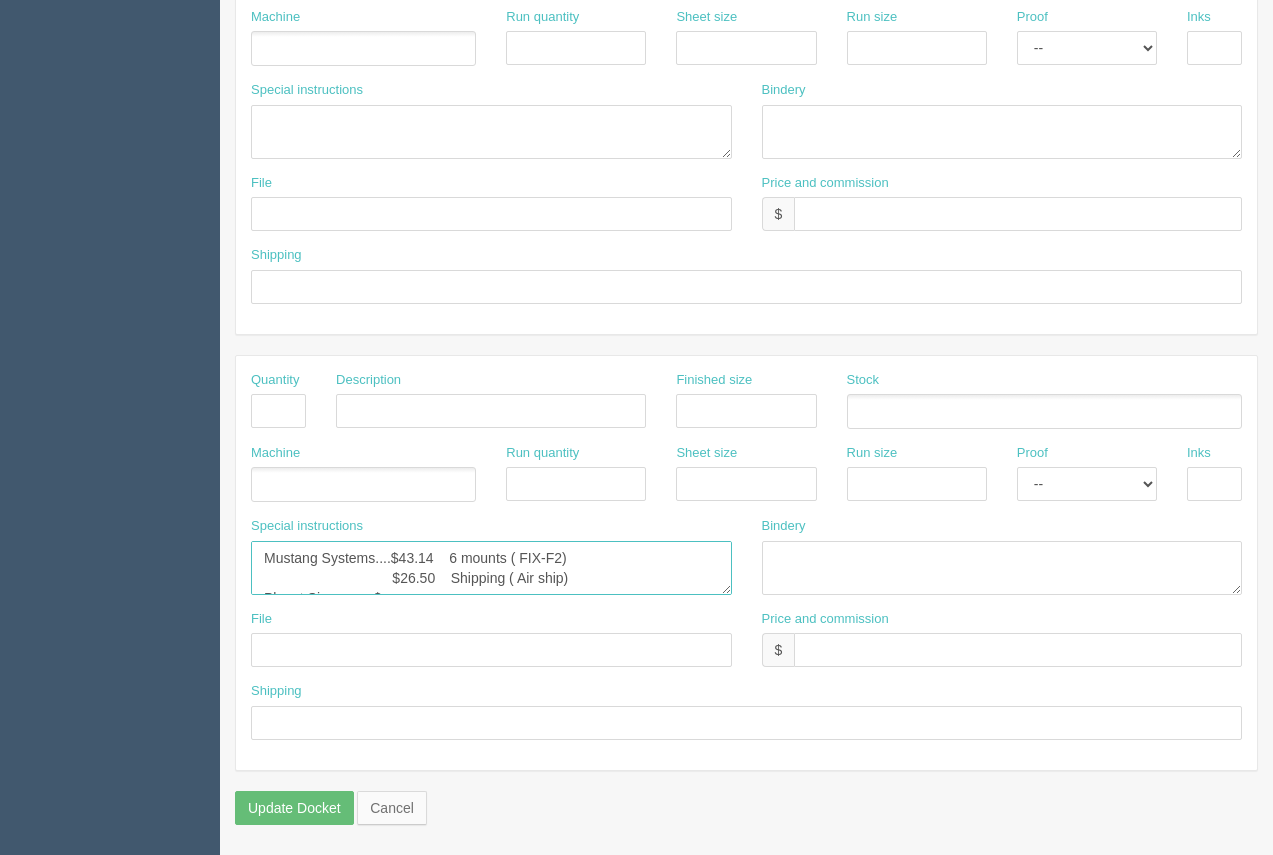 click on "Mustang Systems....Mustang Systems....$43.14    6 mounts ( FIX-F2)
$26.50    Shipping
Planet Signs........$" at bounding box center [491, 568] 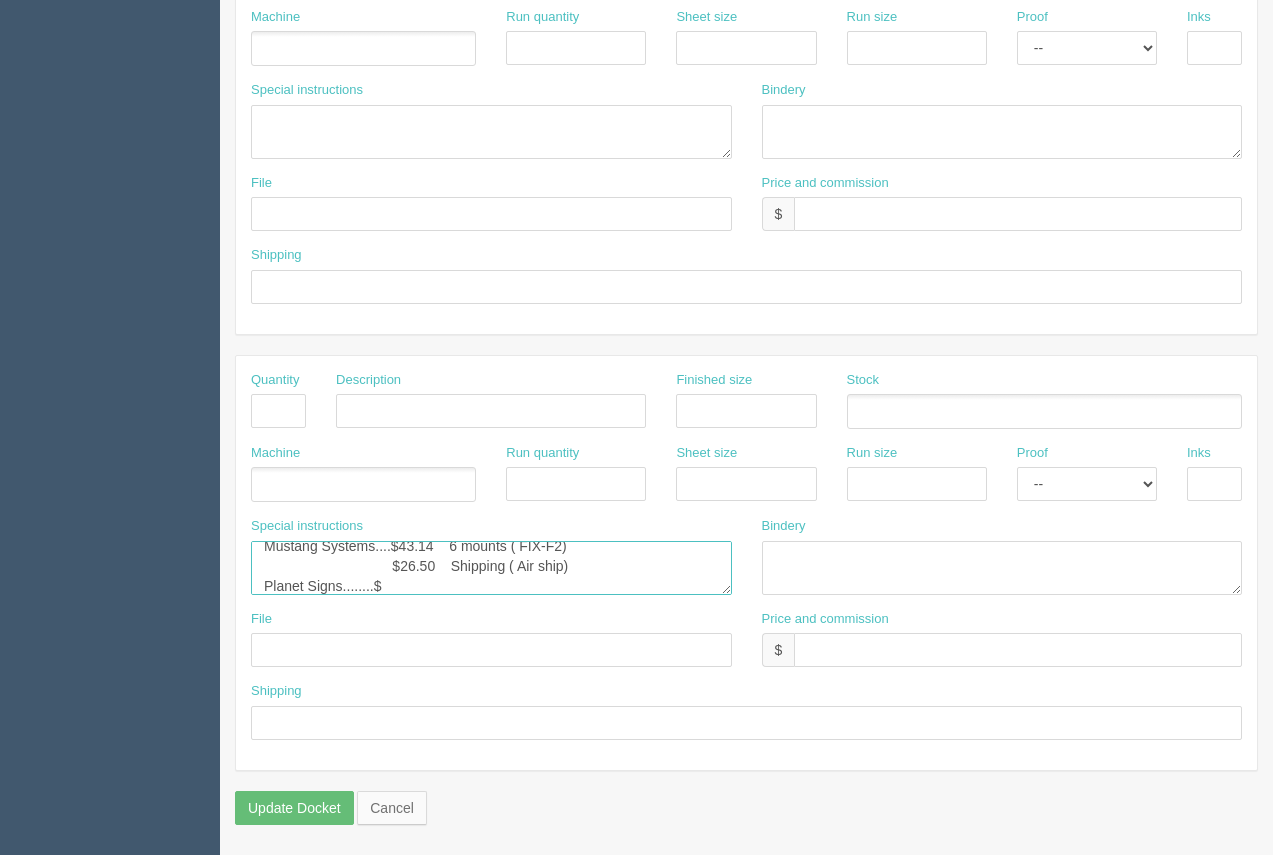 click on "Mustang Systems....Mustang Systems....$43.14    6 mounts ( FIX-F2)
$26.50    Shipping
Planet Signs........$" at bounding box center (491, 568) 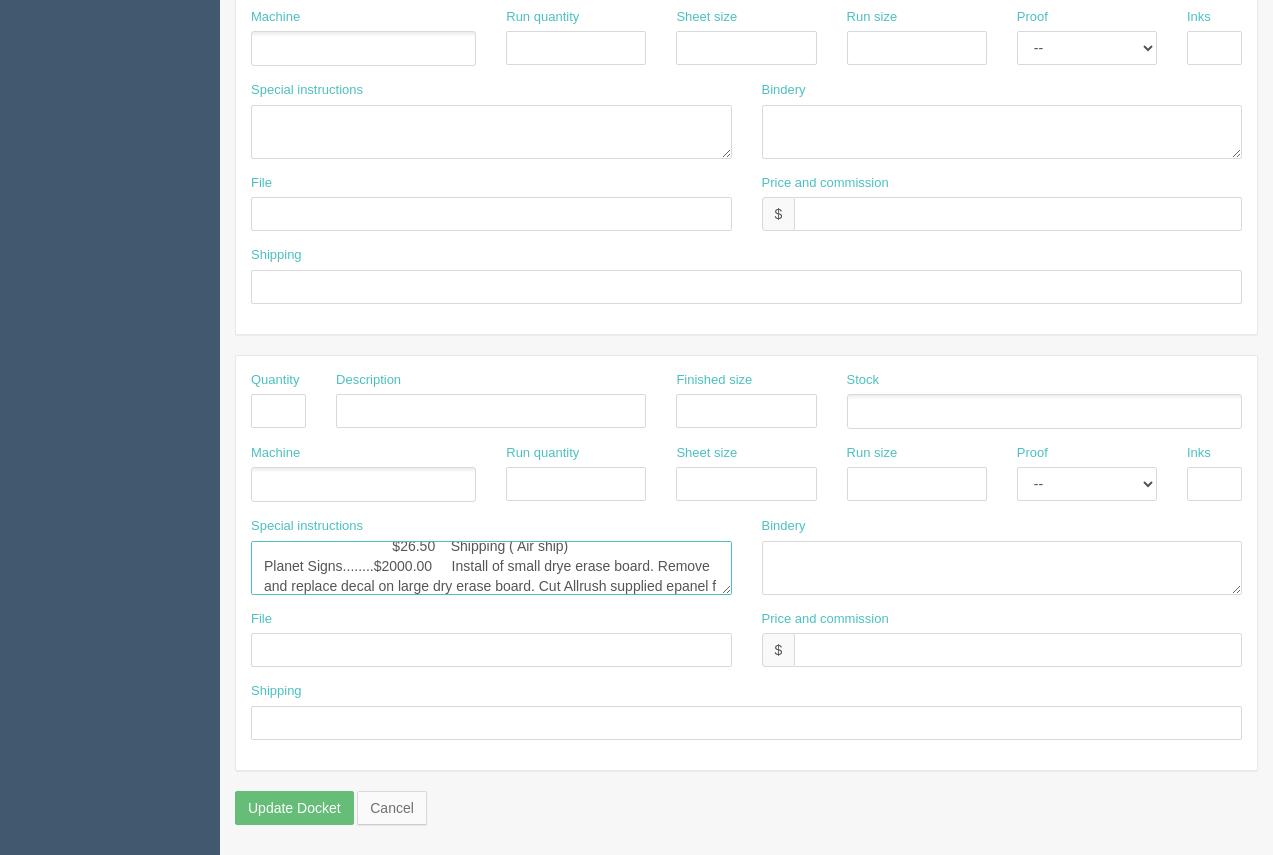 scroll, scrollTop: 52, scrollLeft: 0, axis: vertical 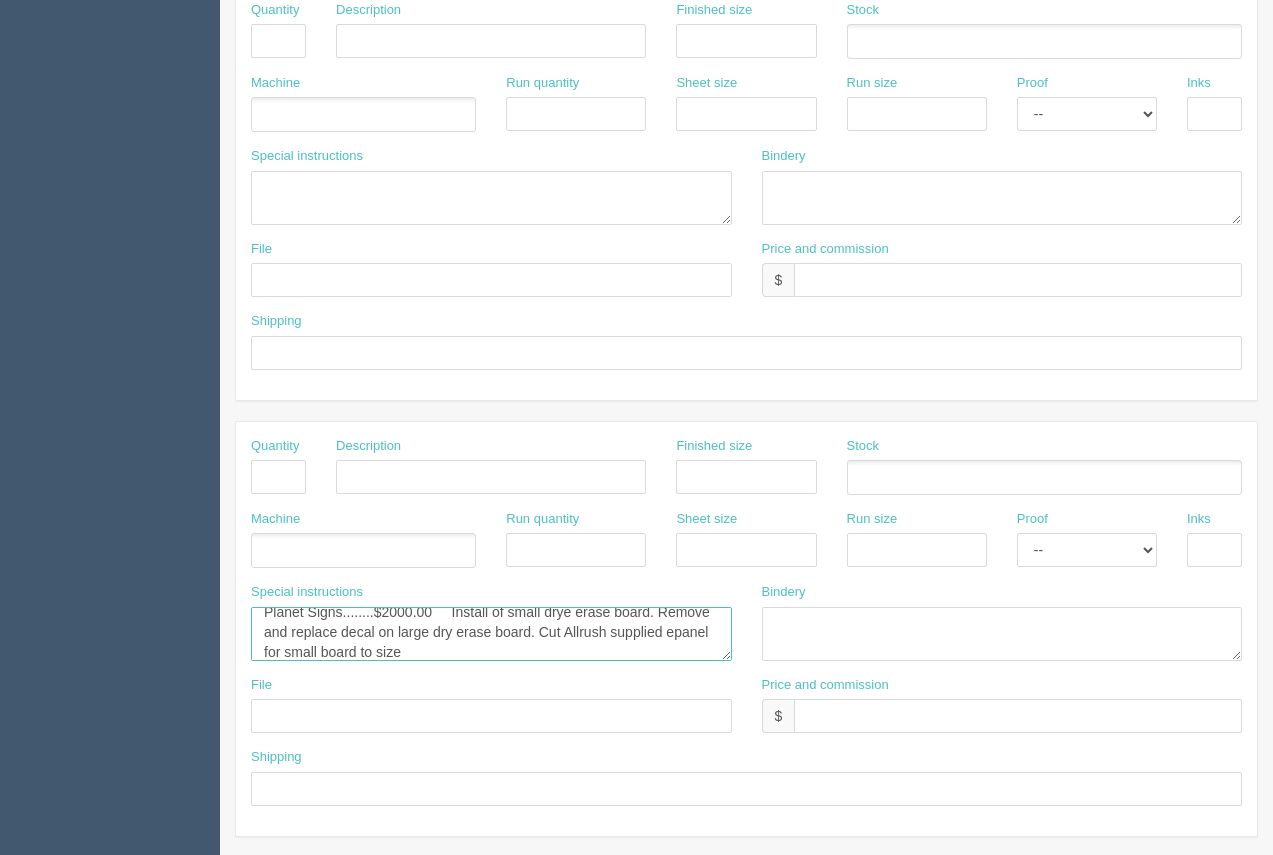 click on "Mustang Systems....Mustang Systems....$43.14    6 mounts ( FIX-F2)
$26.50    Shipping
Planet Signs........$" at bounding box center (491, 634) 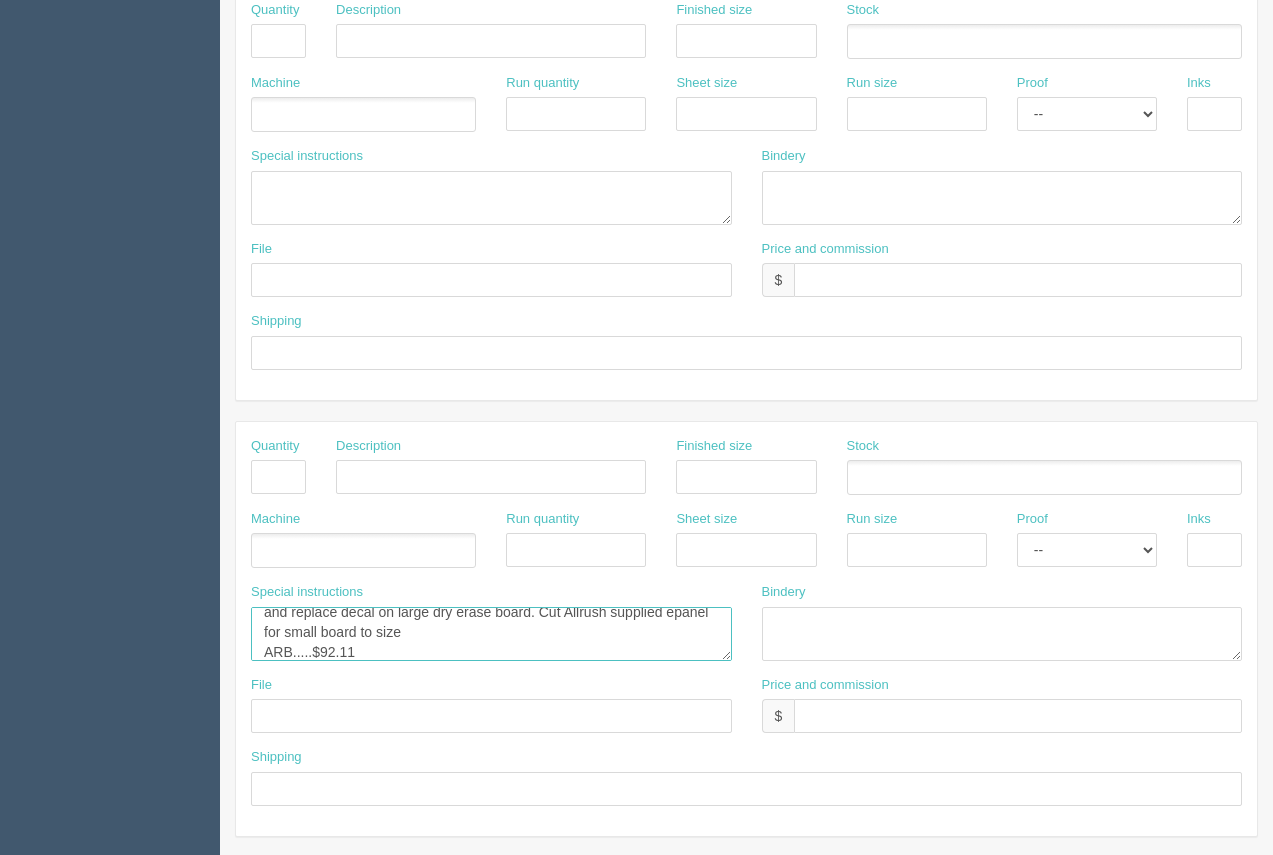 click on "Mustang Systems....Mustang Systems....$43.14    6 mounts ( FIX-F2)
$26.50    Shipping
Planet Signs........$" at bounding box center (491, 634) 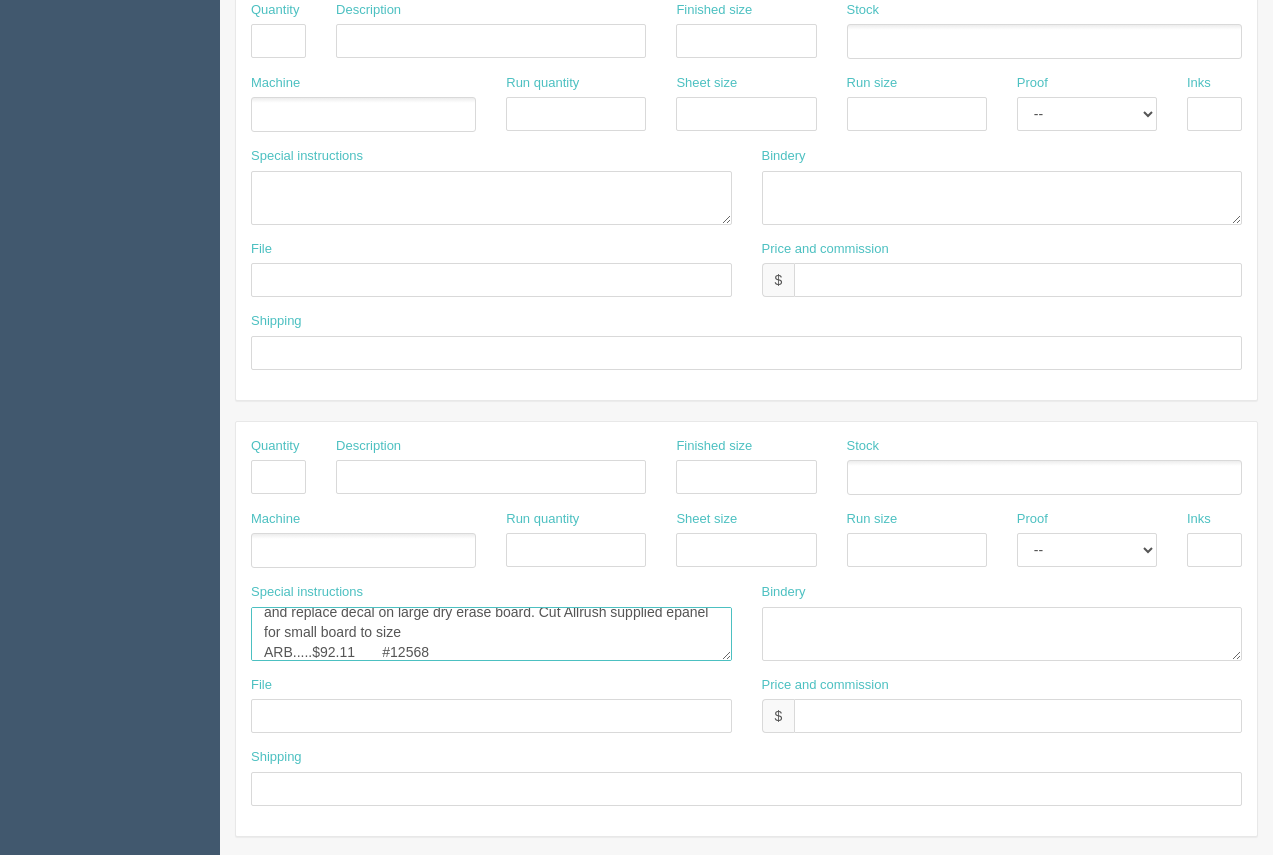 scroll, scrollTop: 147, scrollLeft: 0, axis: vertical 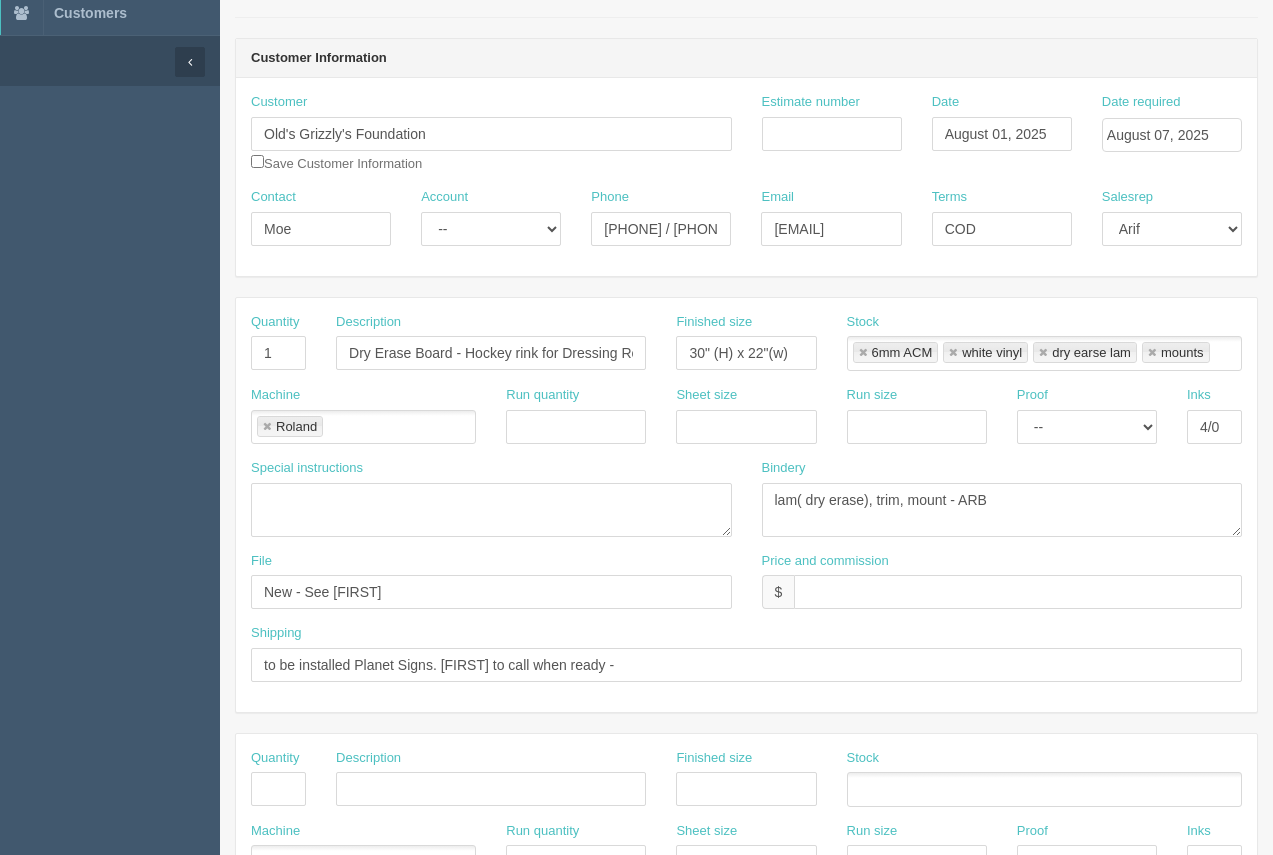 type on "Mustang Systems....$43.14    6 mounts ( FIX-F2)
$26.50    Shipping ( Air ship)
Planet Signs........$2000.00     Install of small drye erase board. Remove and replace decal on large dry erase board. Cut Allrush supplied epanel for small board to size
ARB.....$92.11       #12568" 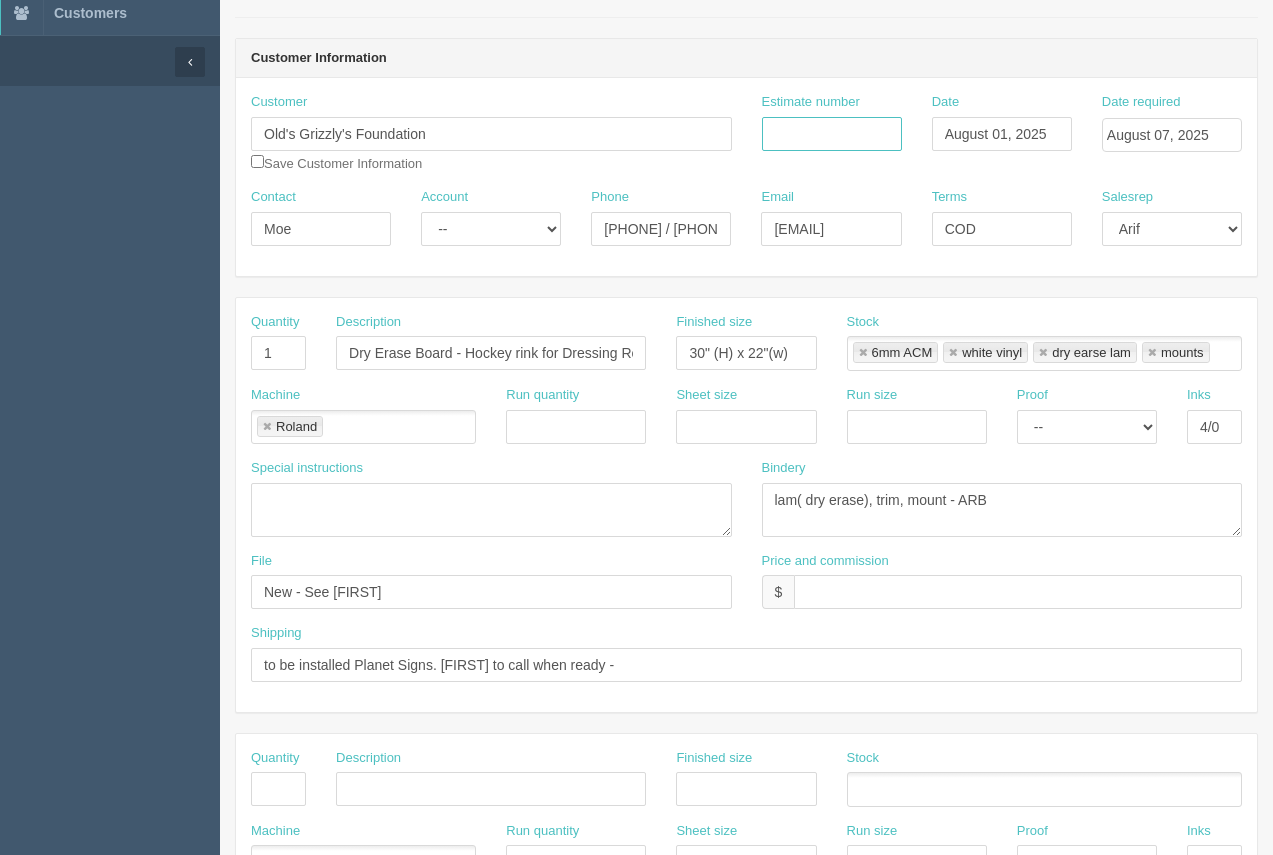 click on "Estimate number" at bounding box center (832, 134) 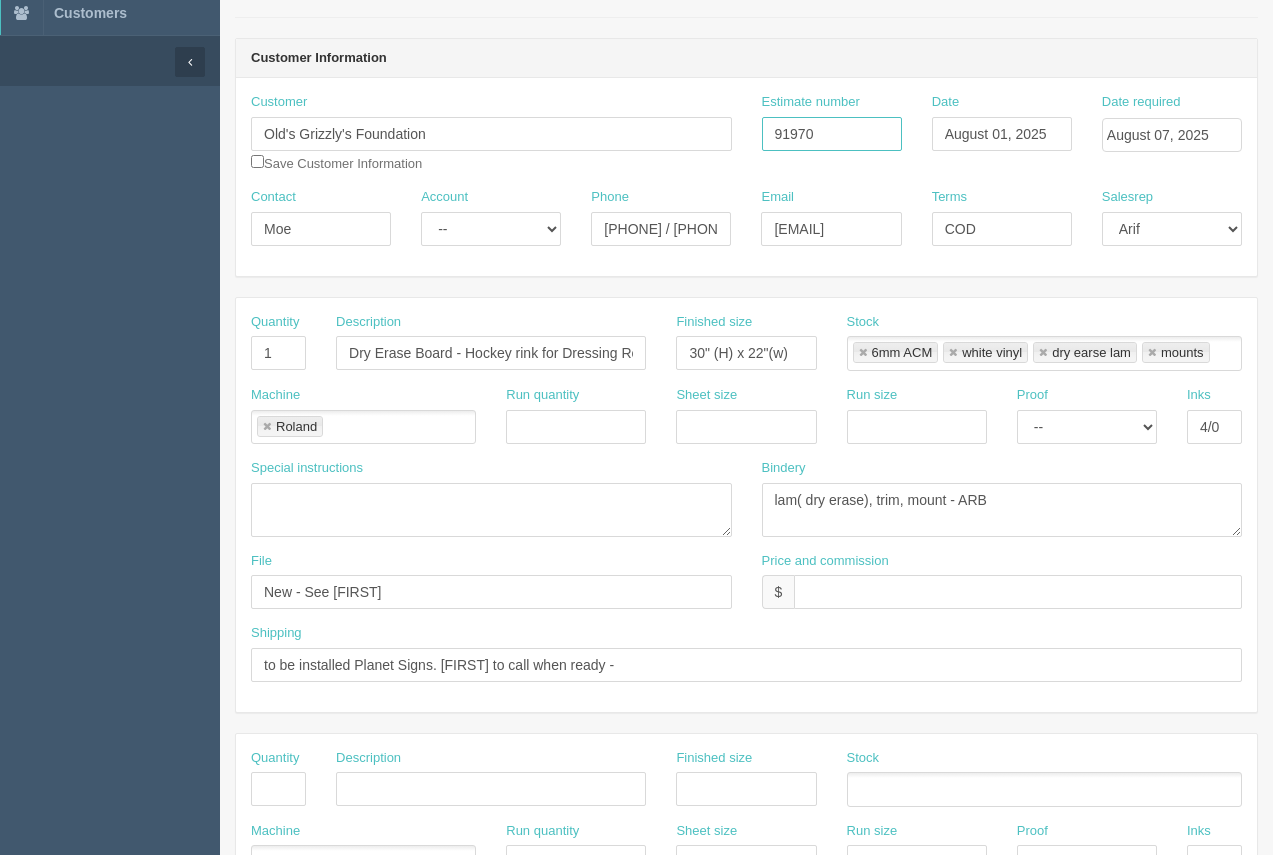 type on "91970" 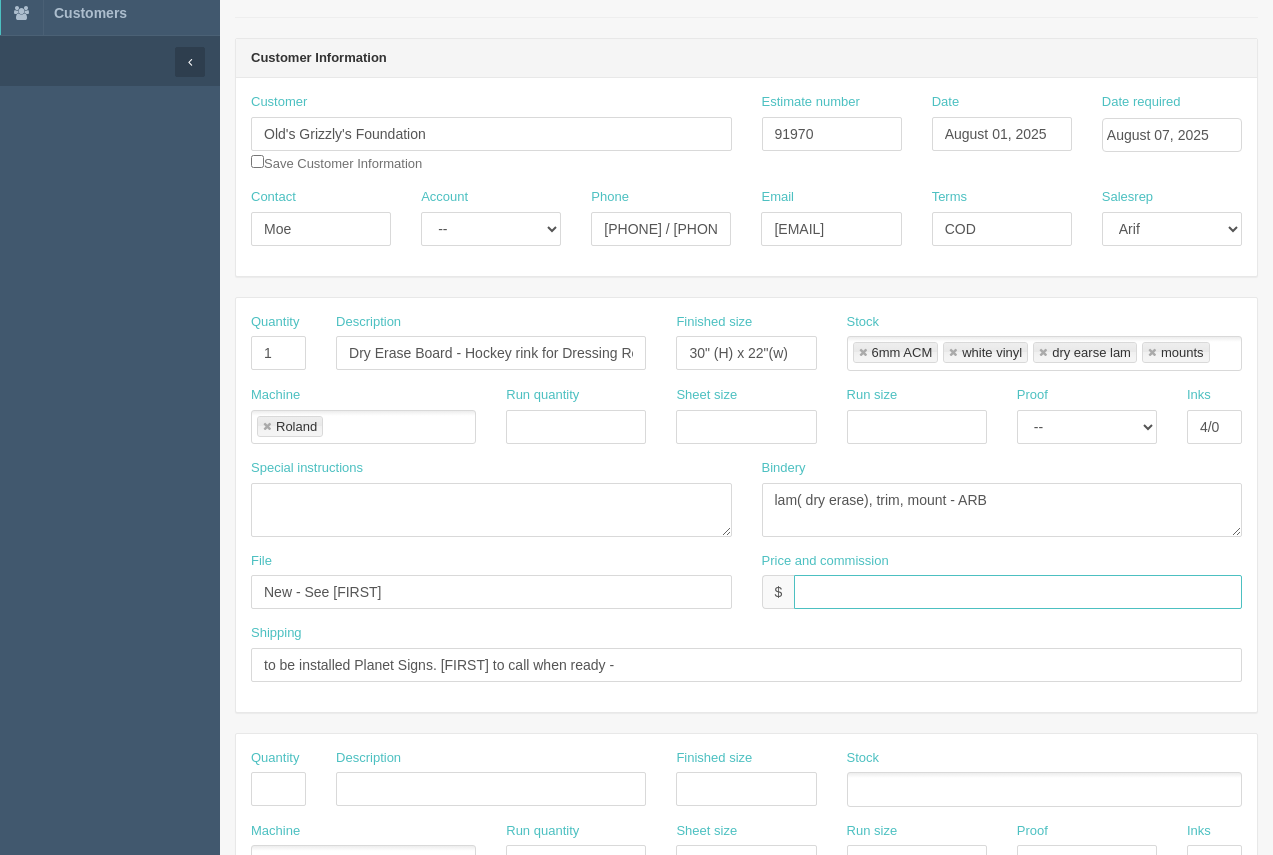 click at bounding box center [1018, 592] 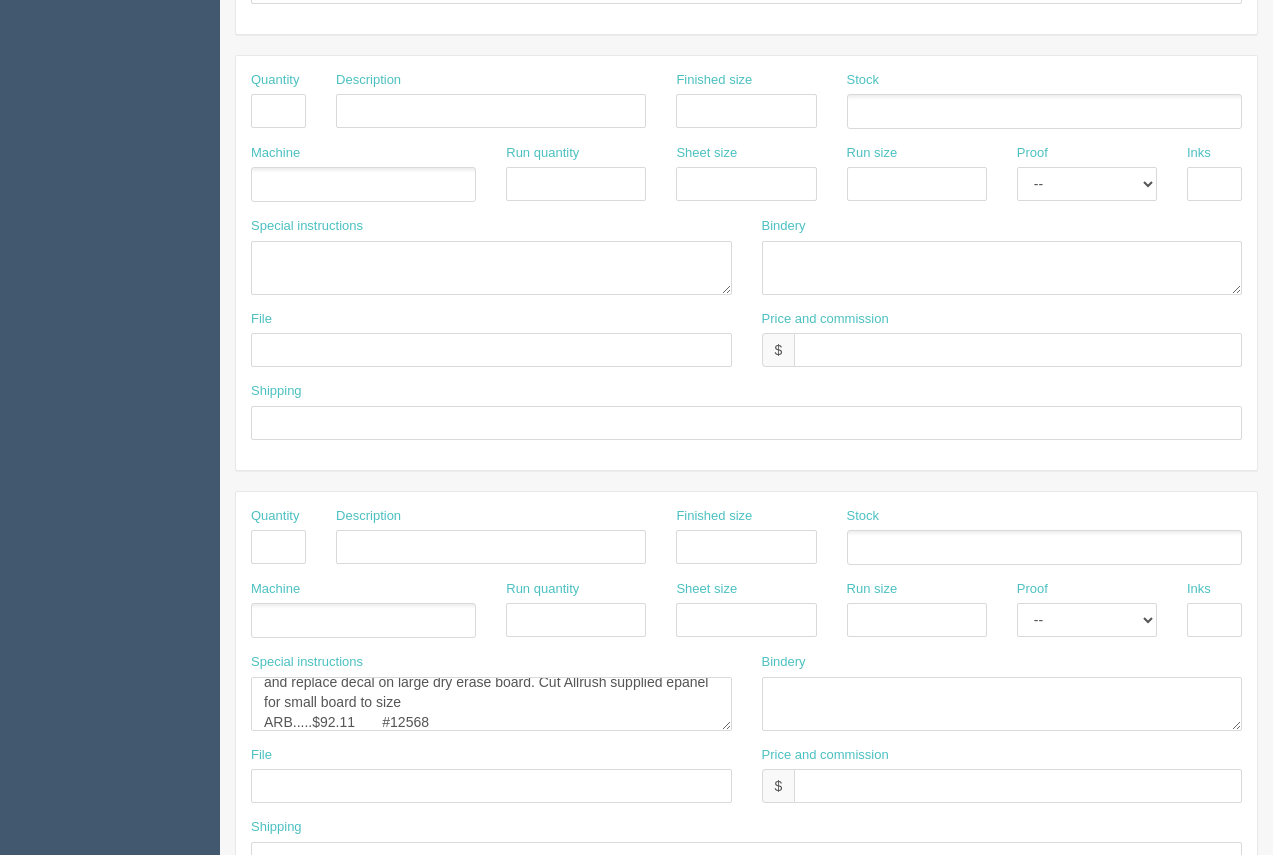 scroll, scrollTop: 961, scrollLeft: 0, axis: vertical 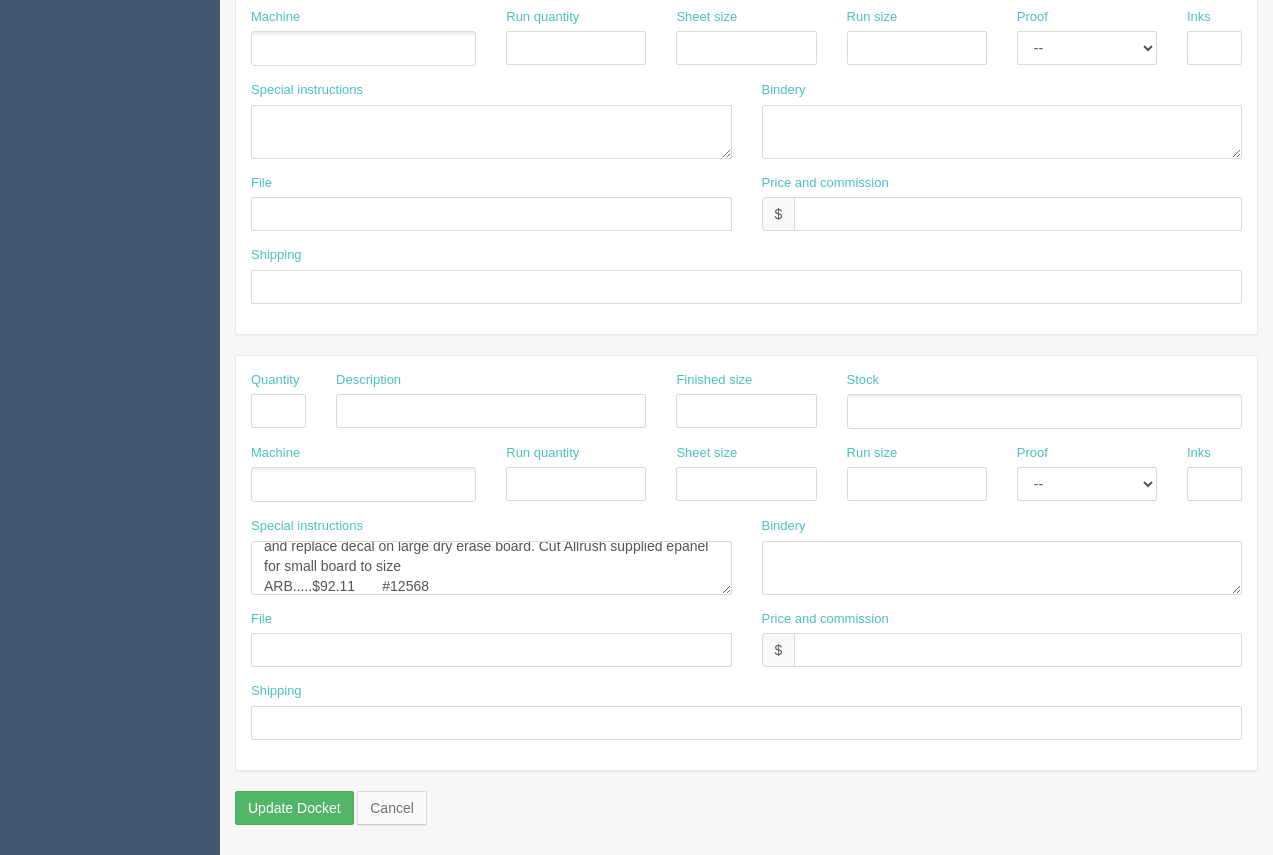 type on "$442.83    Arif $0.00   Moe $0.00" 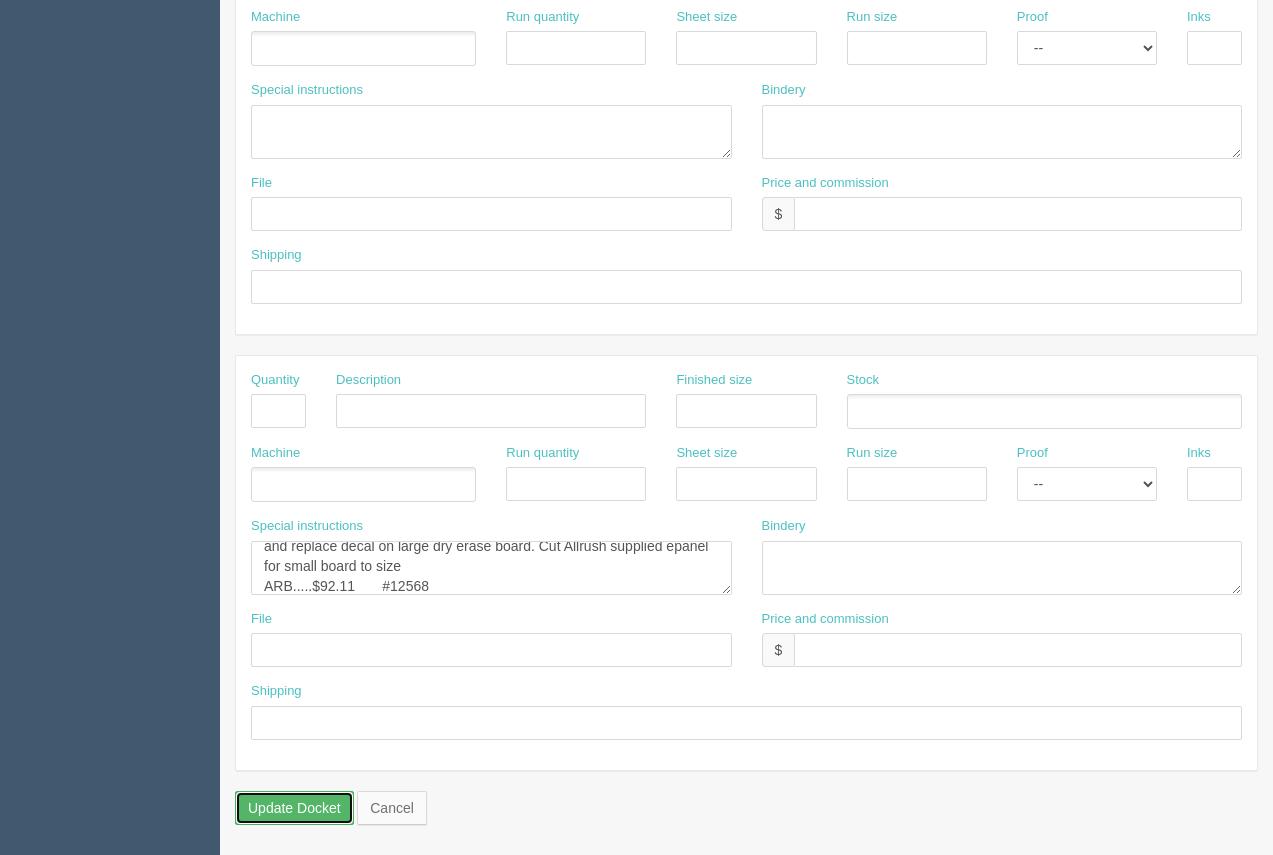 click on "Update Docket" at bounding box center (294, 808) 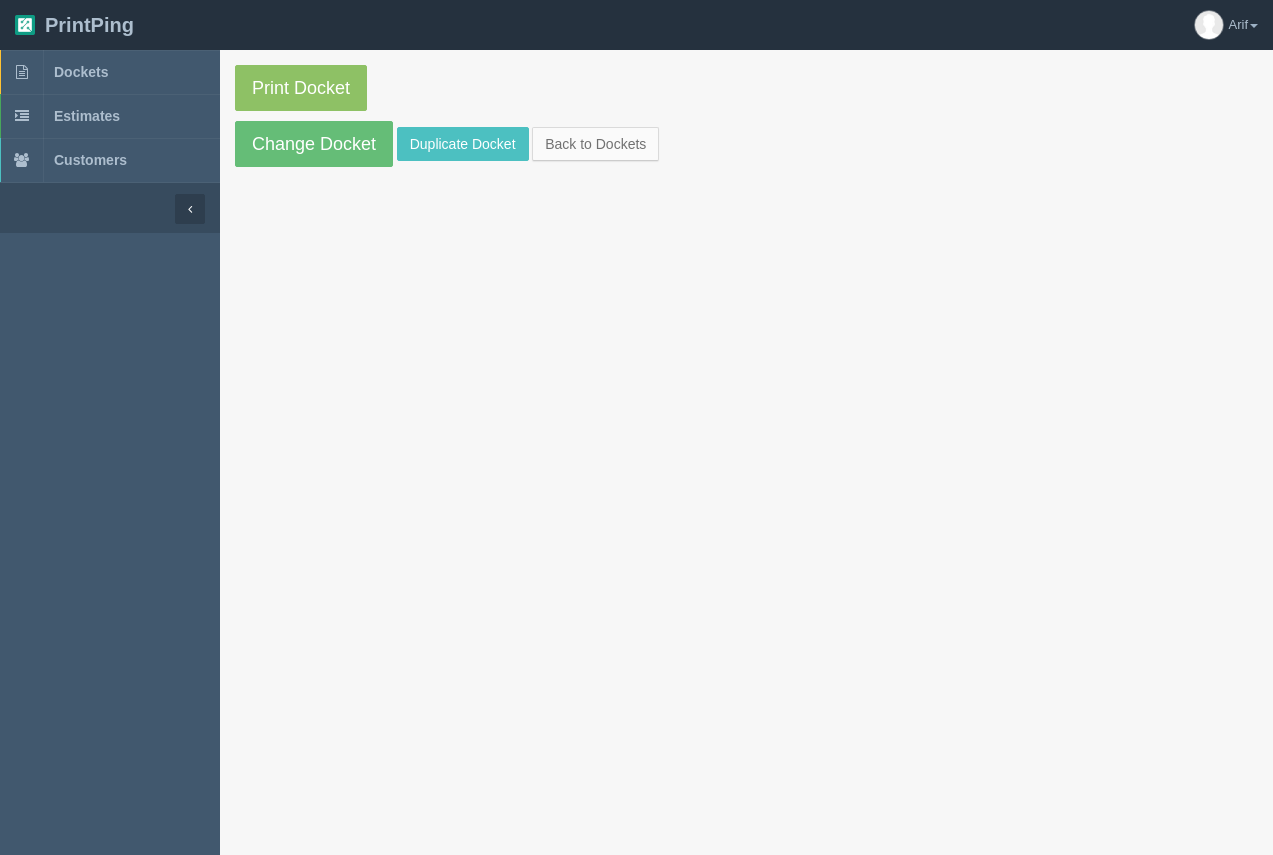 scroll, scrollTop: 0, scrollLeft: 0, axis: both 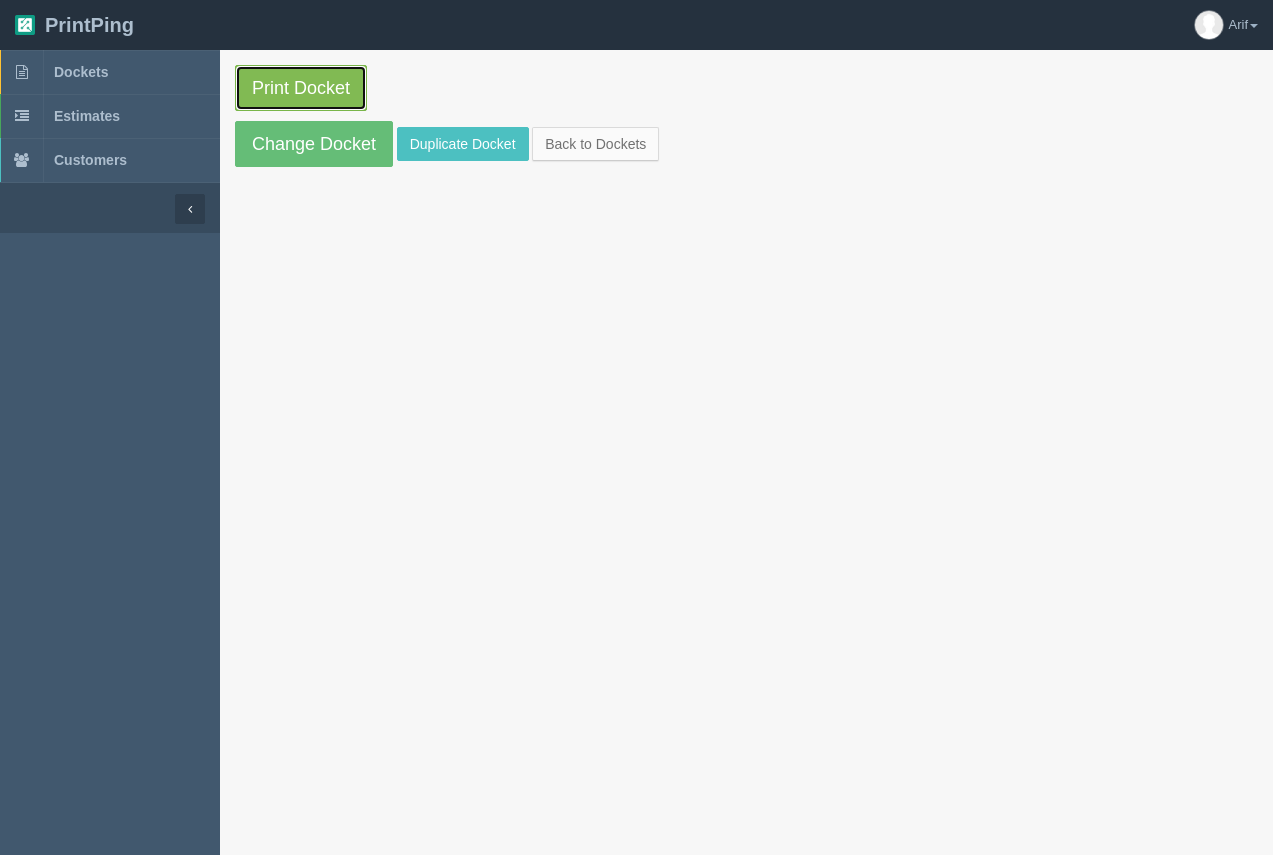 click on "Print Docket" at bounding box center [301, 88] 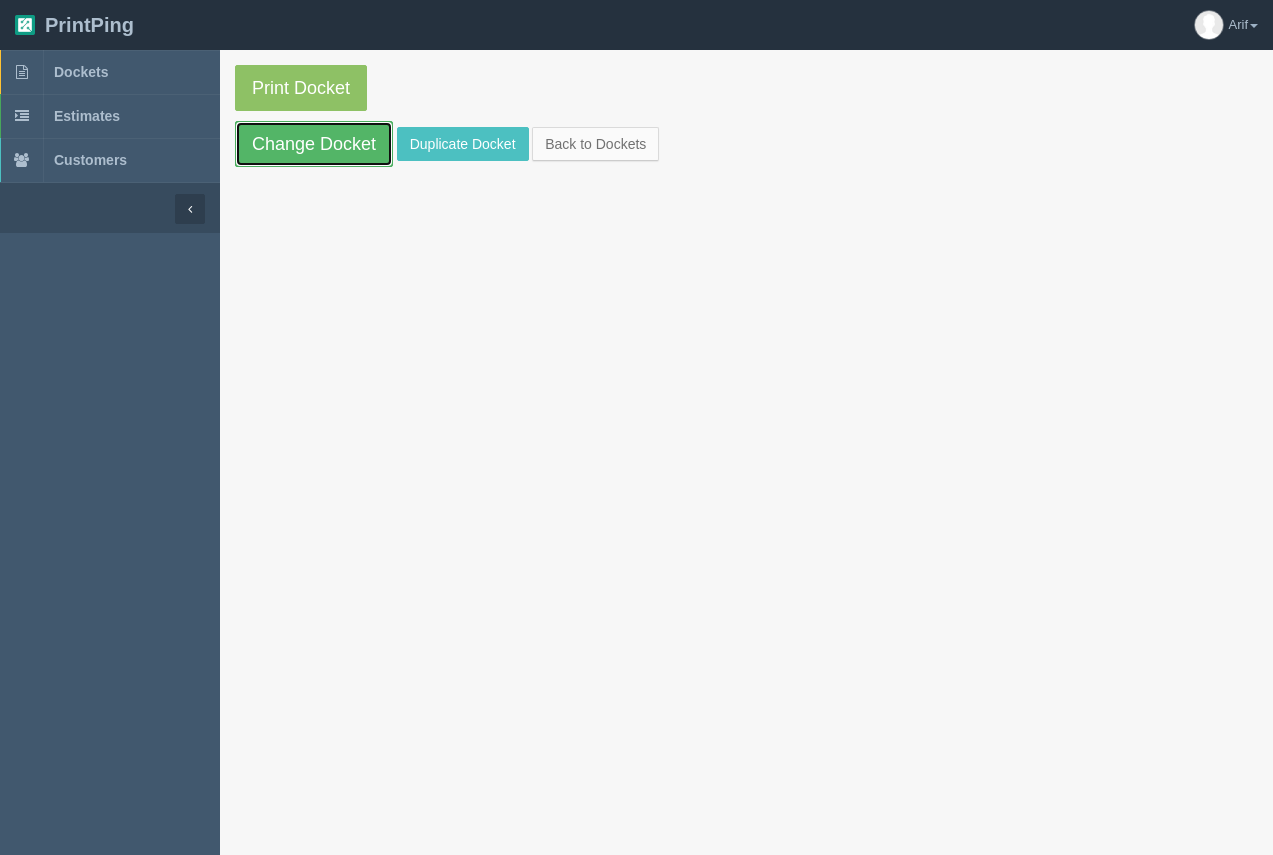 drag, startPoint x: 331, startPoint y: 128, endPoint x: 414, endPoint y: 166, distance: 91.28527 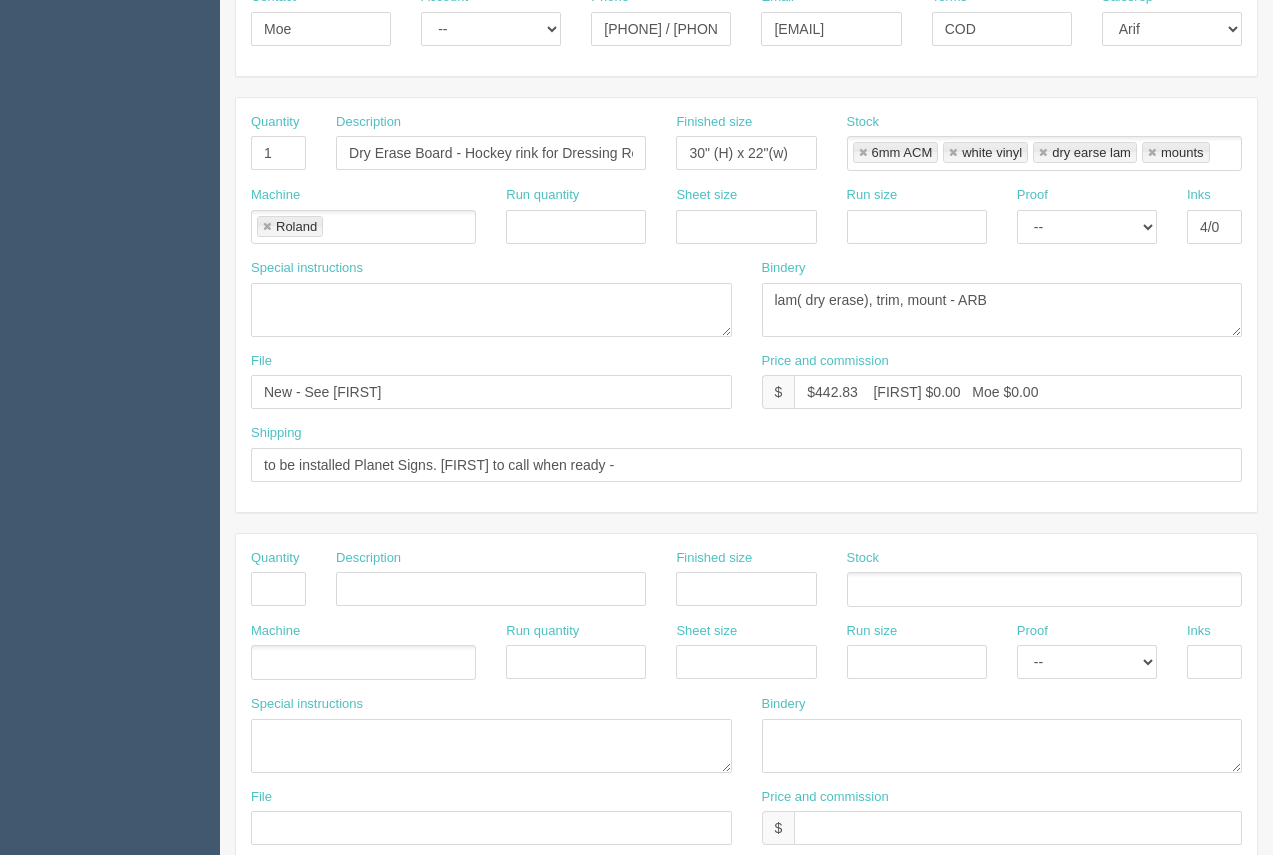 scroll, scrollTop: 370, scrollLeft: 0, axis: vertical 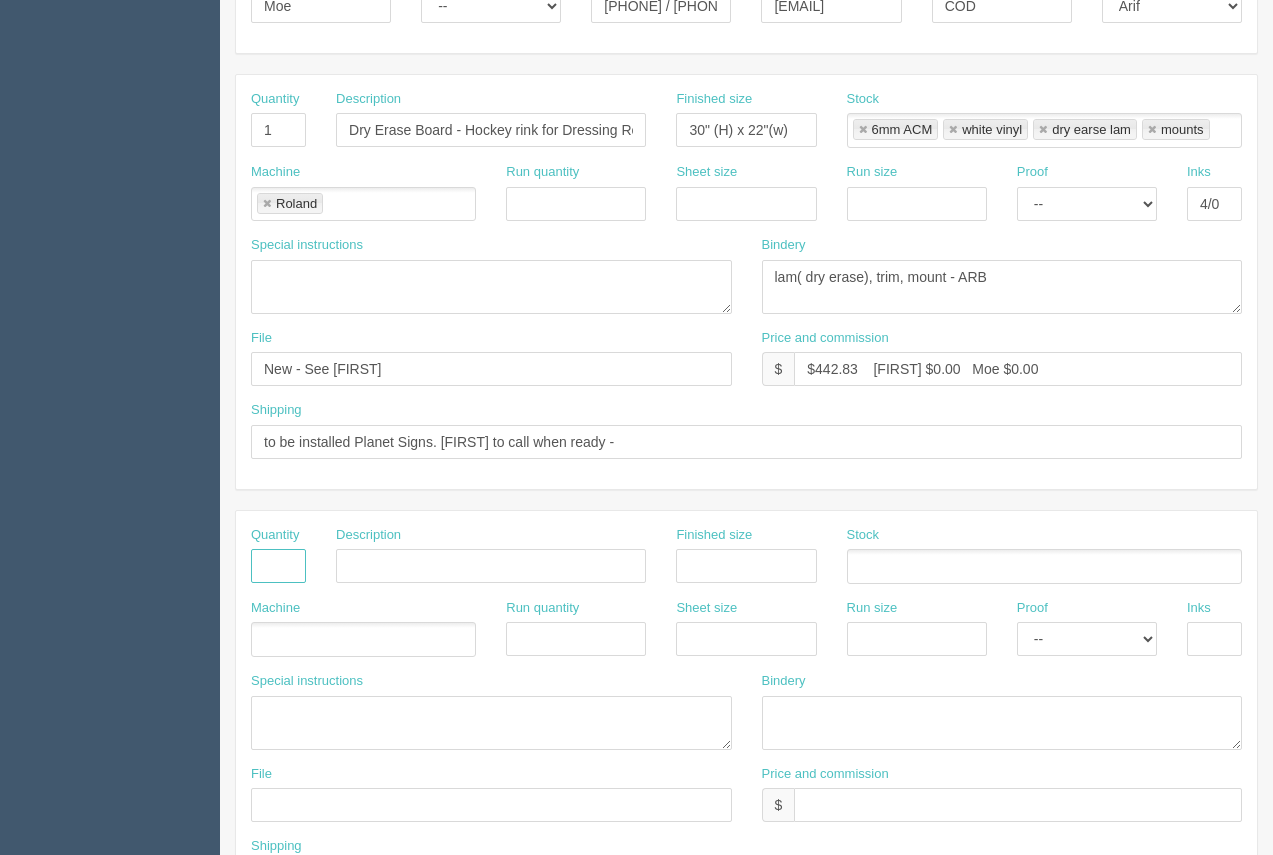 click at bounding box center (278, 566) 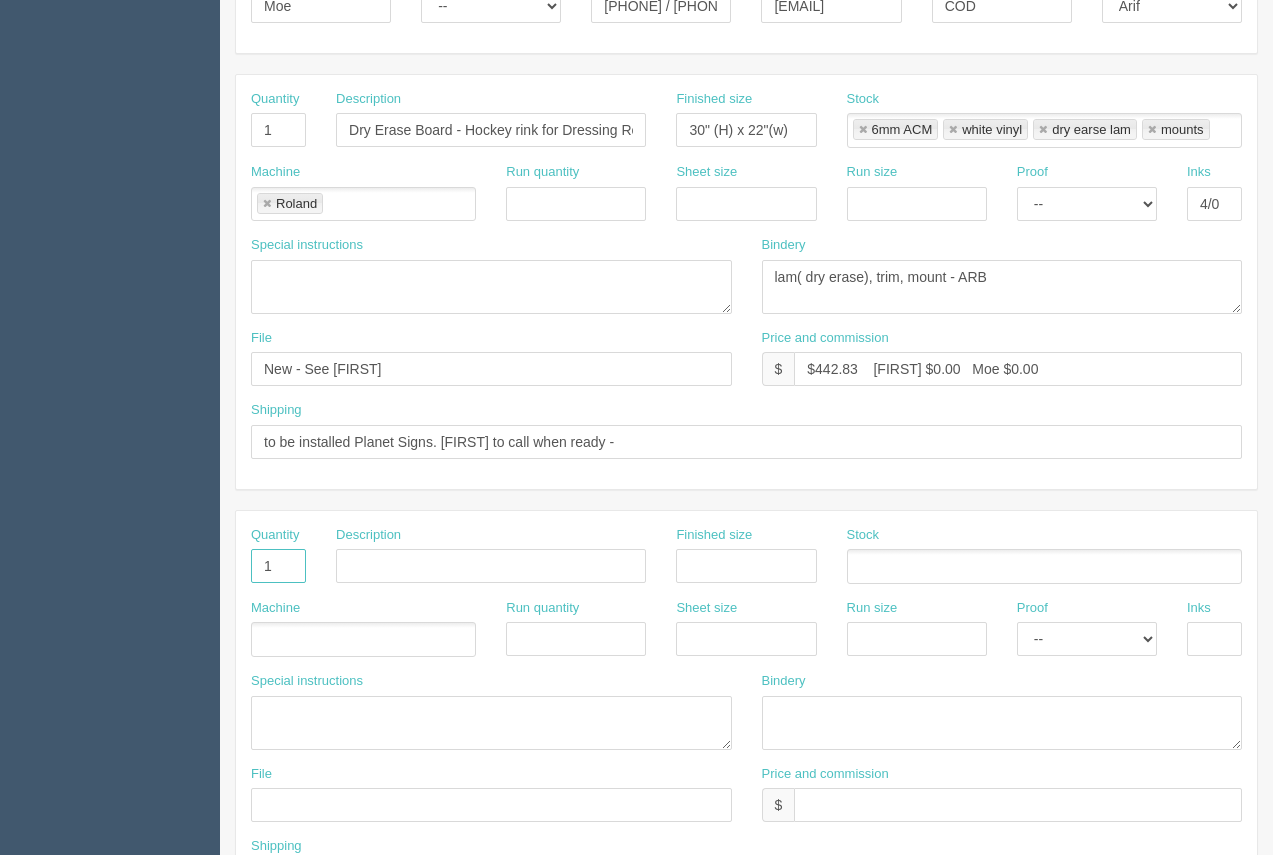 type on "1" 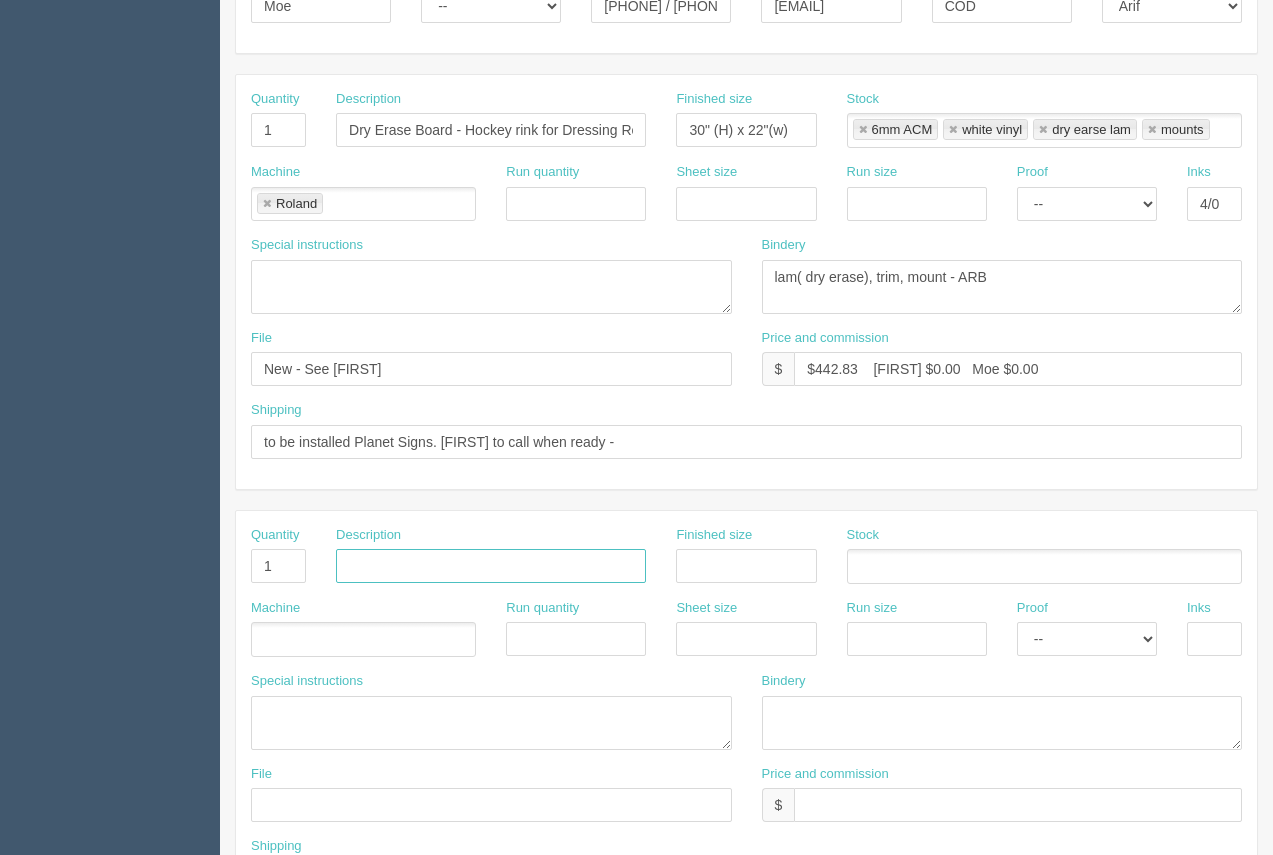 click at bounding box center (491, 566) 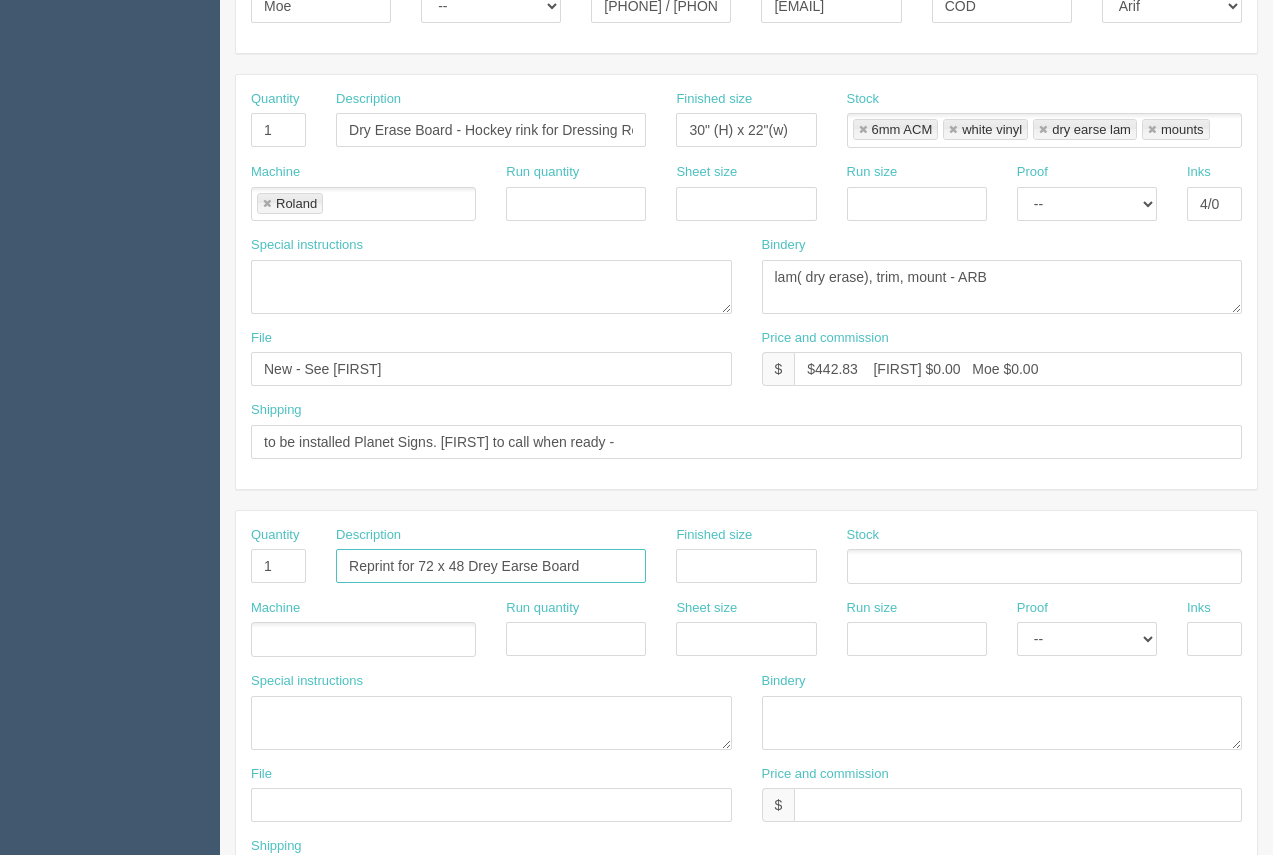 click on "Reprint for 72 x 48 Drey Earse Board" at bounding box center [491, 566] 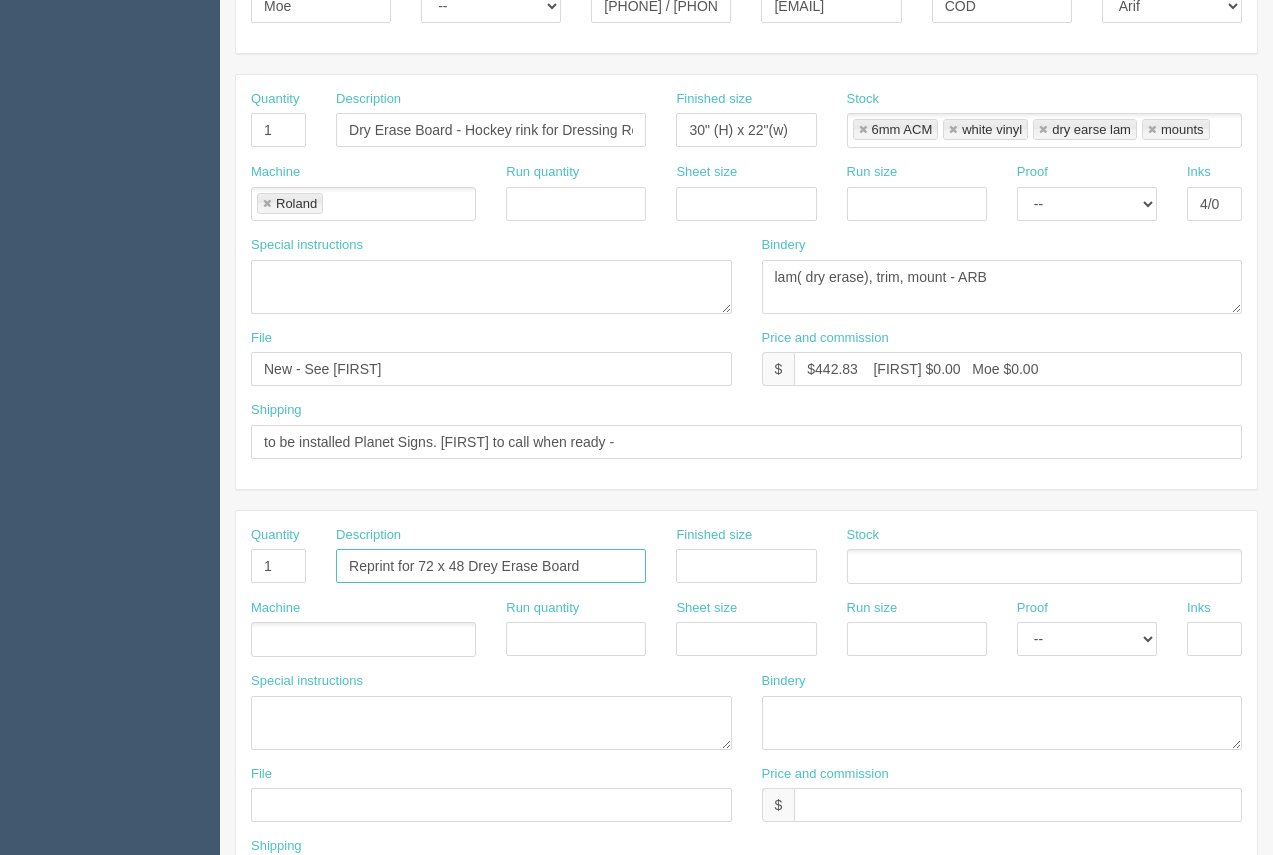 click on "Reprint for 72 x 48 Drey Erase Board" at bounding box center [491, 566] 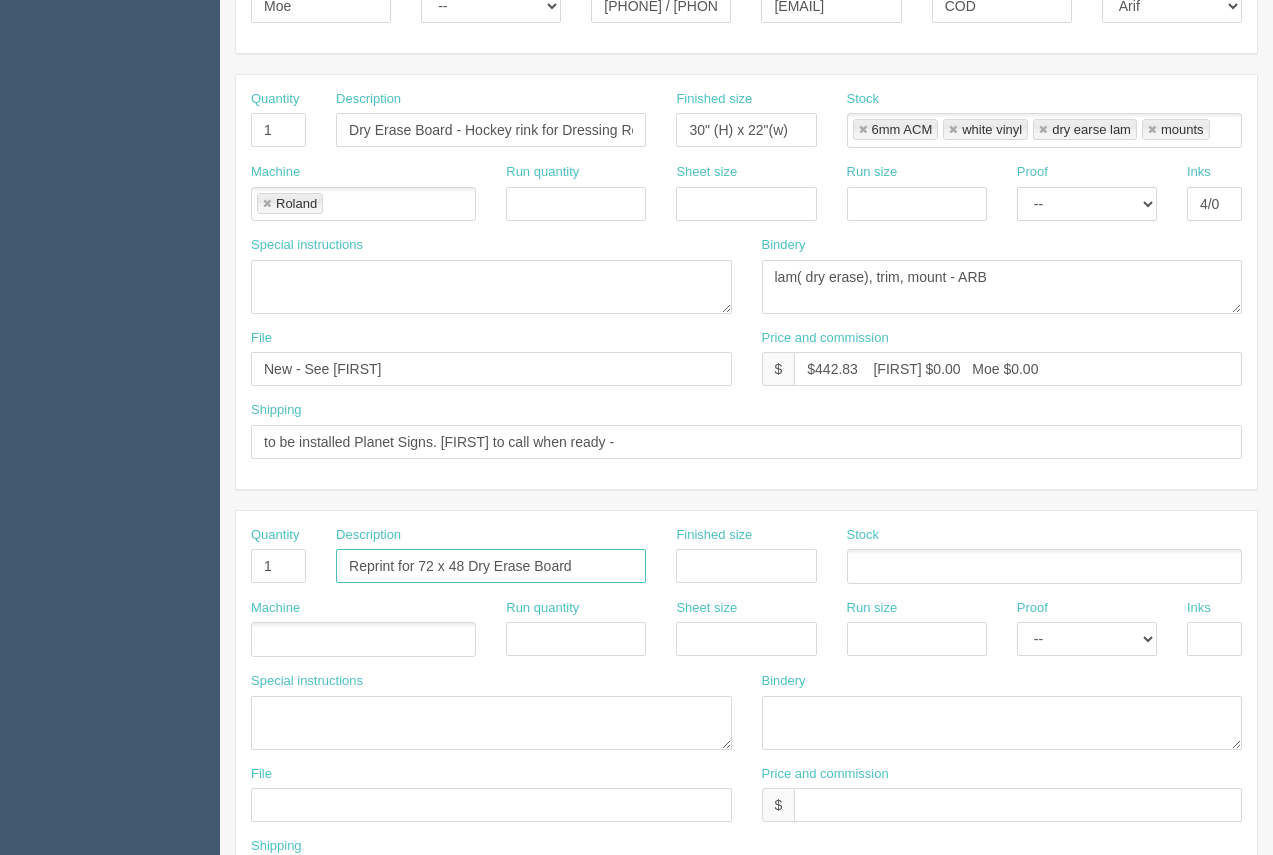 type on "Reprint for 72 x 48 Dry Erase Board" 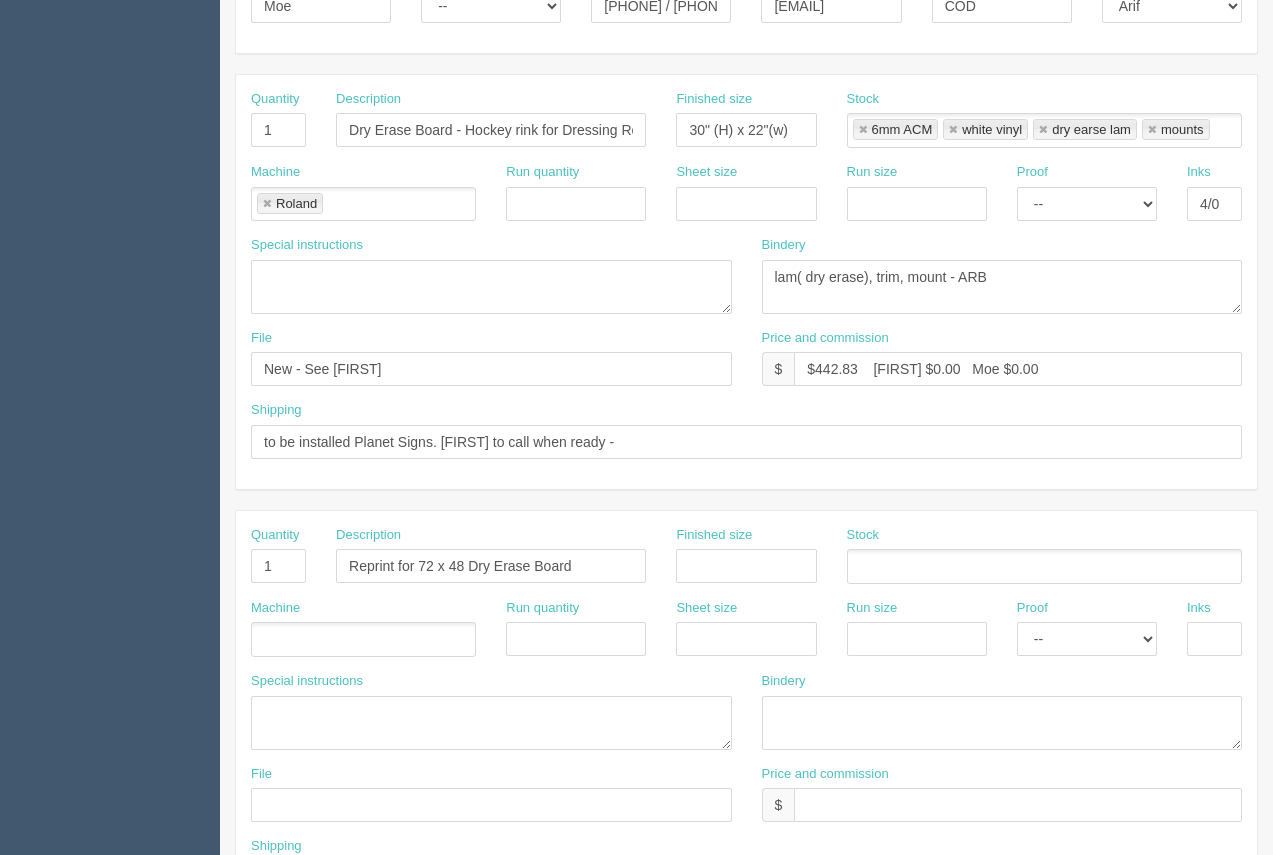 drag, startPoint x: 864, startPoint y: 574, endPoint x: 854, endPoint y: 576, distance: 10.198039 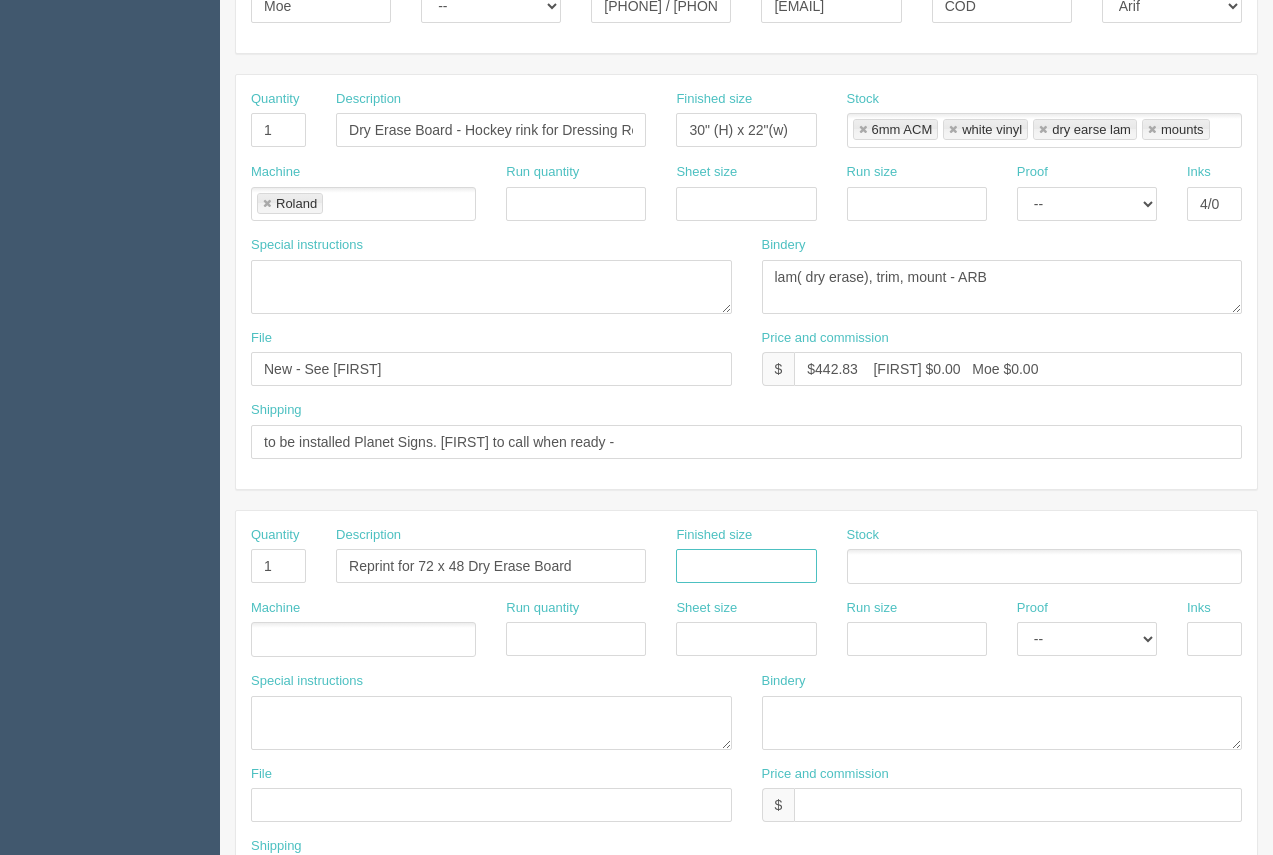 click at bounding box center (746, 566) 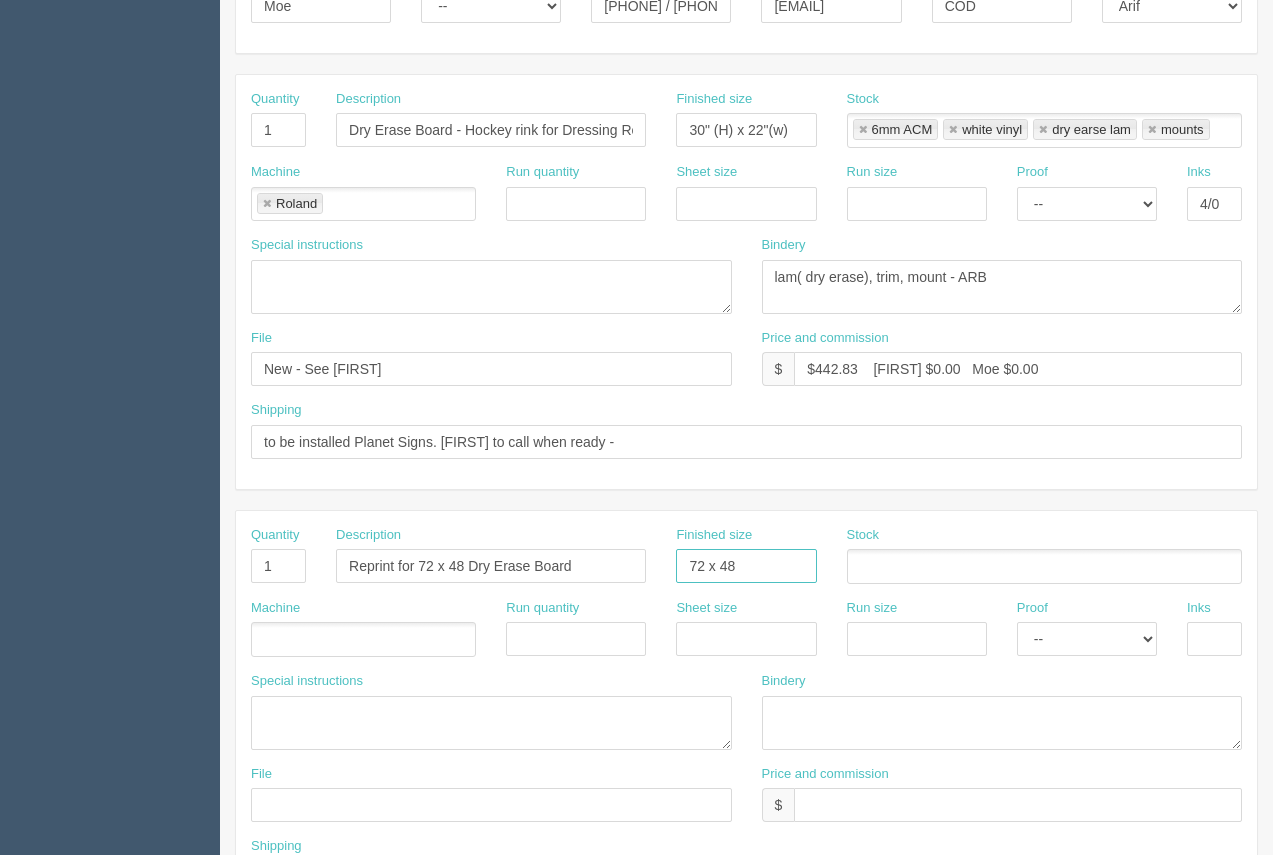 type on "72 x 48" 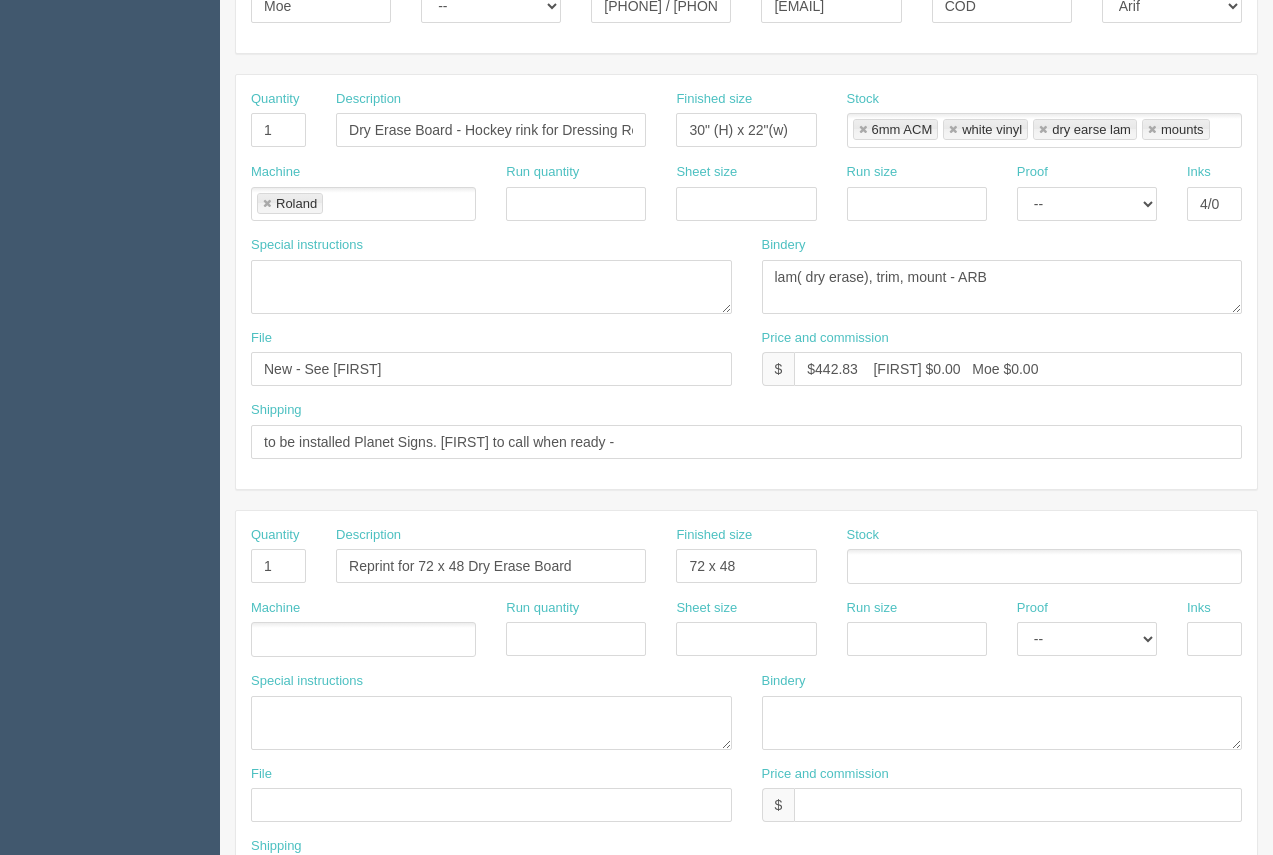 click at bounding box center [1044, 566] 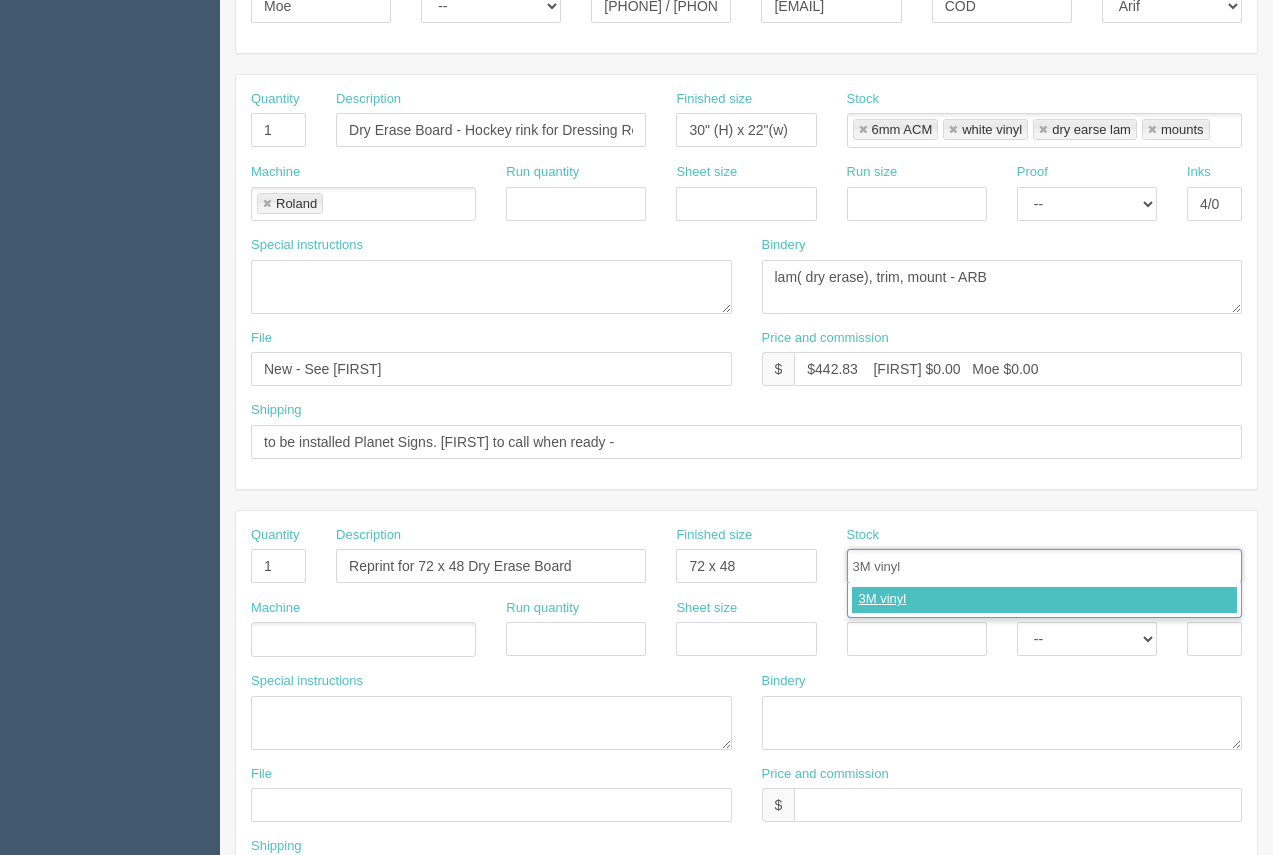 type on "3M vinyl" 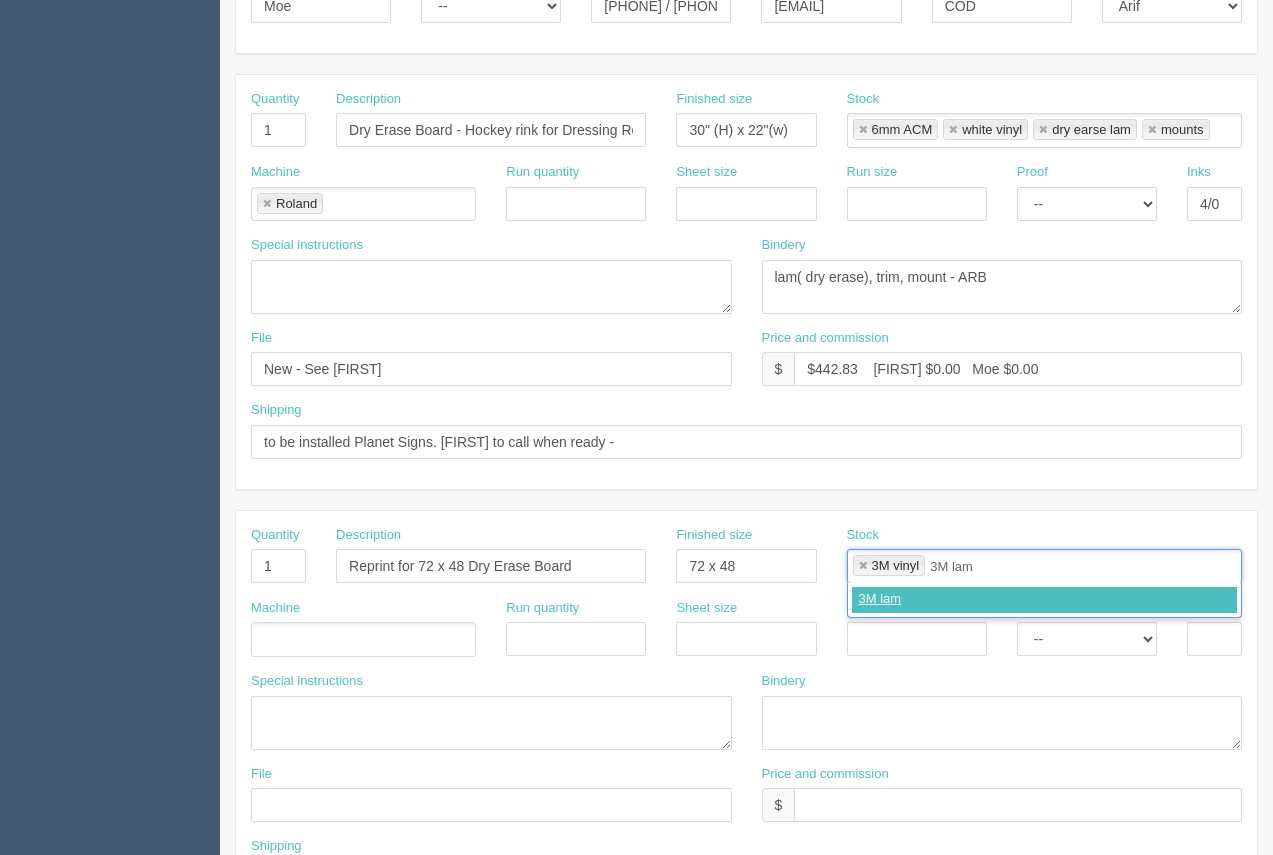 type on "3M lam" 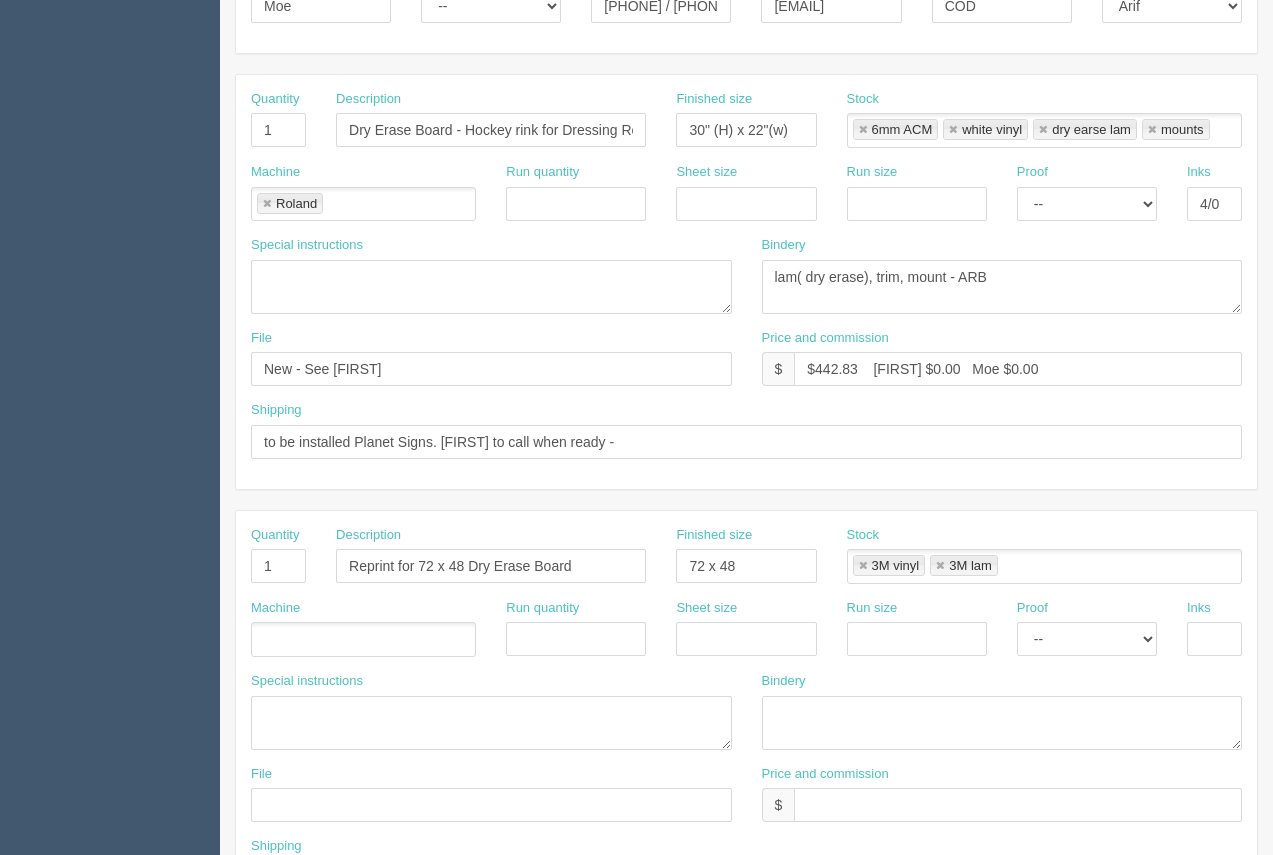 click at bounding box center (363, 639) 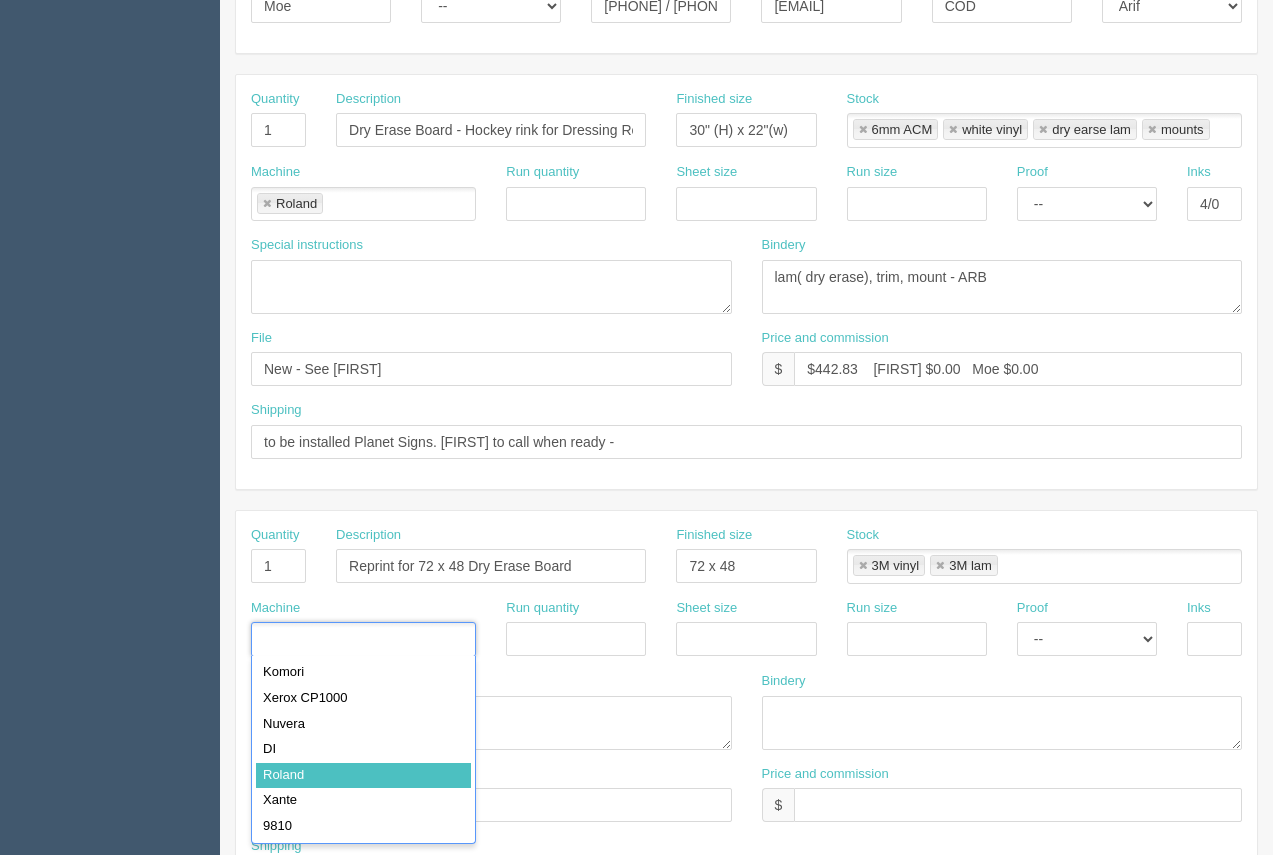 type on "Roland" 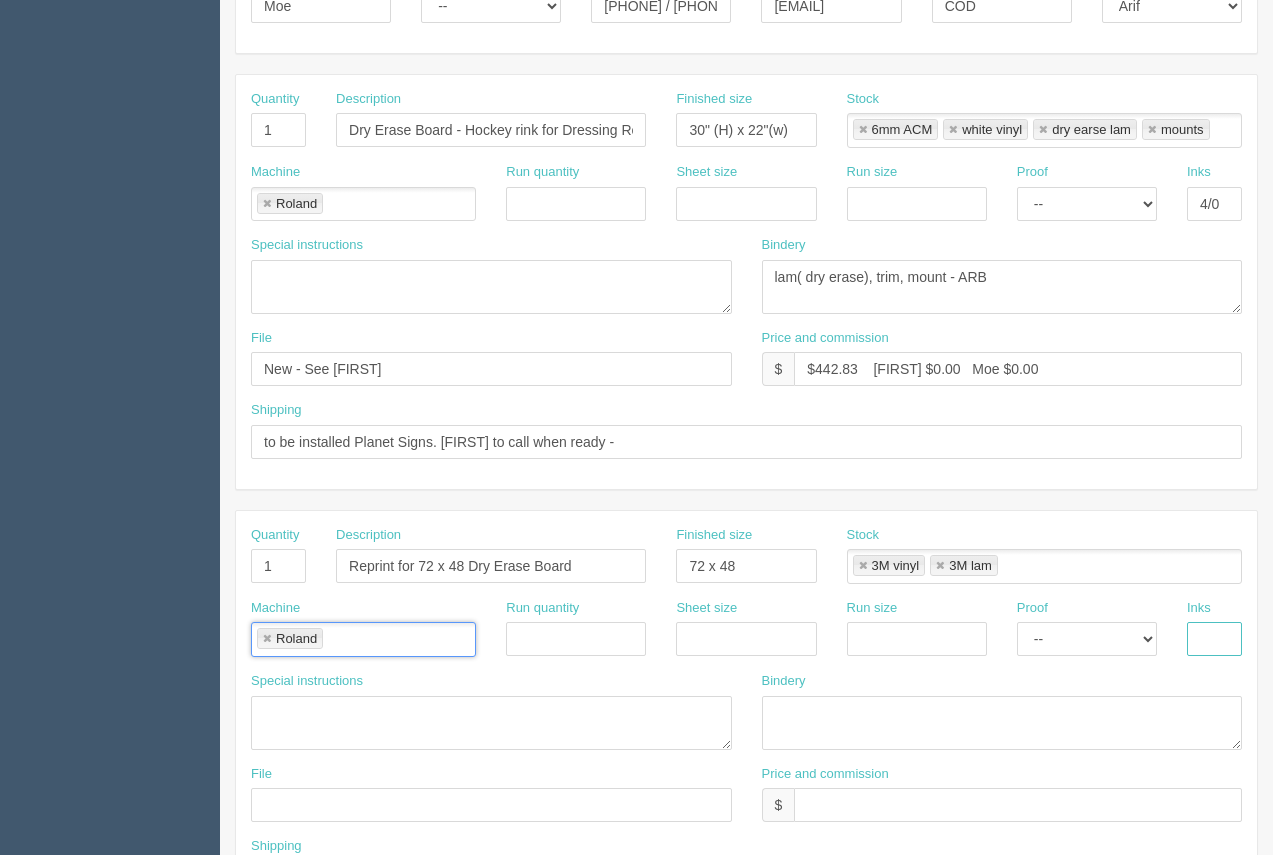 click at bounding box center [1214, 639] 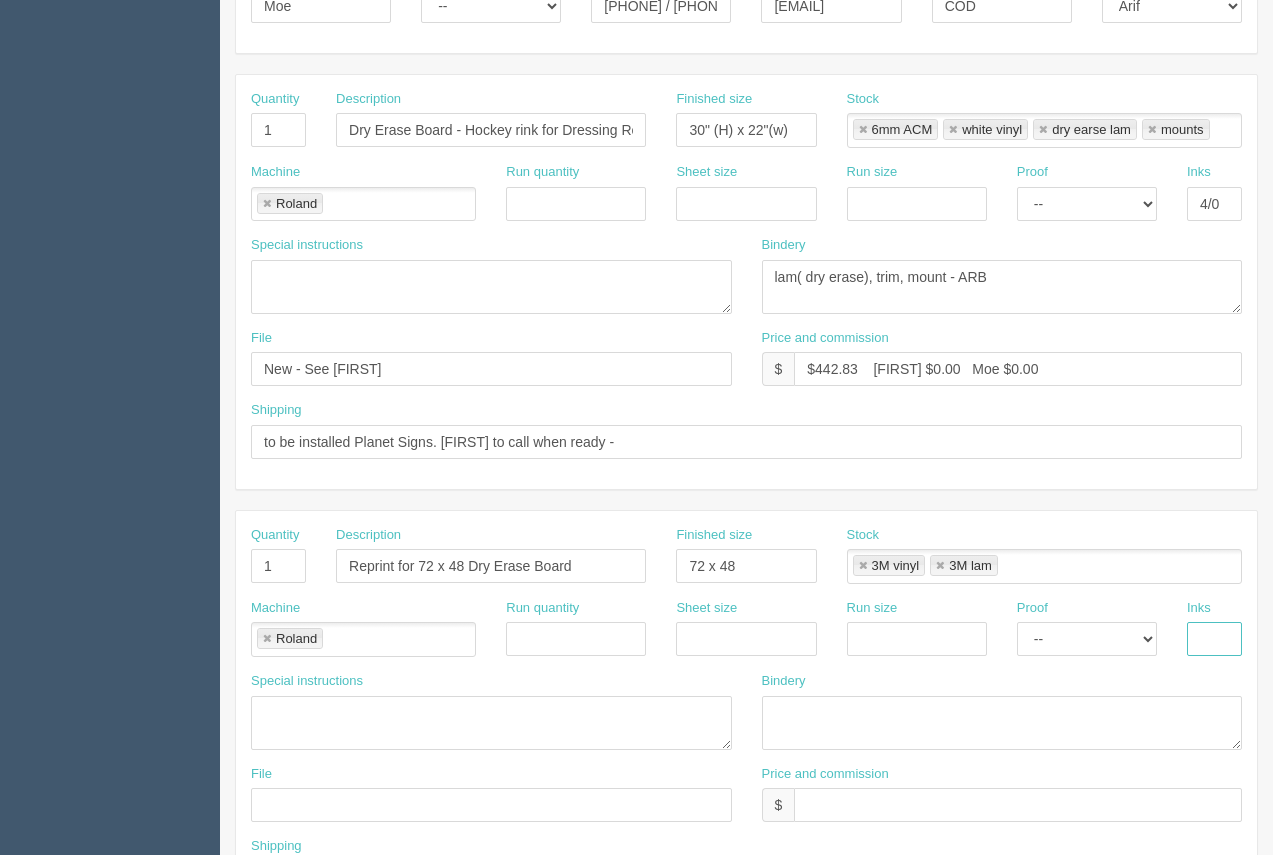 type on "4/0" 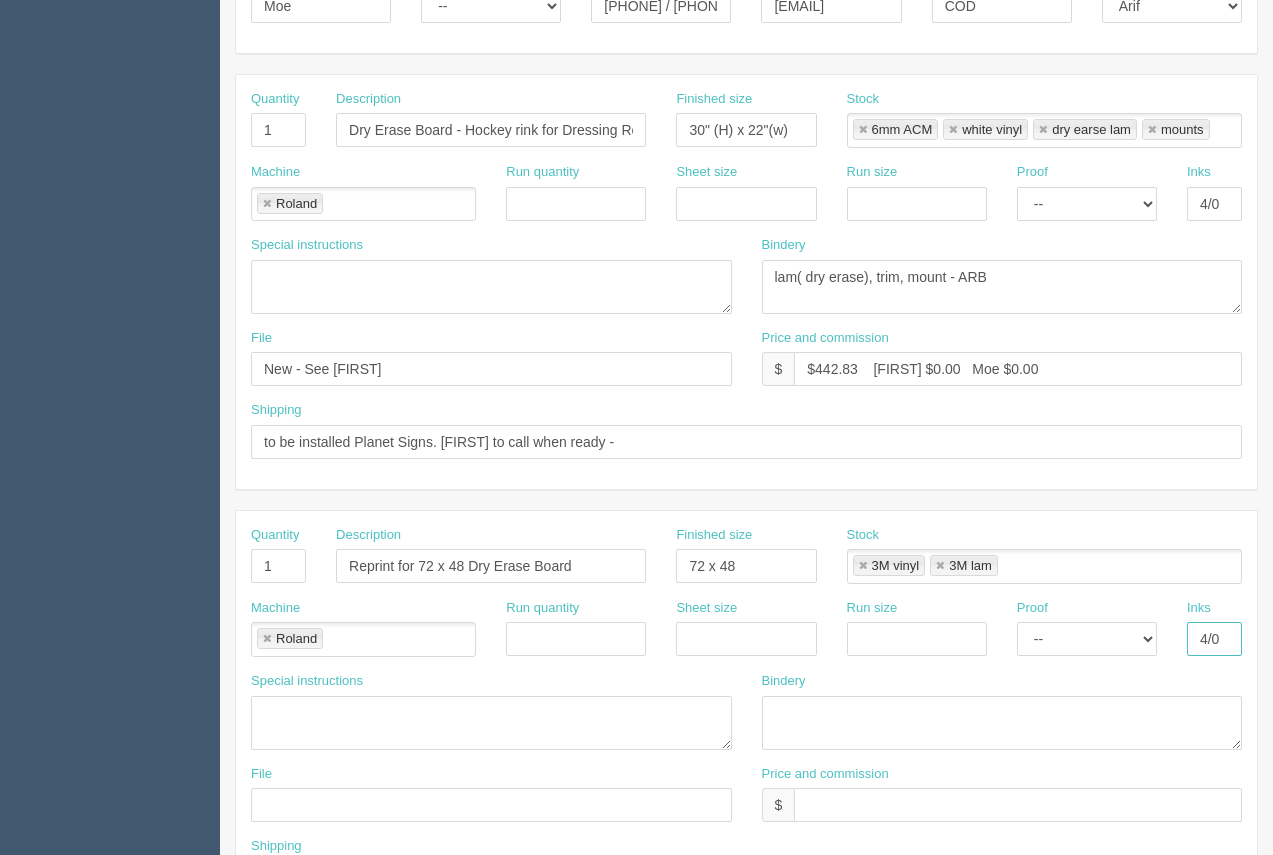 click at bounding box center [863, 566] 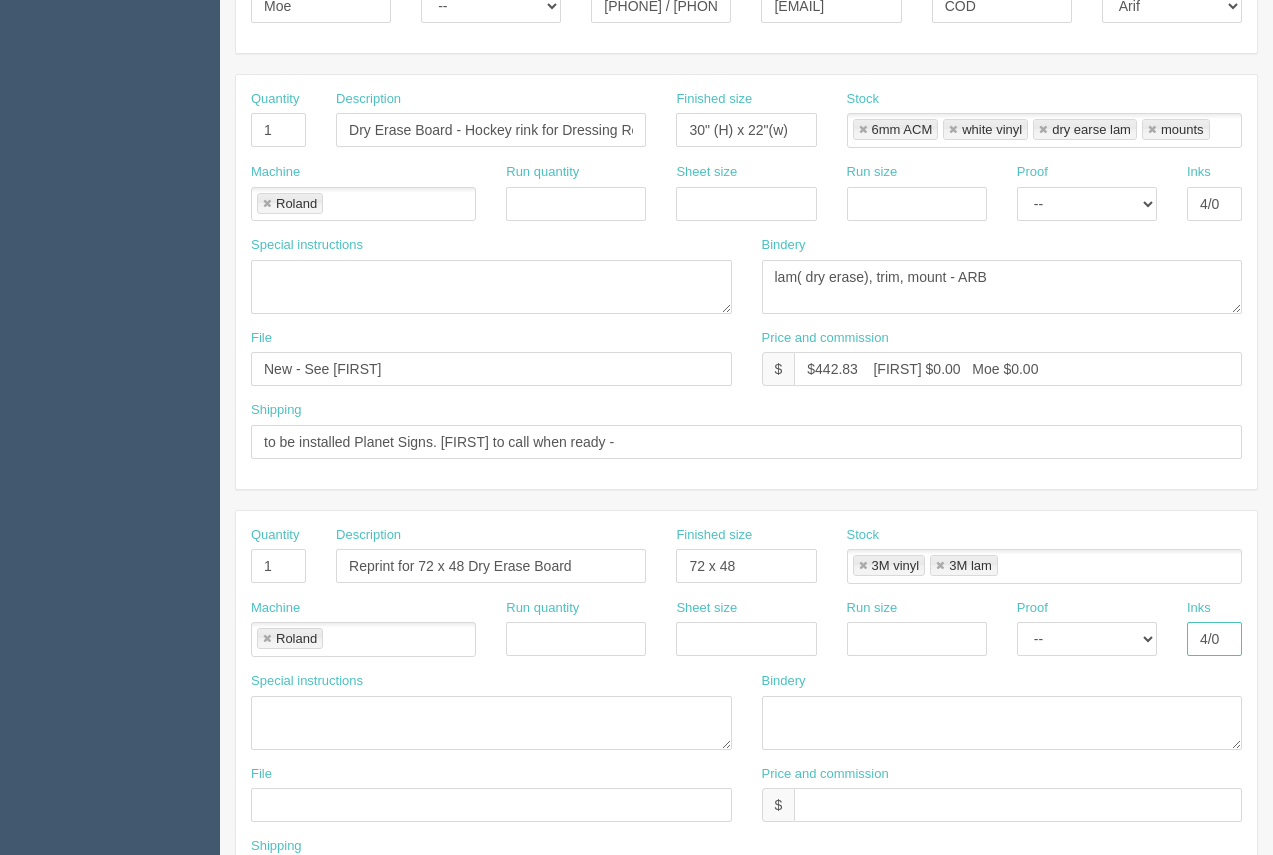 type on "3M lam" 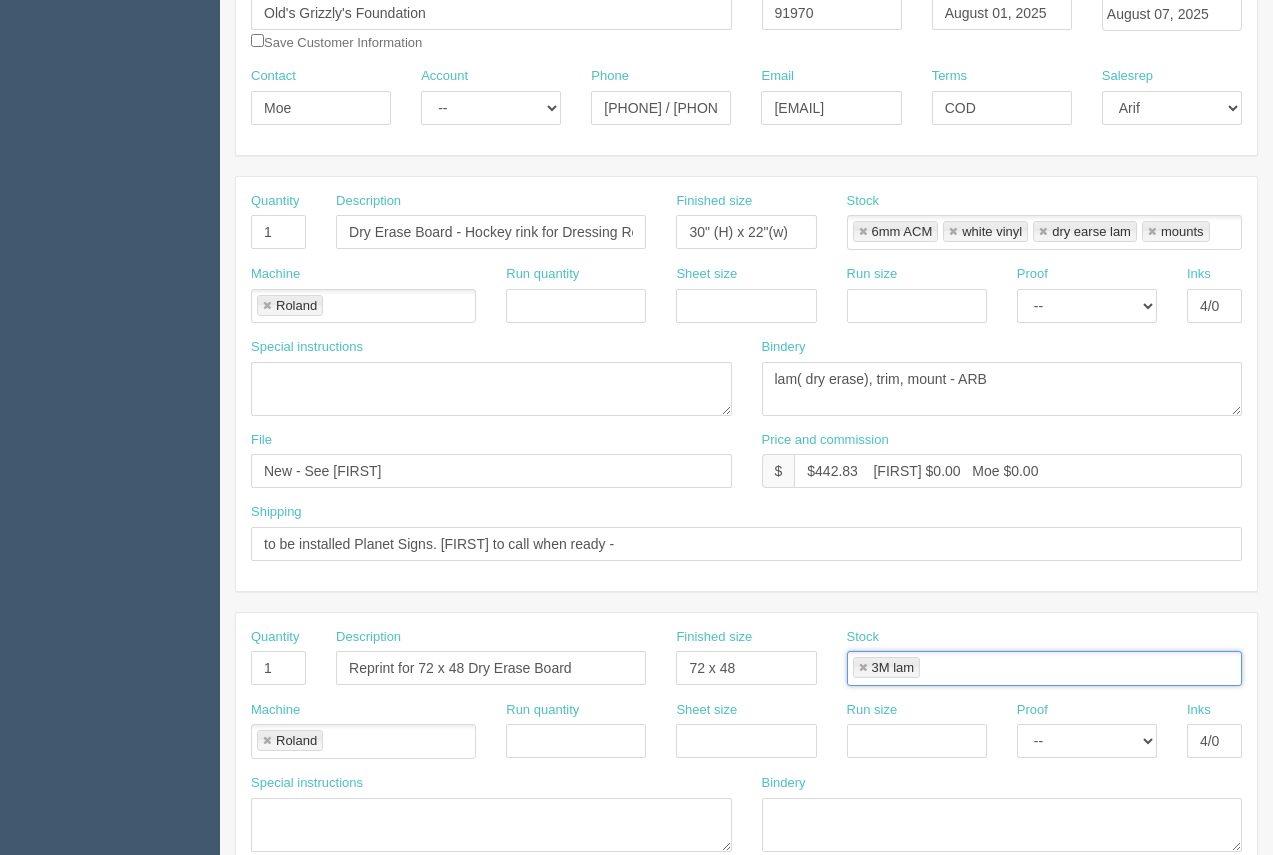 scroll, scrollTop: 277, scrollLeft: 0, axis: vertical 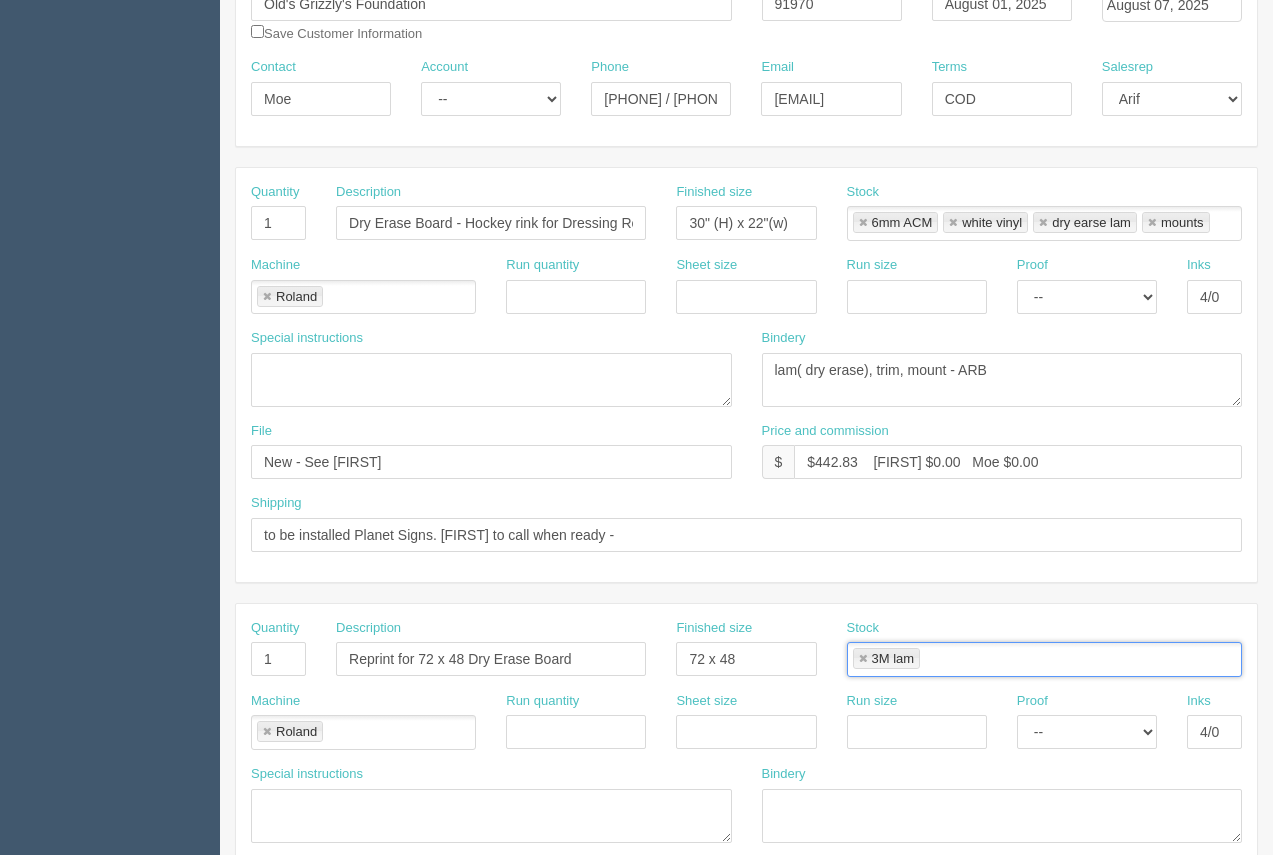 click at bounding box center (863, 659) 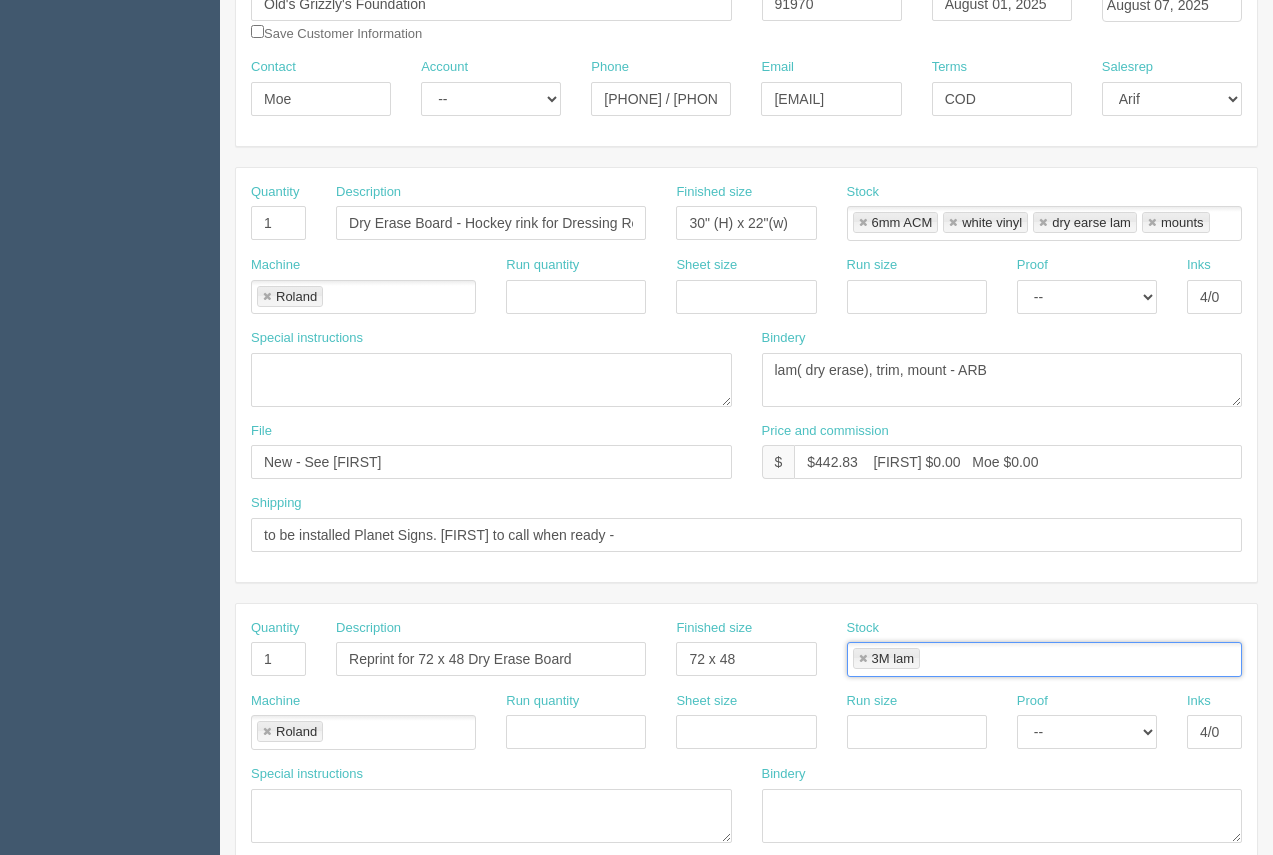 type 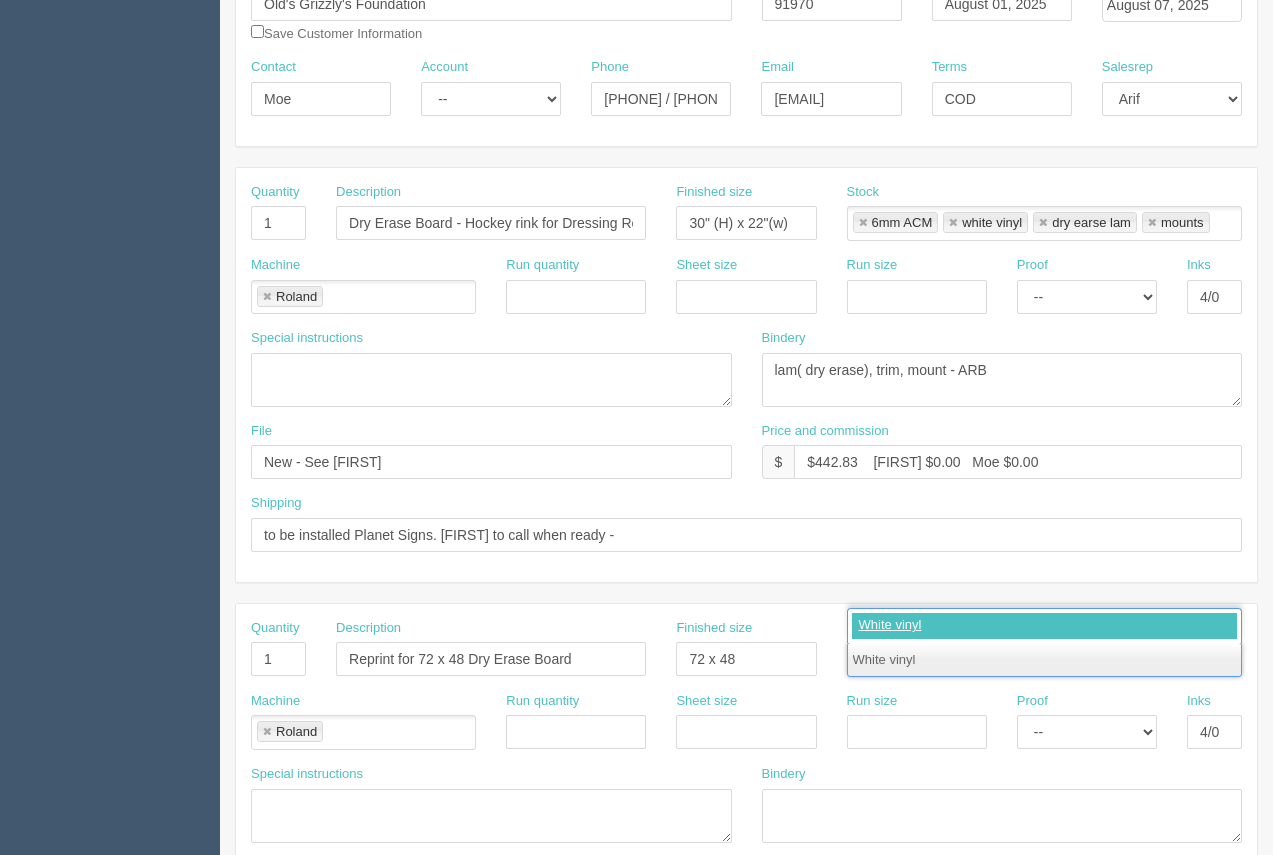 type on "White vinyl" 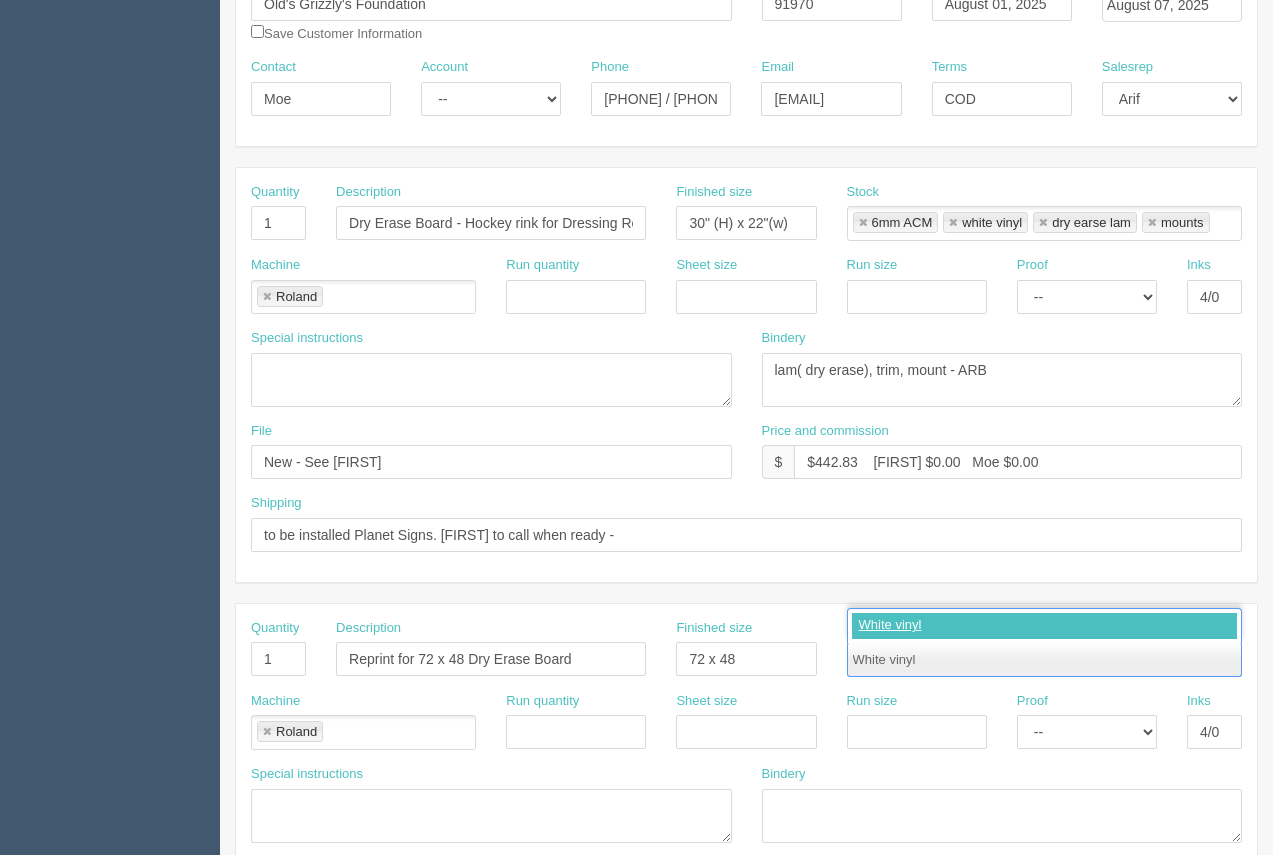 type 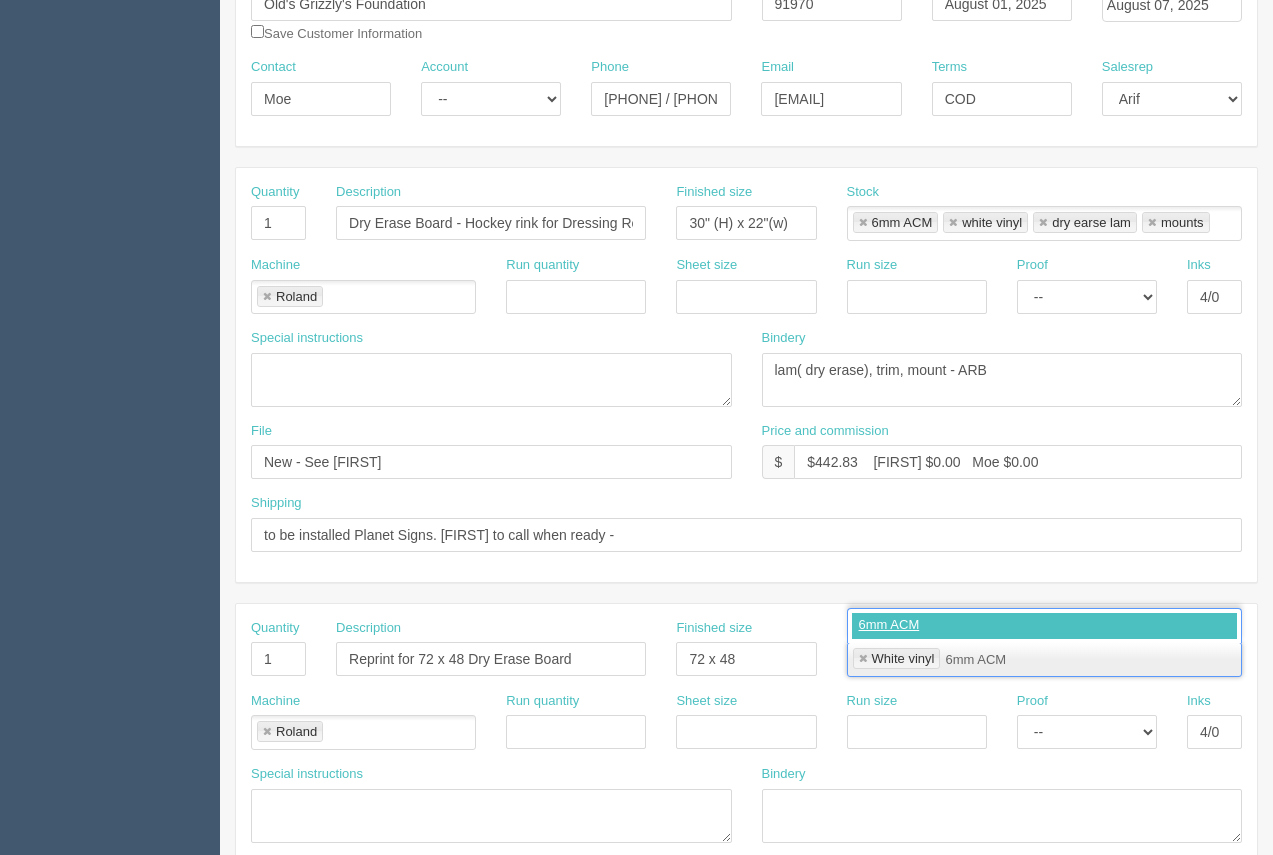 type on "6mm ACM" 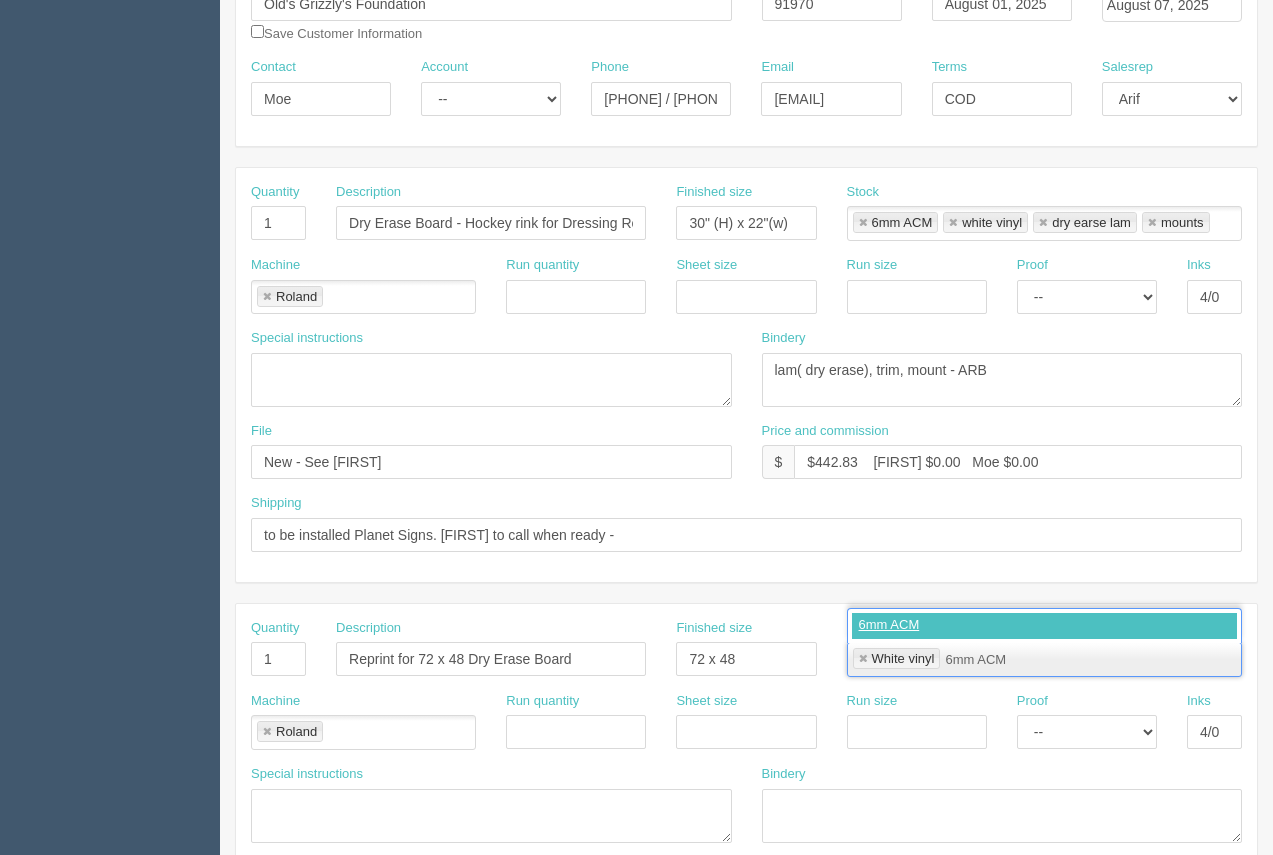 type 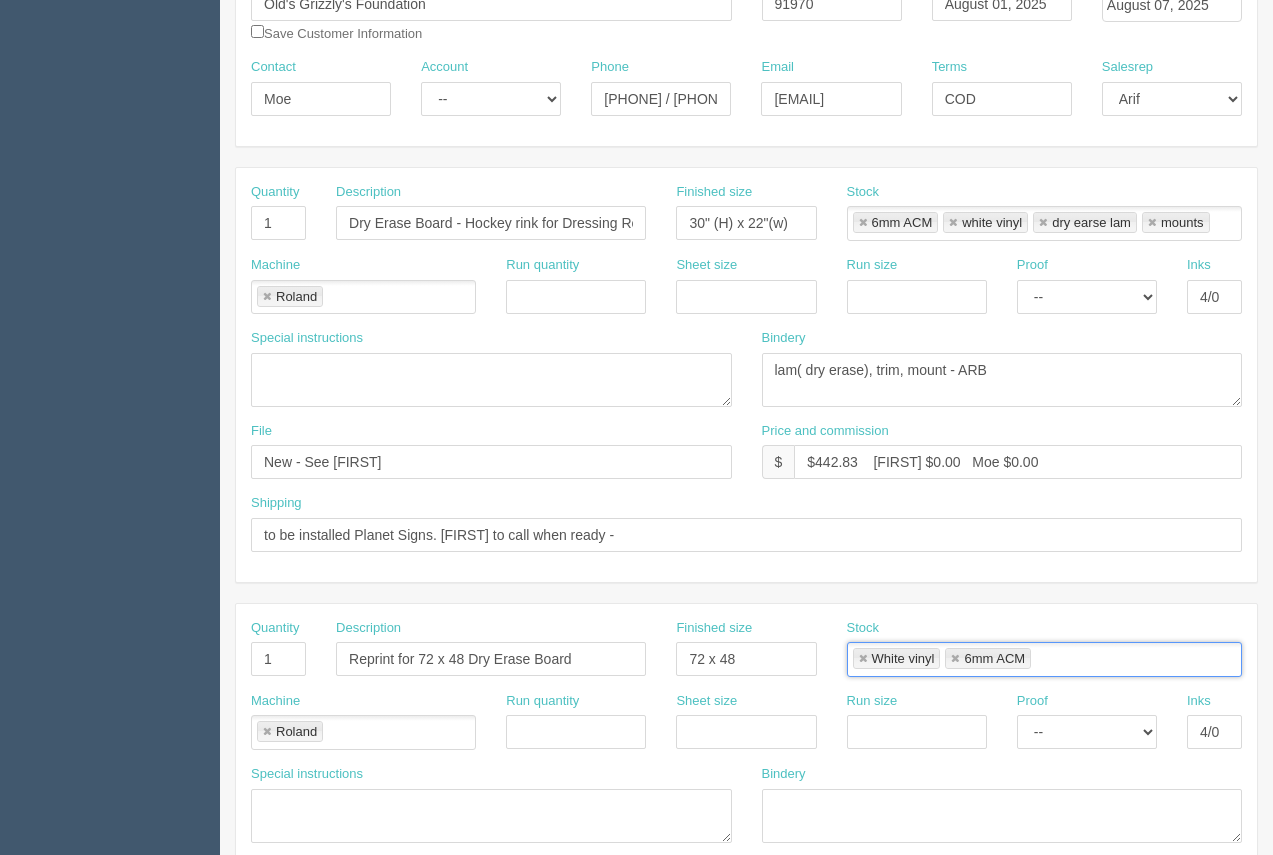 click at bounding box center [955, 659] 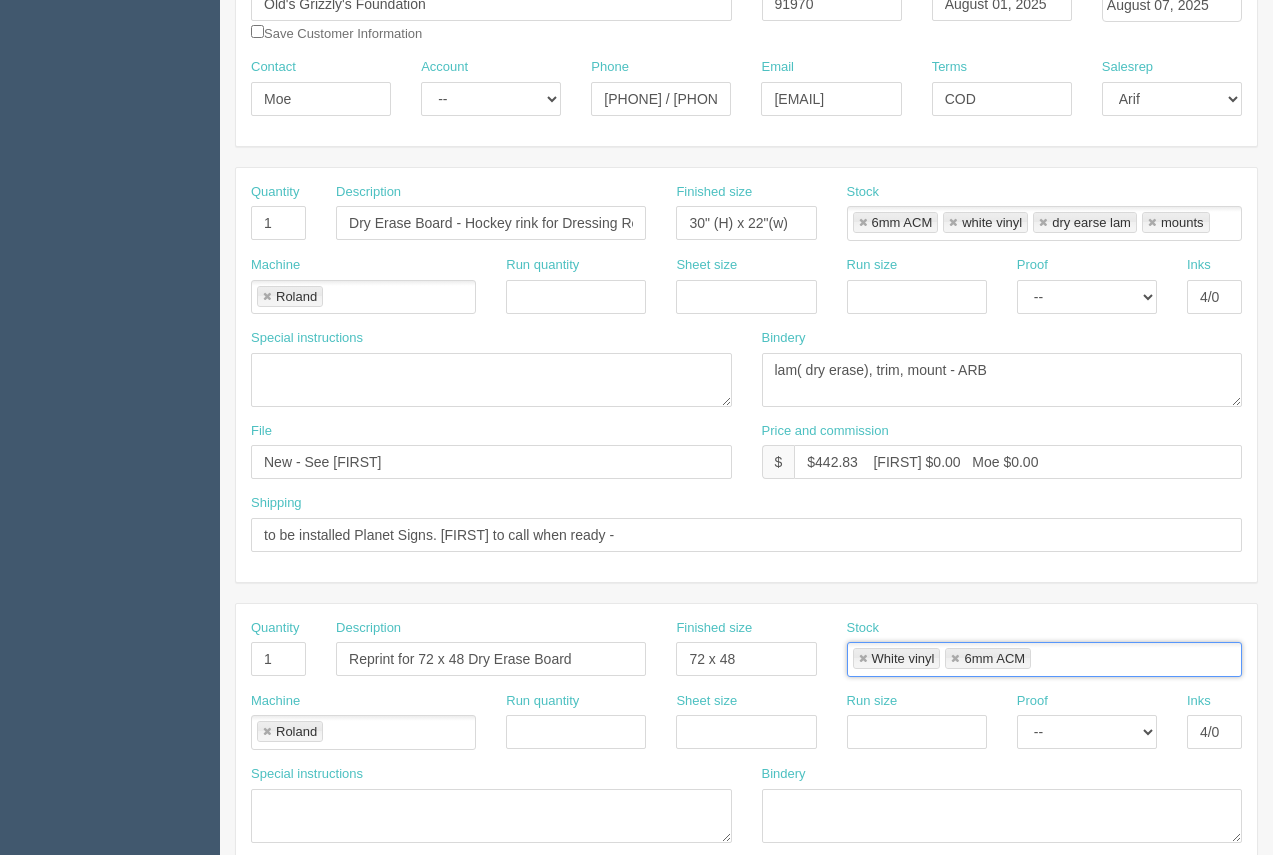 type on "White vinyl" 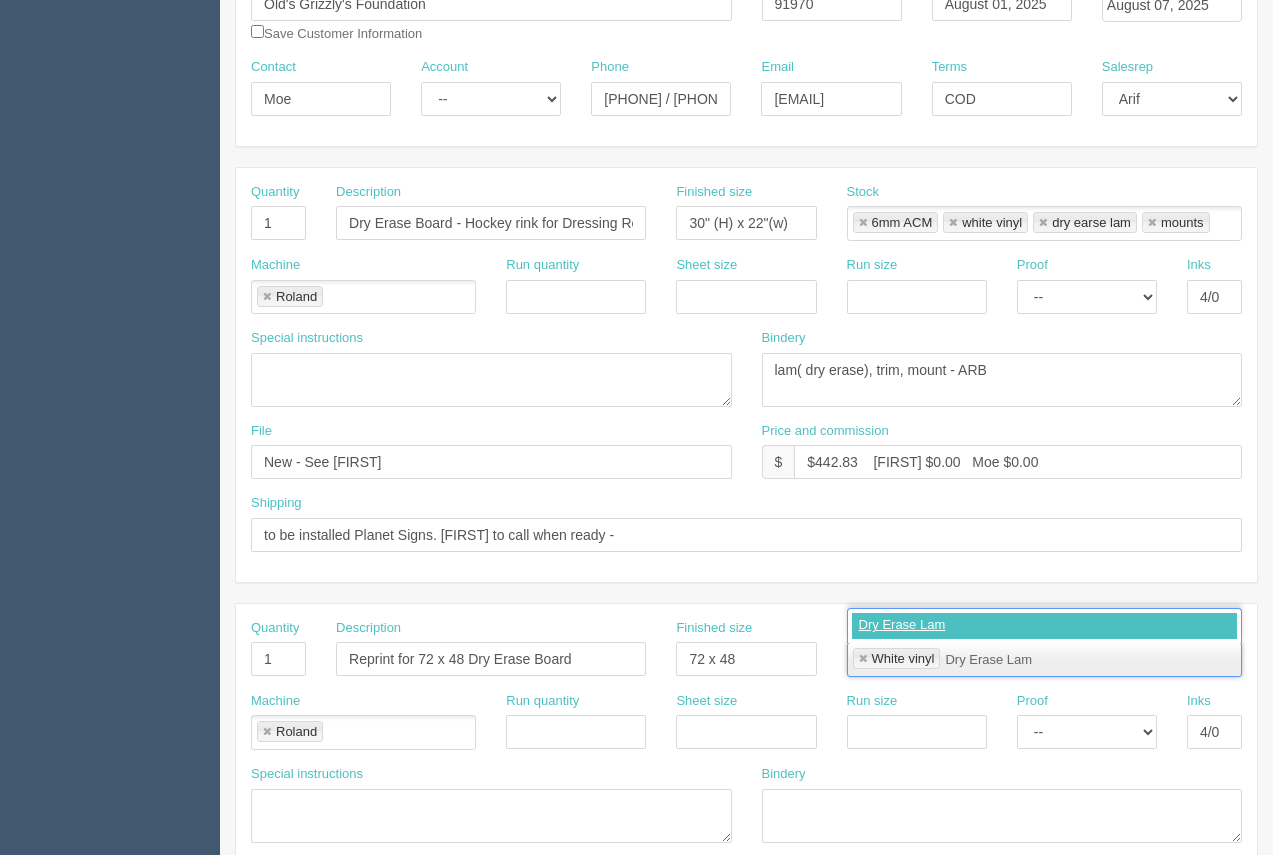 type on "Dry Erase Lam" 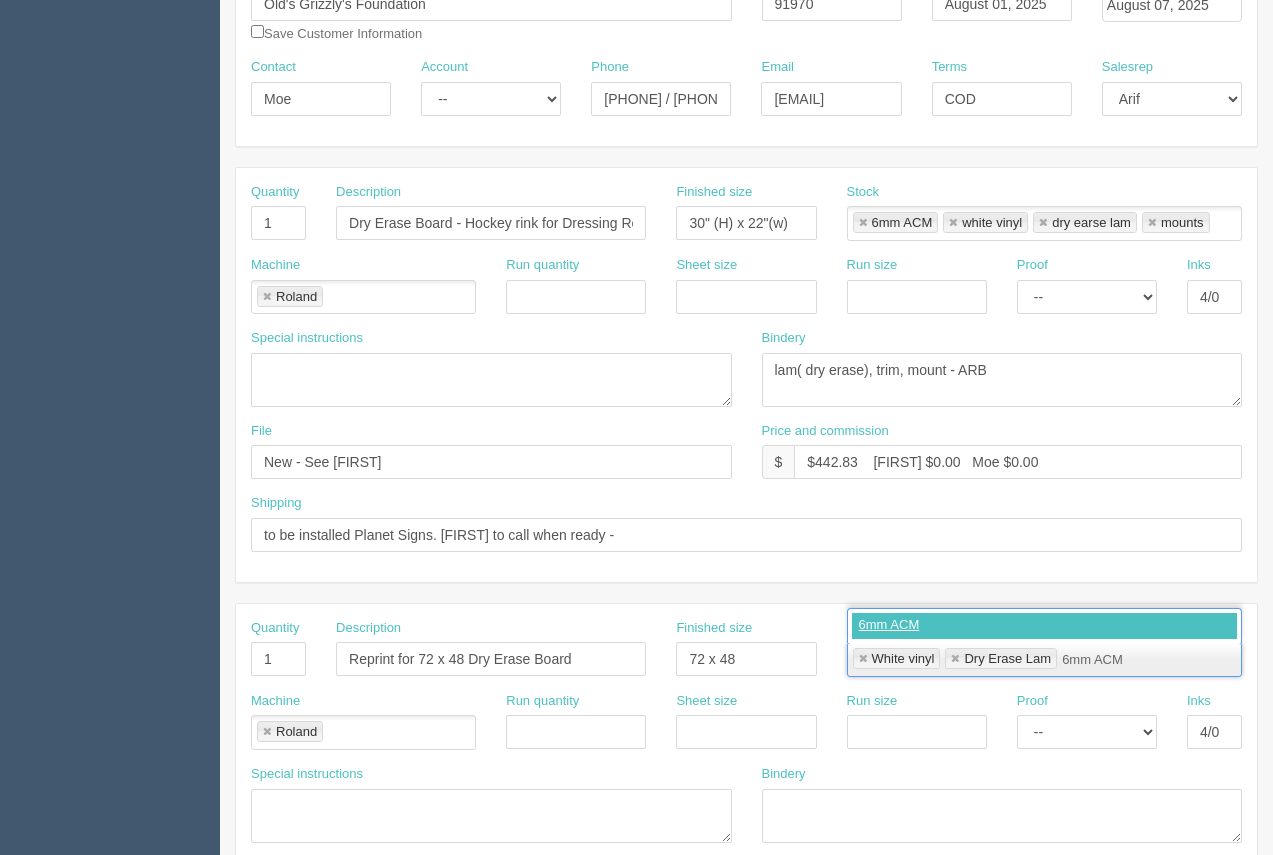 type on "6mm ACM" 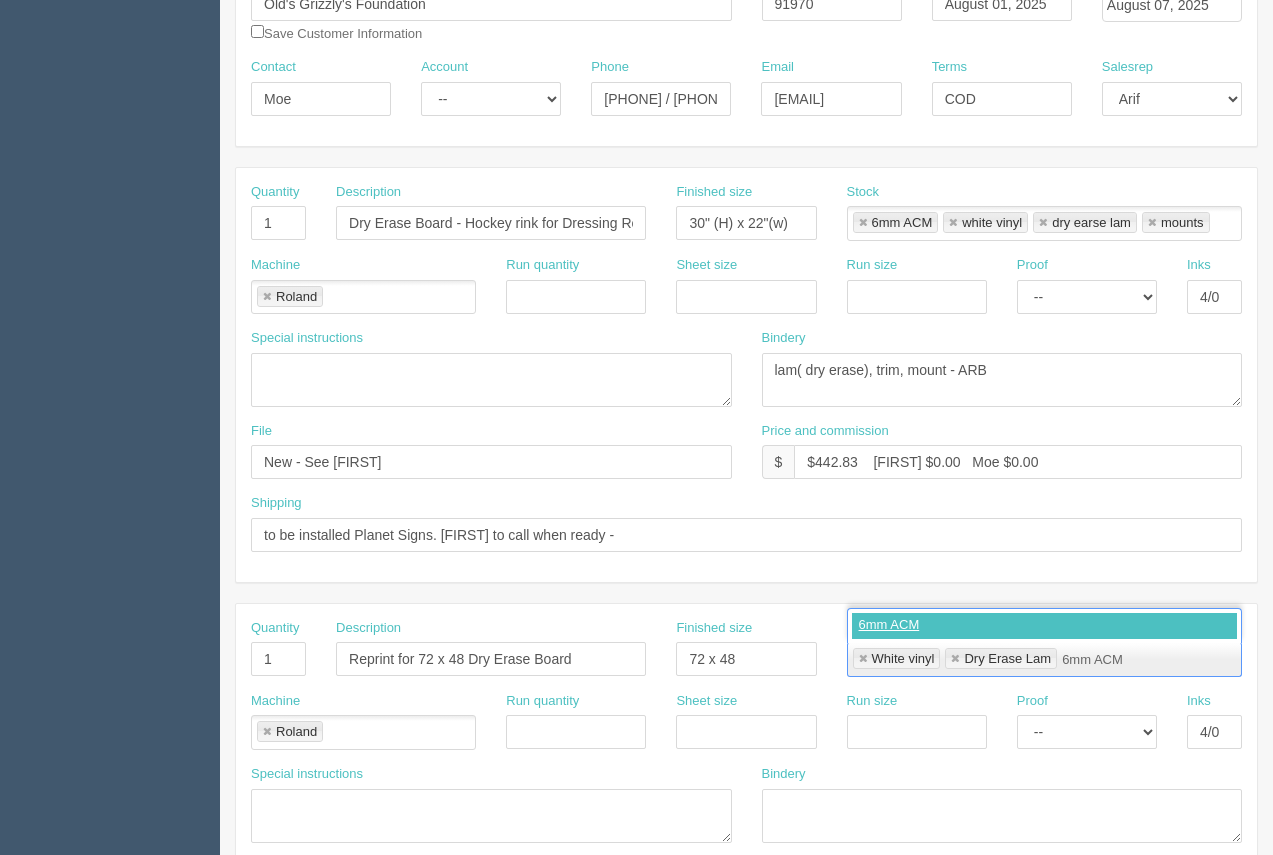 type 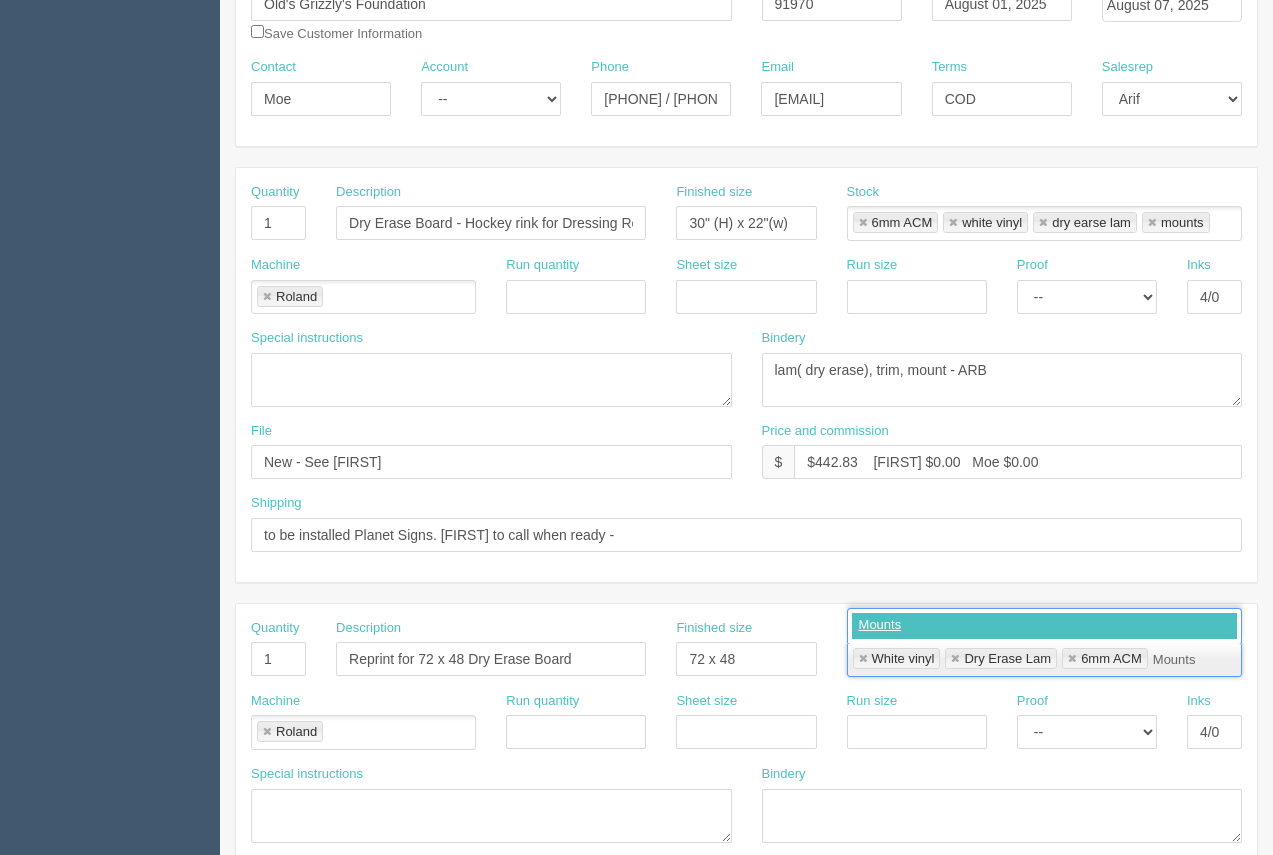 type on "Mounts" 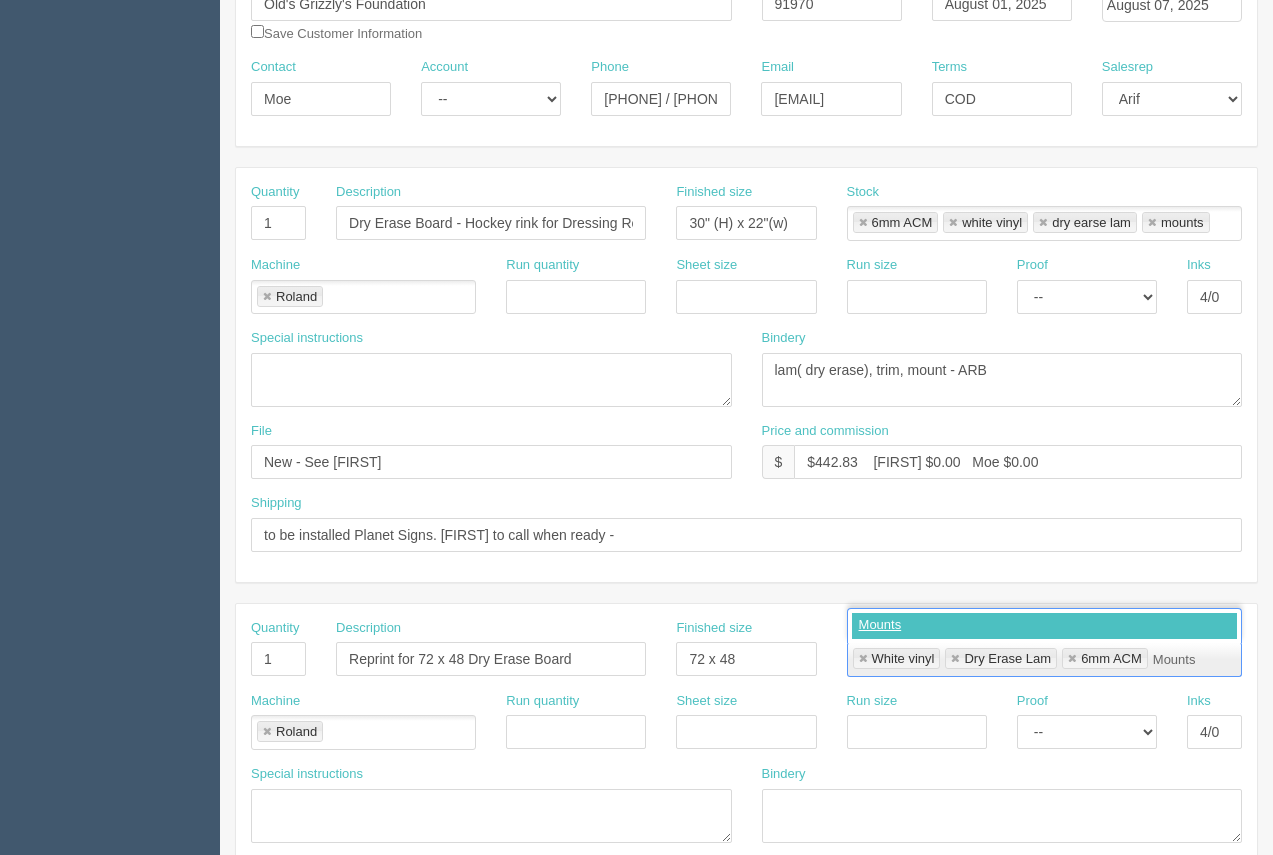 type 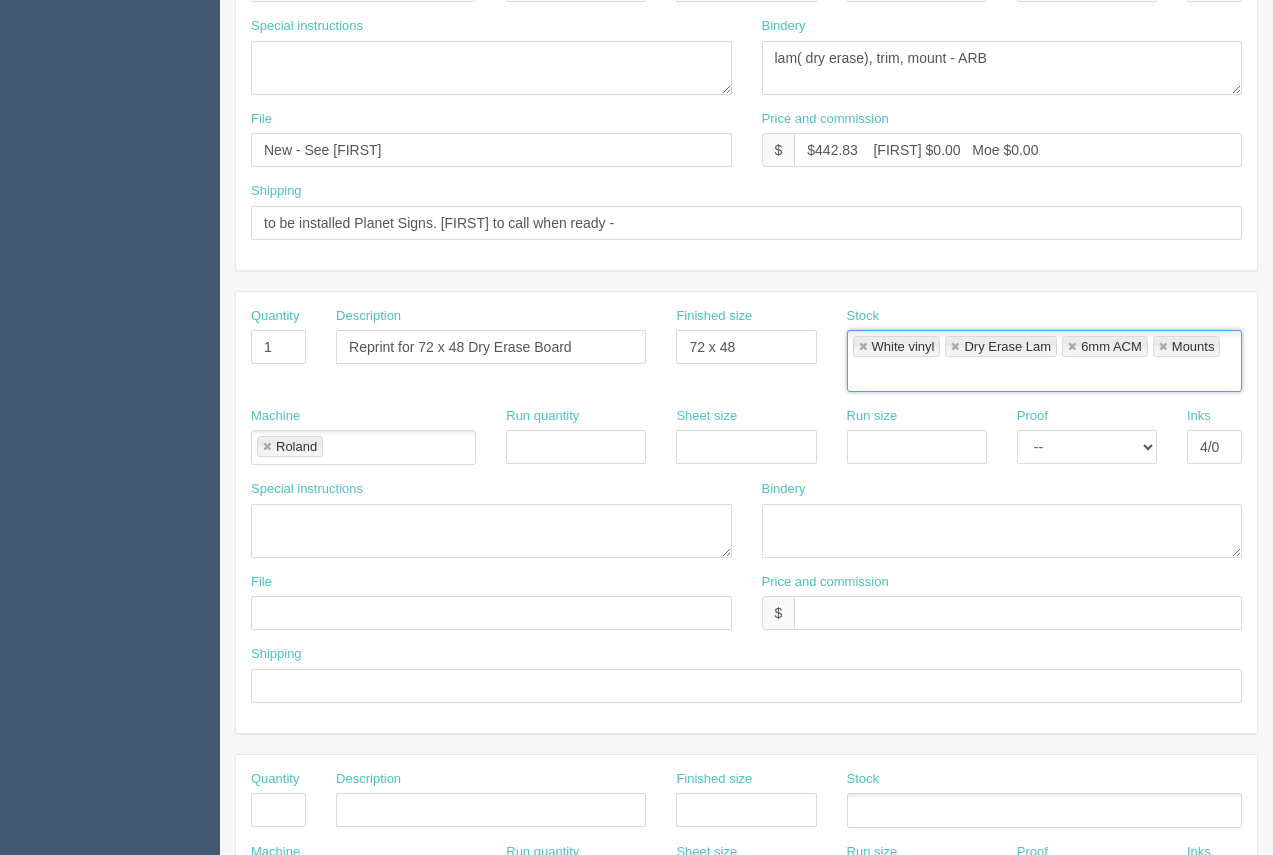 scroll, scrollTop: 735, scrollLeft: 0, axis: vertical 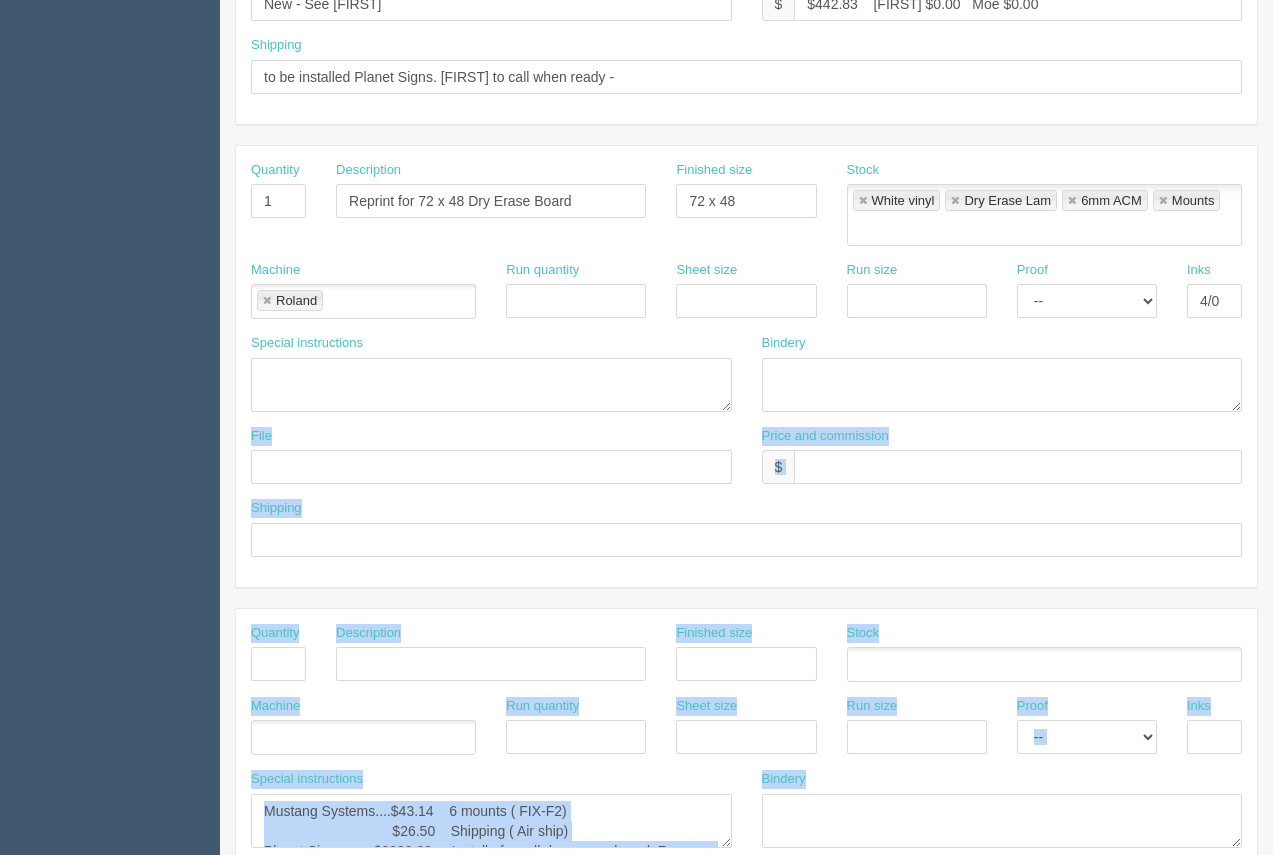 drag, startPoint x: 1272, startPoint y: 376, endPoint x: 1279, endPoint y: 424, distance: 48.507732 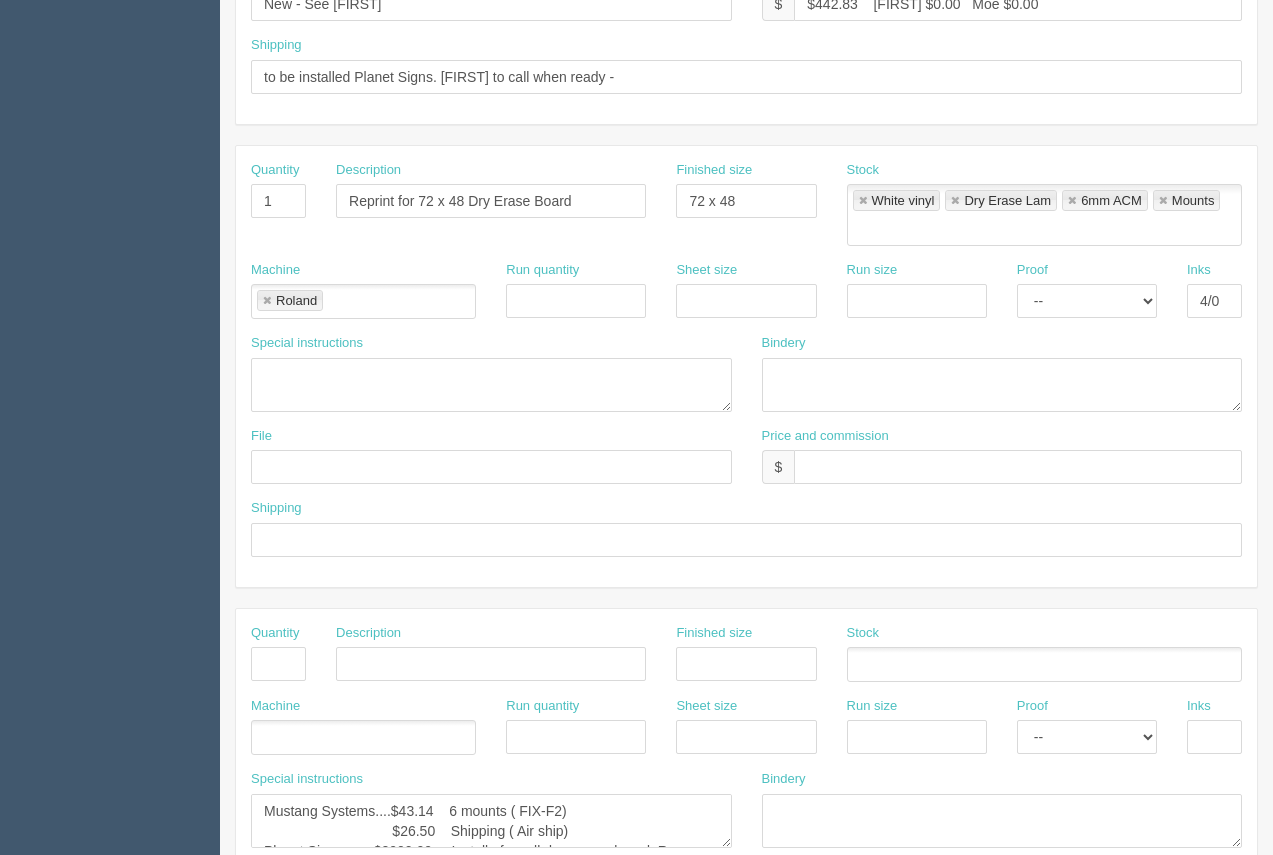 click on "Quantity
1
Description
Reprint for 72 x 48 Dry Erase Board
Finished size
72 x 48
Stock
White vinyl           Dry Erase Lam           6mm ACM           Mounts                   White vinyl,Dry Erase Lam,6mm ACM,Mounts
Machine
Roland                   Roland
Run quantity
Sheet size
Proof" at bounding box center (746, 366) 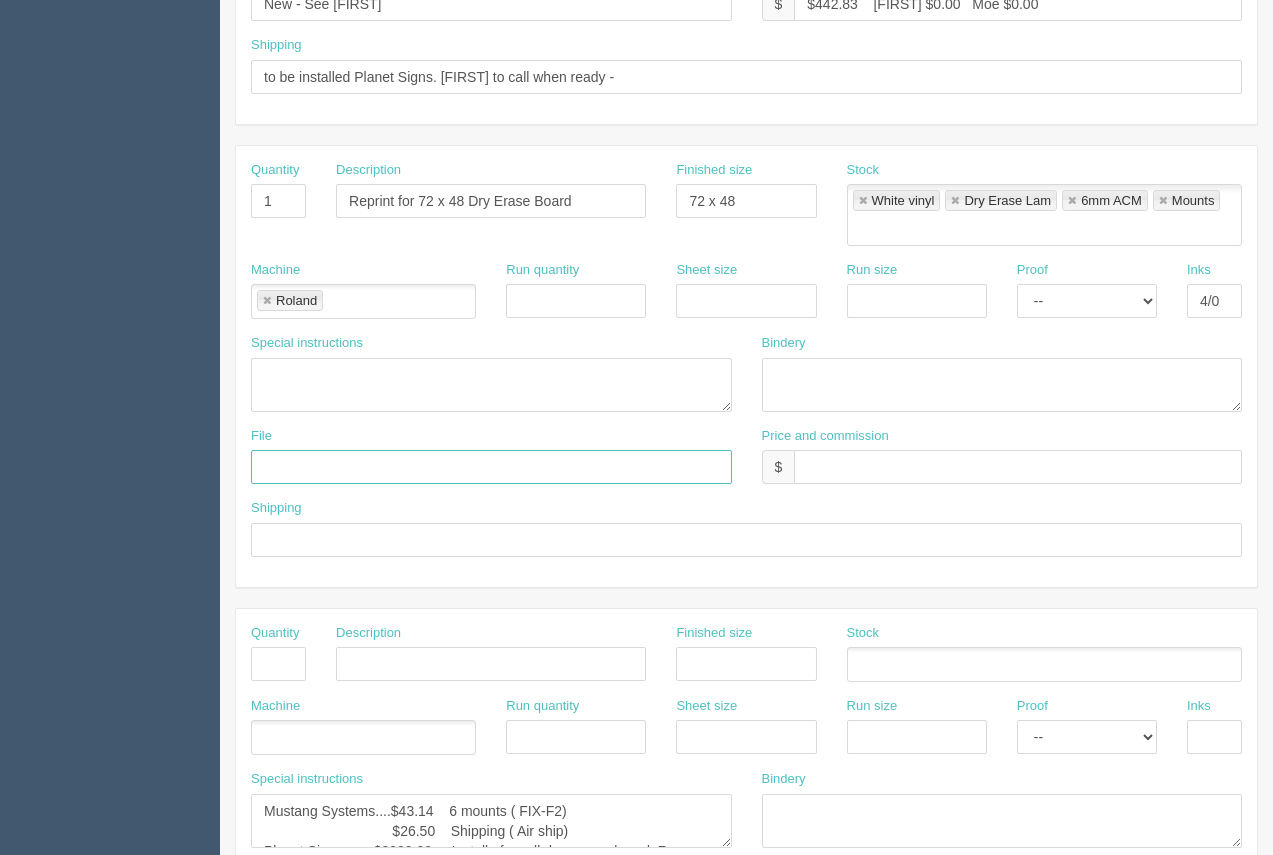 click at bounding box center [491, 467] 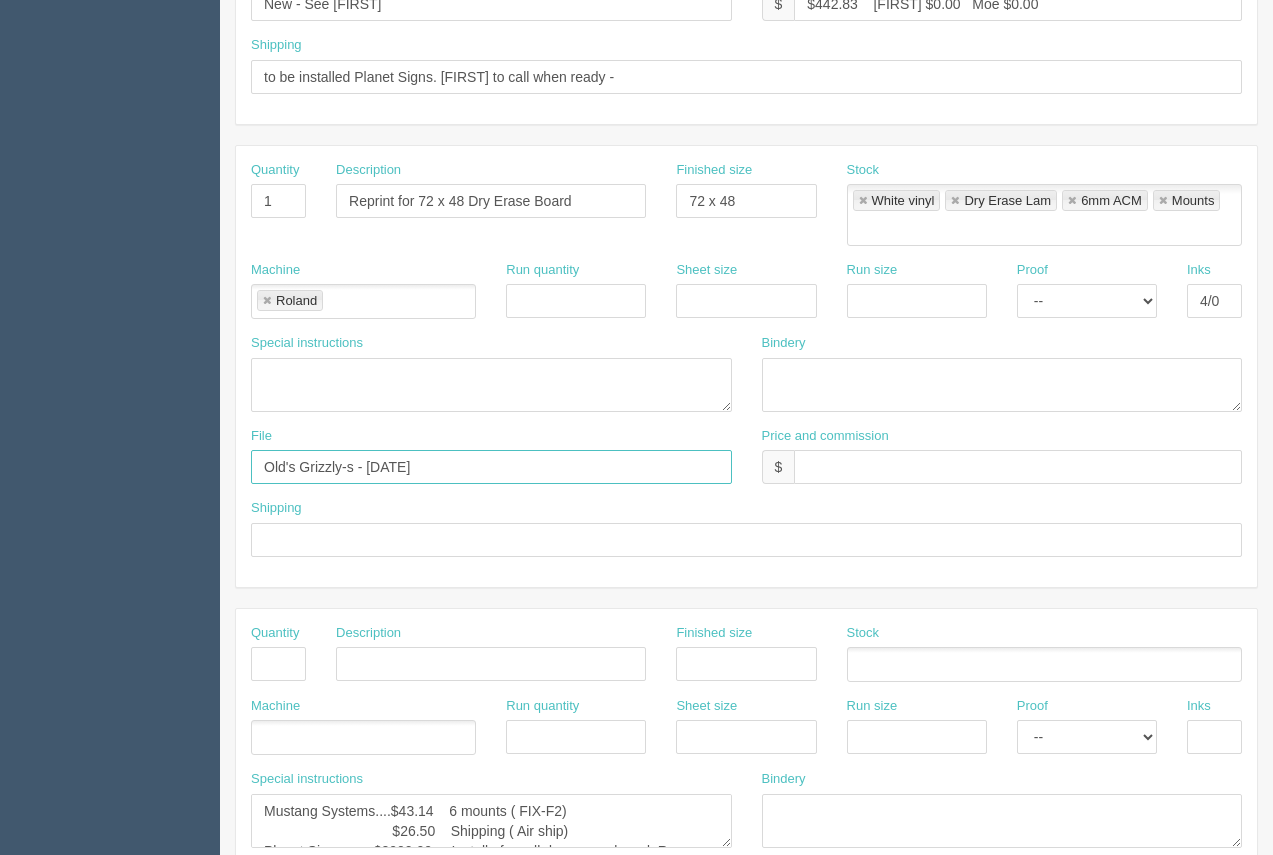 click on "Old's Grizzly-s - [DATE]" at bounding box center [491, 467] 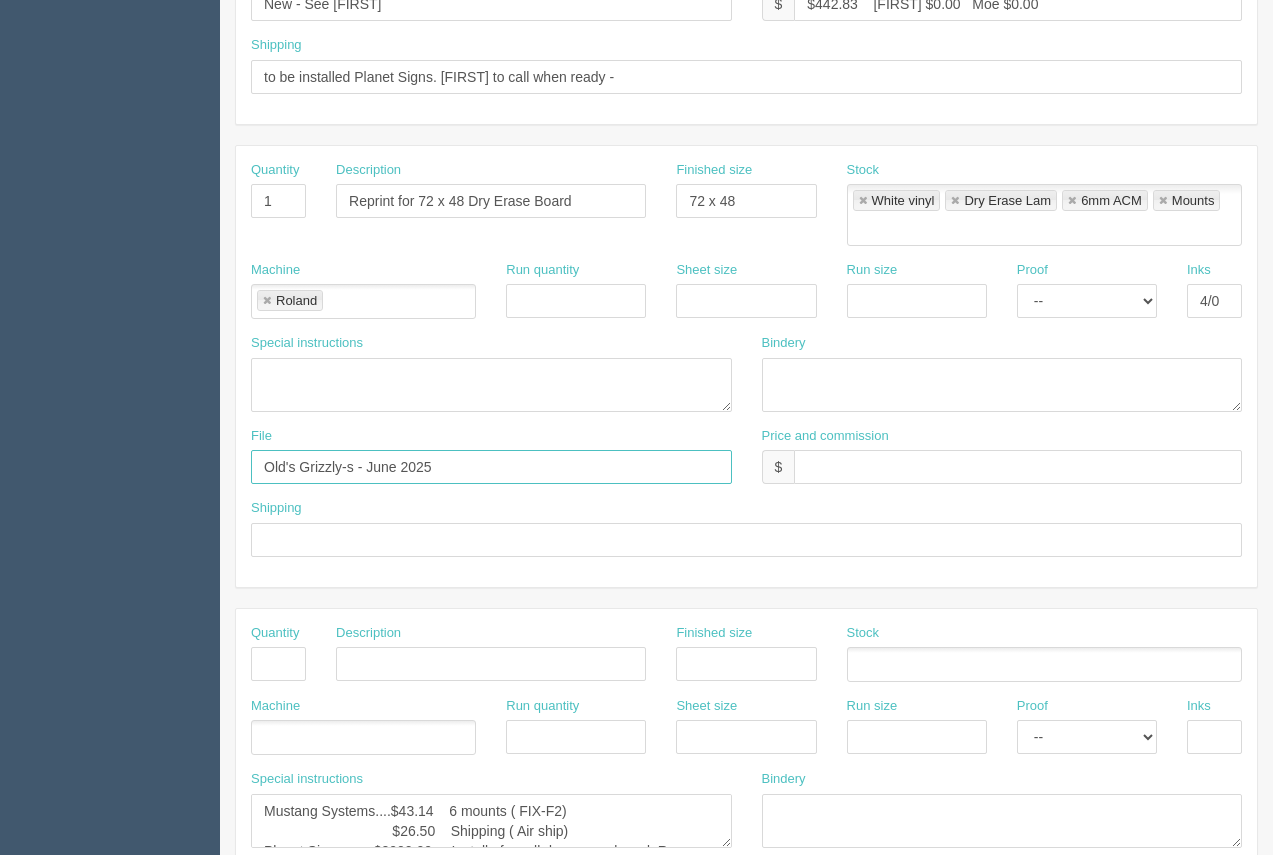 click on "Old's Grizzly-s - June 2025" at bounding box center (491, 467) 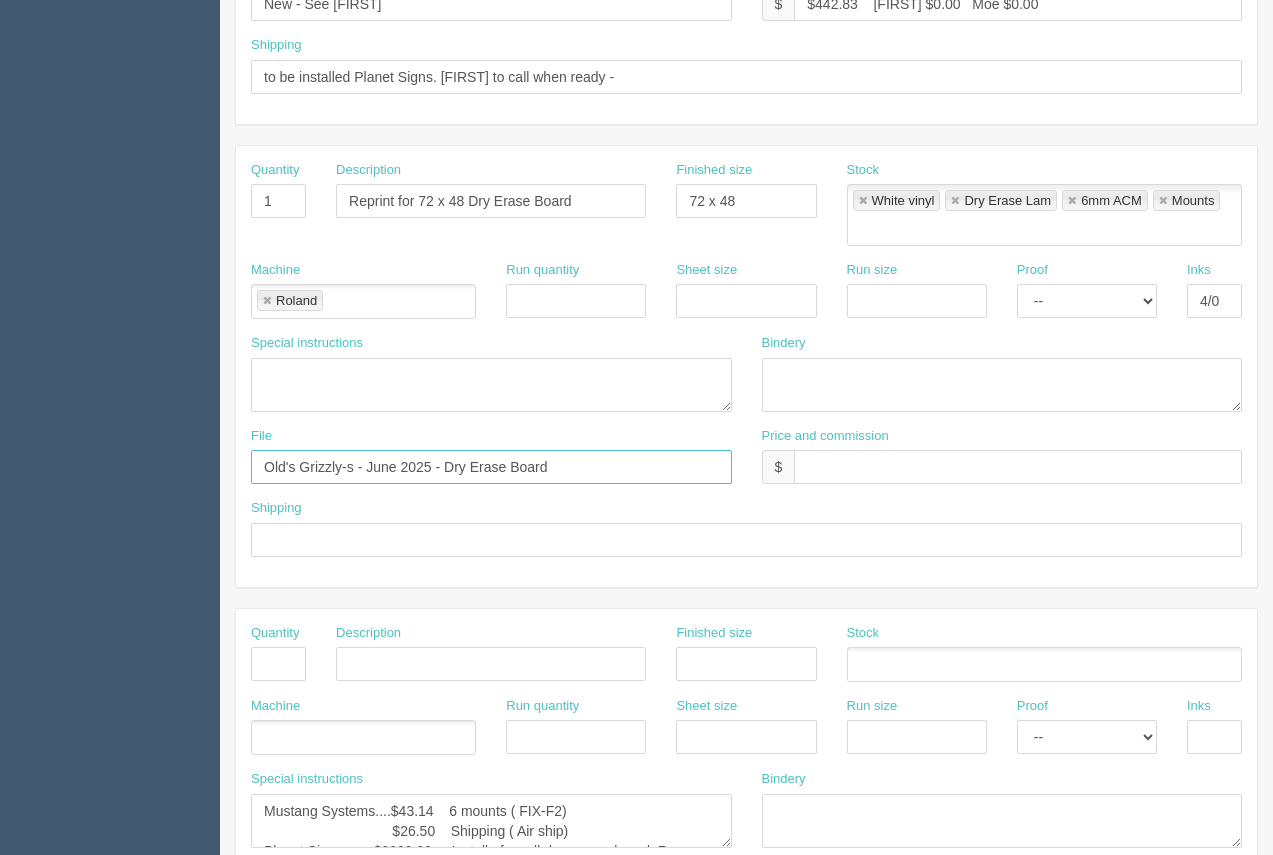 type on "Old's Grizzly-s - June 2025 - Dry Erase Board" 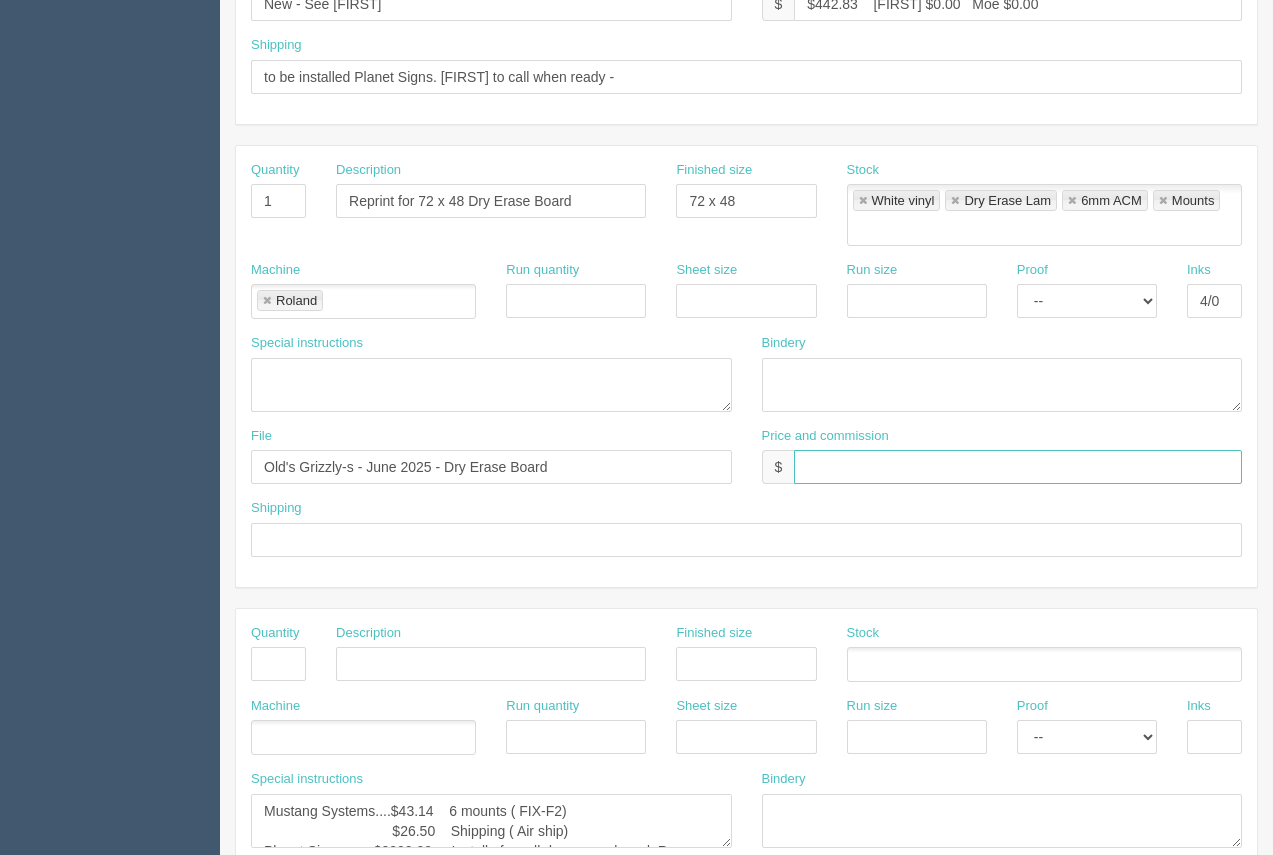 click at bounding box center (1018, 467) 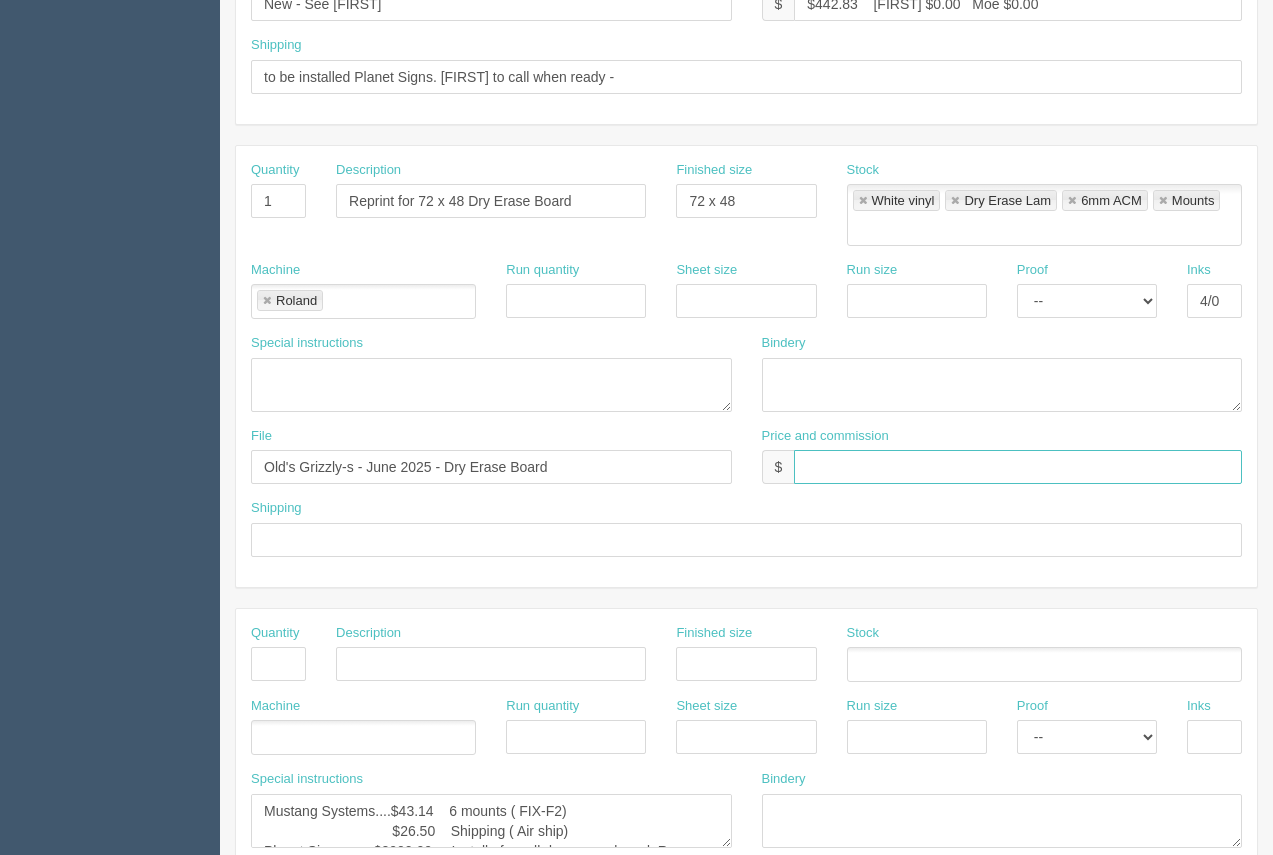 type on "Included Above" 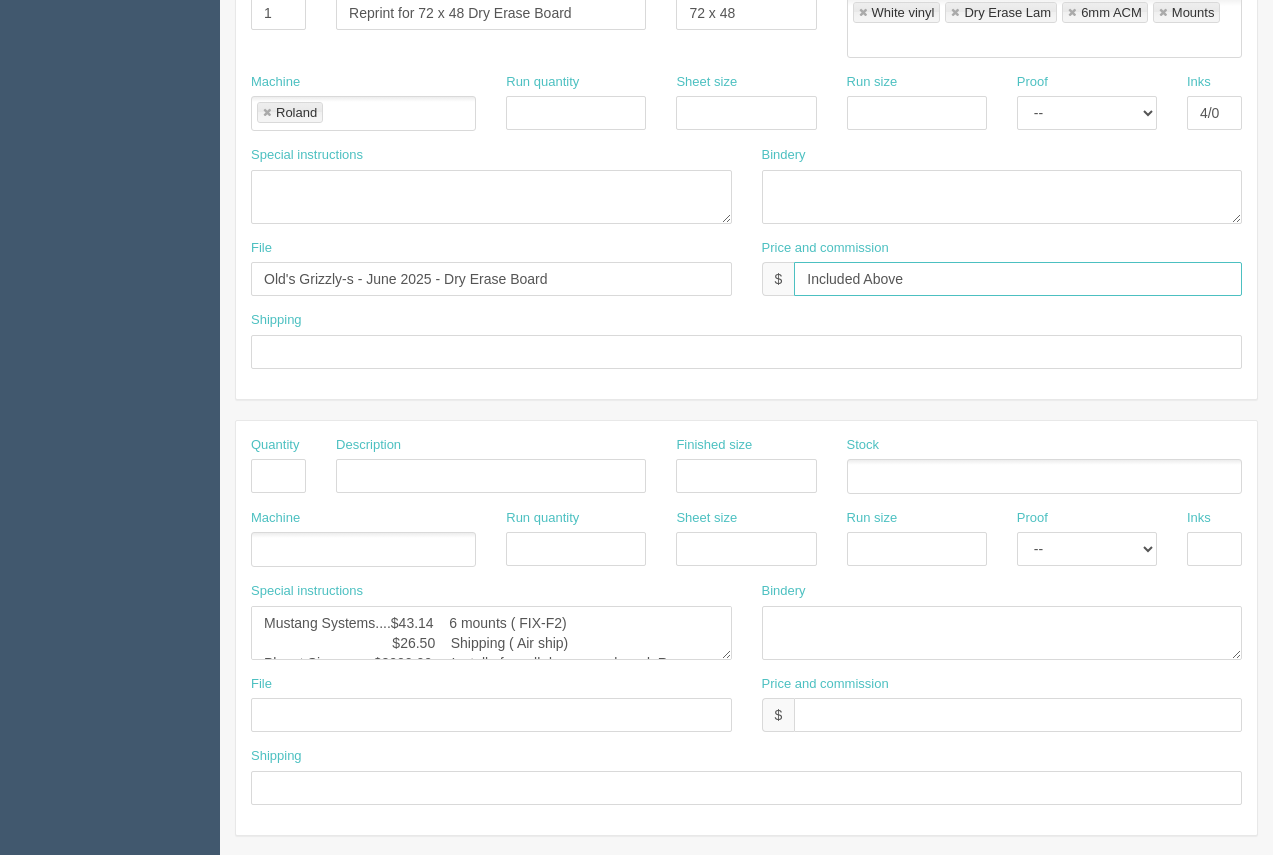 scroll, scrollTop: 924, scrollLeft: 0, axis: vertical 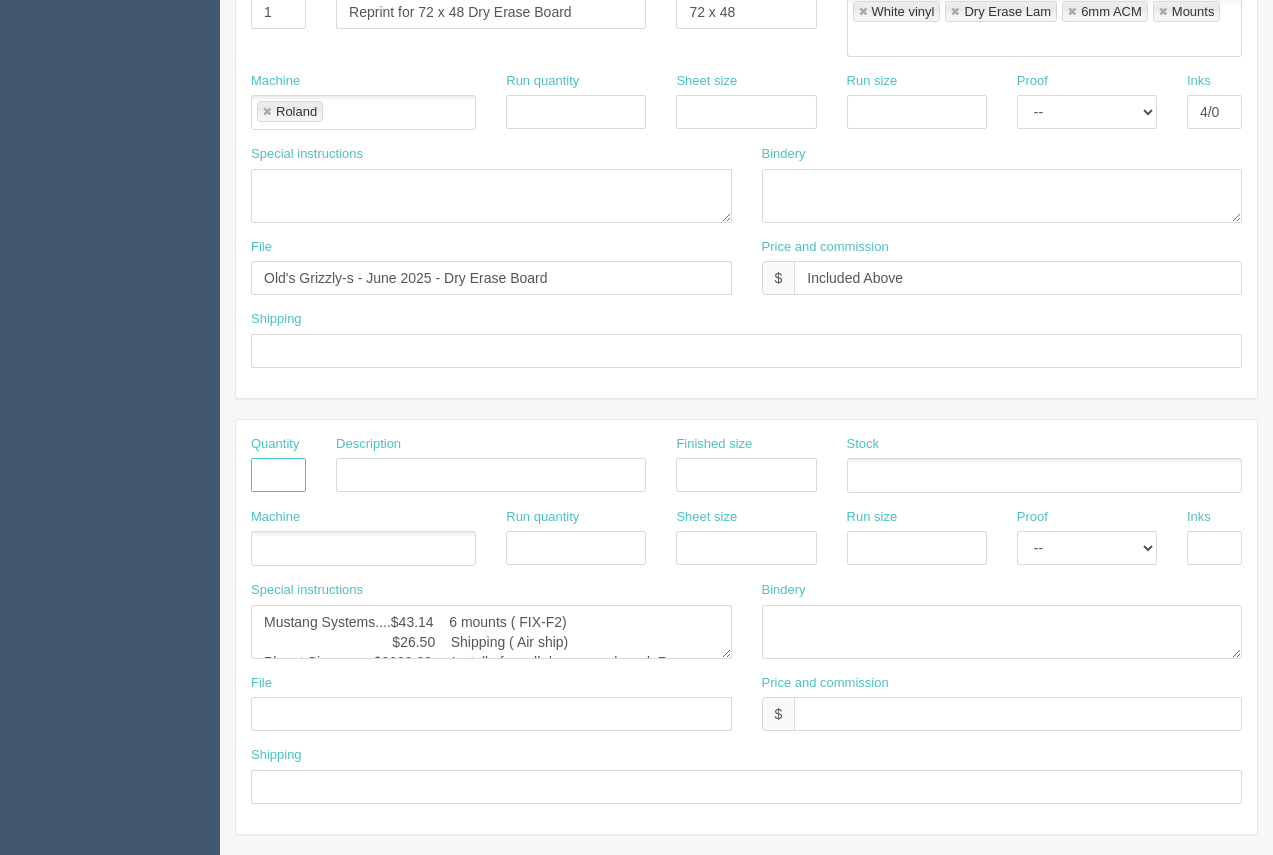 drag, startPoint x: 276, startPoint y: 483, endPoint x: 379, endPoint y: 468, distance: 104.0865 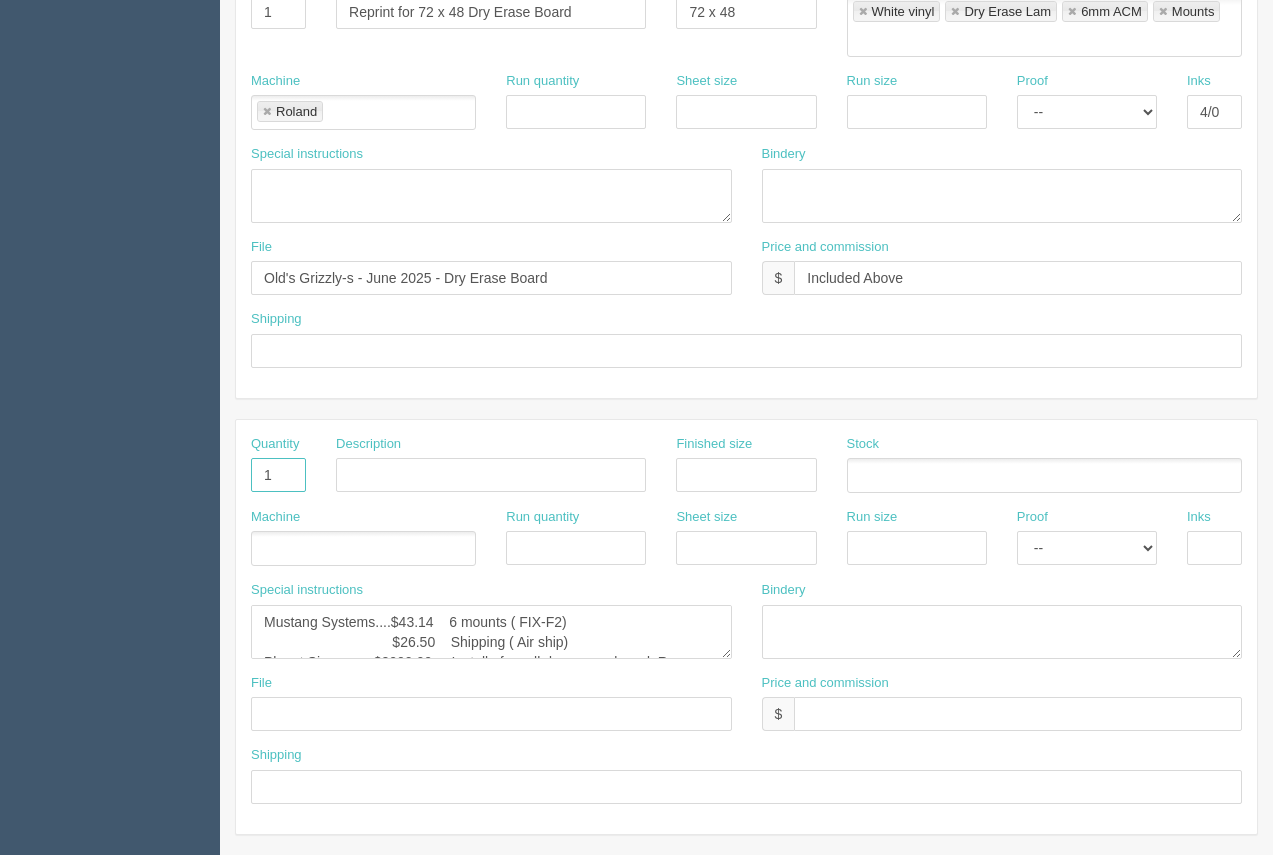 type on "1" 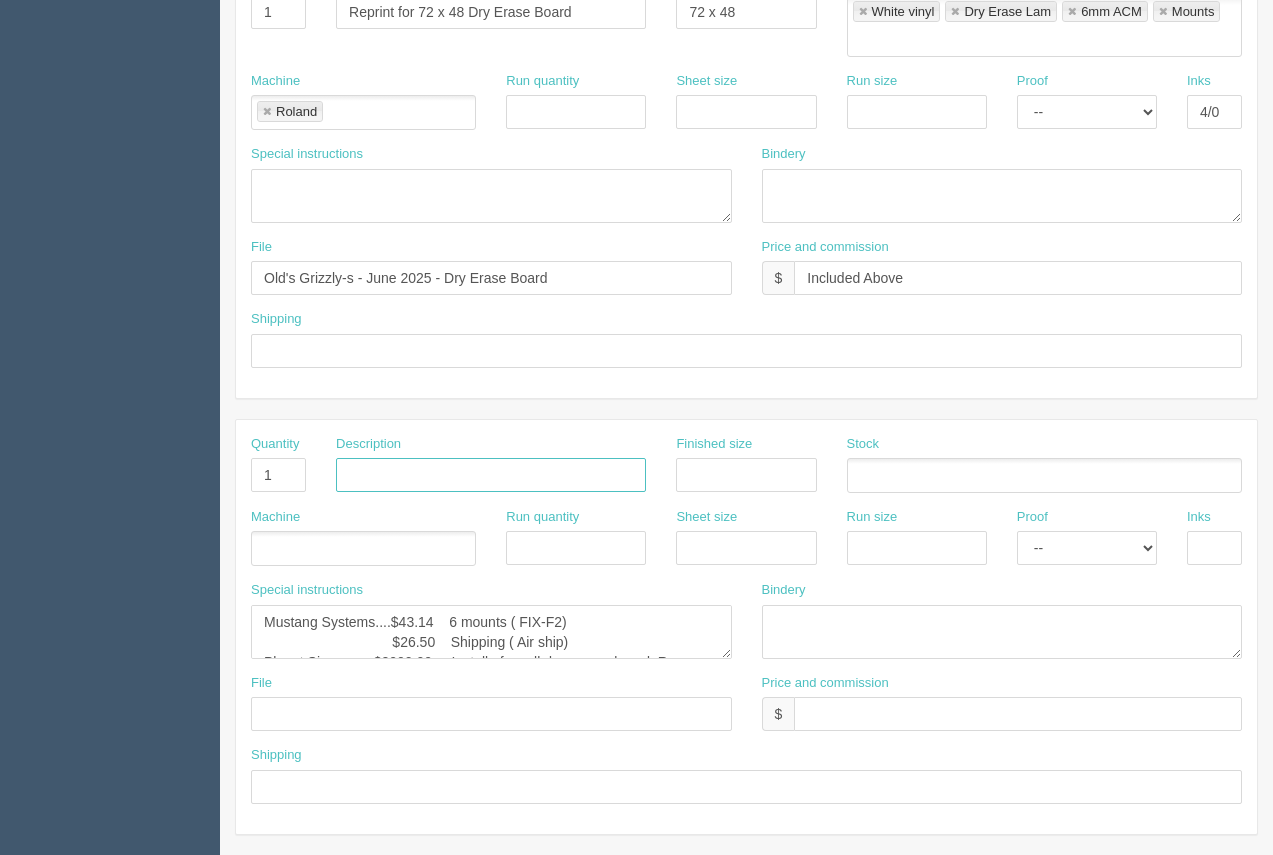 click at bounding box center (491, 475) 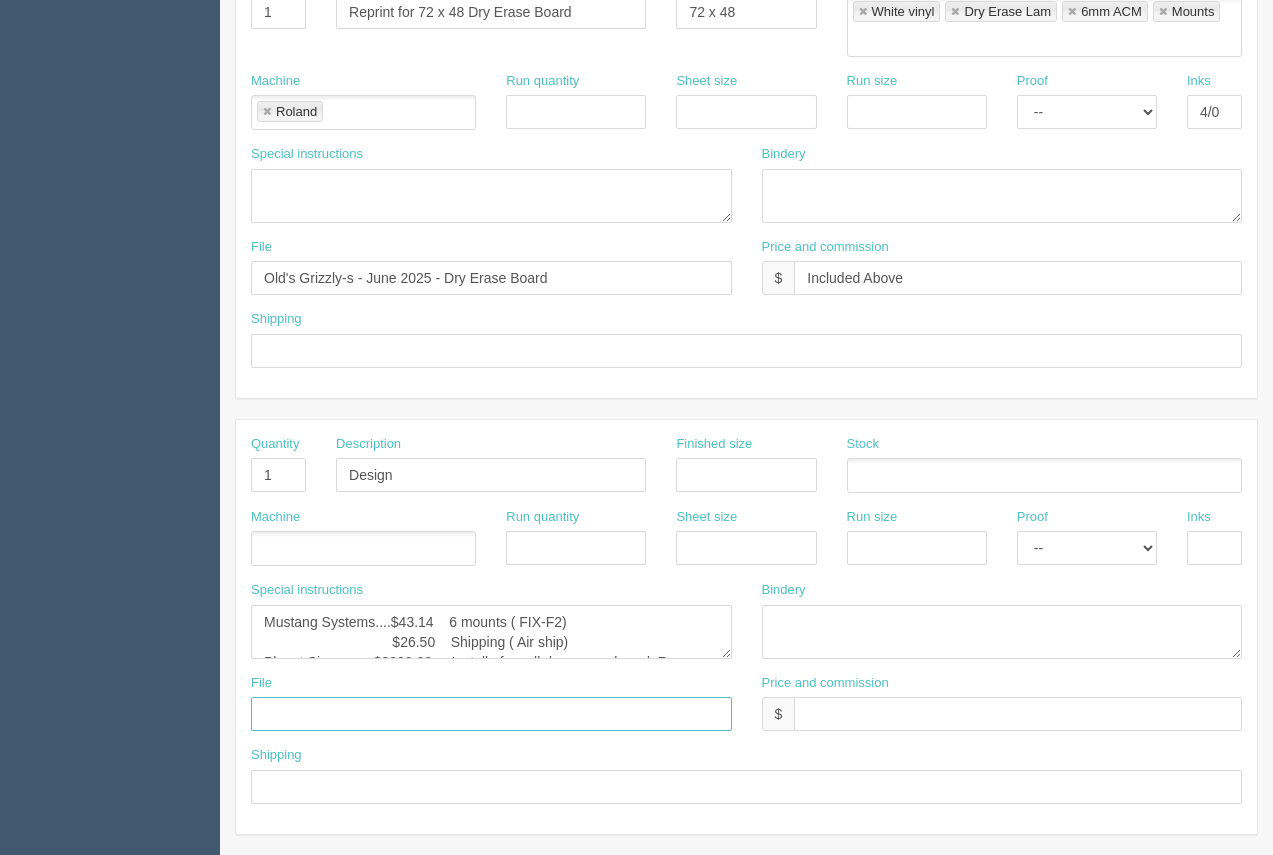 click at bounding box center [491, 714] 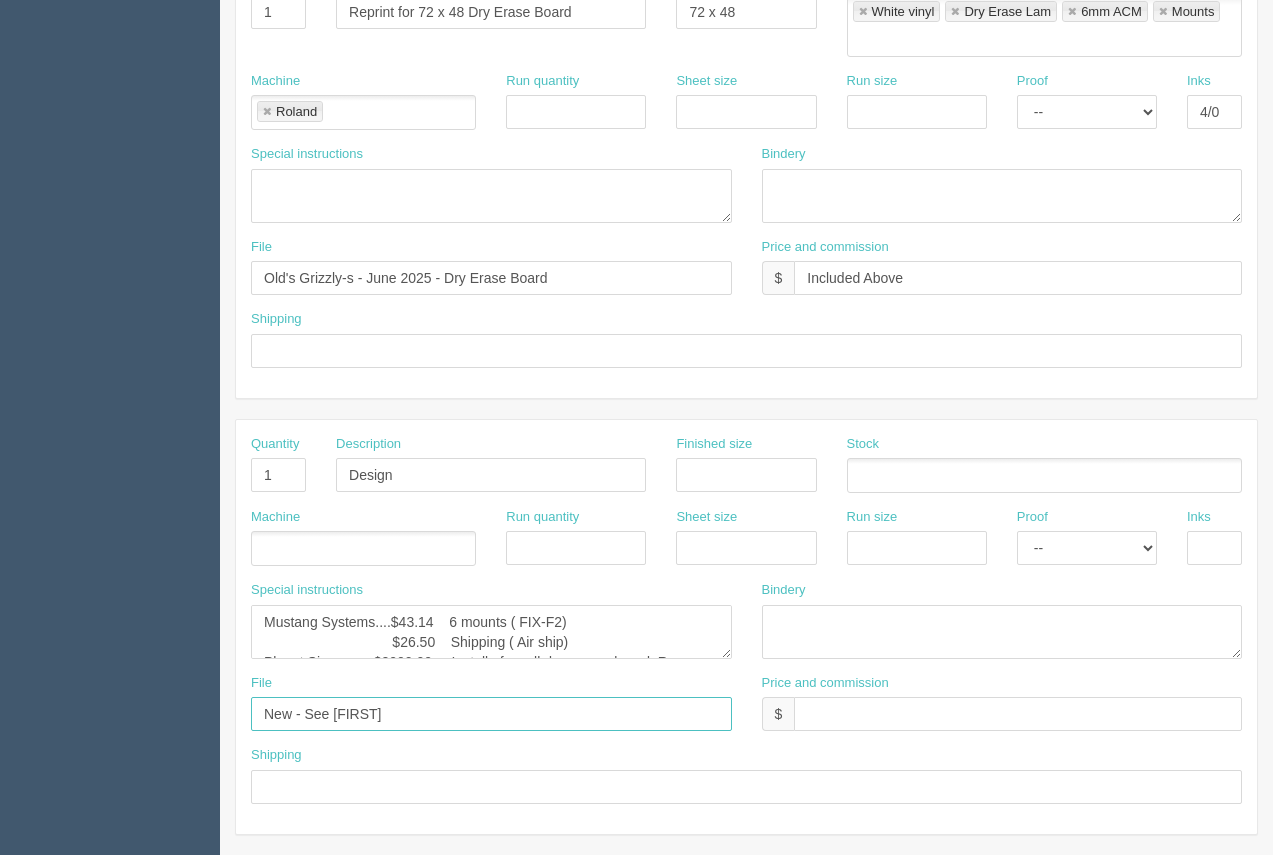 type on "New - See Arif" 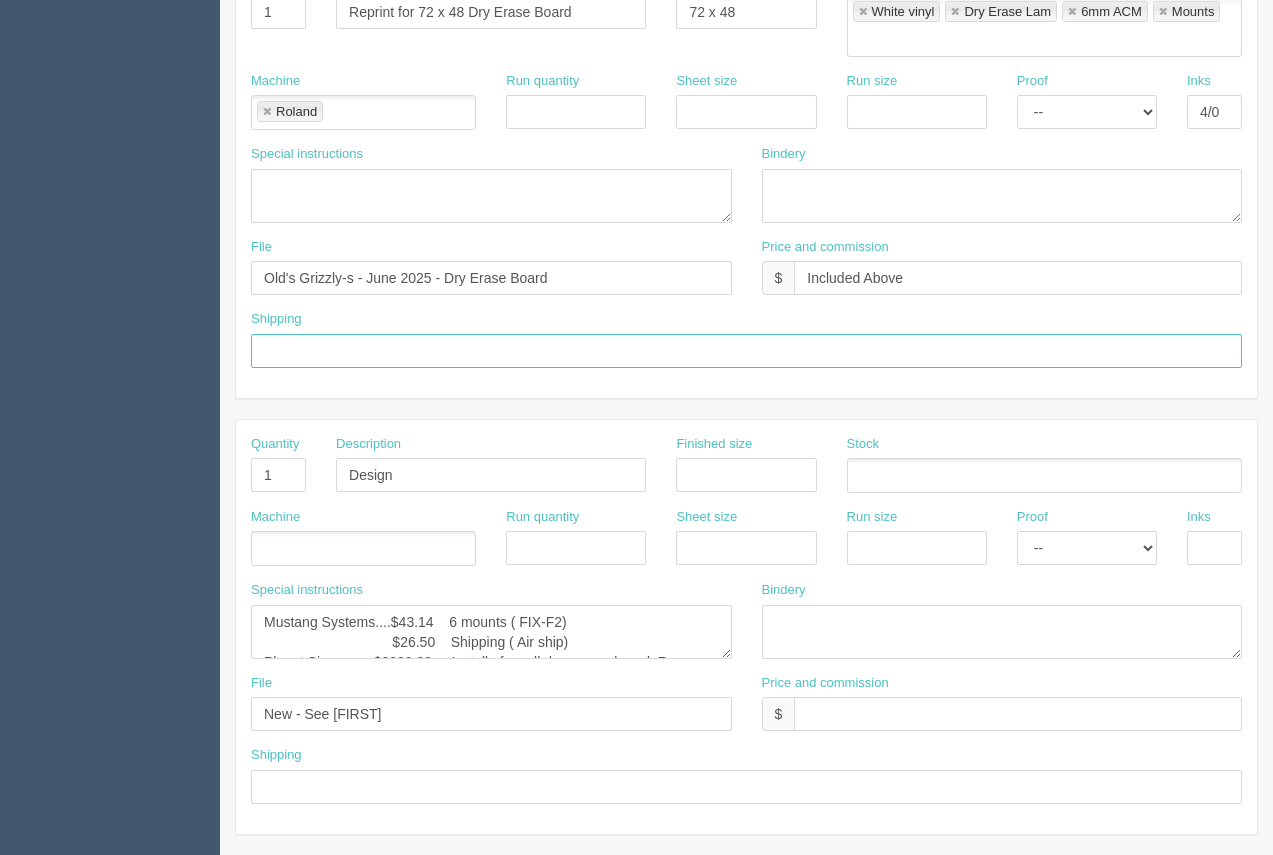 click at bounding box center [746, 351] 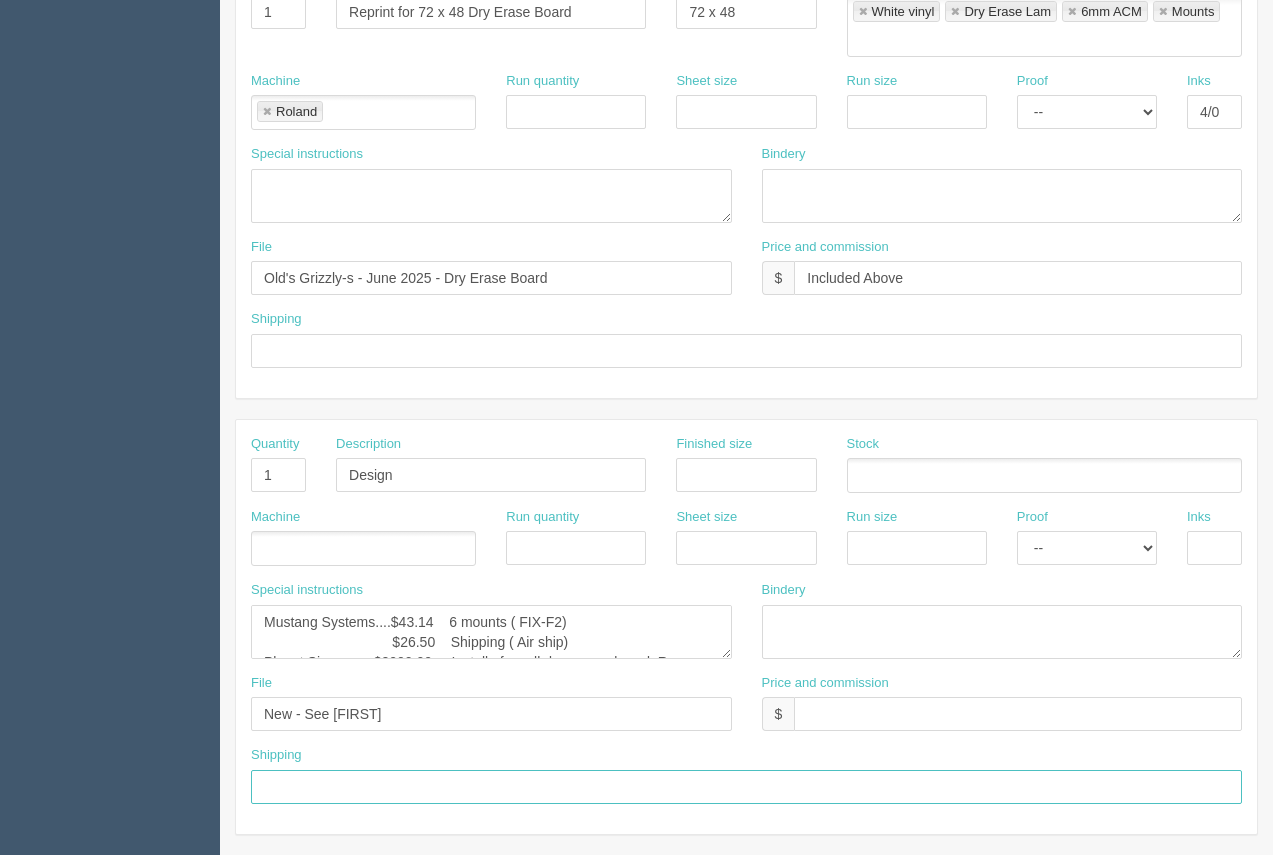 click at bounding box center [746, 787] 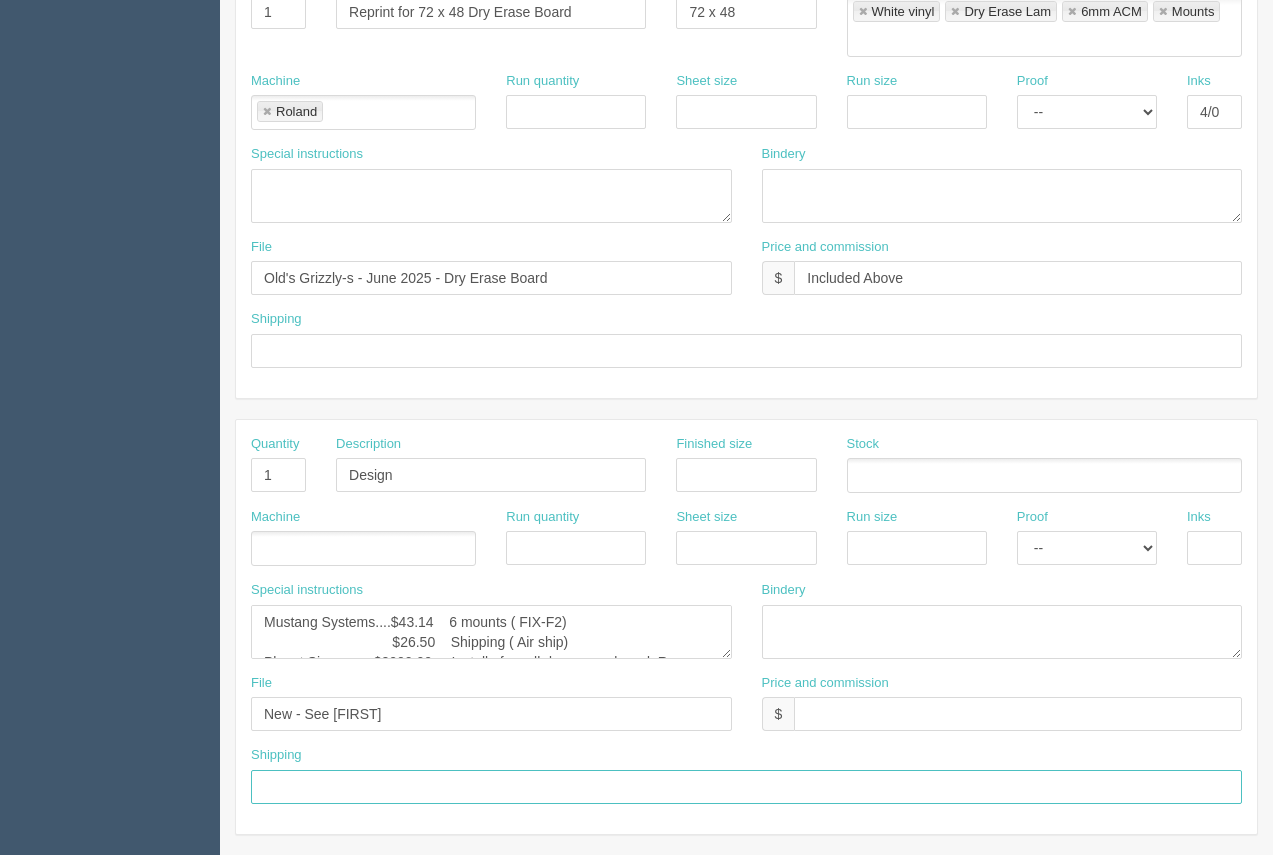type on "Above" 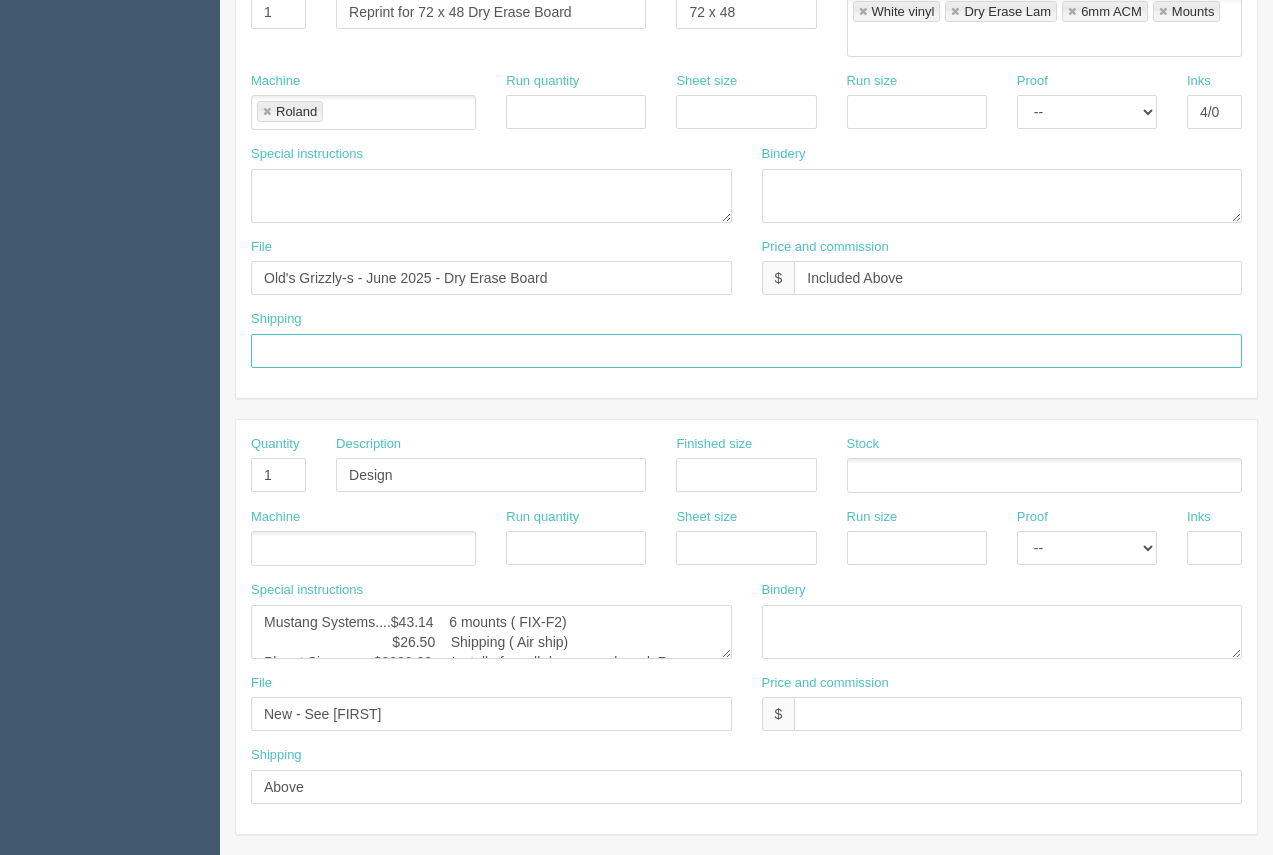 click at bounding box center [746, 351] 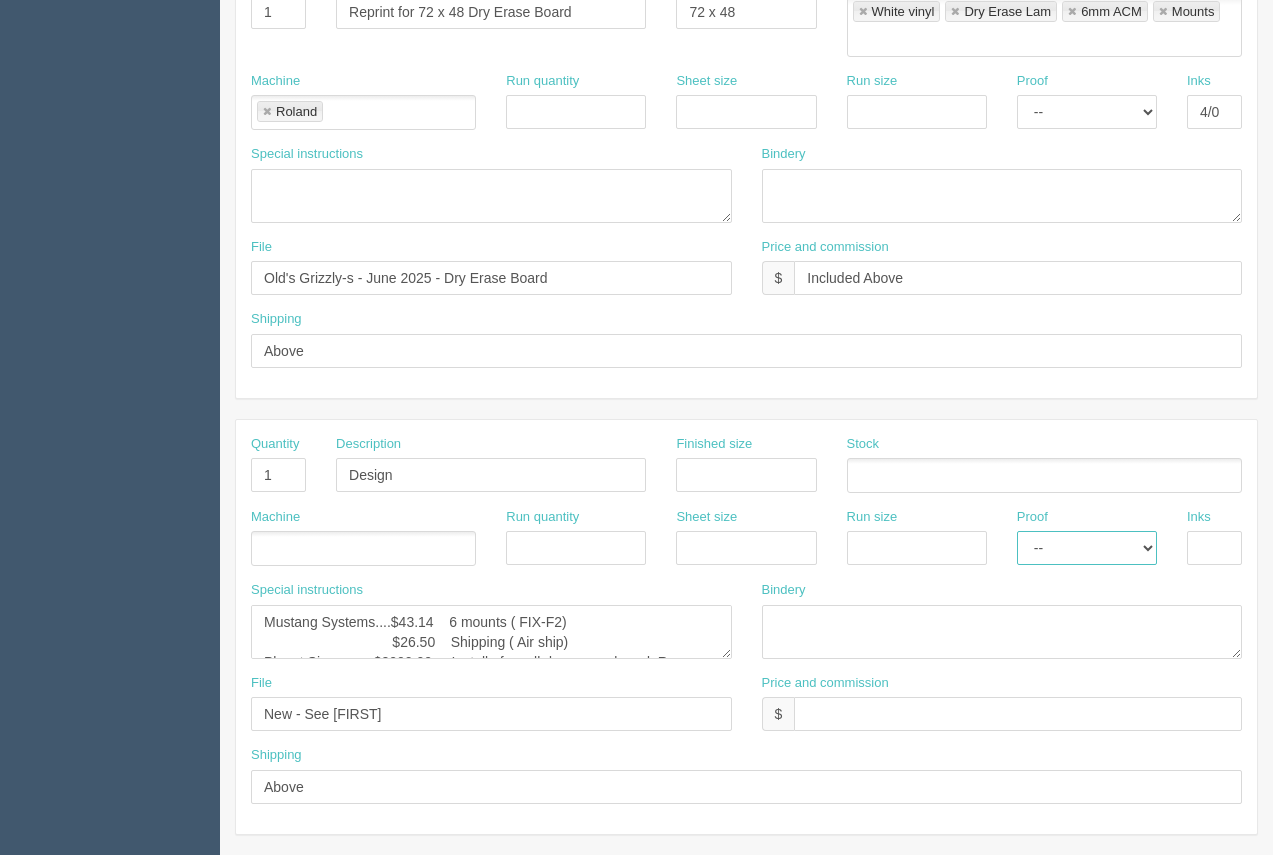 click on "--
Email
Hard Copy" at bounding box center (1087, 548) 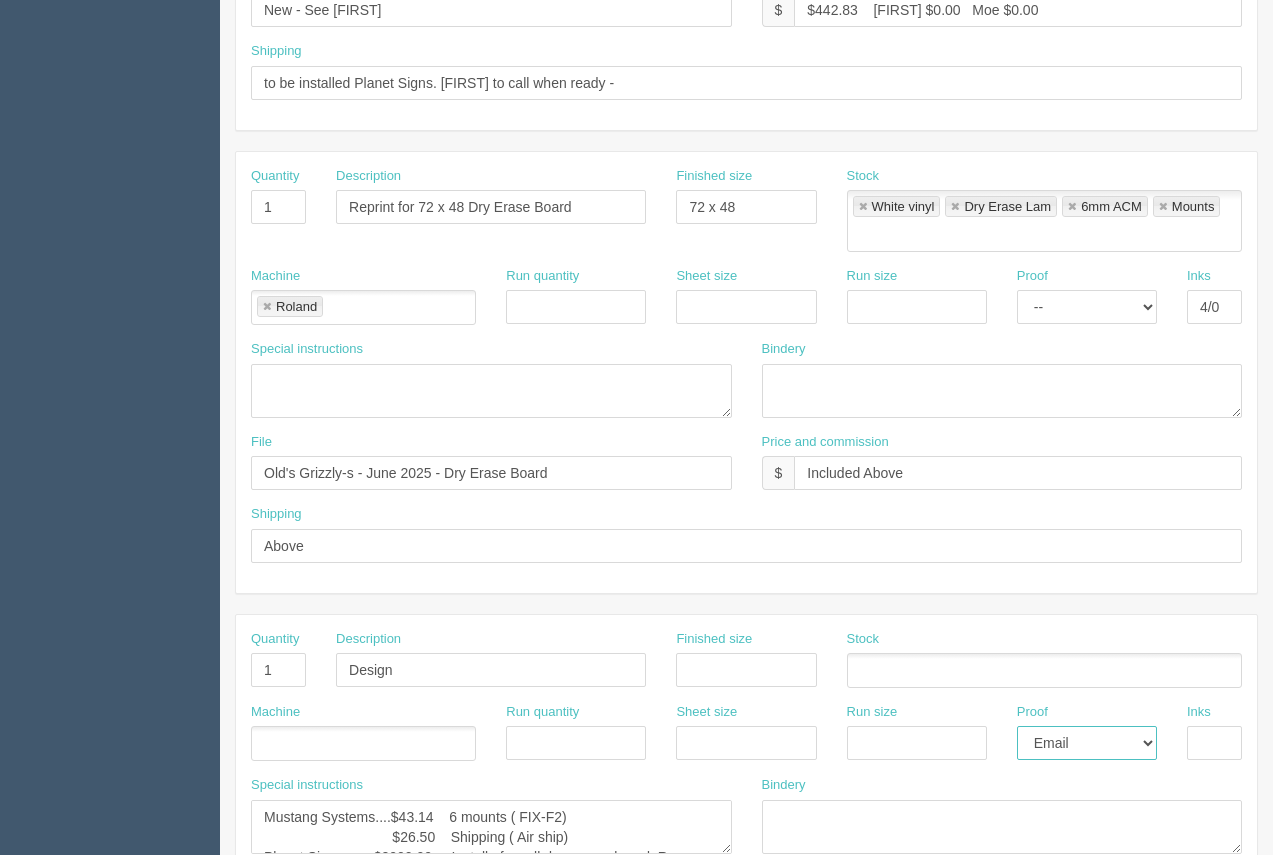 scroll, scrollTop: 733, scrollLeft: 0, axis: vertical 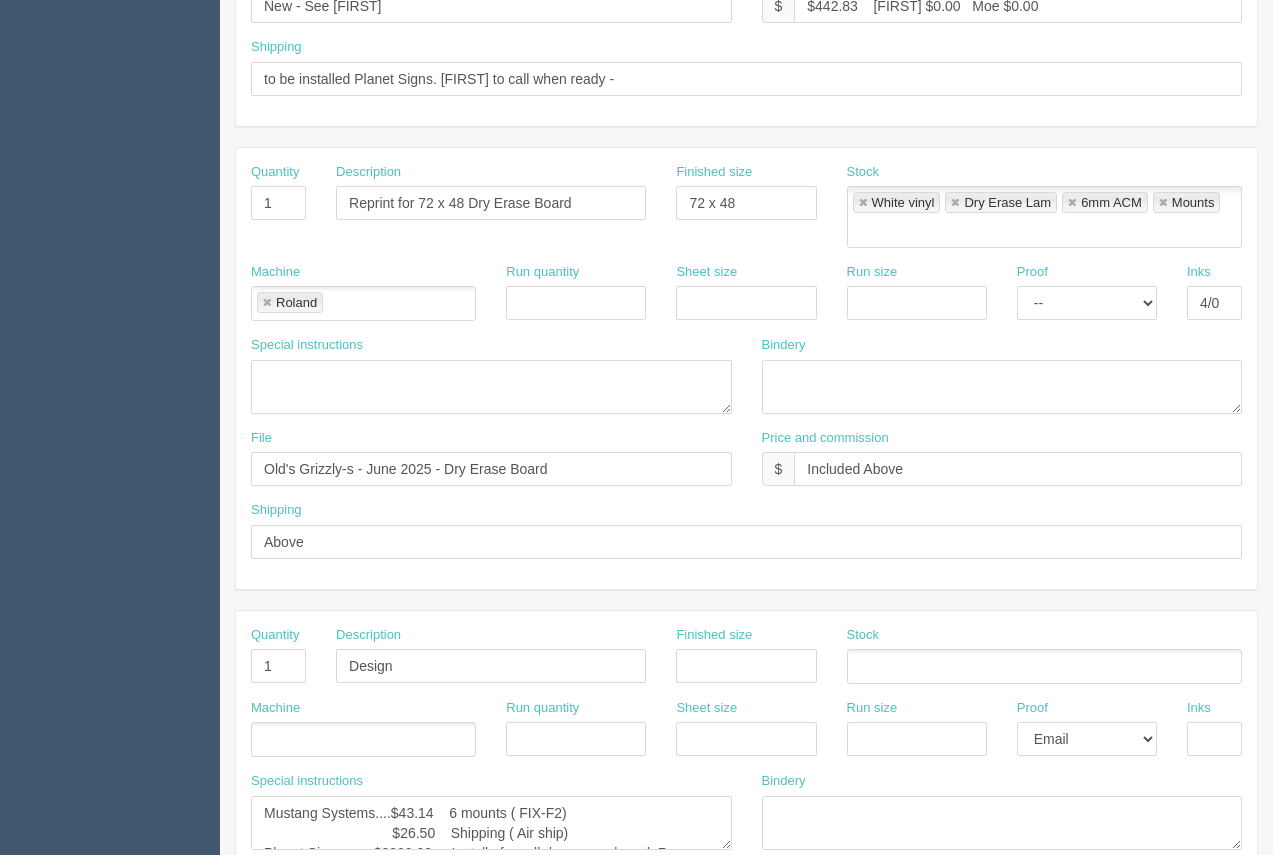click on "White vinyl           Dry Erase Lam           6mm ACM           Mounts" at bounding box center (1044, 217) 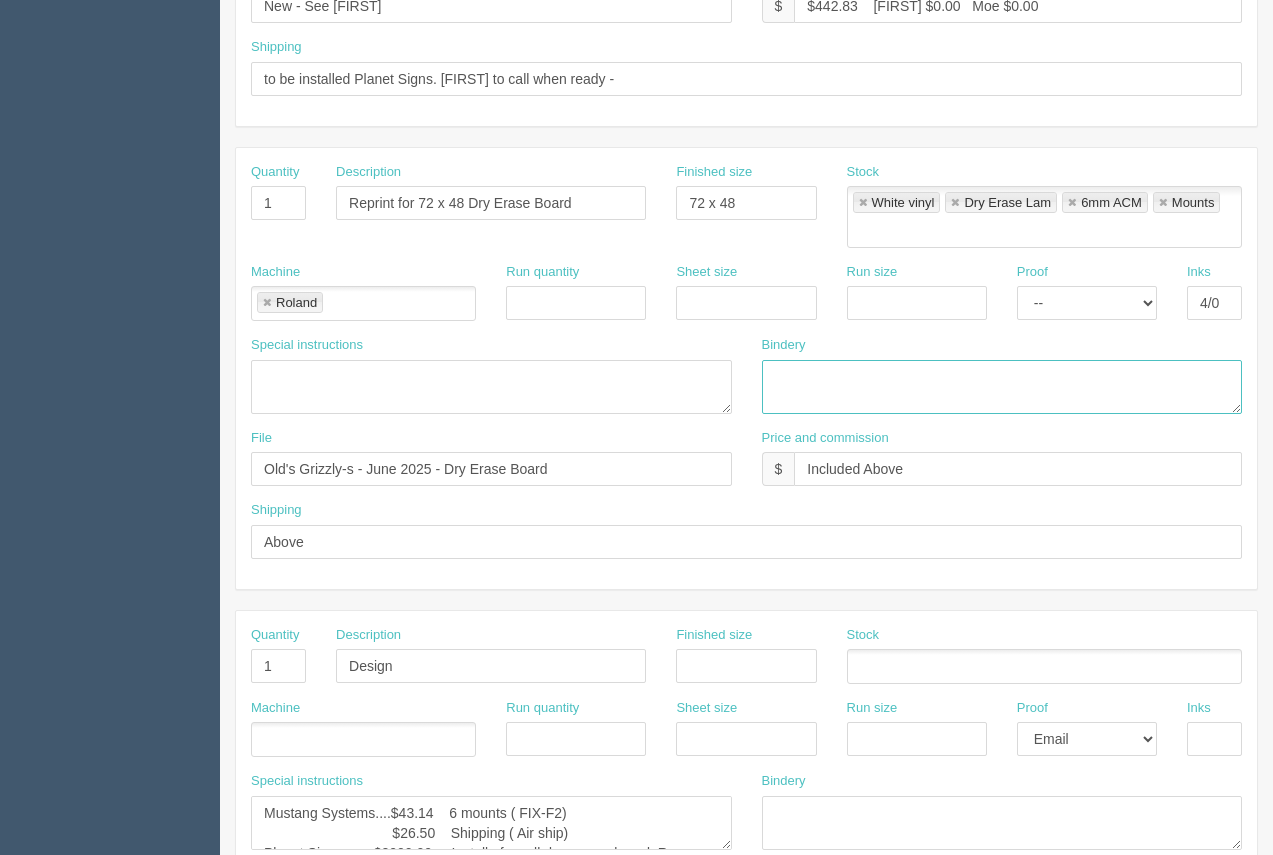 click at bounding box center (1002, 387) 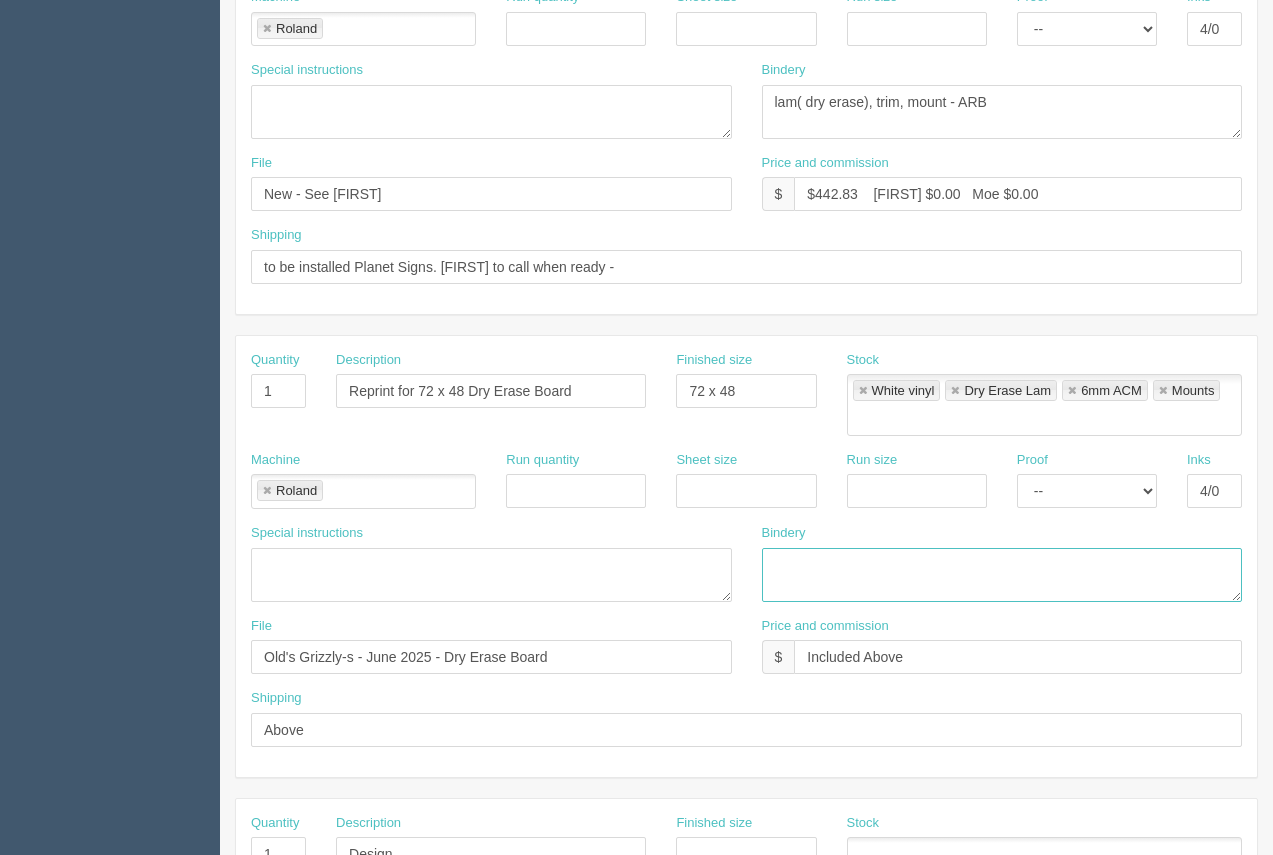 scroll, scrollTop: 539, scrollLeft: 0, axis: vertical 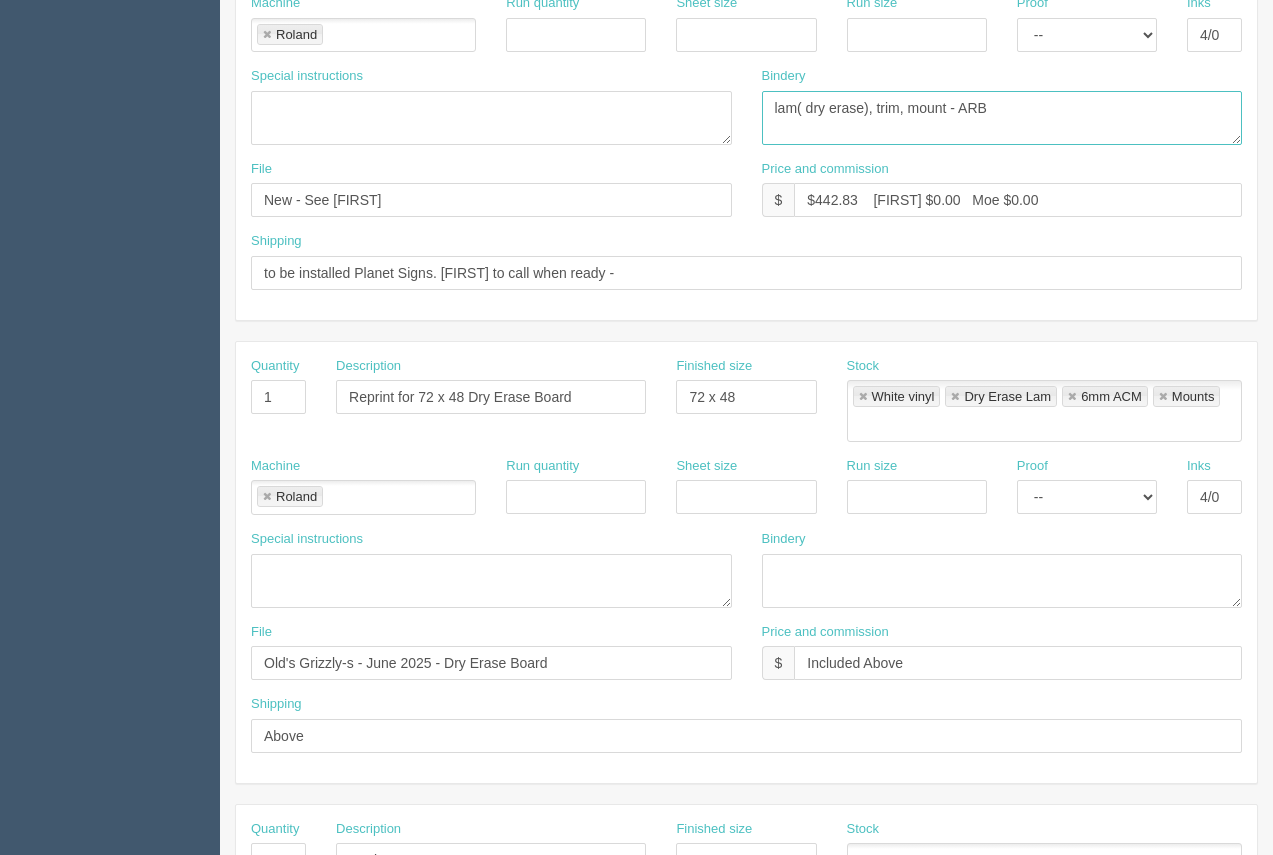 drag, startPoint x: 1016, startPoint y: 110, endPoint x: 759, endPoint y: 105, distance: 257.04865 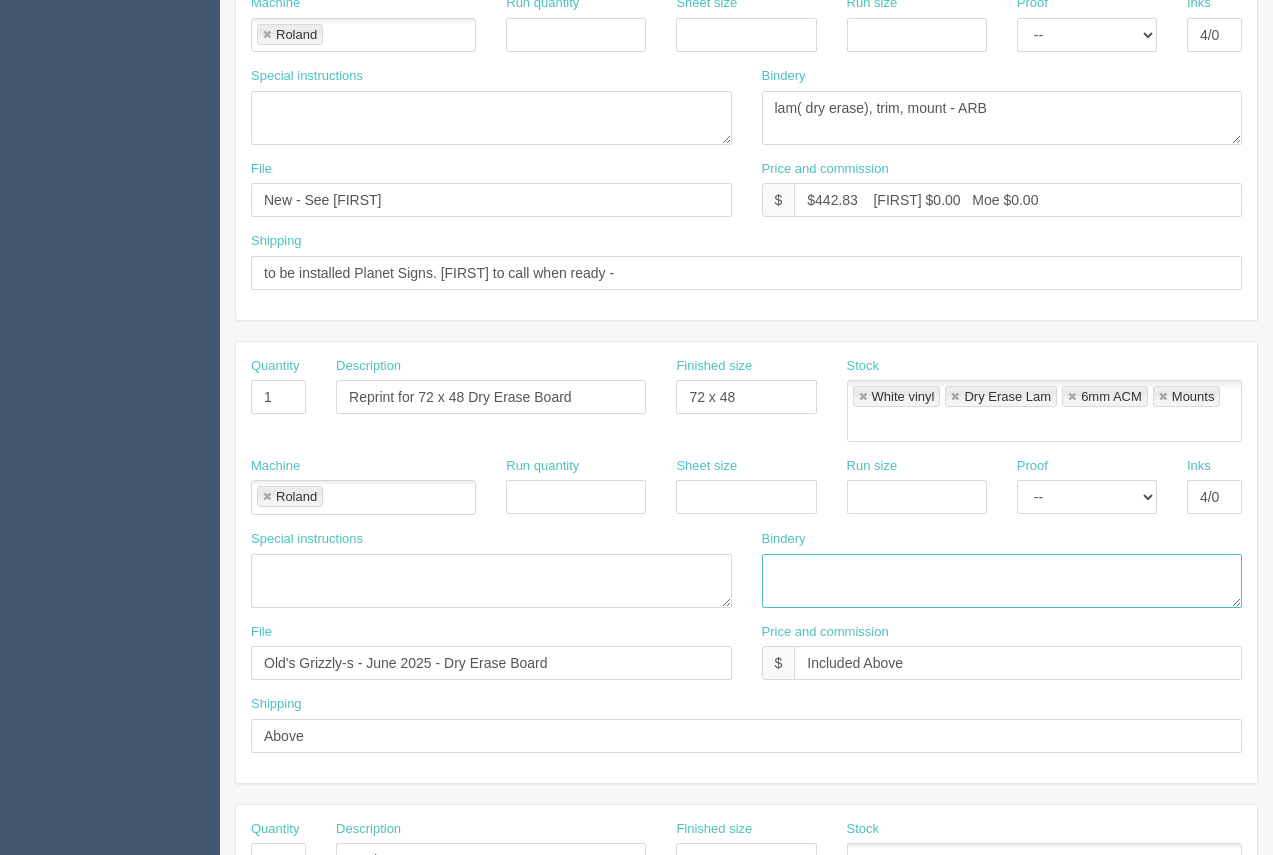 paste on "lam( dry erase), trim, mount - ARB" 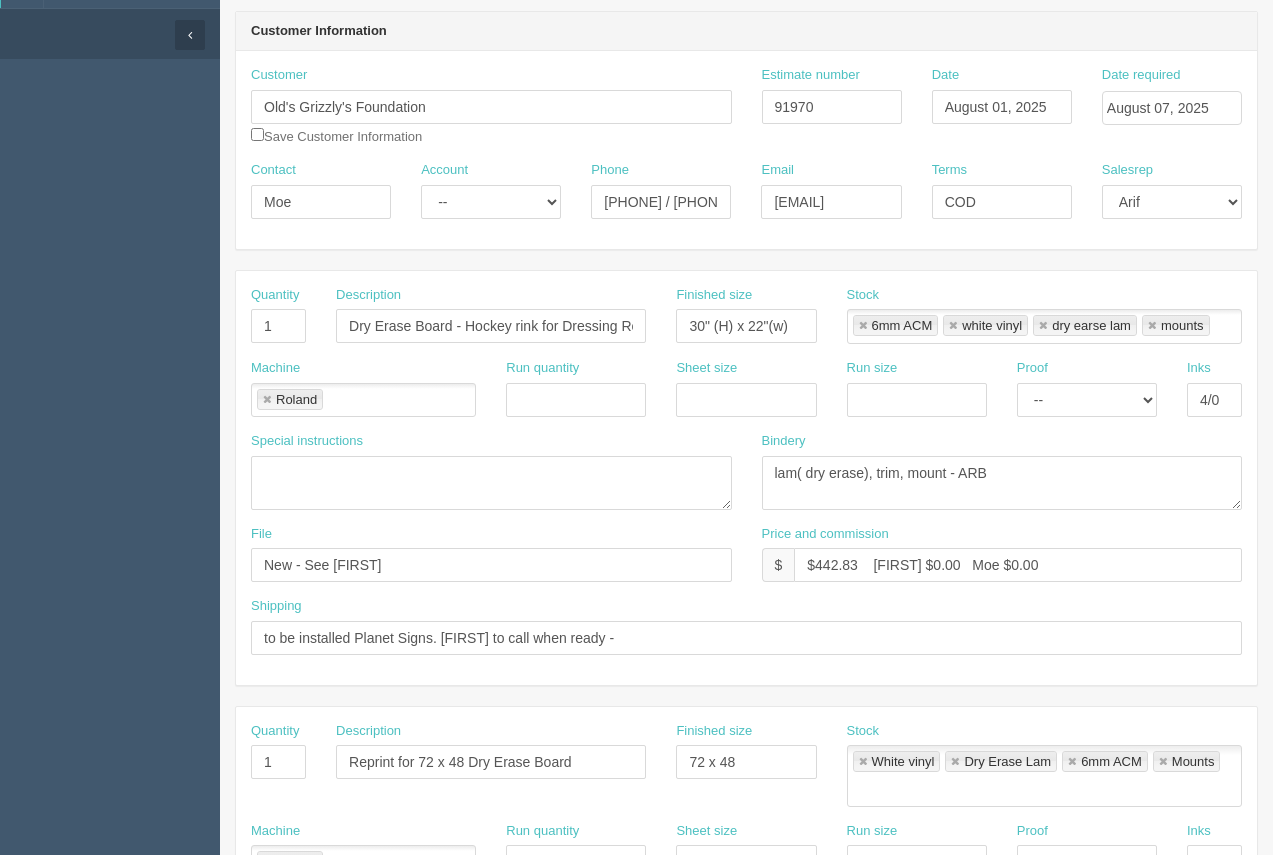 scroll, scrollTop: 203, scrollLeft: 0, axis: vertical 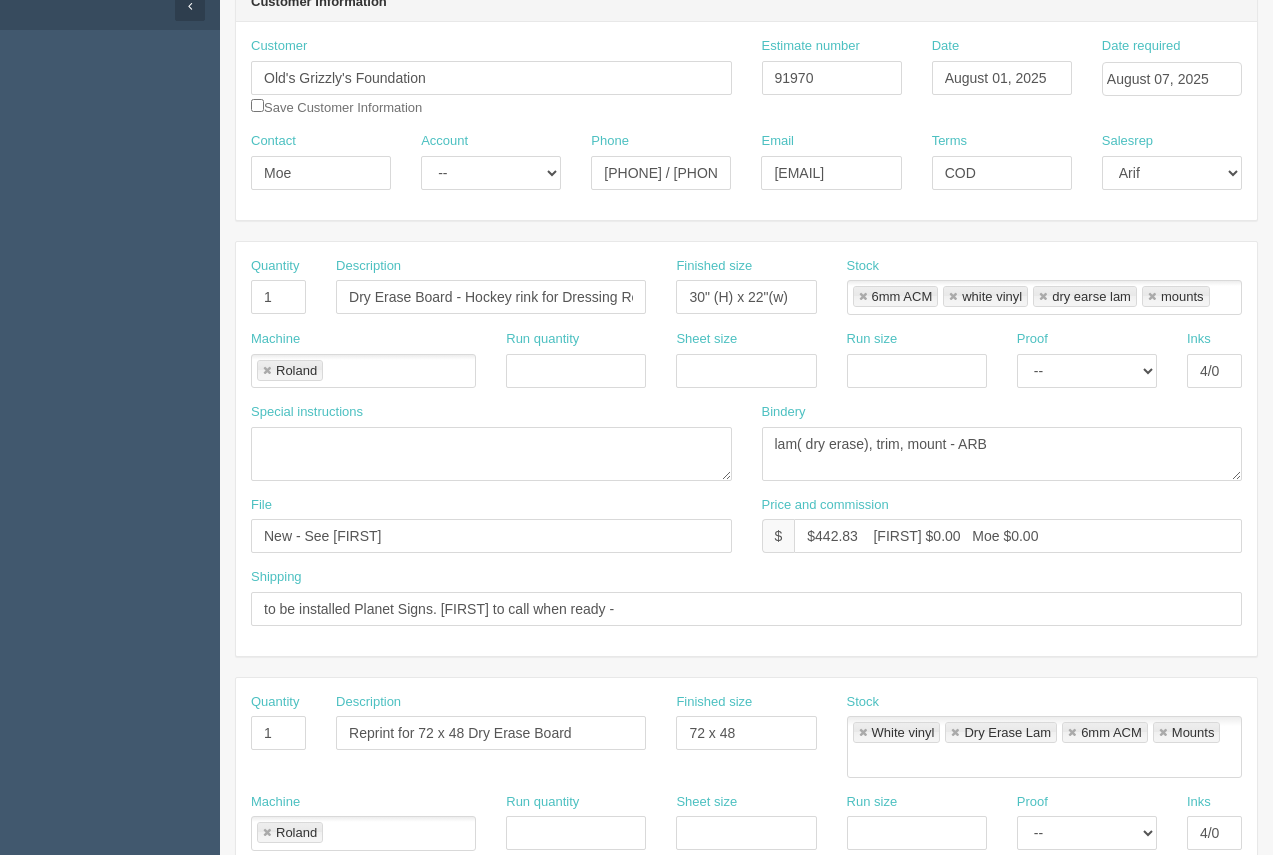 type on "lam( dry erase), trim, mount - ARB" 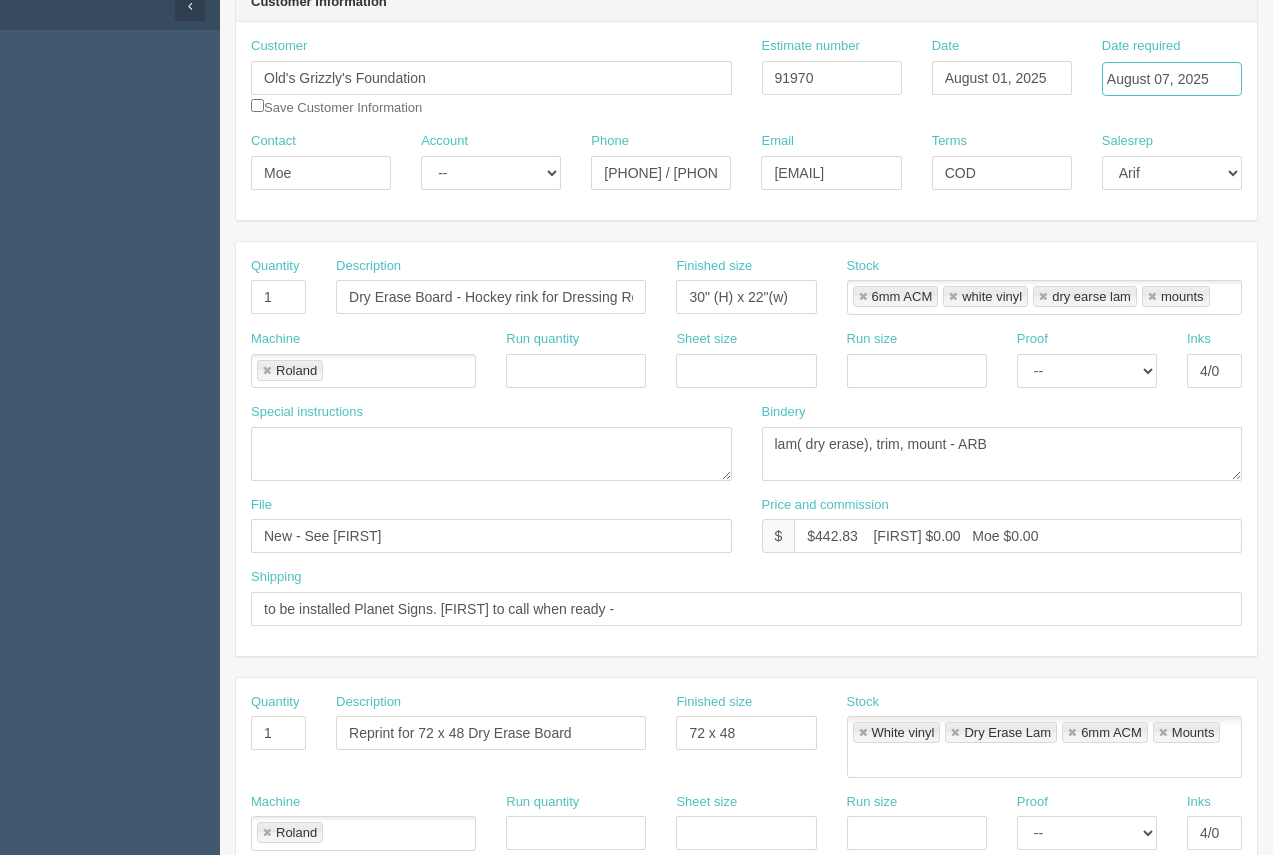 click on "August 07, 2025" at bounding box center (1172, 79) 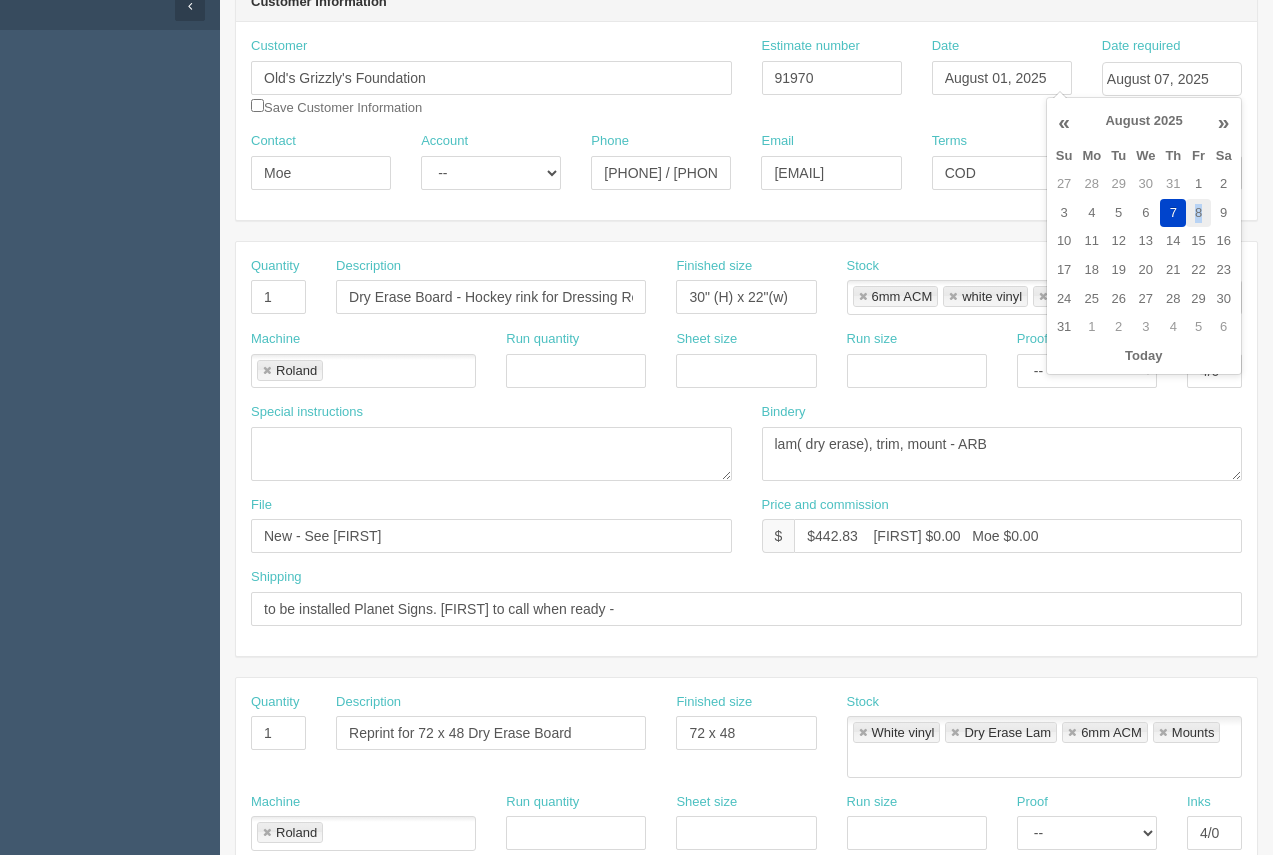 click on "8" at bounding box center (1198, 213) 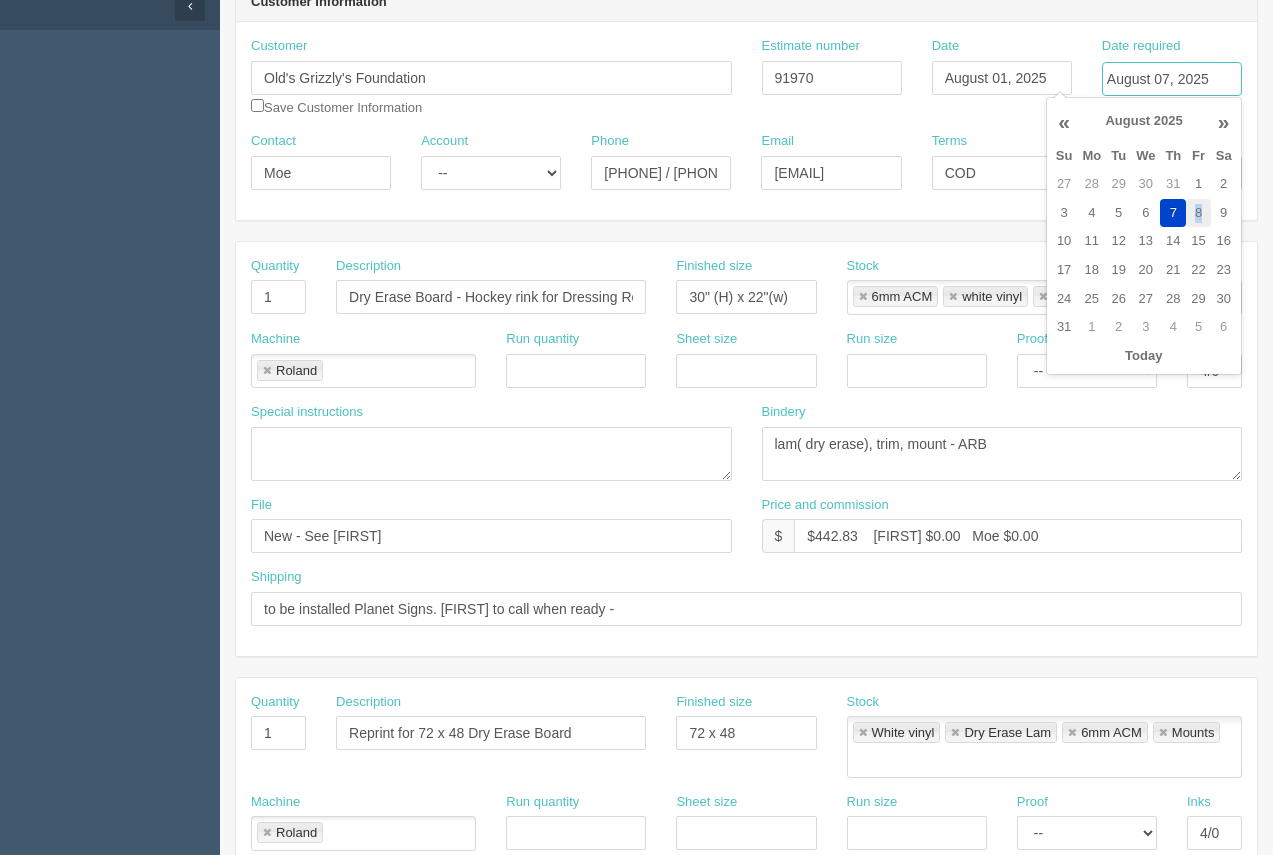 type on "August 8, 2025" 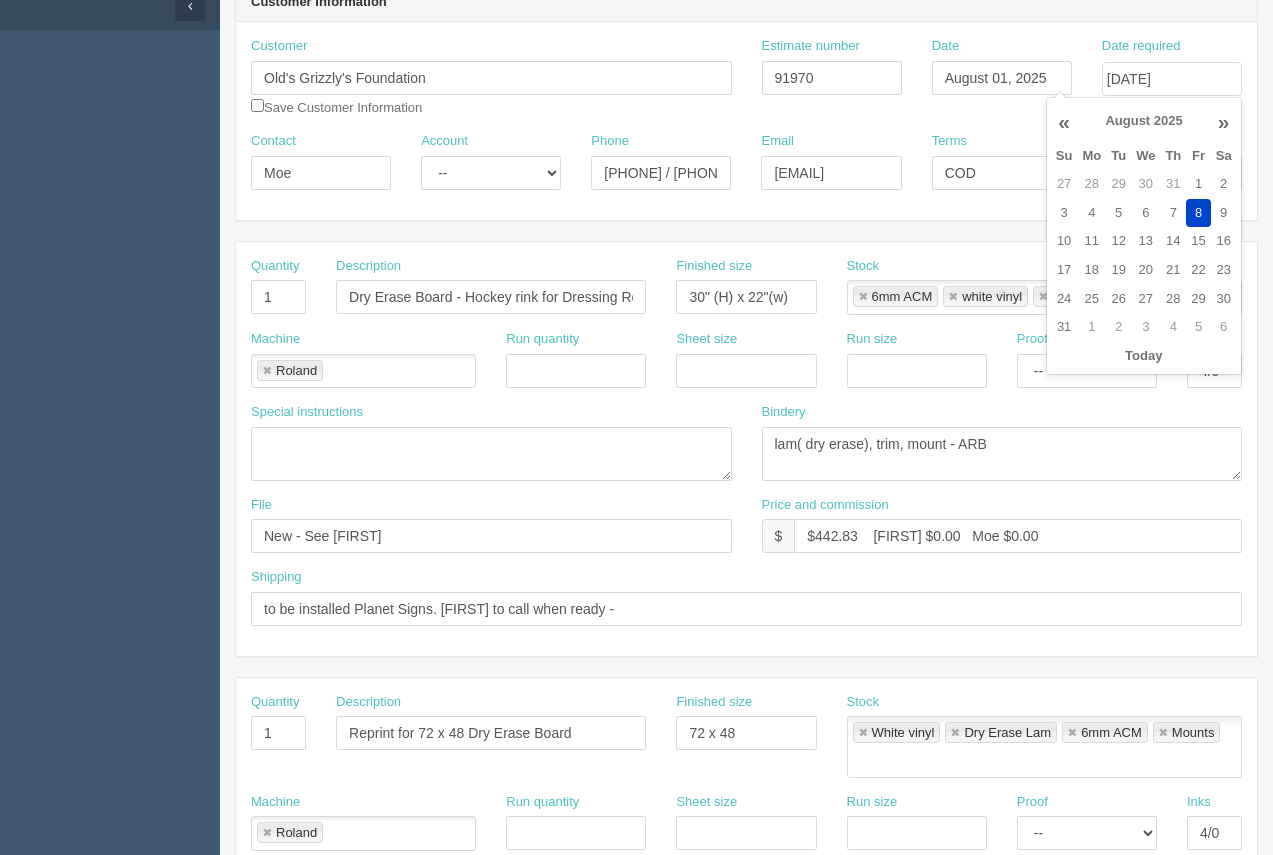 click on "Customer Information" at bounding box center (746, 3) 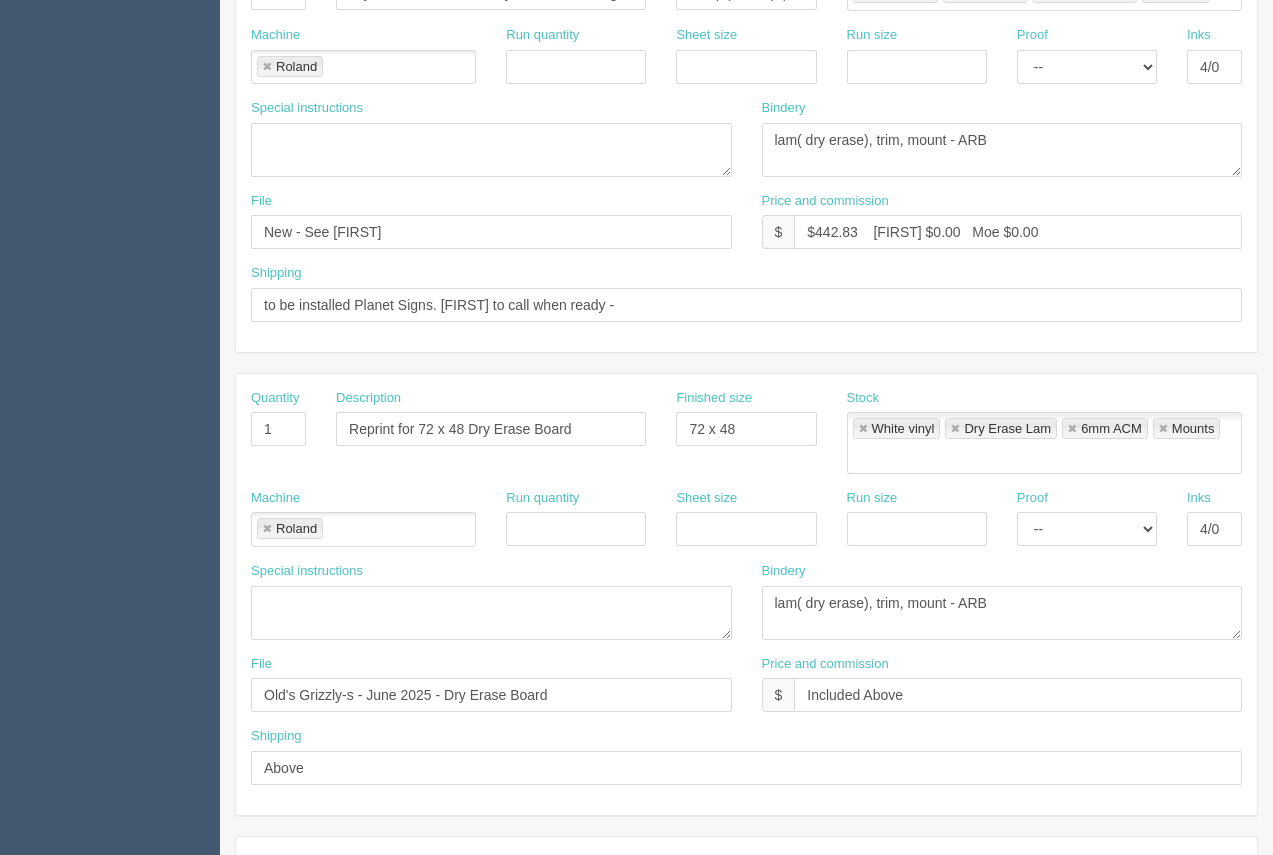 scroll, scrollTop: 503, scrollLeft: 0, axis: vertical 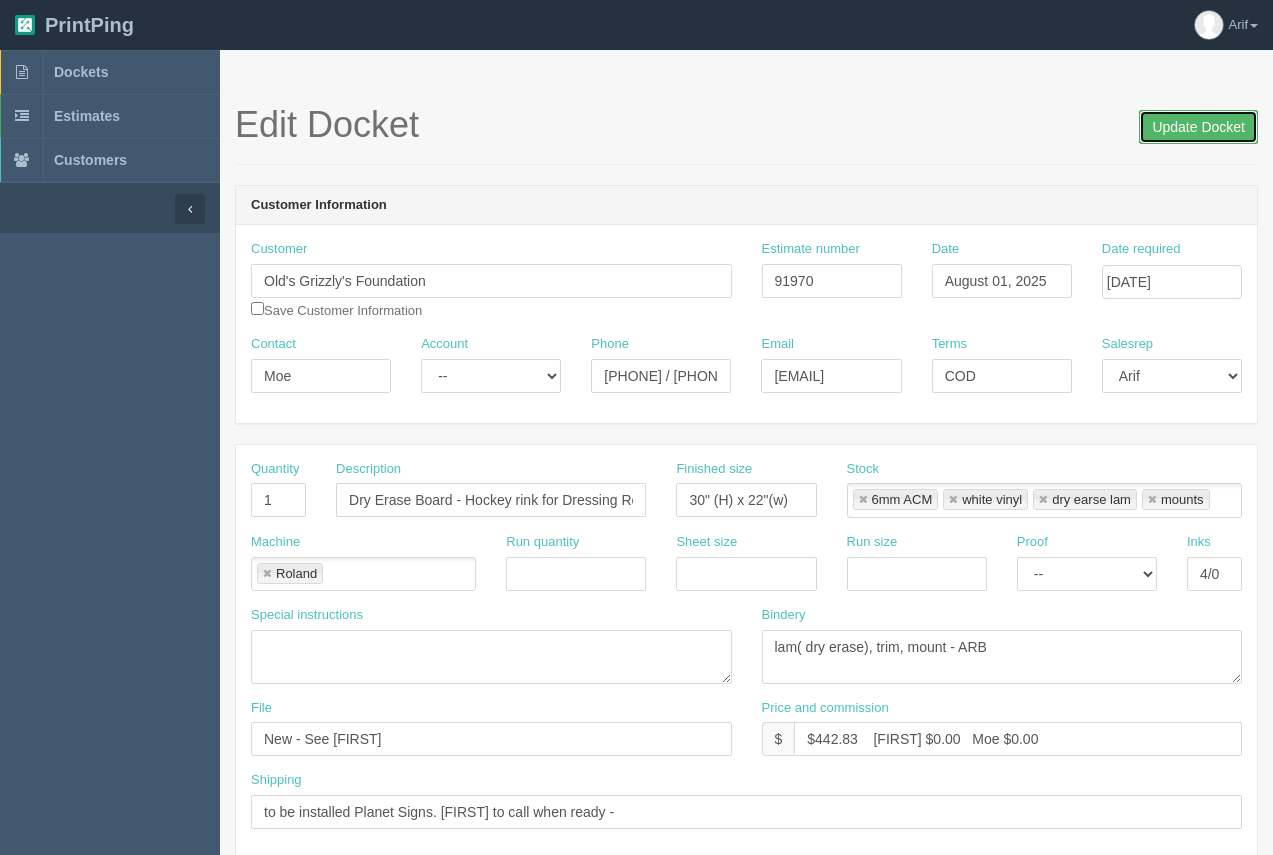 click on "Update Docket" at bounding box center (1198, 127) 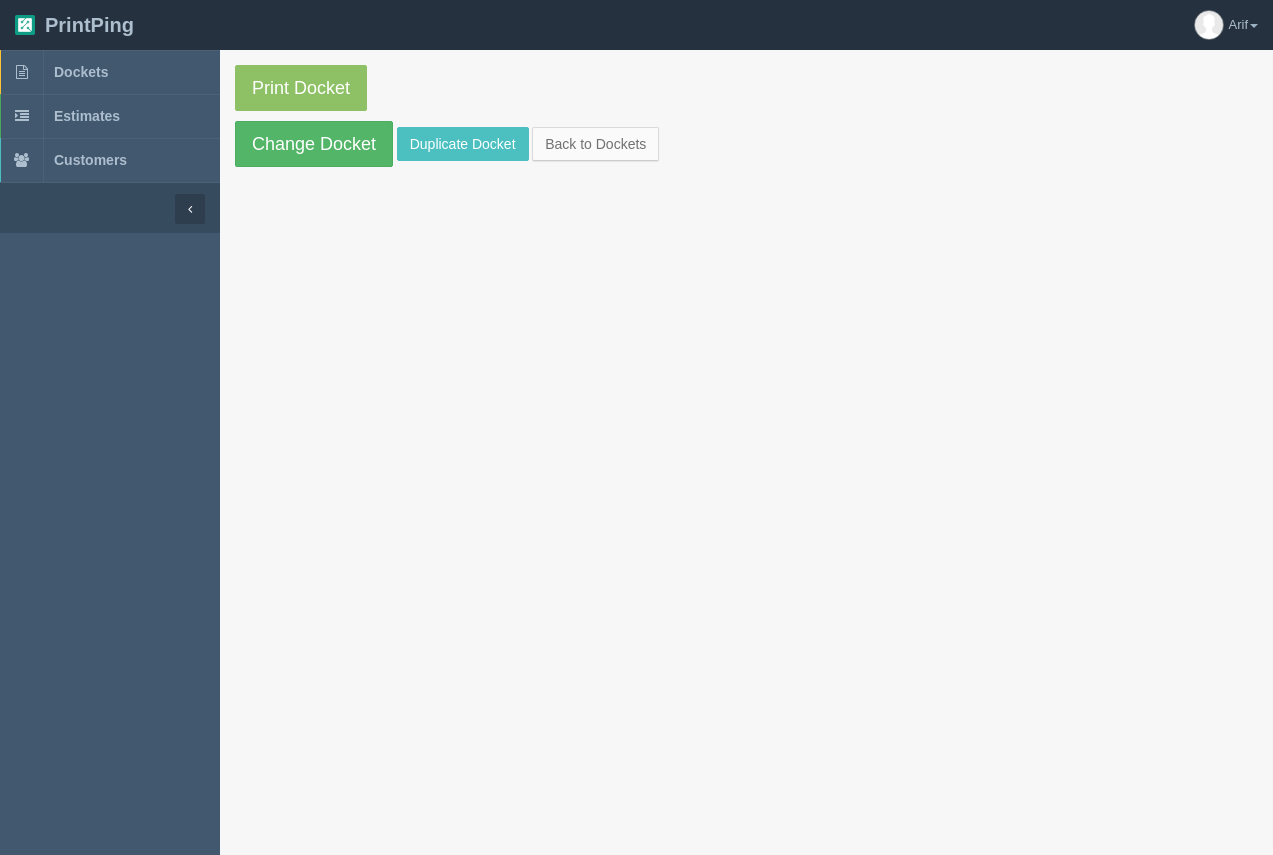 scroll, scrollTop: 0, scrollLeft: 0, axis: both 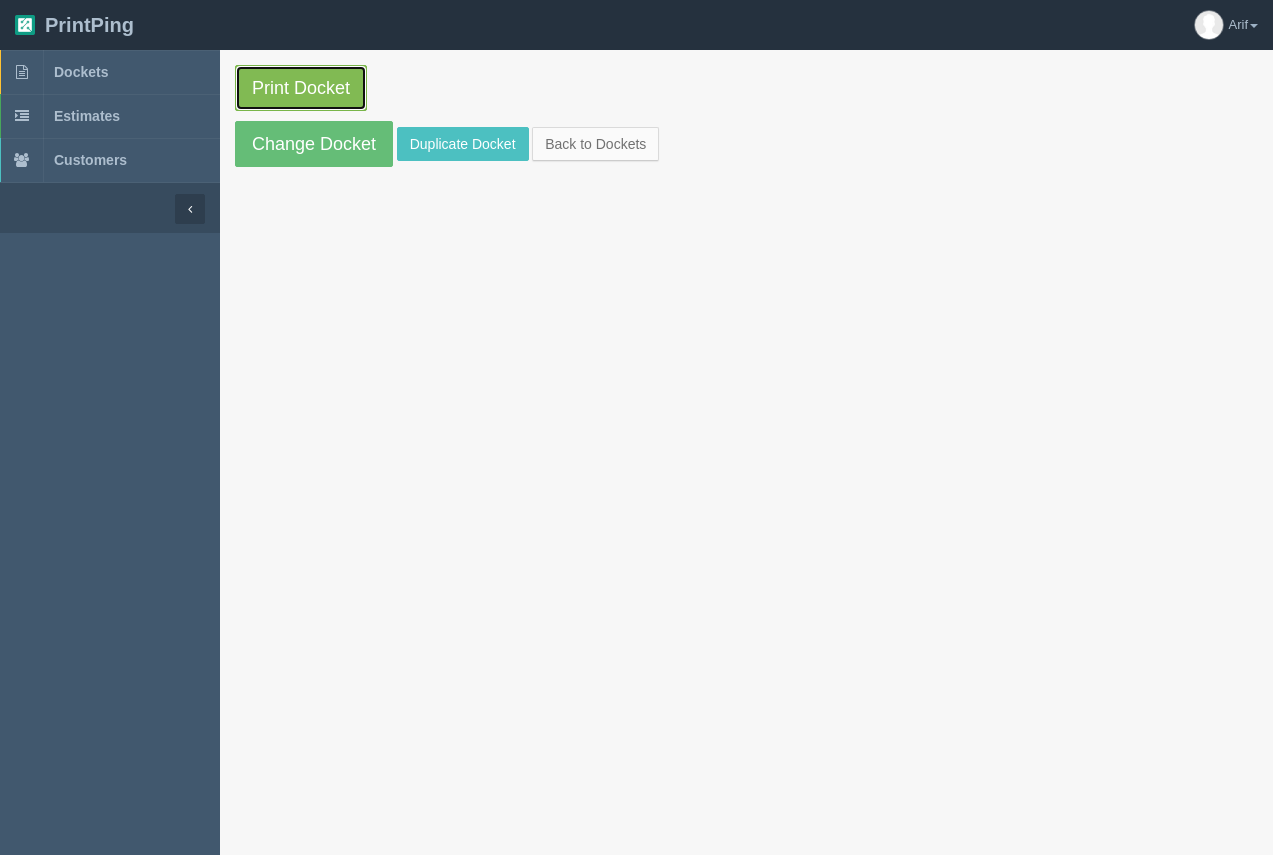 click on "Print Docket" at bounding box center (301, 88) 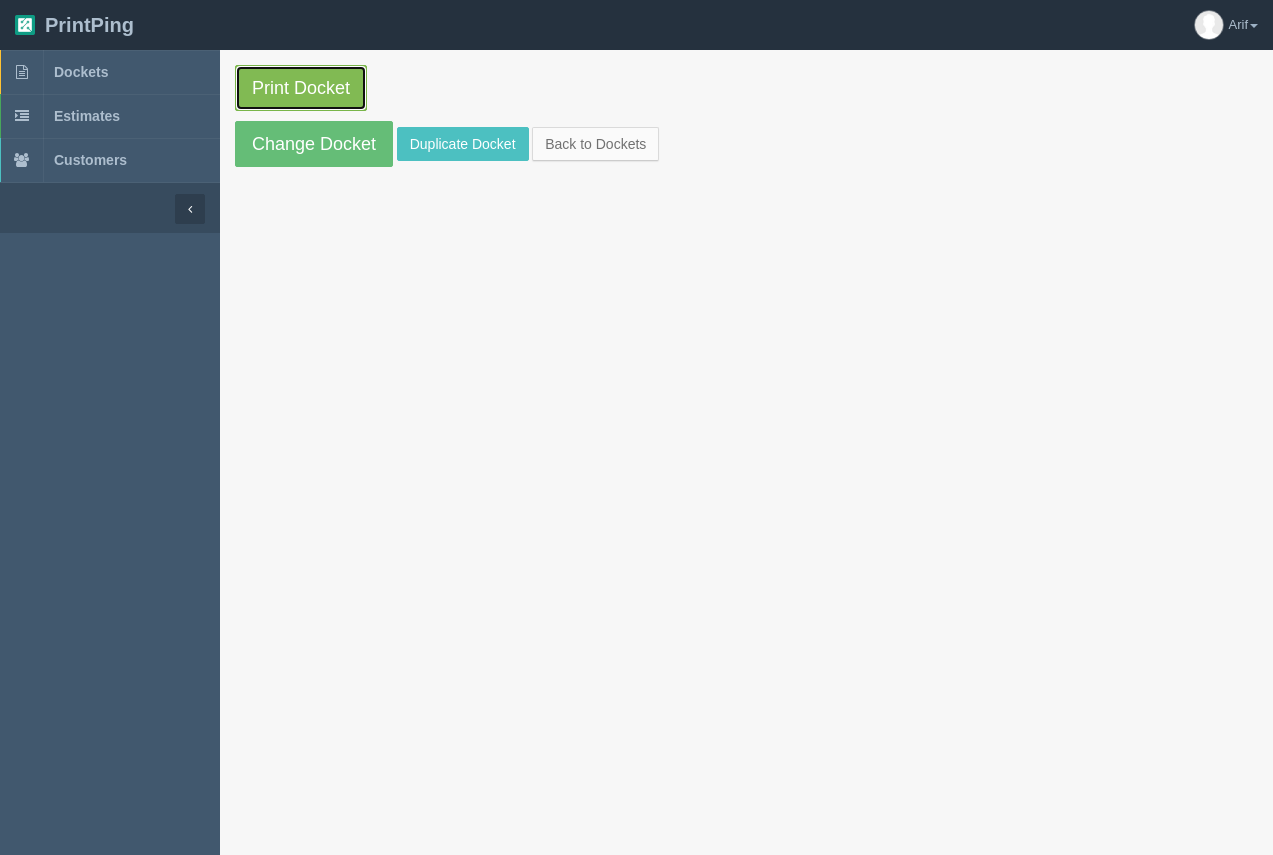 click on "Print Docket" at bounding box center (301, 88) 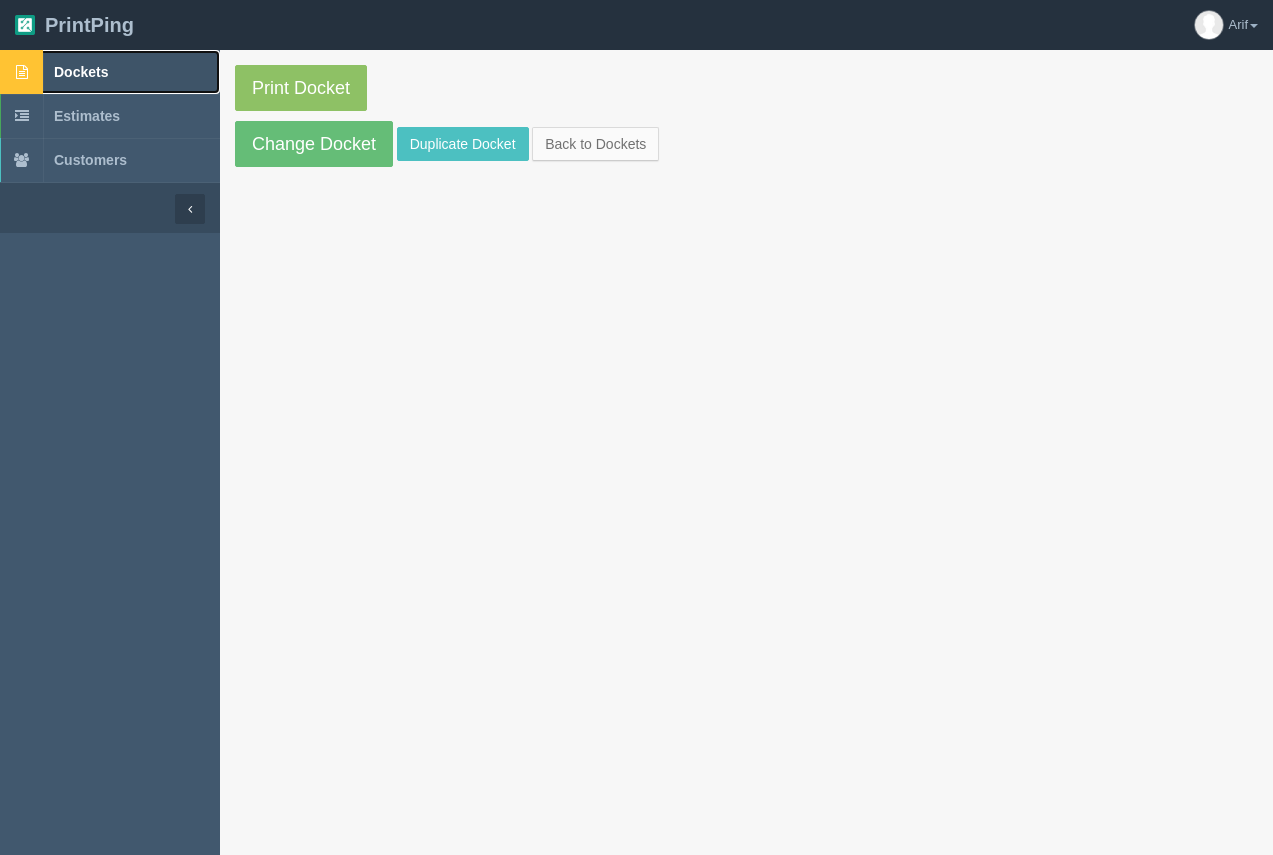 click on "Dockets" at bounding box center (81, 72) 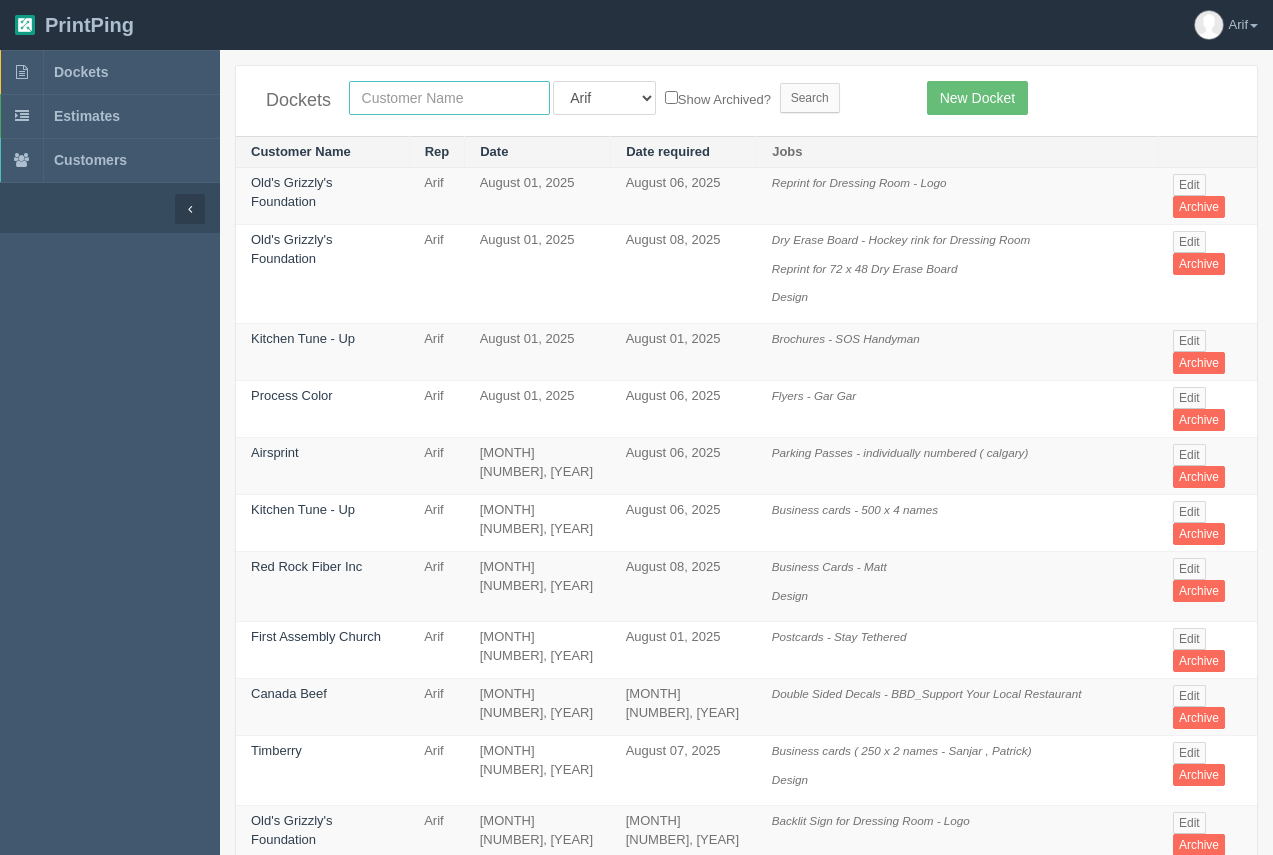 click at bounding box center (449, 98) 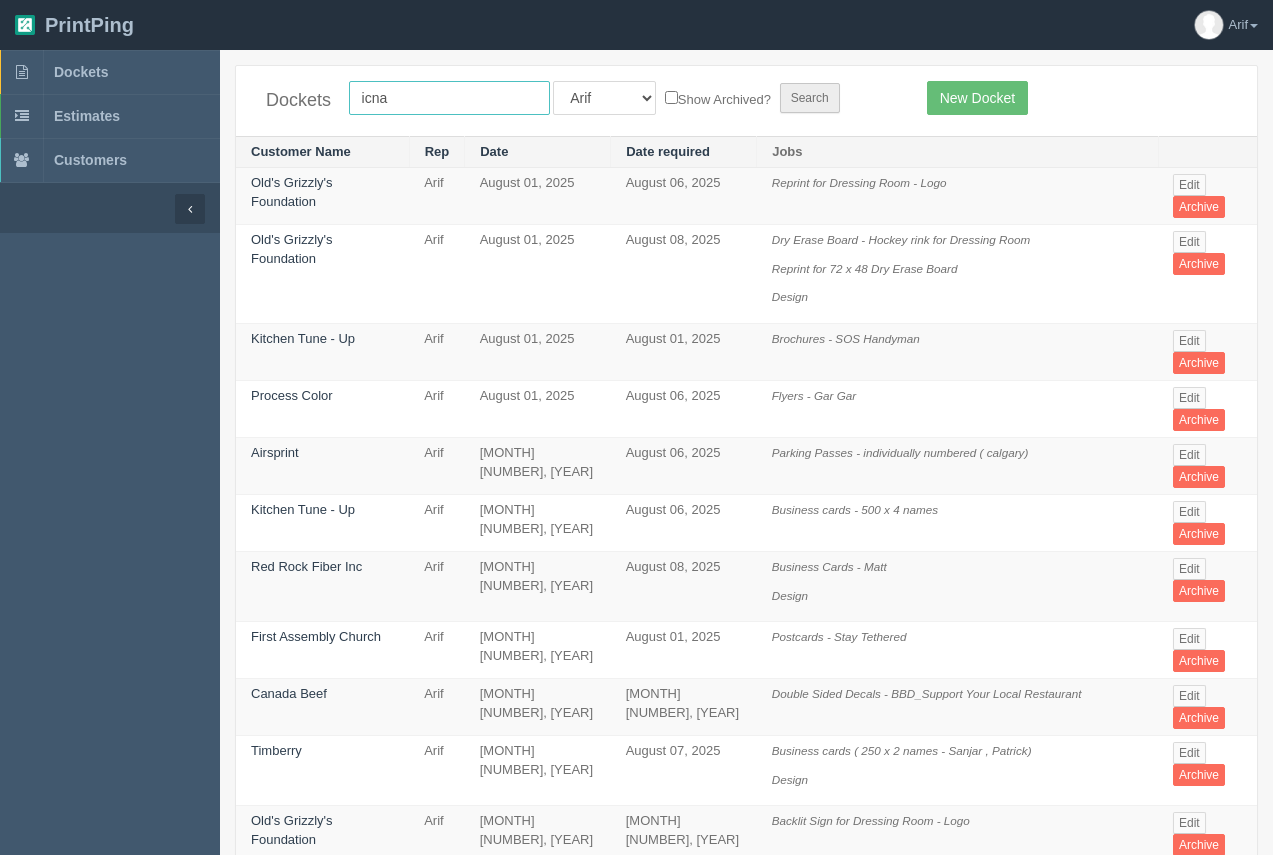 type on "icna" 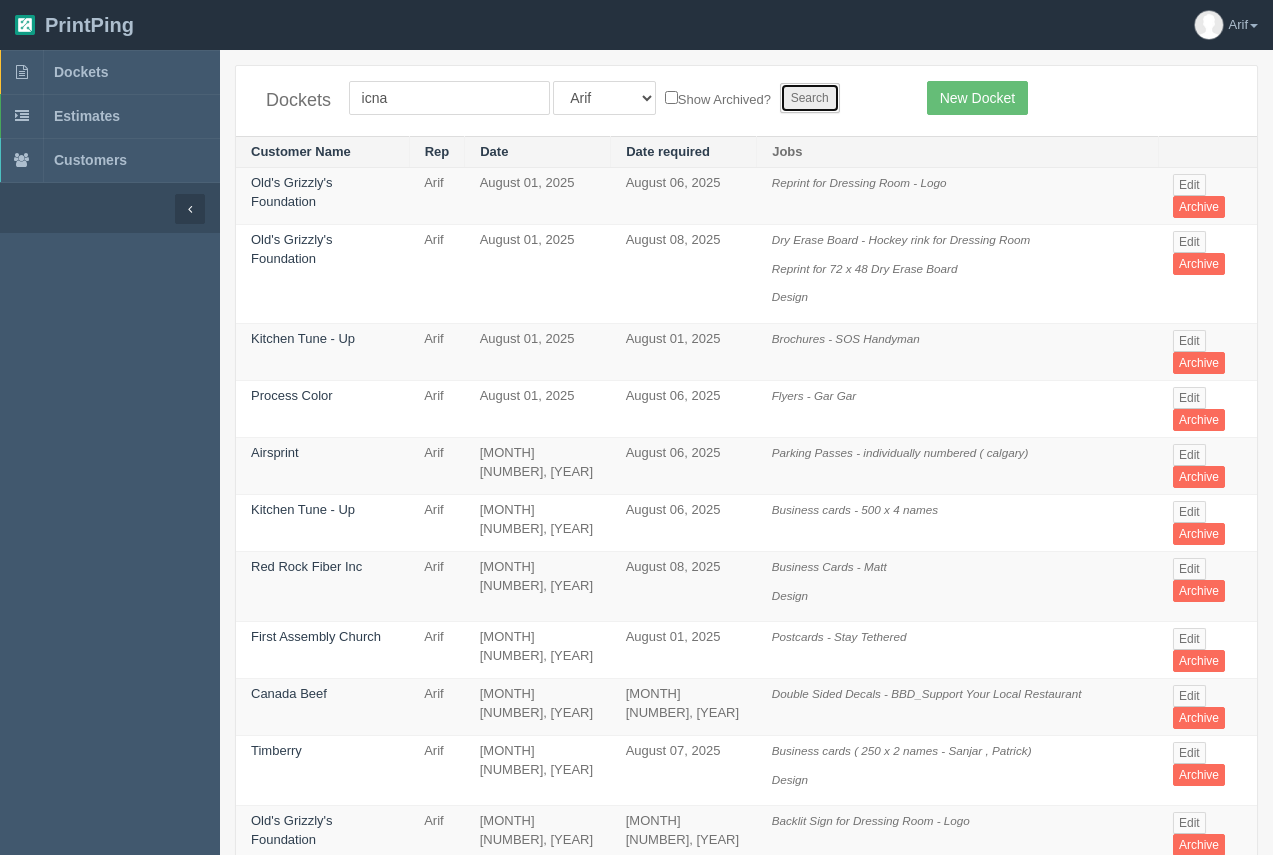 click on "Search" at bounding box center (810, 98) 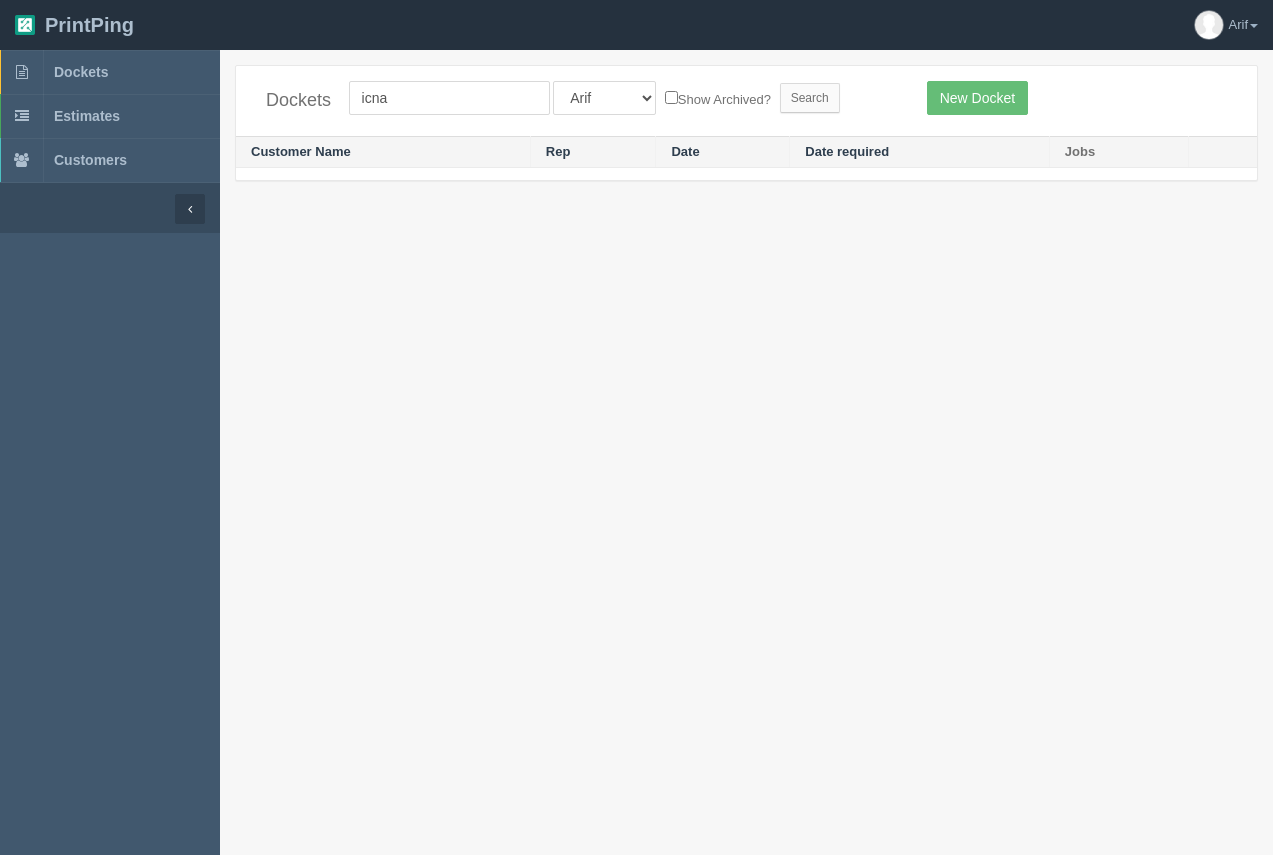 scroll, scrollTop: 0, scrollLeft: 0, axis: both 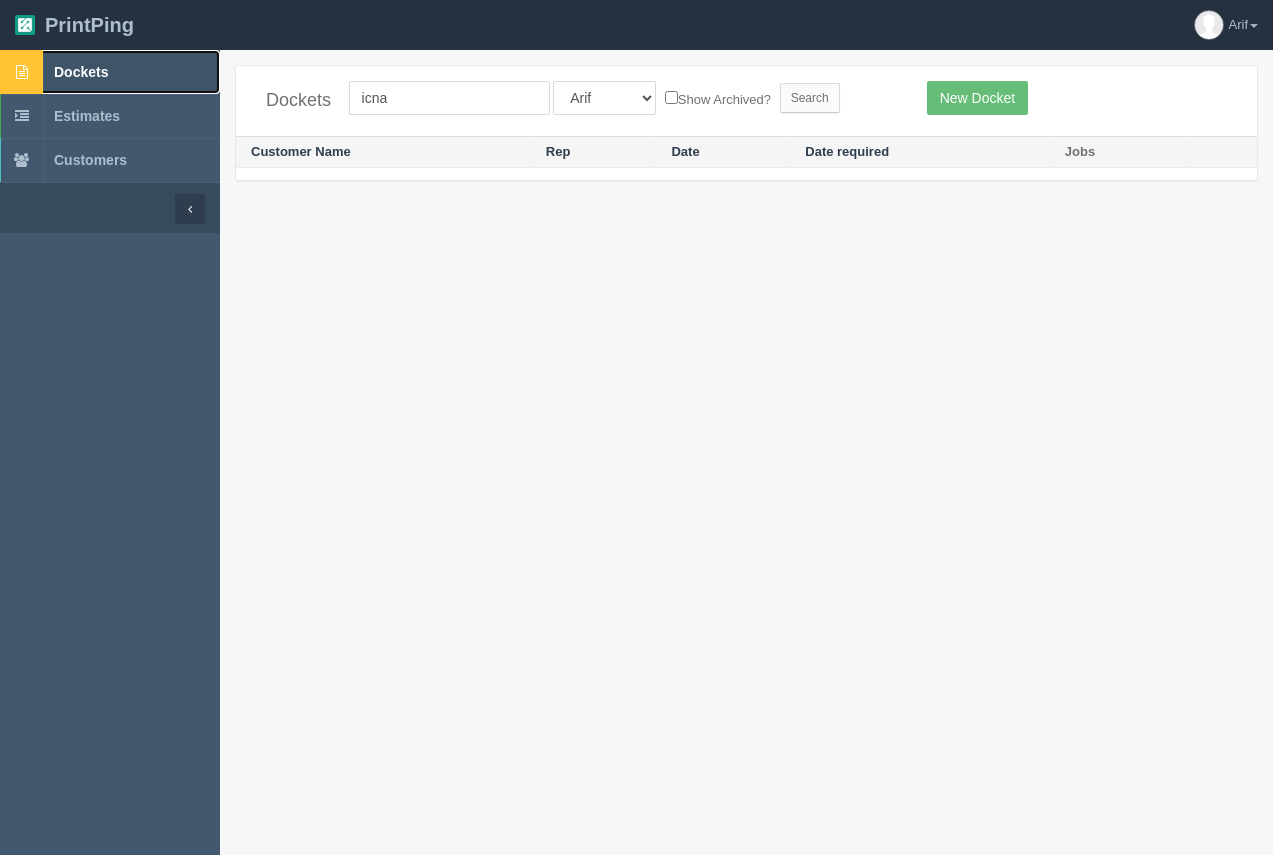 click on "Dockets" at bounding box center [110, 72] 